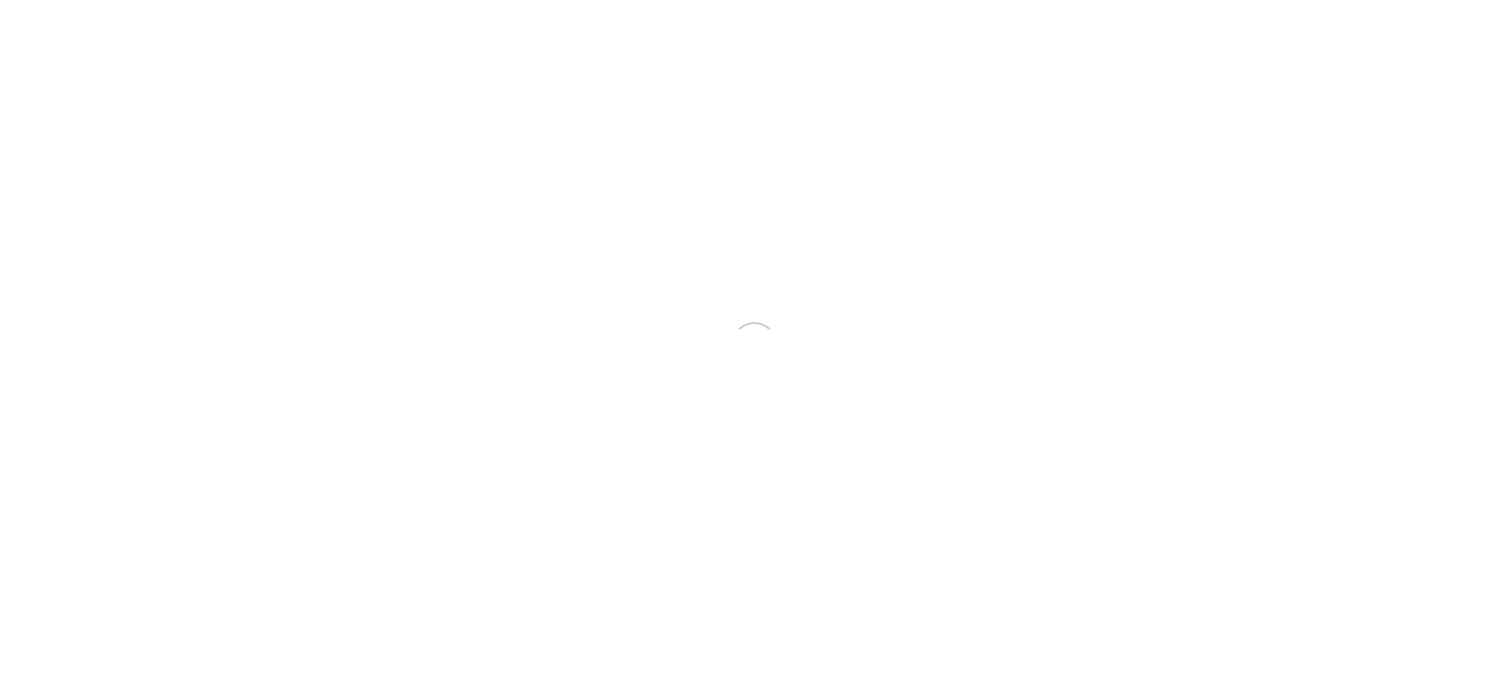 scroll, scrollTop: 0, scrollLeft: 0, axis: both 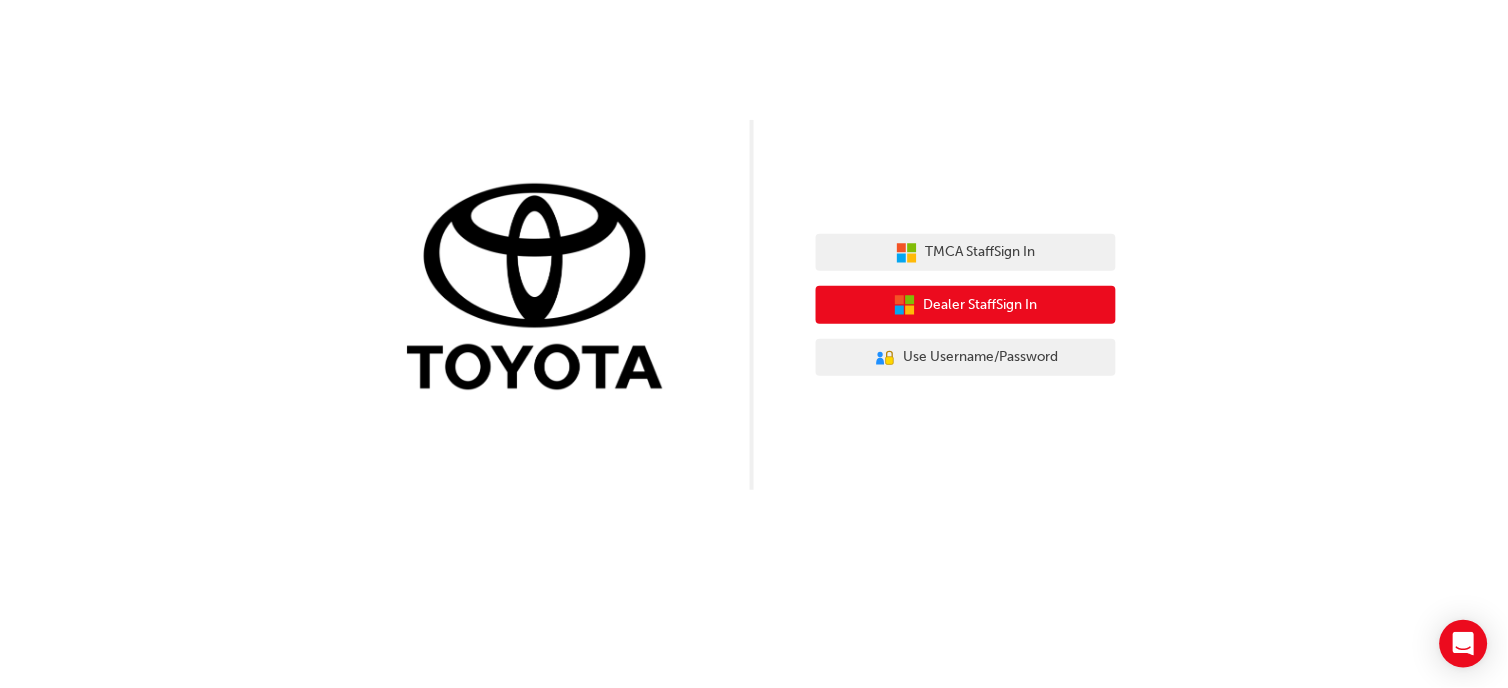 click on "Dealer Staff  Sign In" at bounding box center [981, 305] 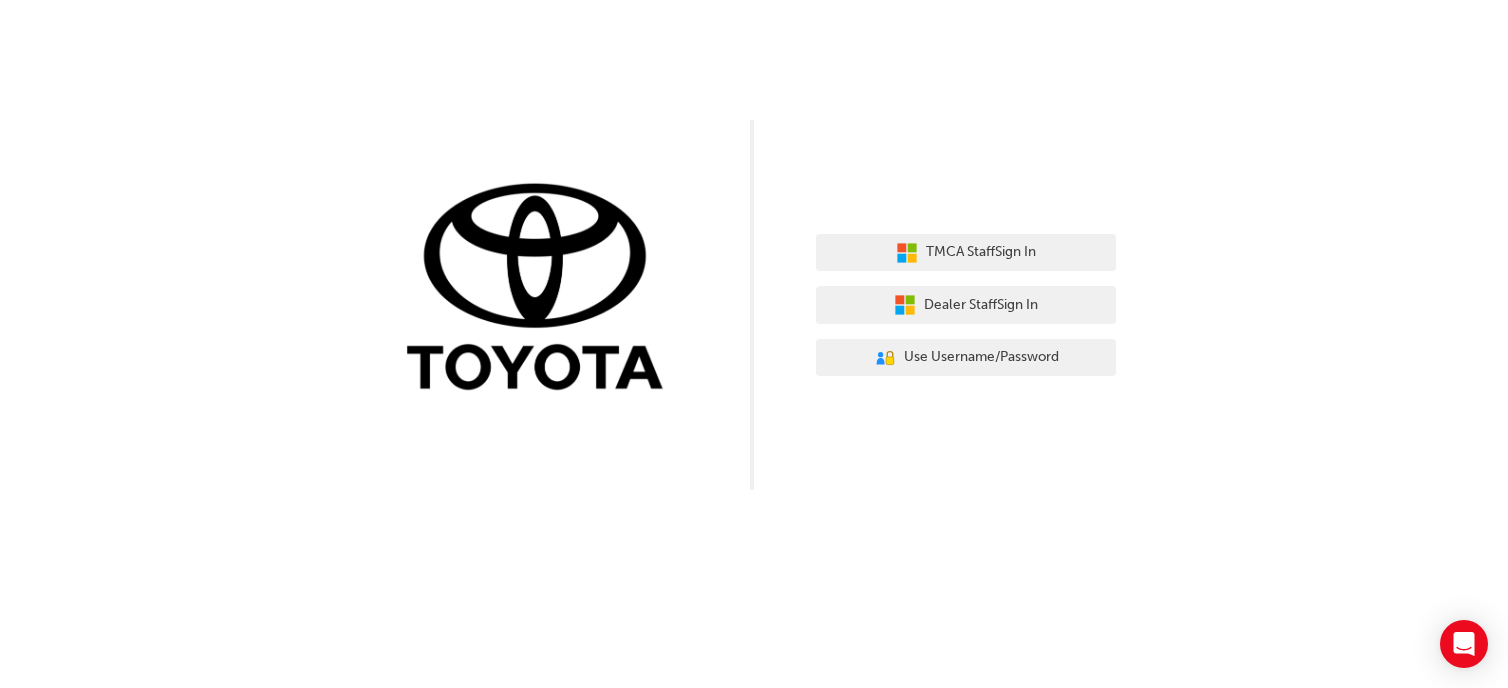 scroll, scrollTop: 0, scrollLeft: 0, axis: both 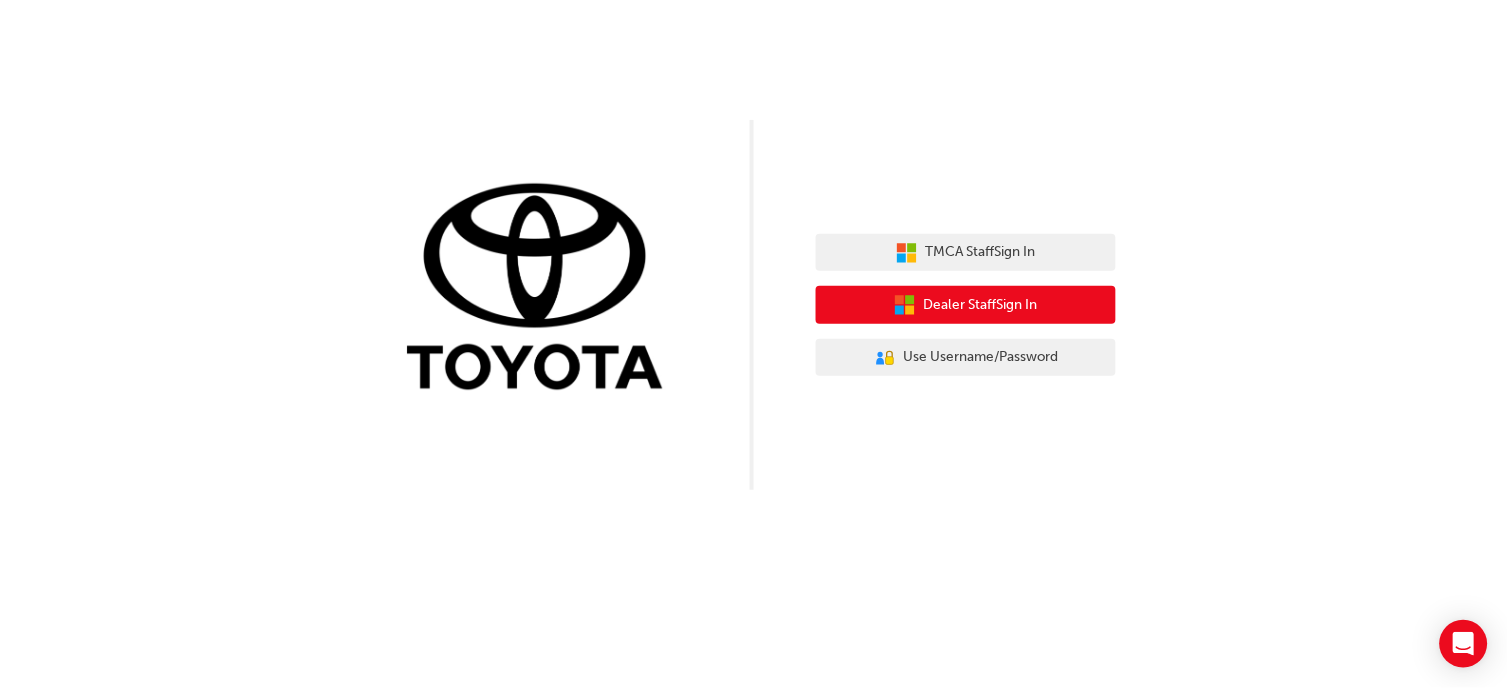 click on "Dealer Staff  Sign In" at bounding box center [981, 305] 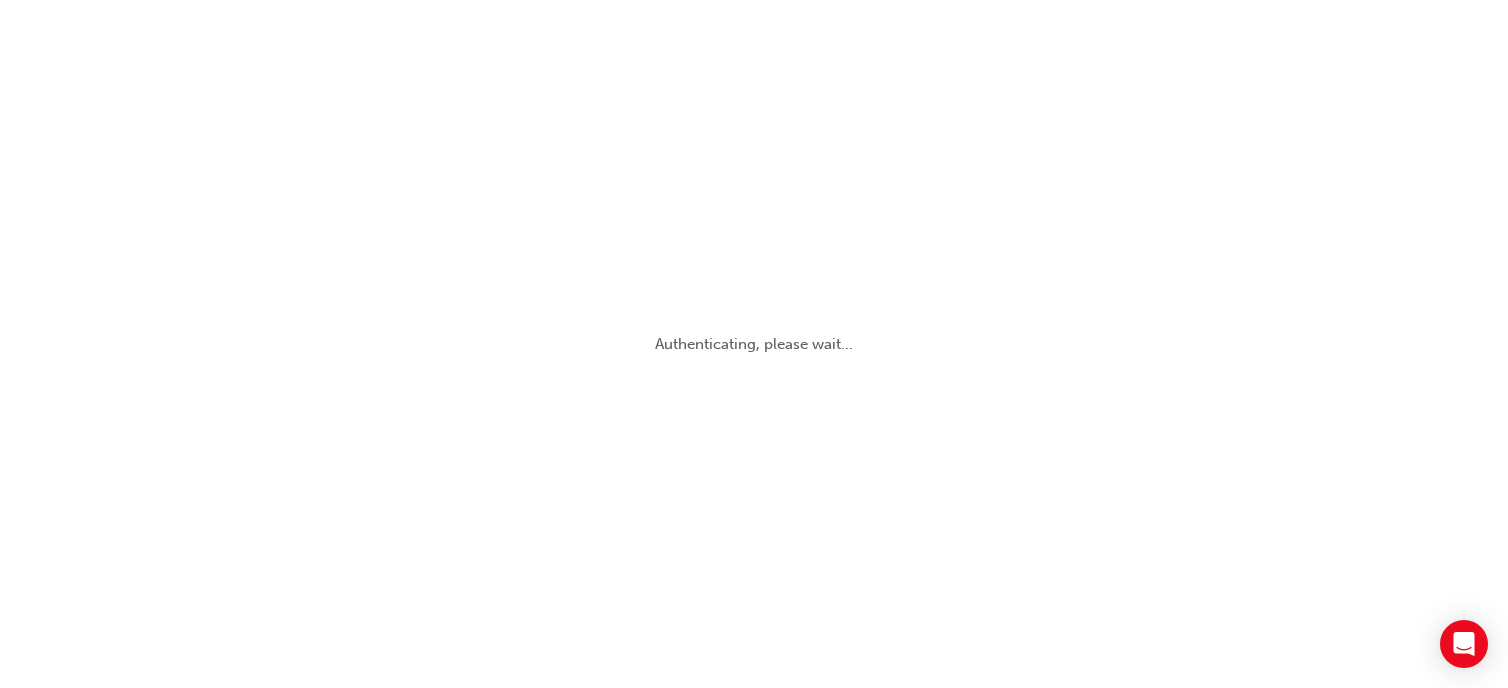 scroll, scrollTop: 0, scrollLeft: 0, axis: both 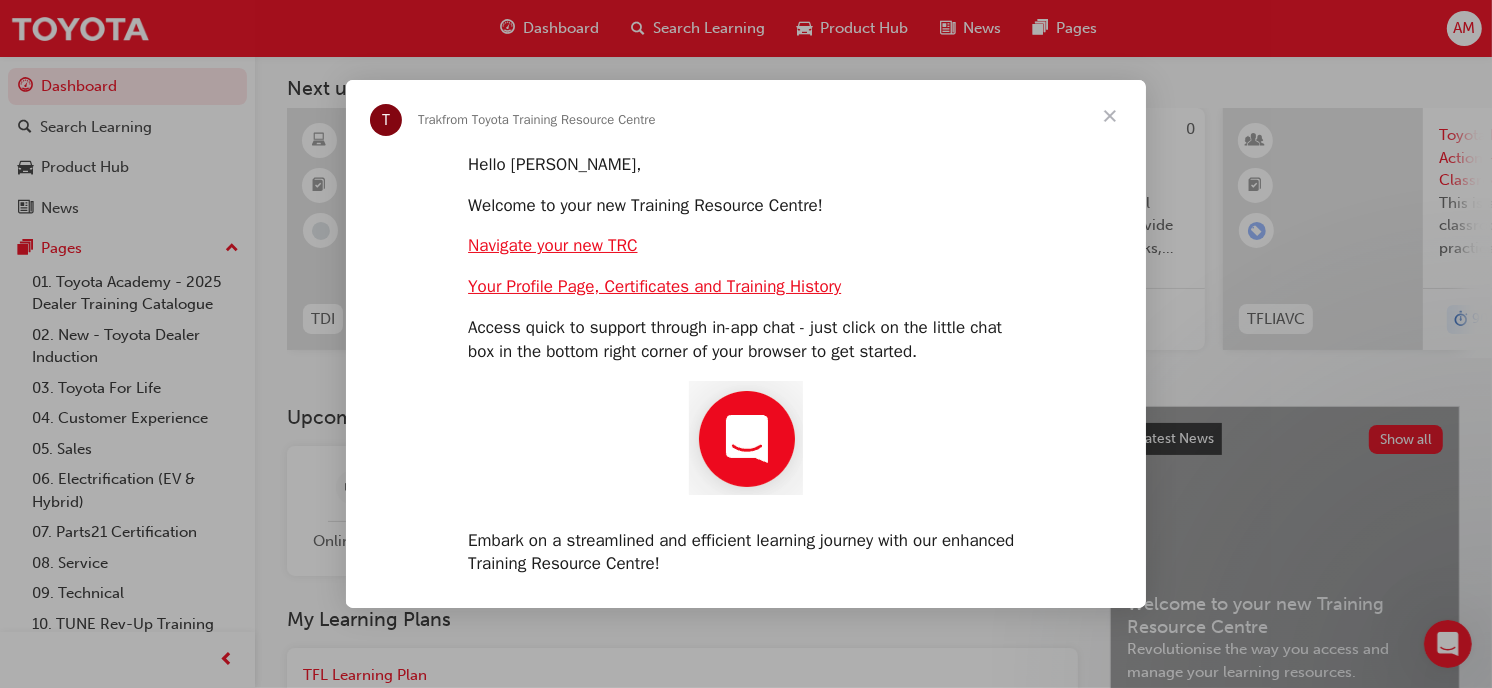 click at bounding box center (1110, 116) 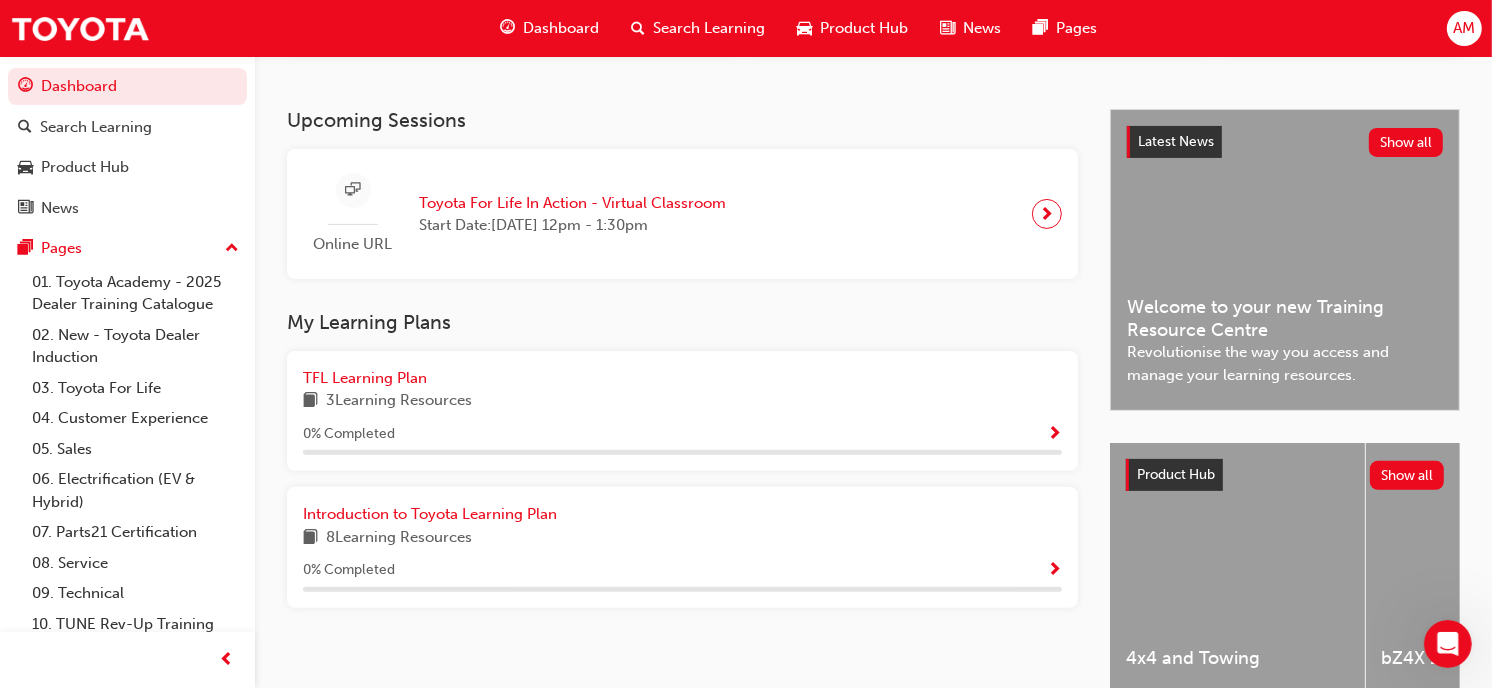 scroll, scrollTop: 401, scrollLeft: 0, axis: vertical 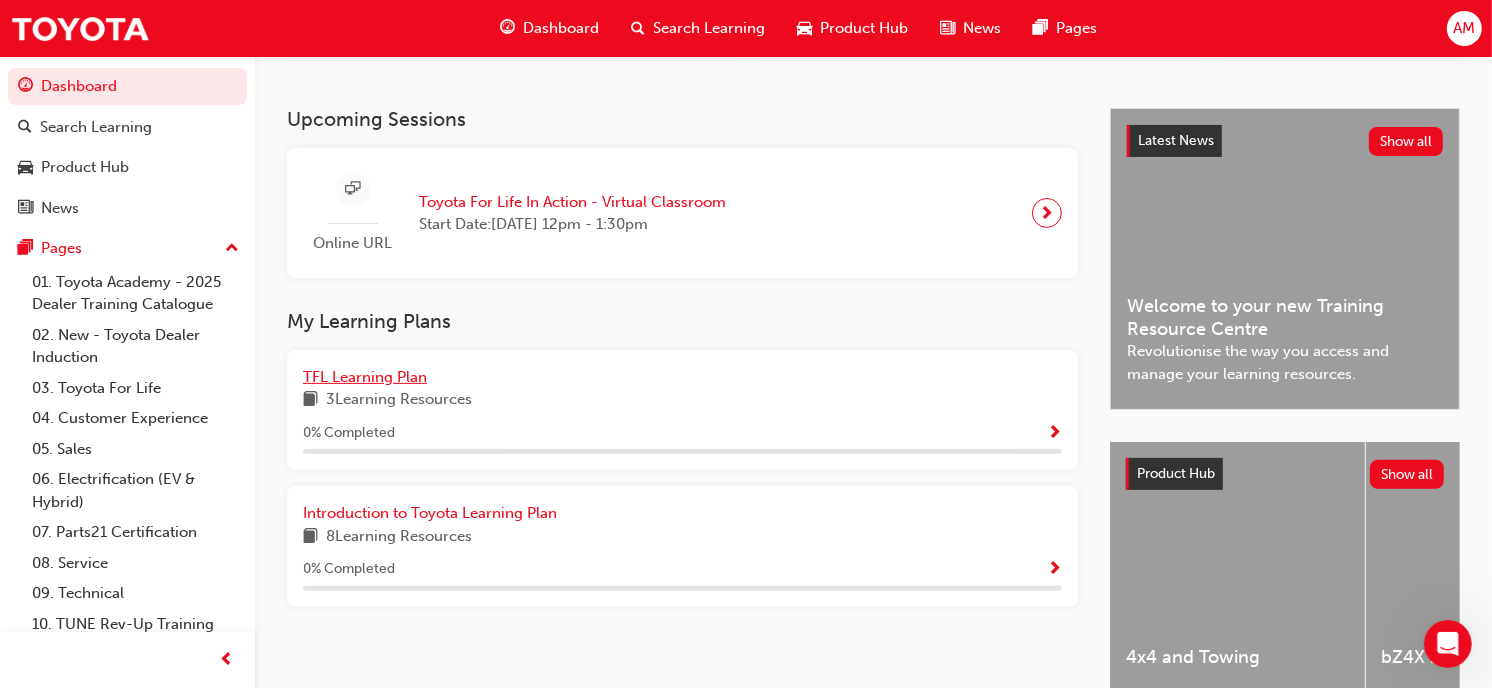 click on "TFL Learning Plan" at bounding box center (365, 377) 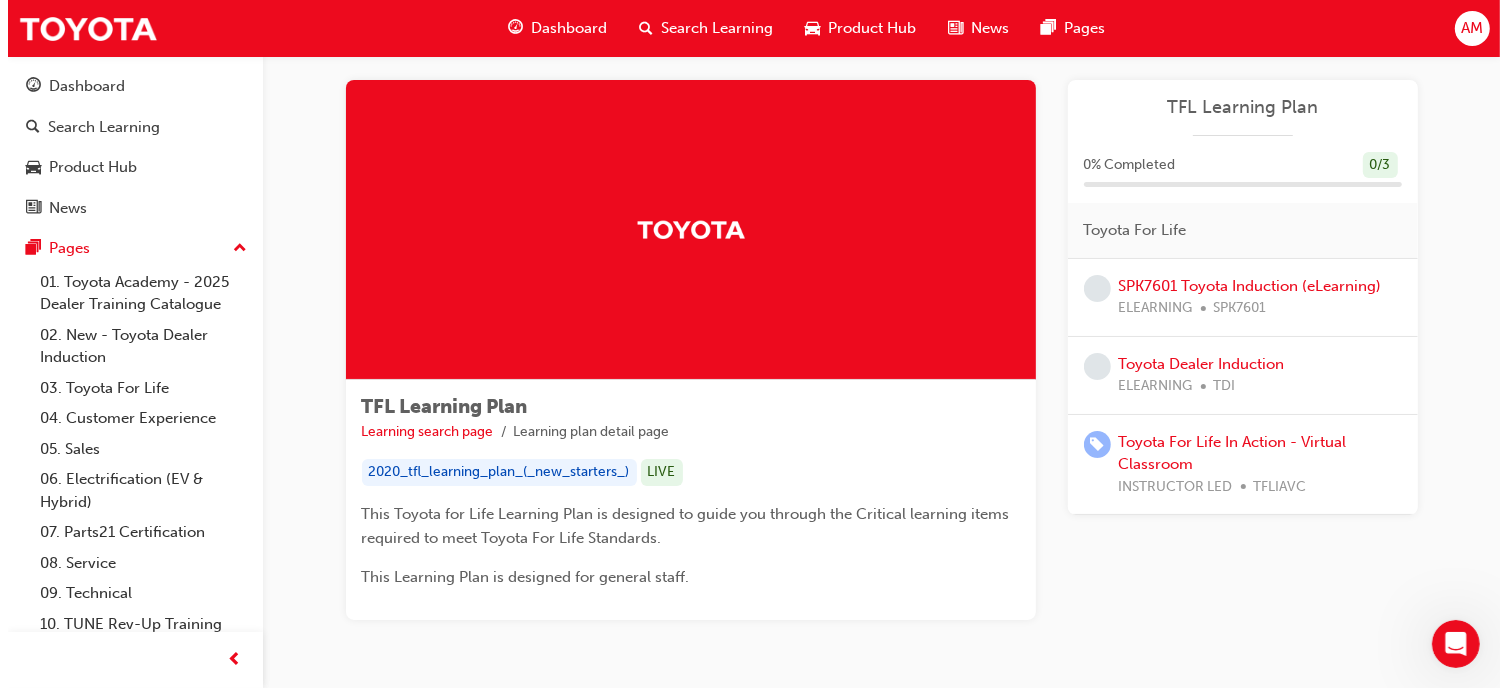 scroll, scrollTop: 0, scrollLeft: 0, axis: both 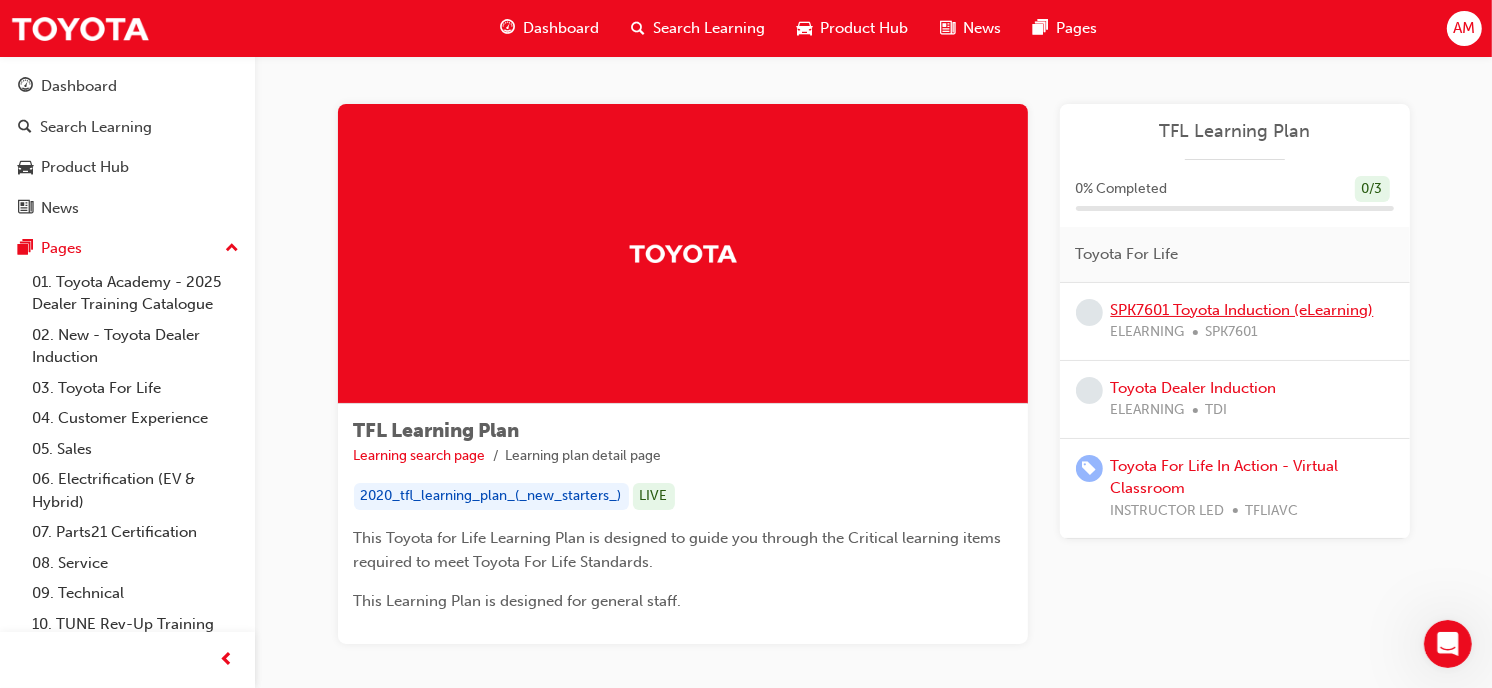 click on "SPK7601 Toyota  Induction (eLearning)" at bounding box center (1242, 310) 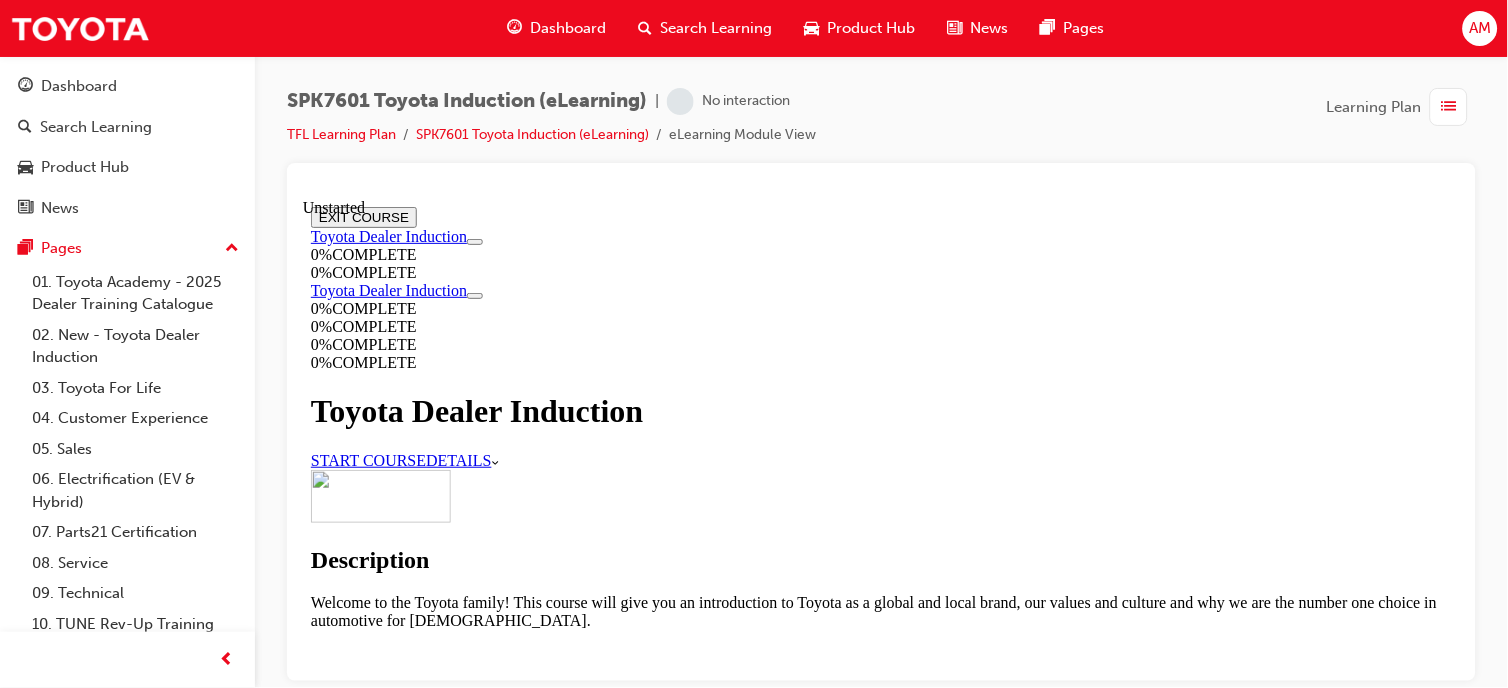 scroll, scrollTop: 0, scrollLeft: 0, axis: both 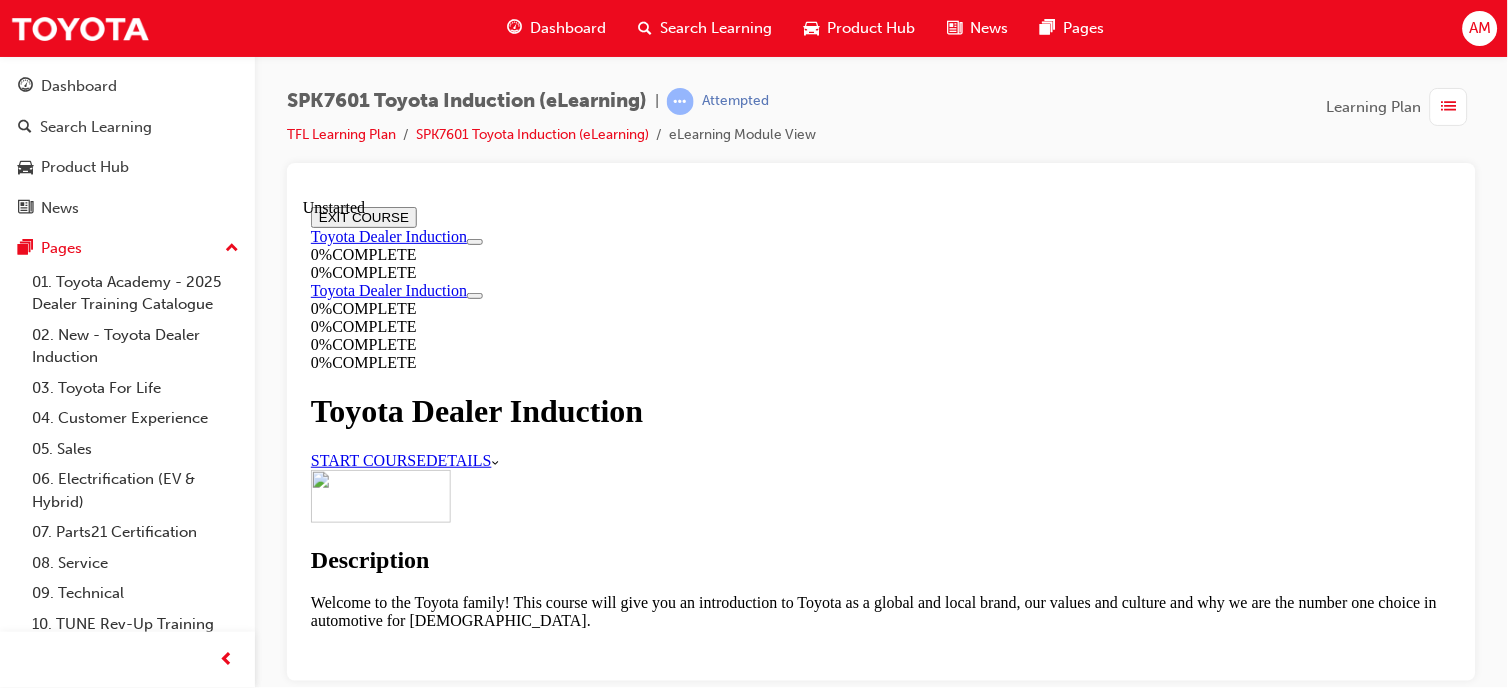 click on "START COURSE" at bounding box center (367, 459) 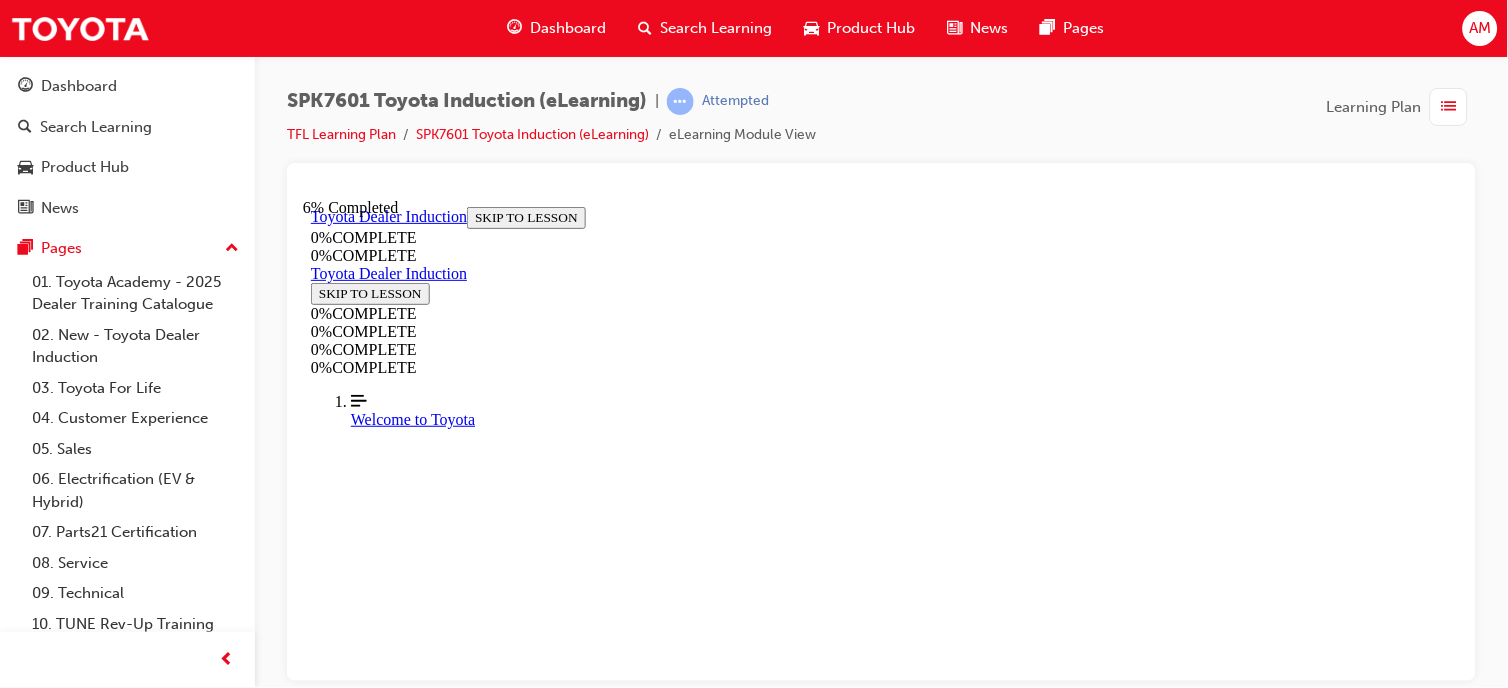 scroll, scrollTop: 1340, scrollLeft: 0, axis: vertical 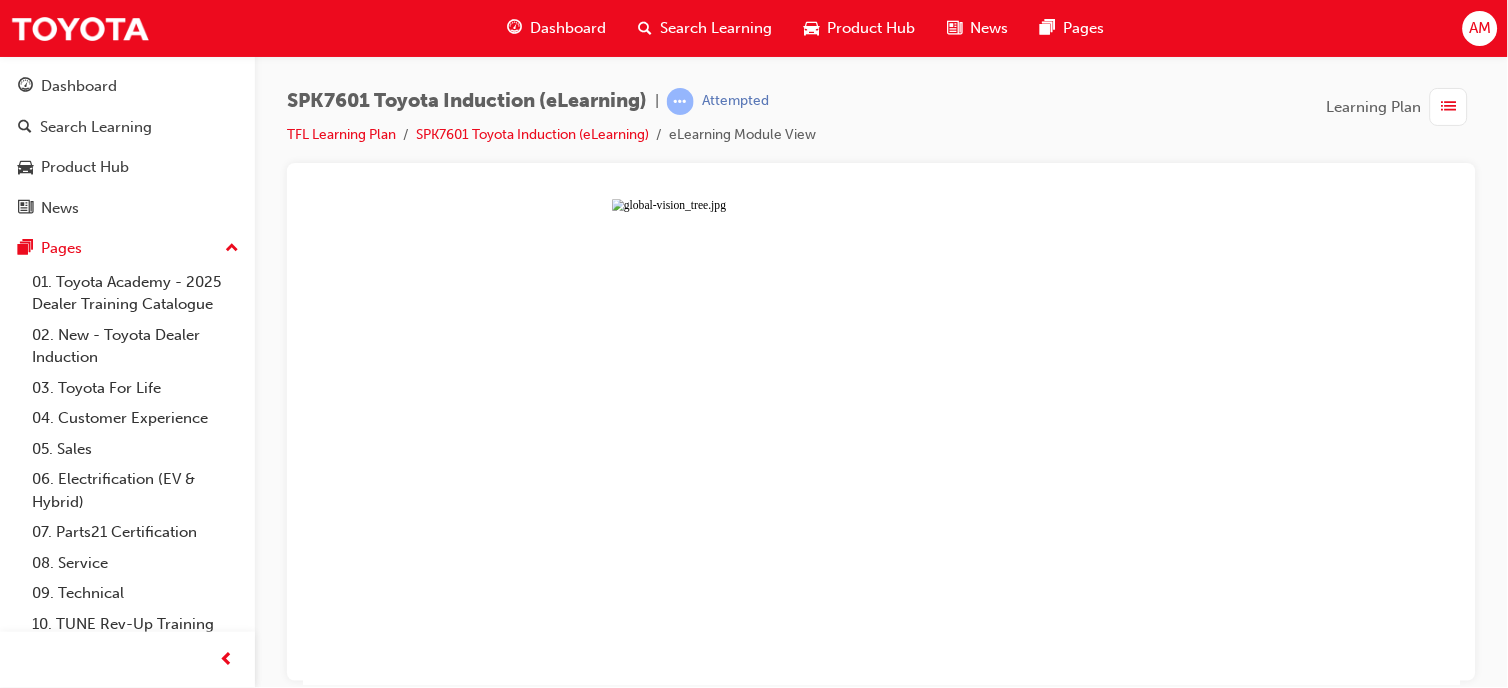 click at bounding box center (880, 441) 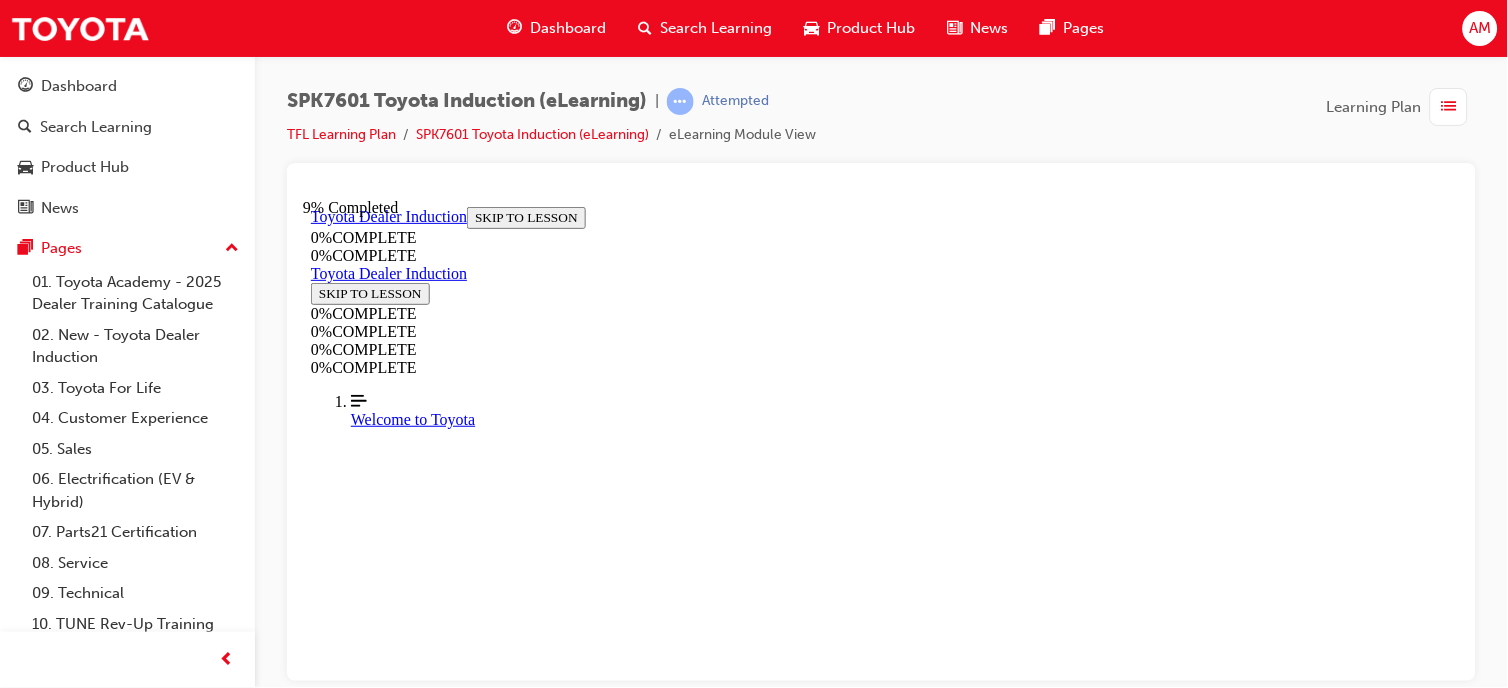 scroll, scrollTop: 1792, scrollLeft: 0, axis: vertical 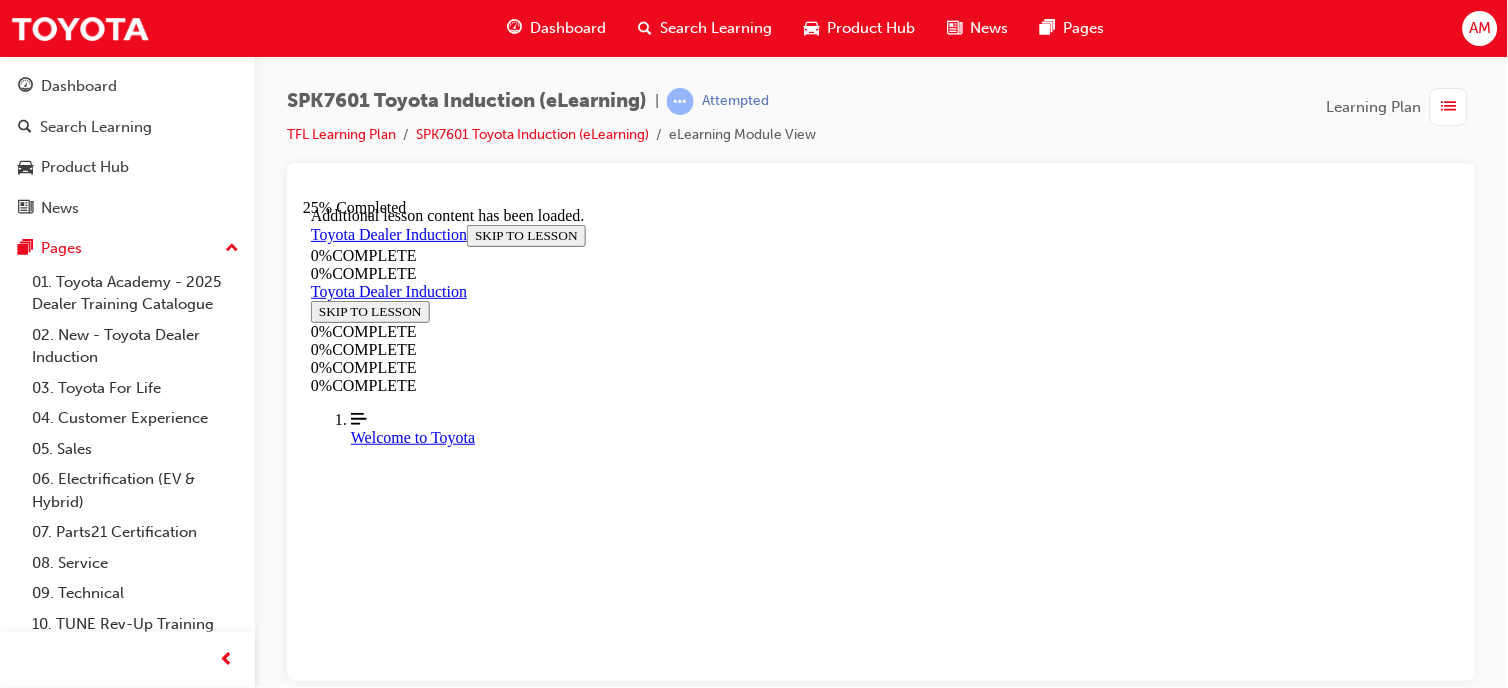 click on "CONTINUE" at bounding box center [352, 8691] 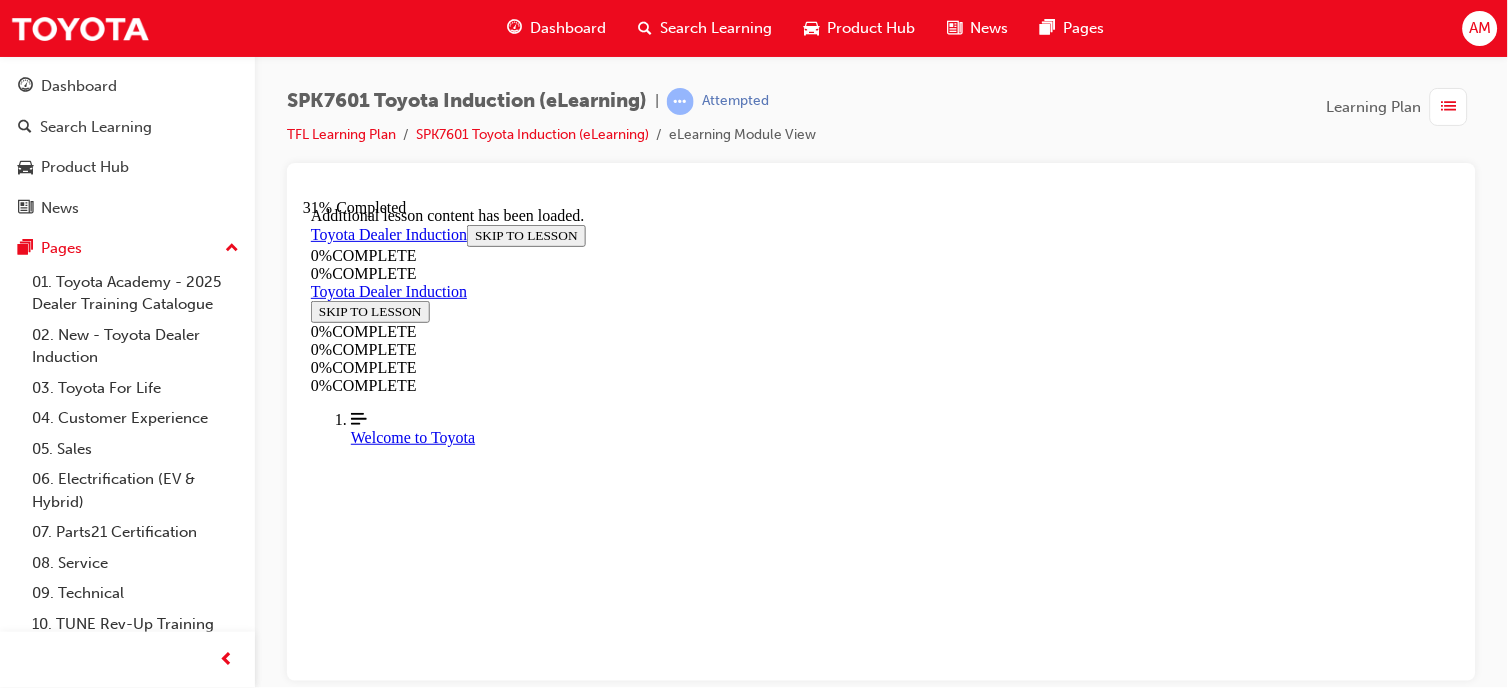 scroll, scrollTop: 3234, scrollLeft: 0, axis: vertical 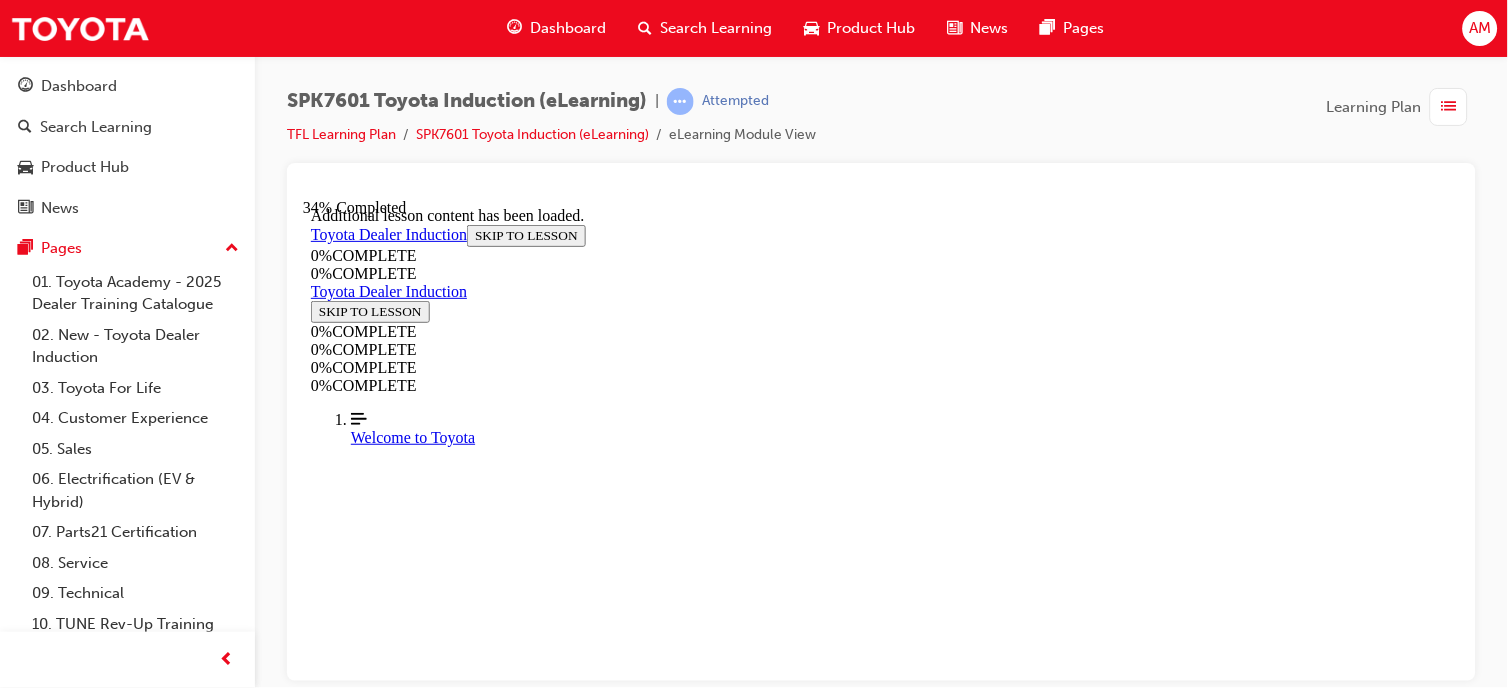 click at bounding box center (398, 9282) 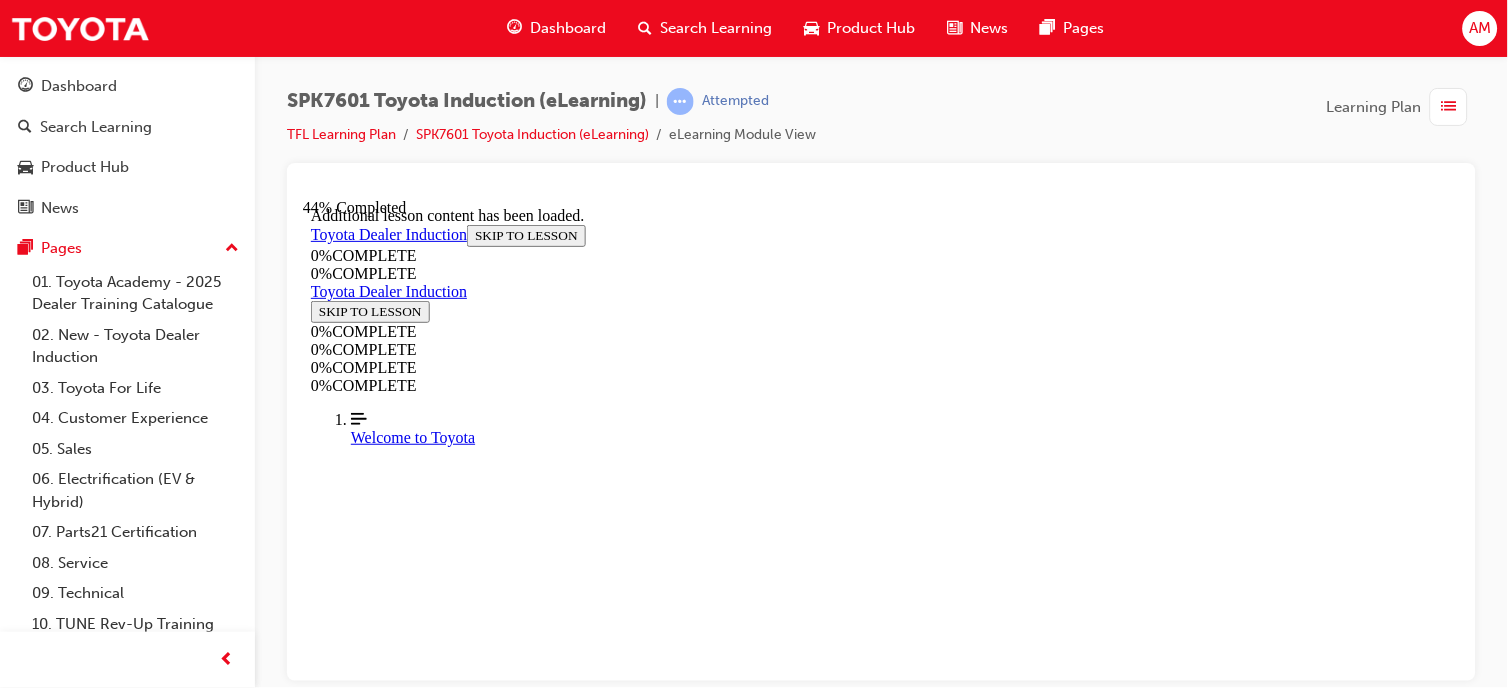 scroll, scrollTop: 4005, scrollLeft: 0, axis: vertical 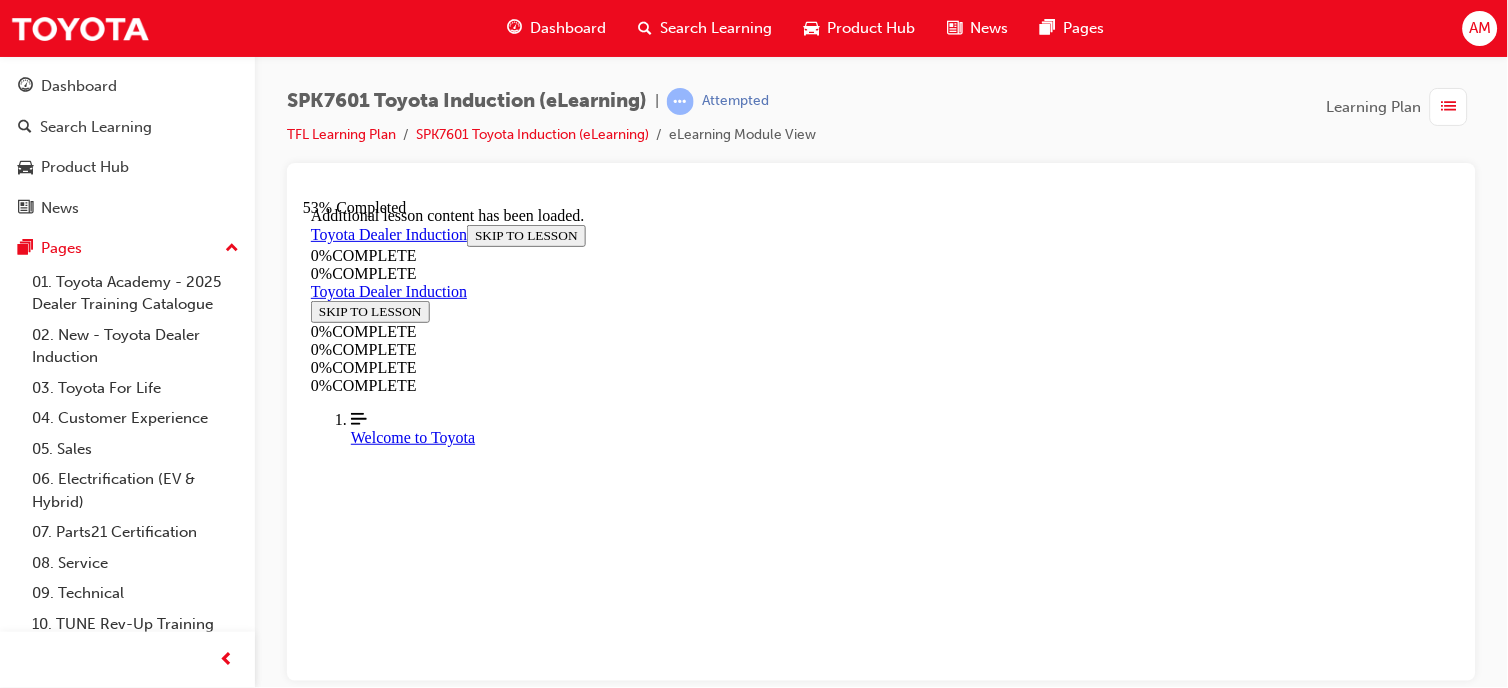 click on "CONTINUE" at bounding box center (352, 10080) 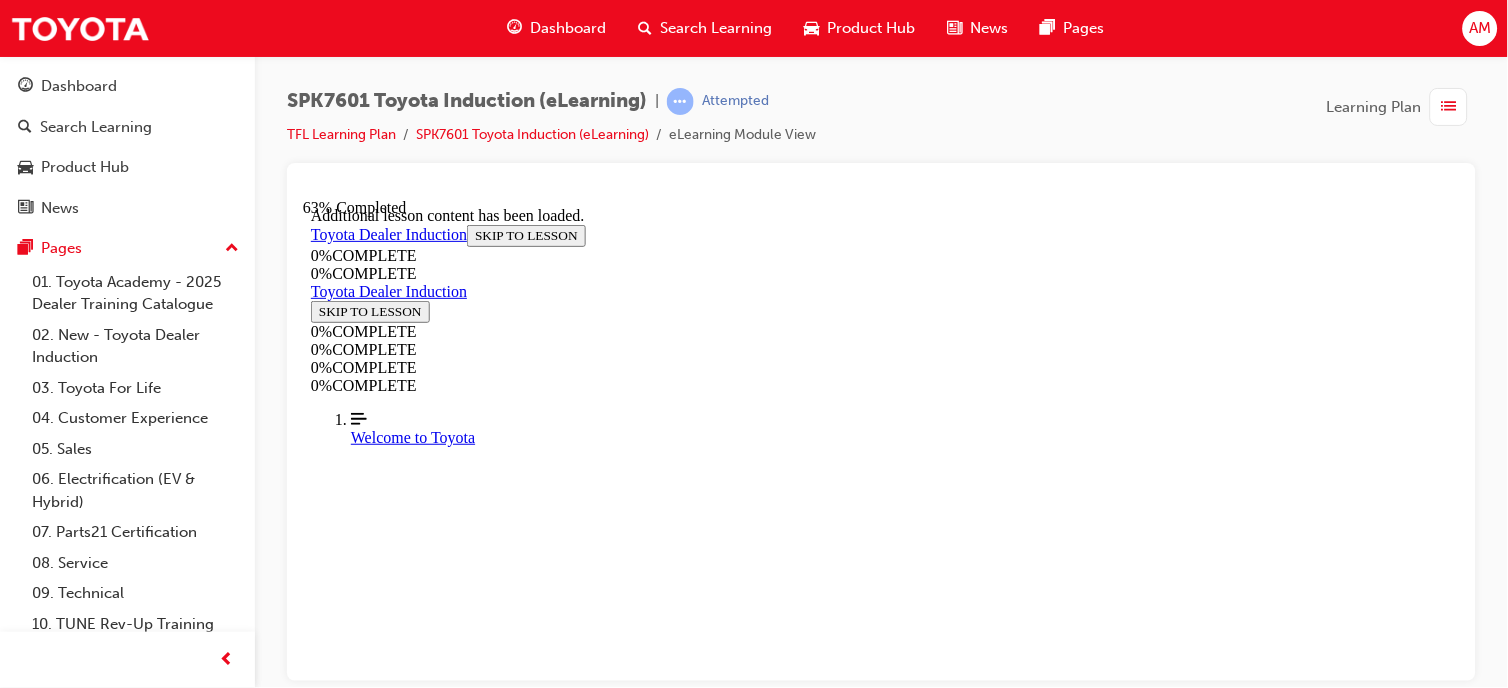 scroll, scrollTop: 15021, scrollLeft: 0, axis: vertical 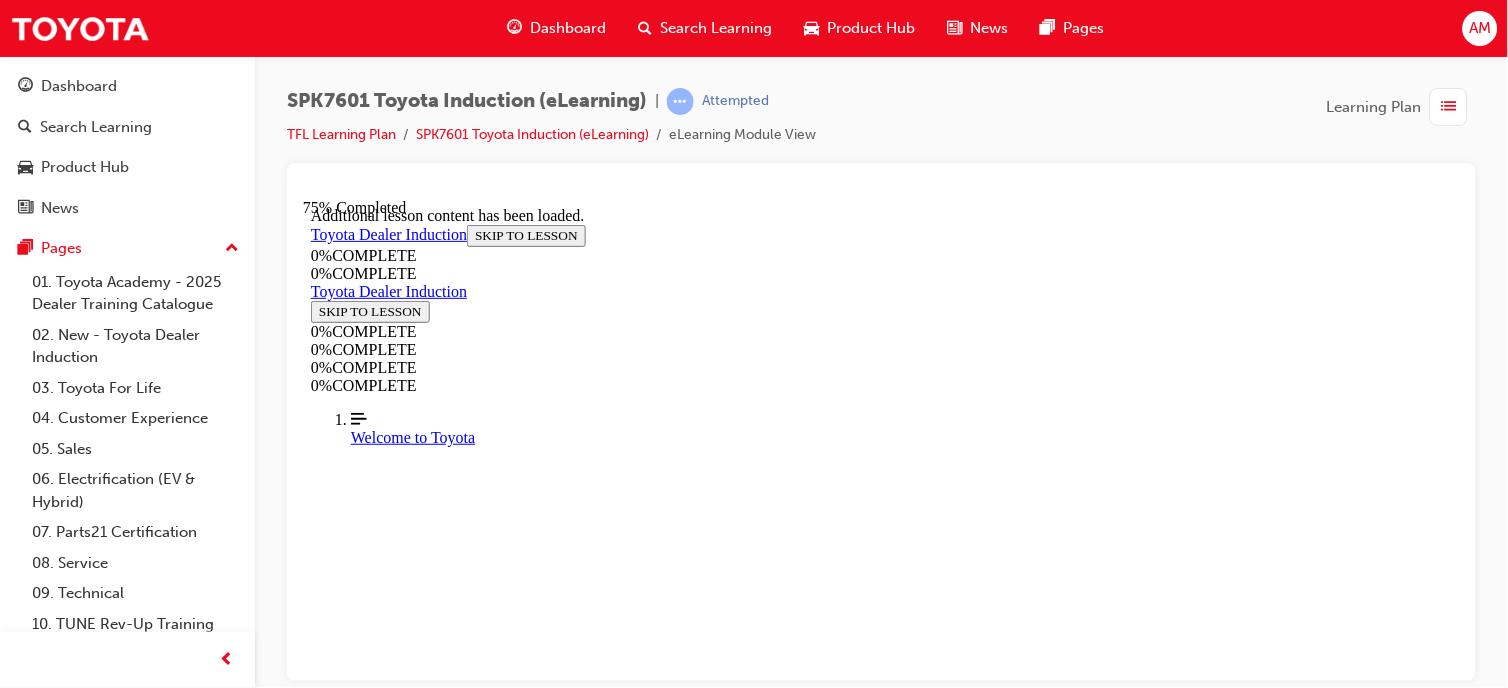 click on "CONTINUE" at bounding box center (352, 12603) 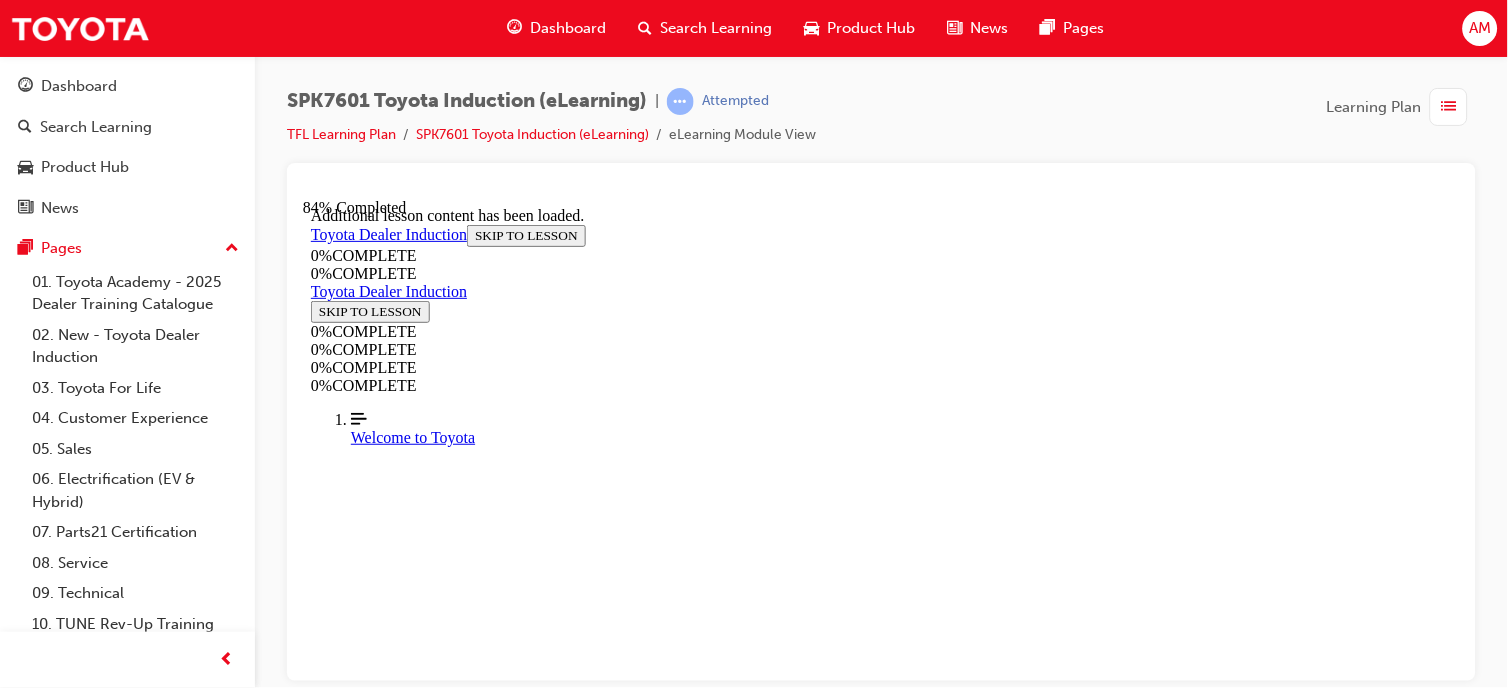 scroll, scrollTop: 16333, scrollLeft: 0, axis: vertical 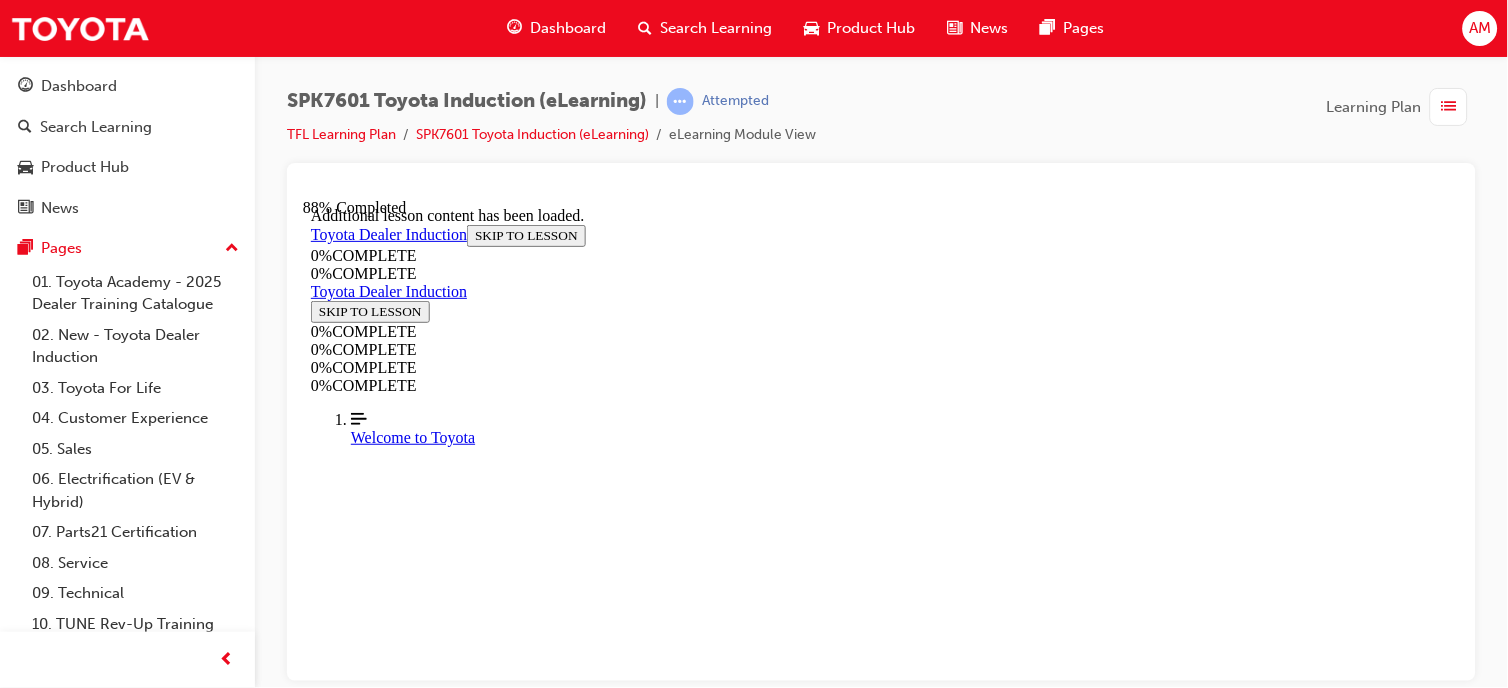 click on "CONTINUE" at bounding box center [352, 14143] 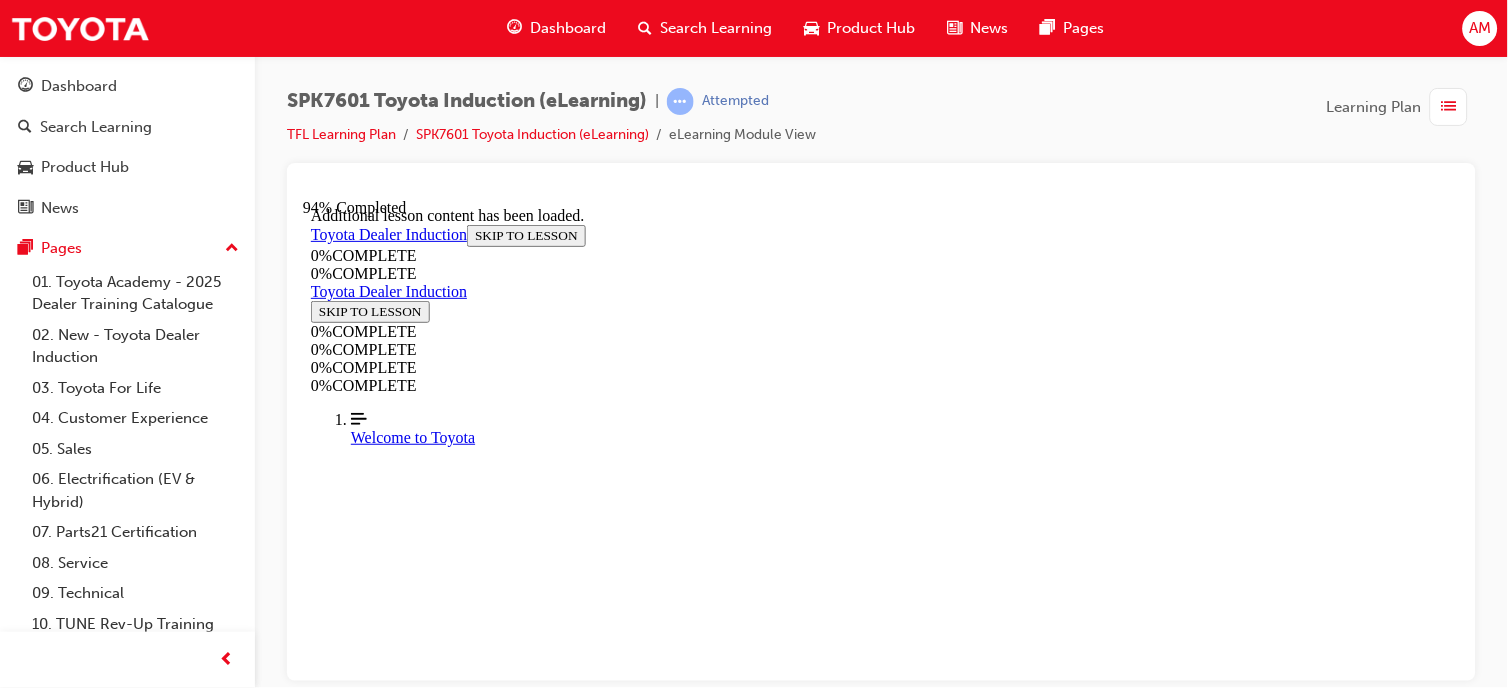 scroll, scrollTop: 17634, scrollLeft: 0, axis: vertical 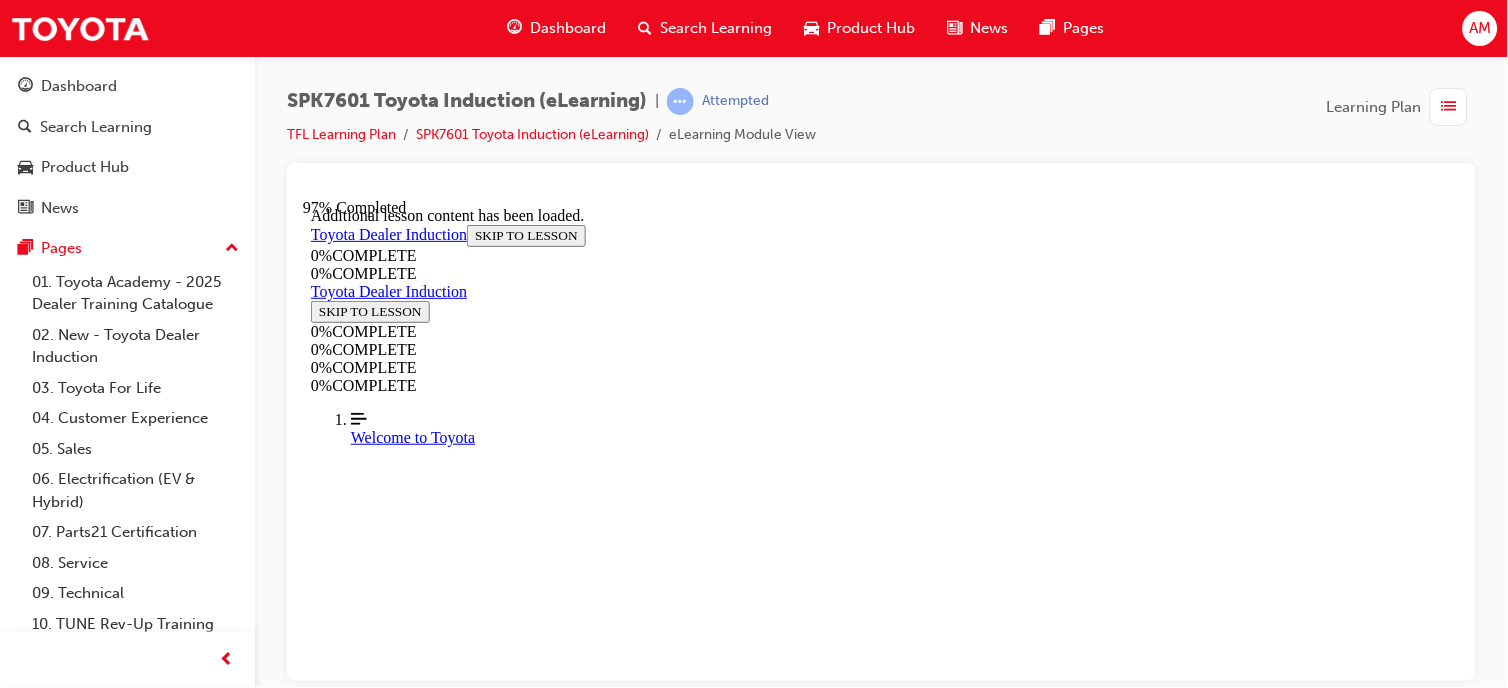 click on "here" at bounding box center (1015, 14621) 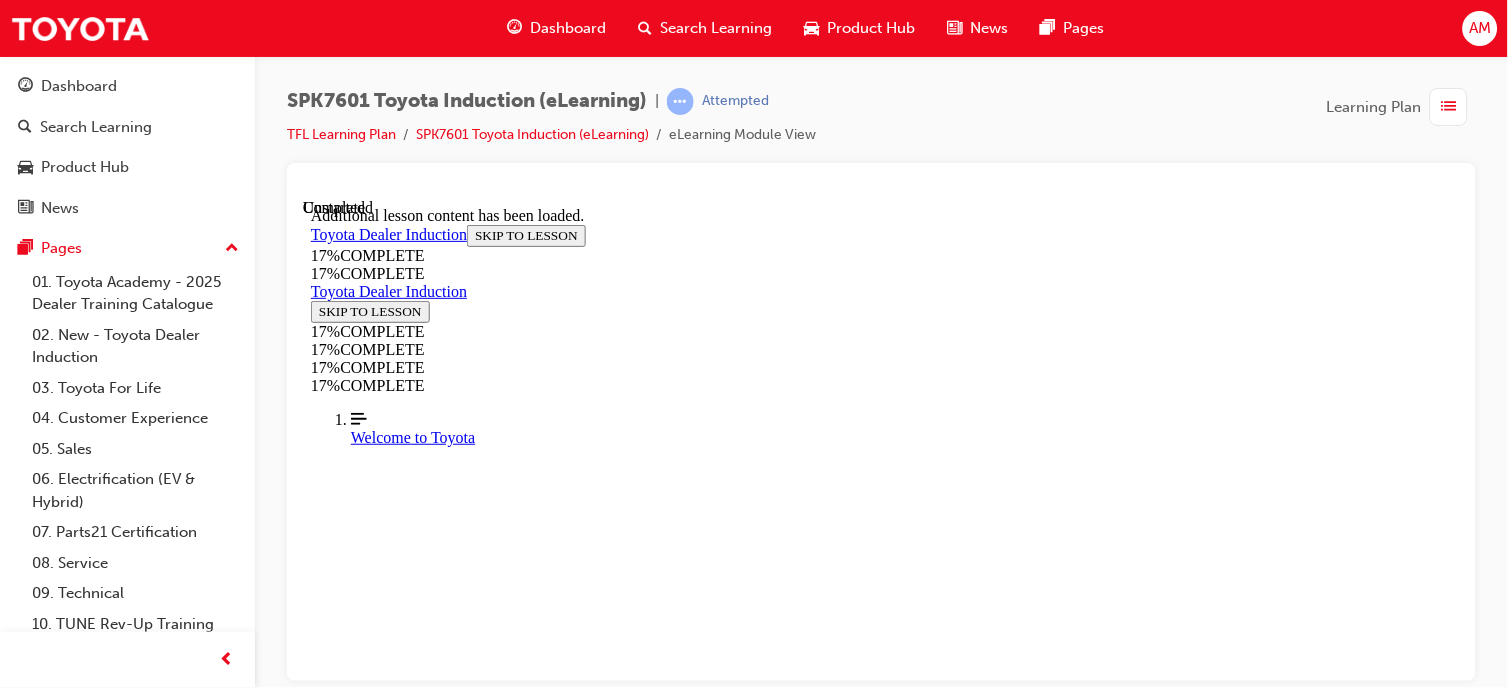 scroll, scrollTop: 0, scrollLeft: 0, axis: both 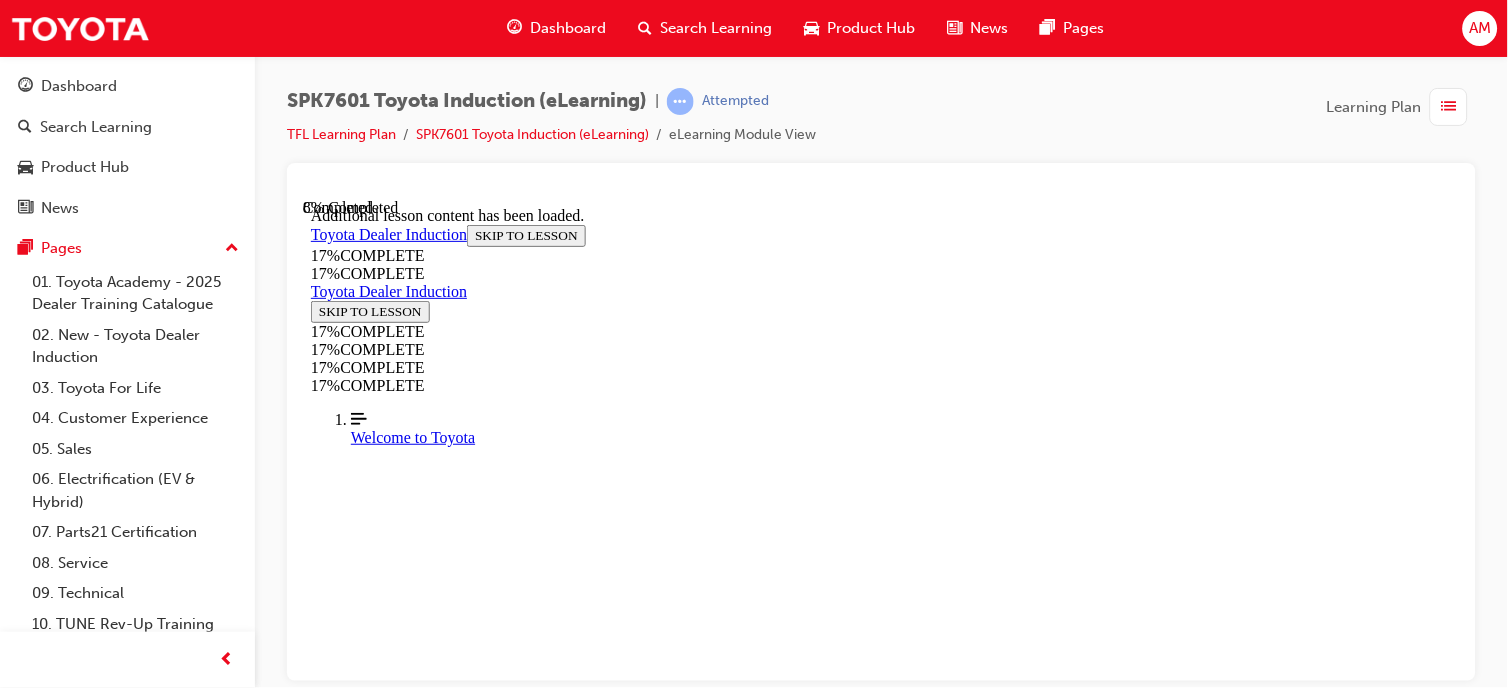 click on "In October 1936 with the addition of the Model AA passenger car to the Toyota’s production line, the company initiated a program to visit guests in cooperation with domestic dealers in each region of Japan.   The announcement of the start of the service in Toyota’s internal newsletter said, “Increasing benefits for guests, dealers and manufacturers is the desire that the three parties have in common.” With this new program, the root of Toyota’s “Guest First” philosophy was born. To this day, putting the guests’ needs ahead of everything else has always helped the company manufacturer quality products and provide good service." at bounding box center [880, 7681] 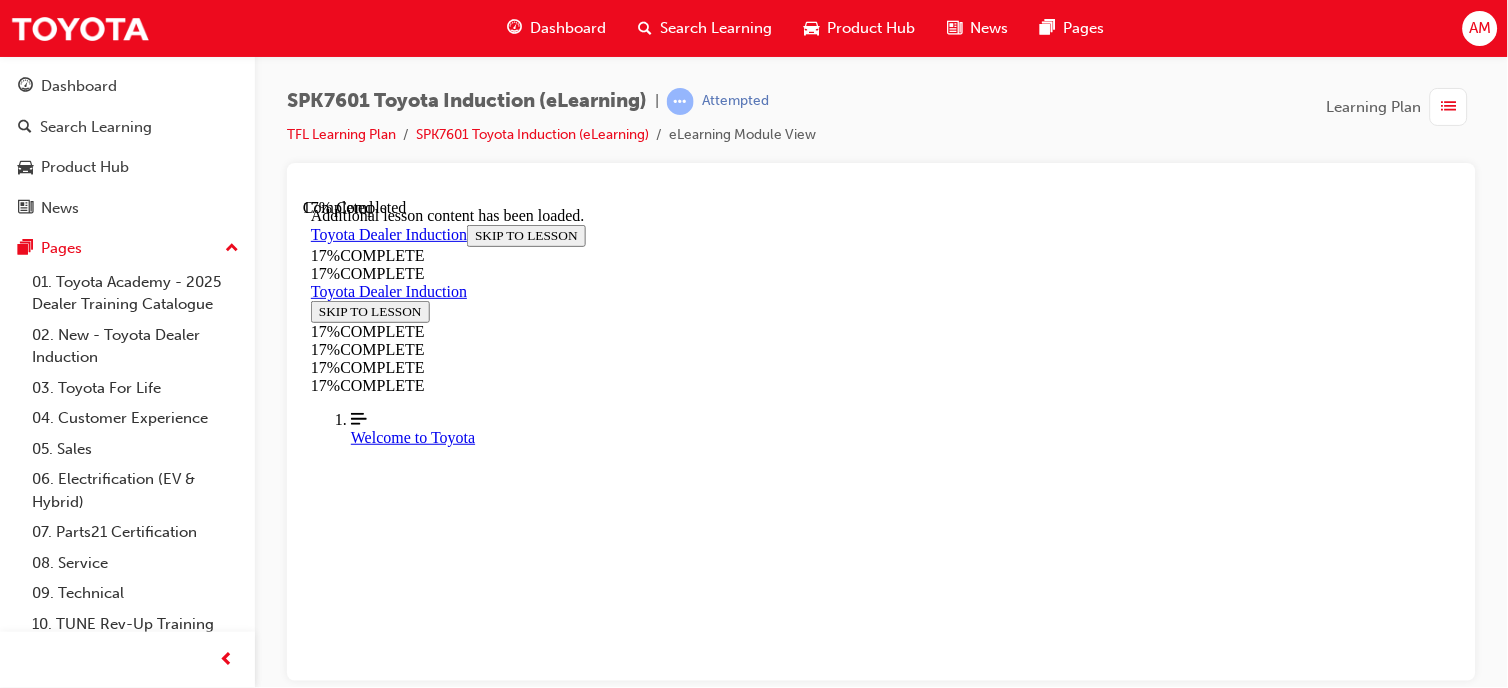 click at bounding box center [358, 8009] 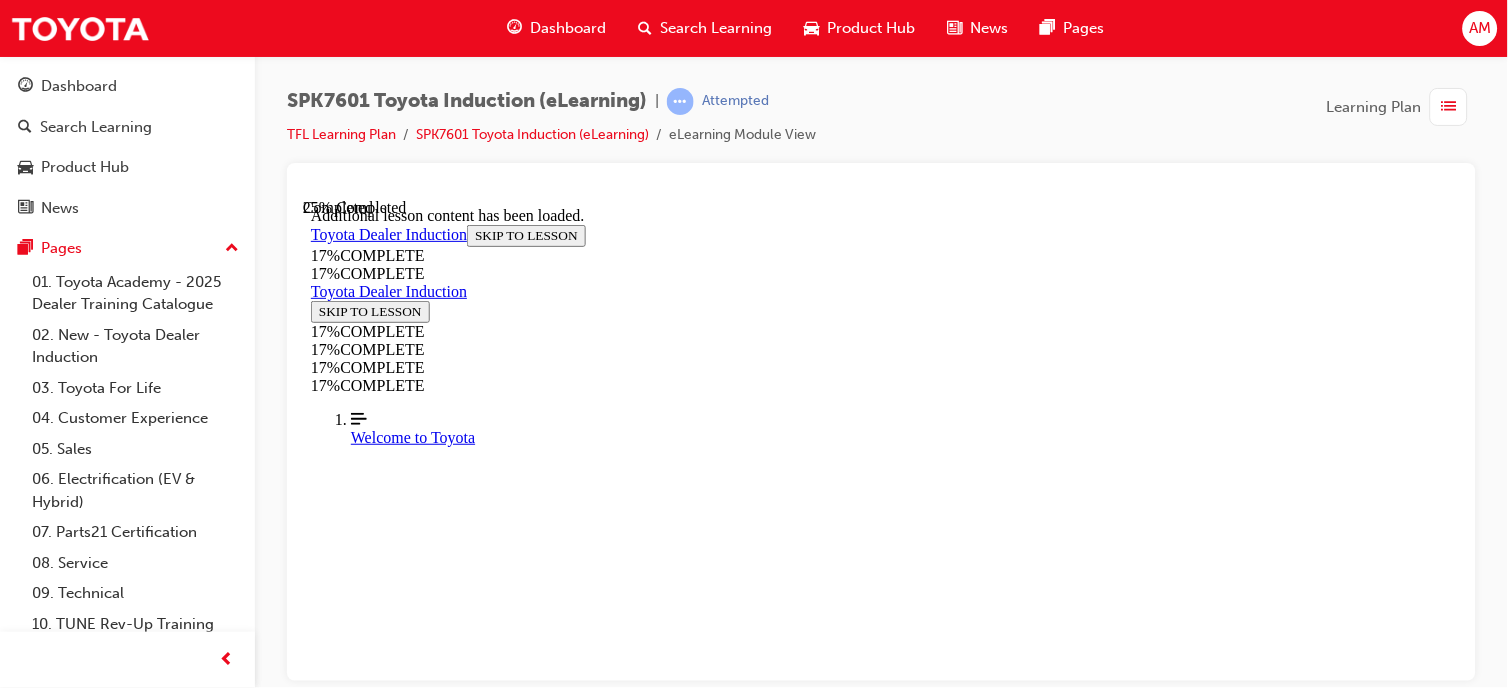 scroll, scrollTop: 1418, scrollLeft: 0, axis: vertical 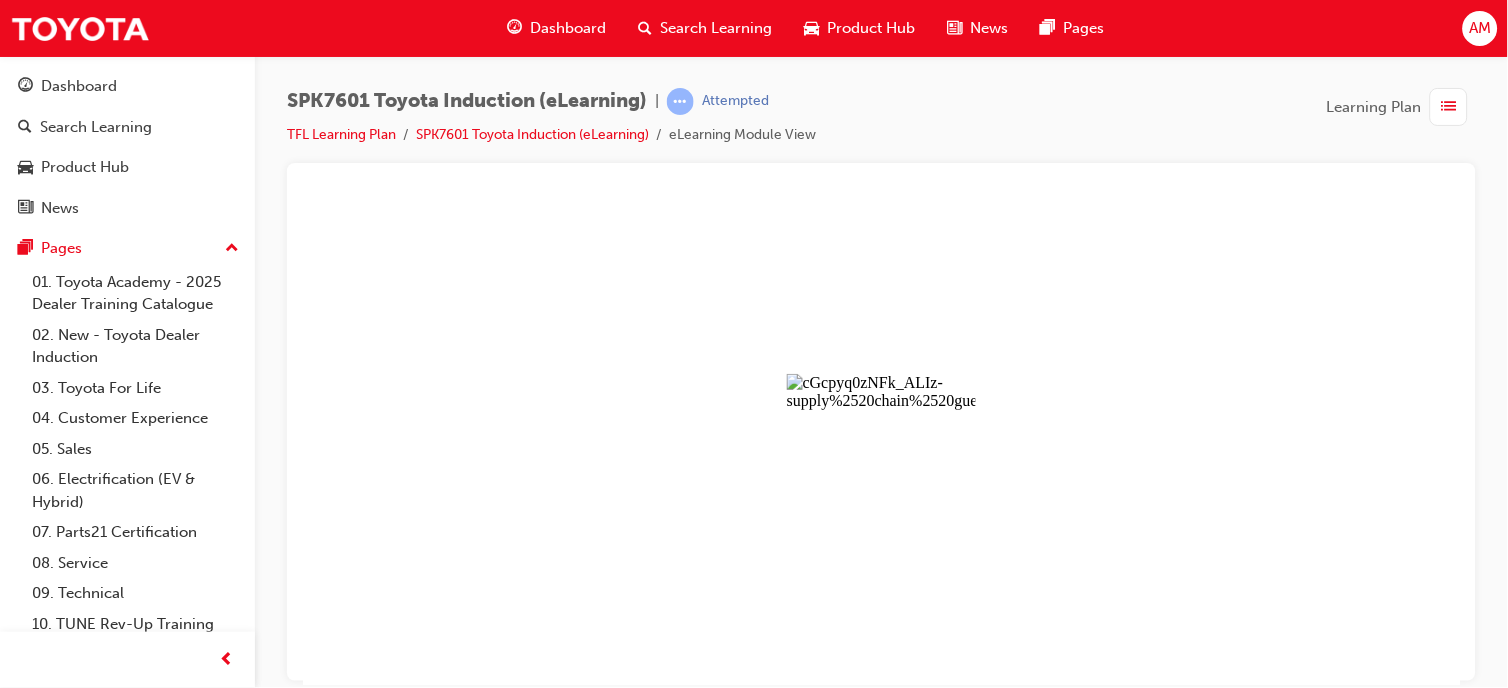 click at bounding box center [880, 441] 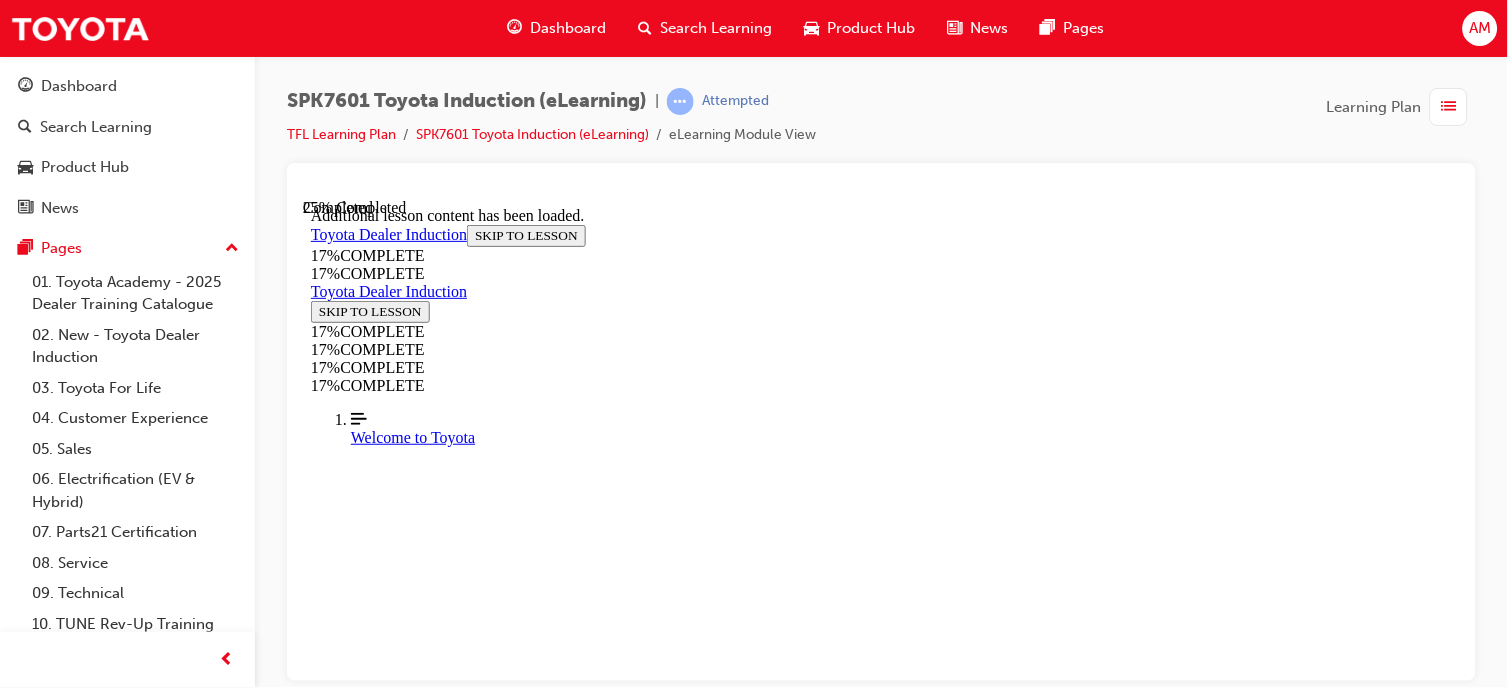 click on "1" at bounding box center [314, 8276] 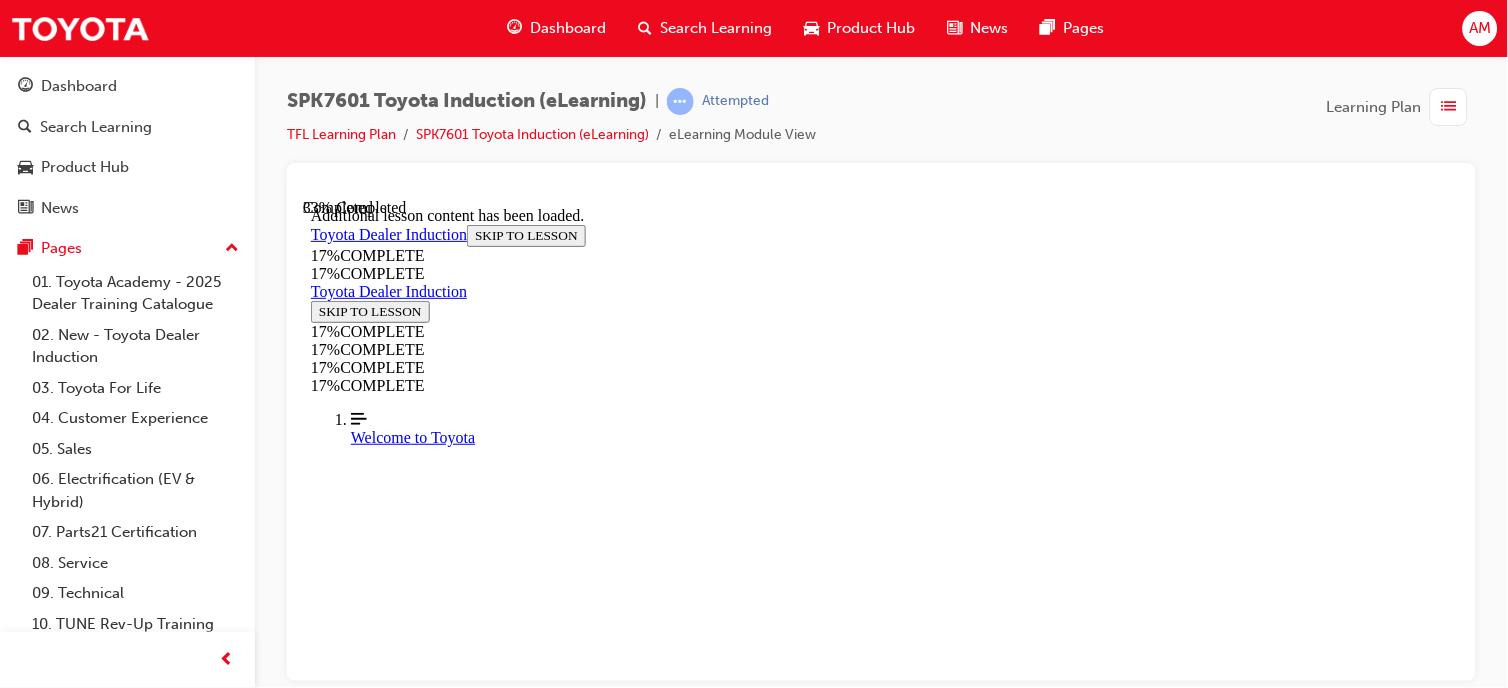scroll, scrollTop: 1637, scrollLeft: 0, axis: vertical 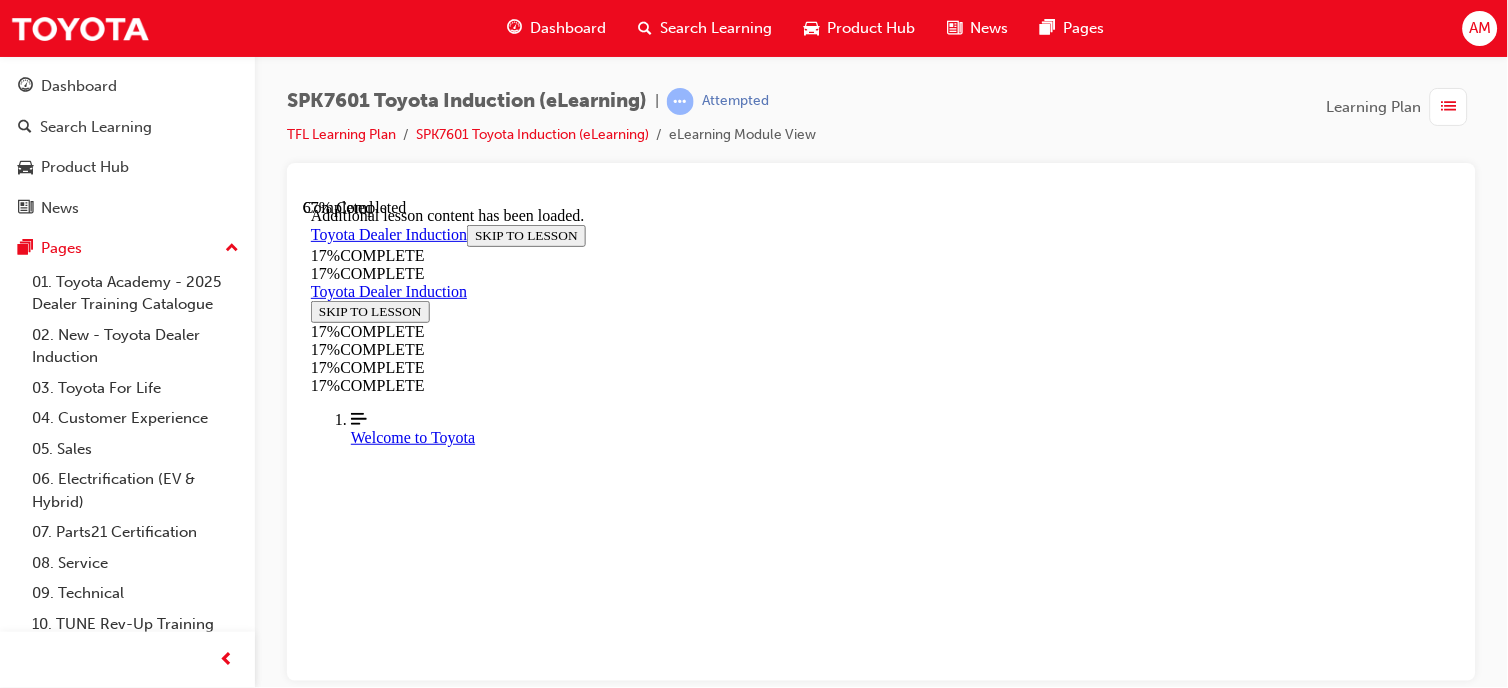 click on "CONTINUE" at bounding box center (352, 9001) 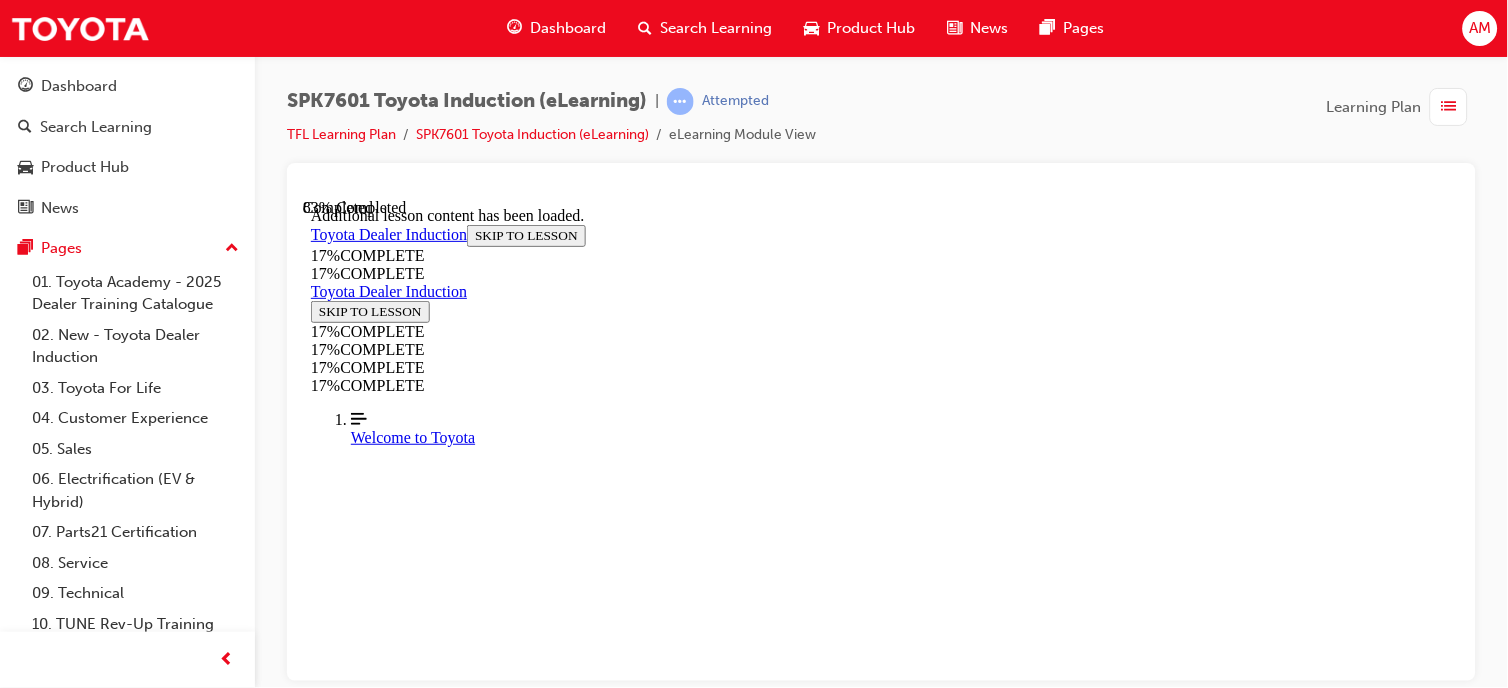 scroll, scrollTop: 3282, scrollLeft: 0, axis: vertical 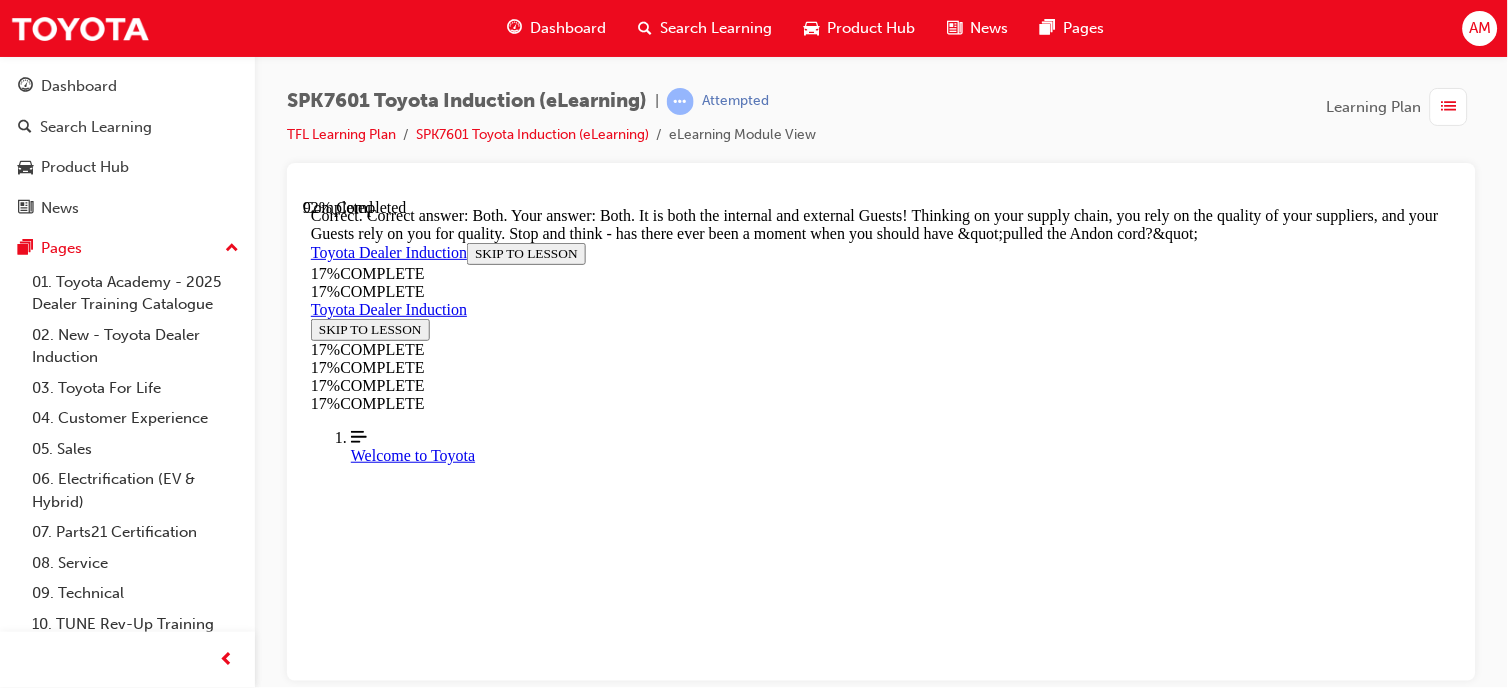 click on "CONTINUE" at bounding box center [352, 13191] 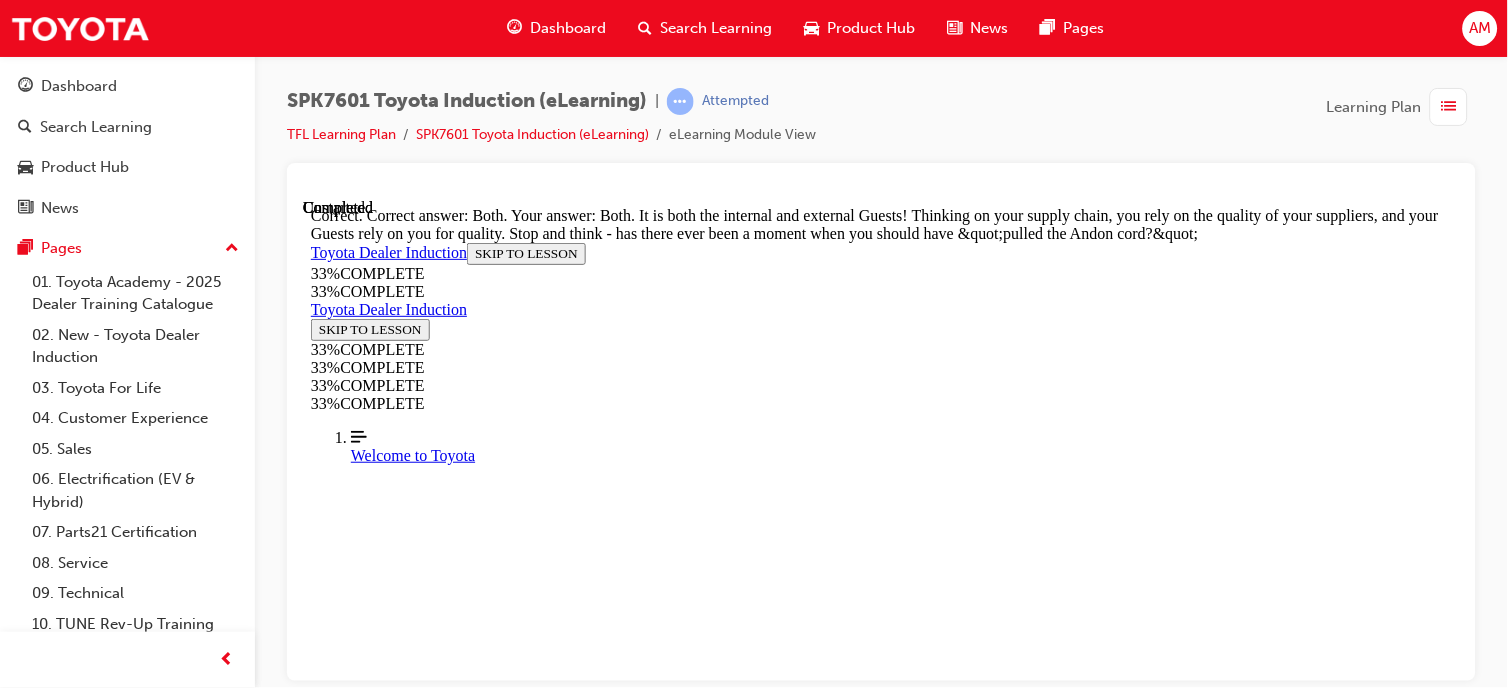 scroll, scrollTop: 0, scrollLeft: 0, axis: both 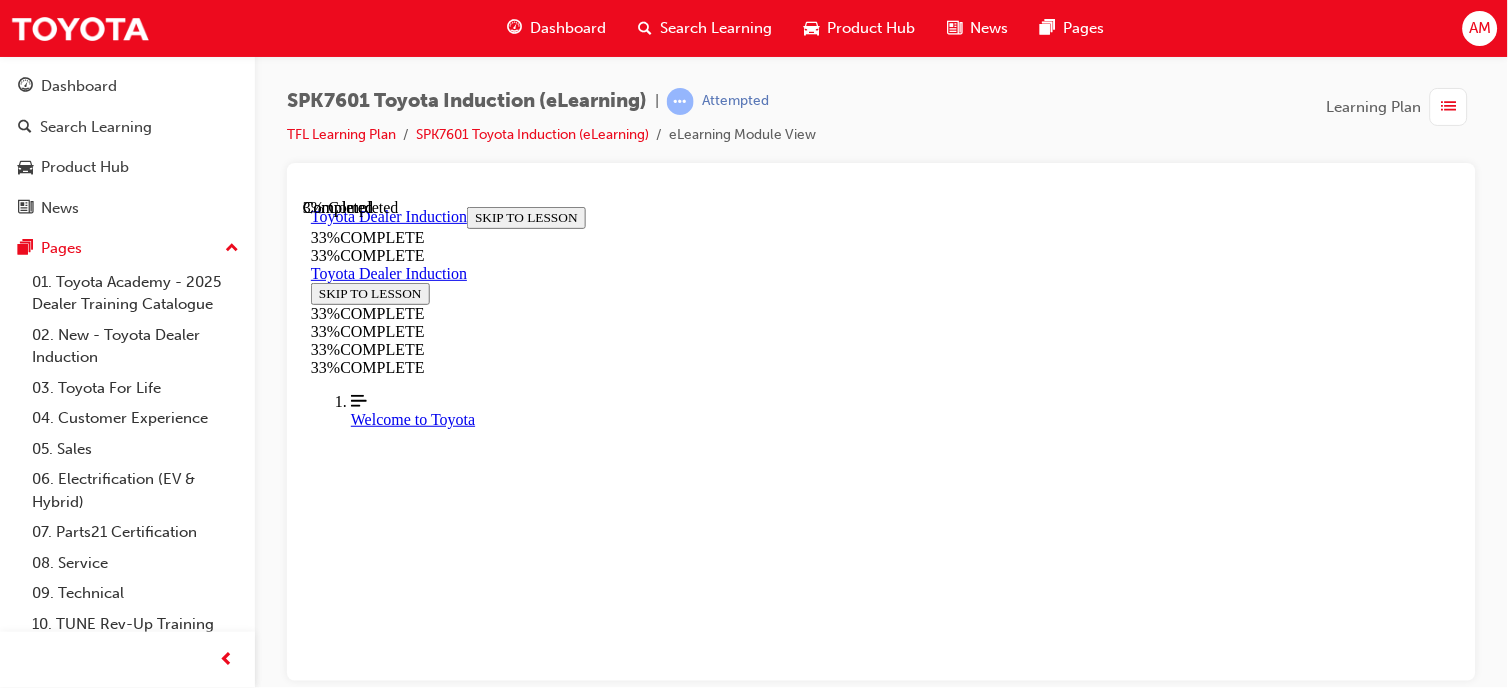 click on "CONTINUE" at bounding box center (352, 7802) 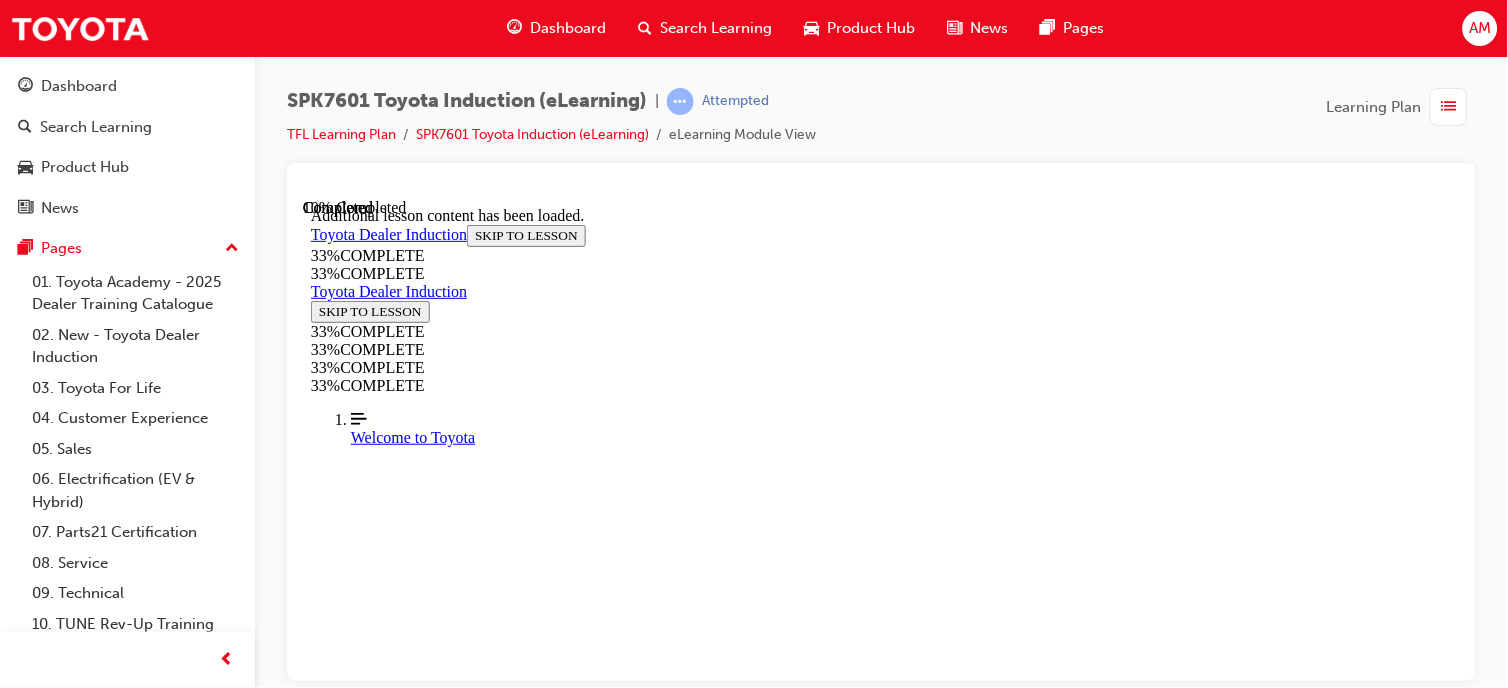 scroll, scrollTop: 931, scrollLeft: 0, axis: vertical 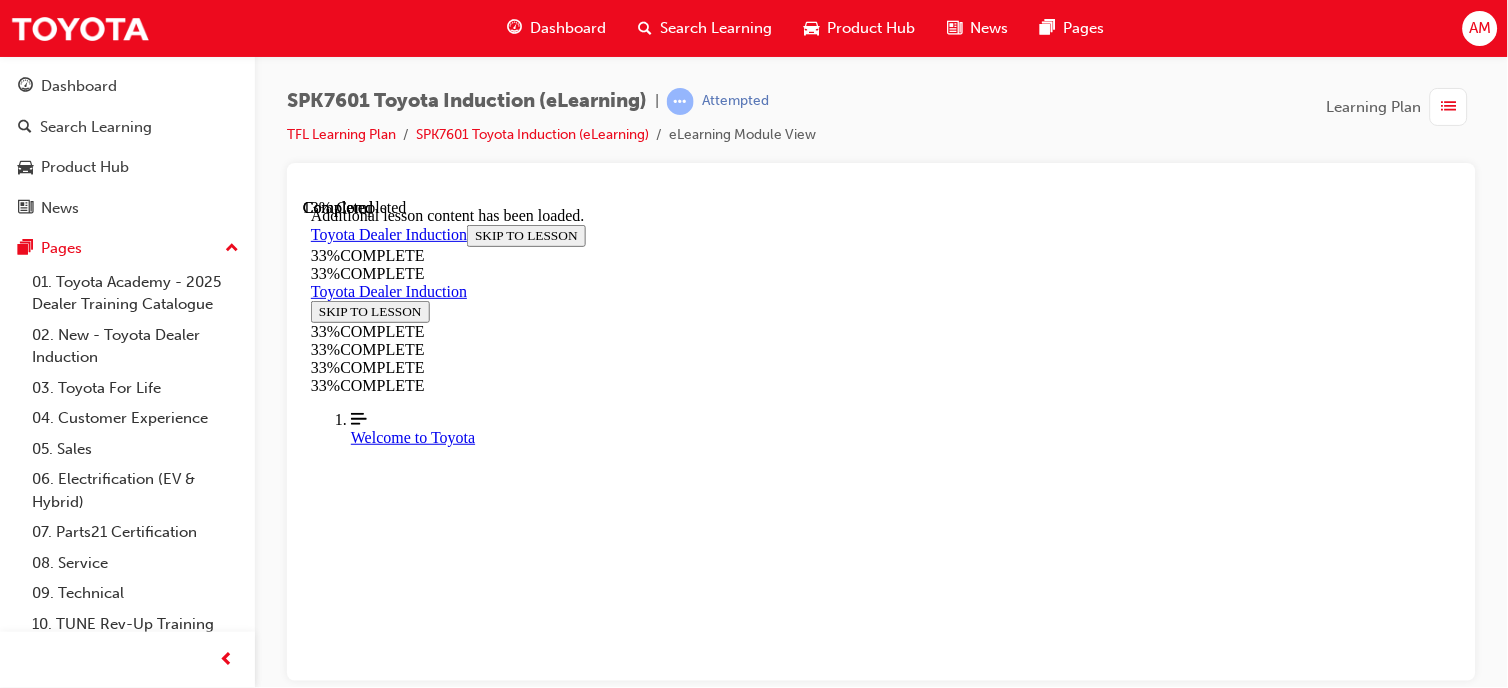 click on "CONTINUE" at bounding box center [352, 8036] 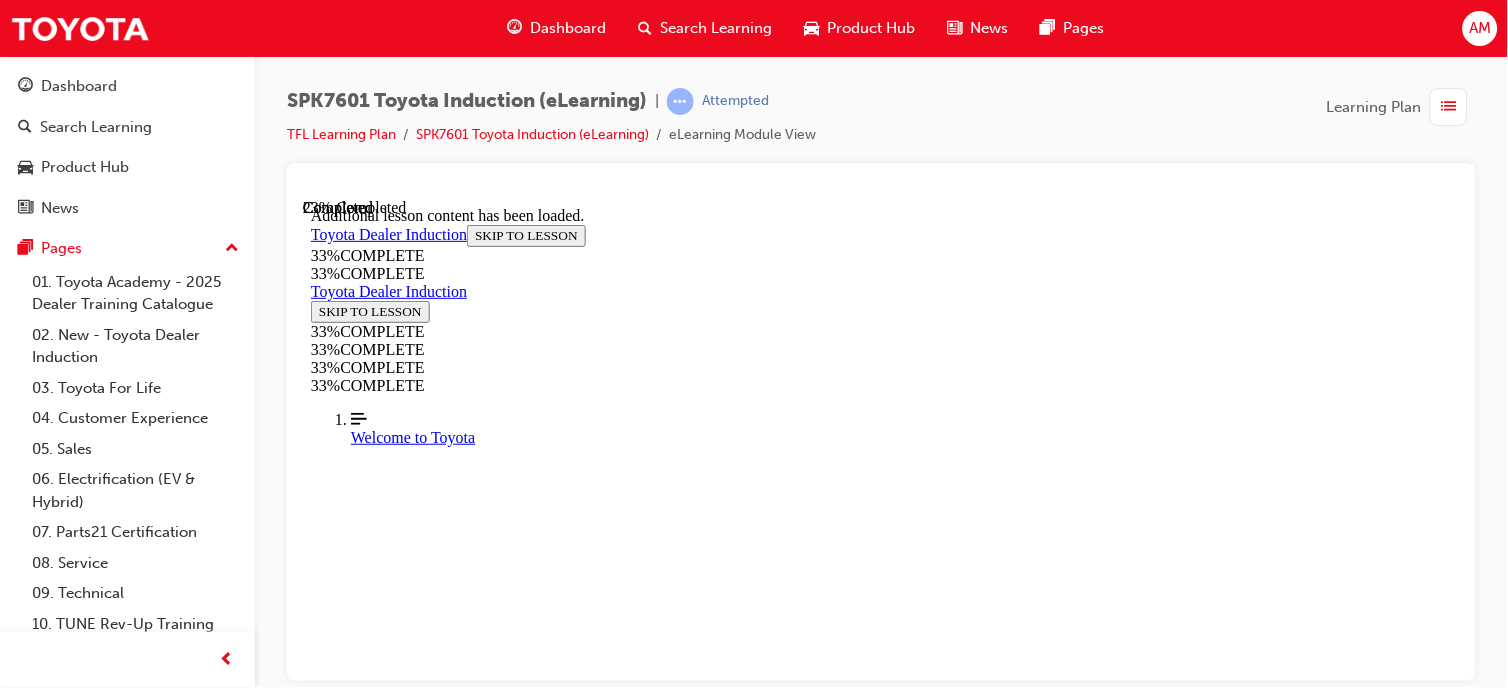 scroll, scrollTop: 2030, scrollLeft: 0, axis: vertical 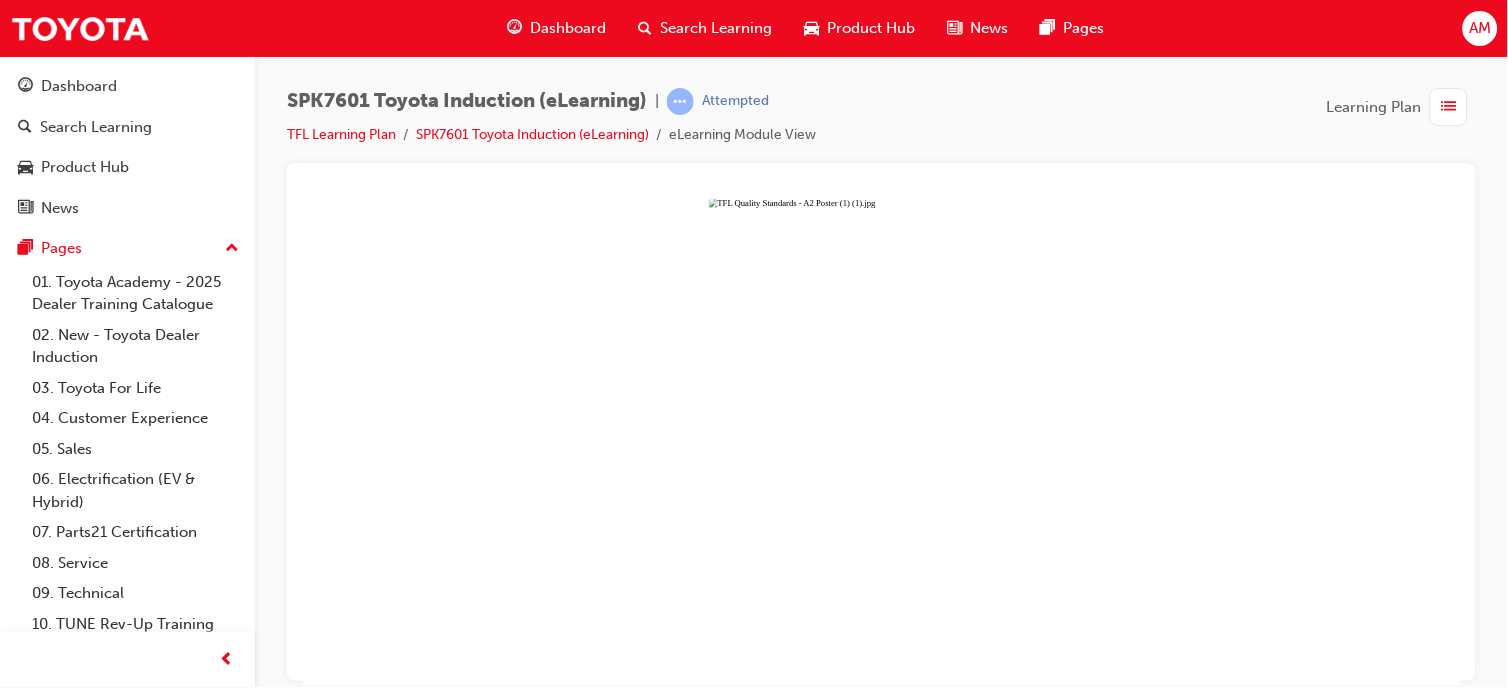 click at bounding box center [880, 441] 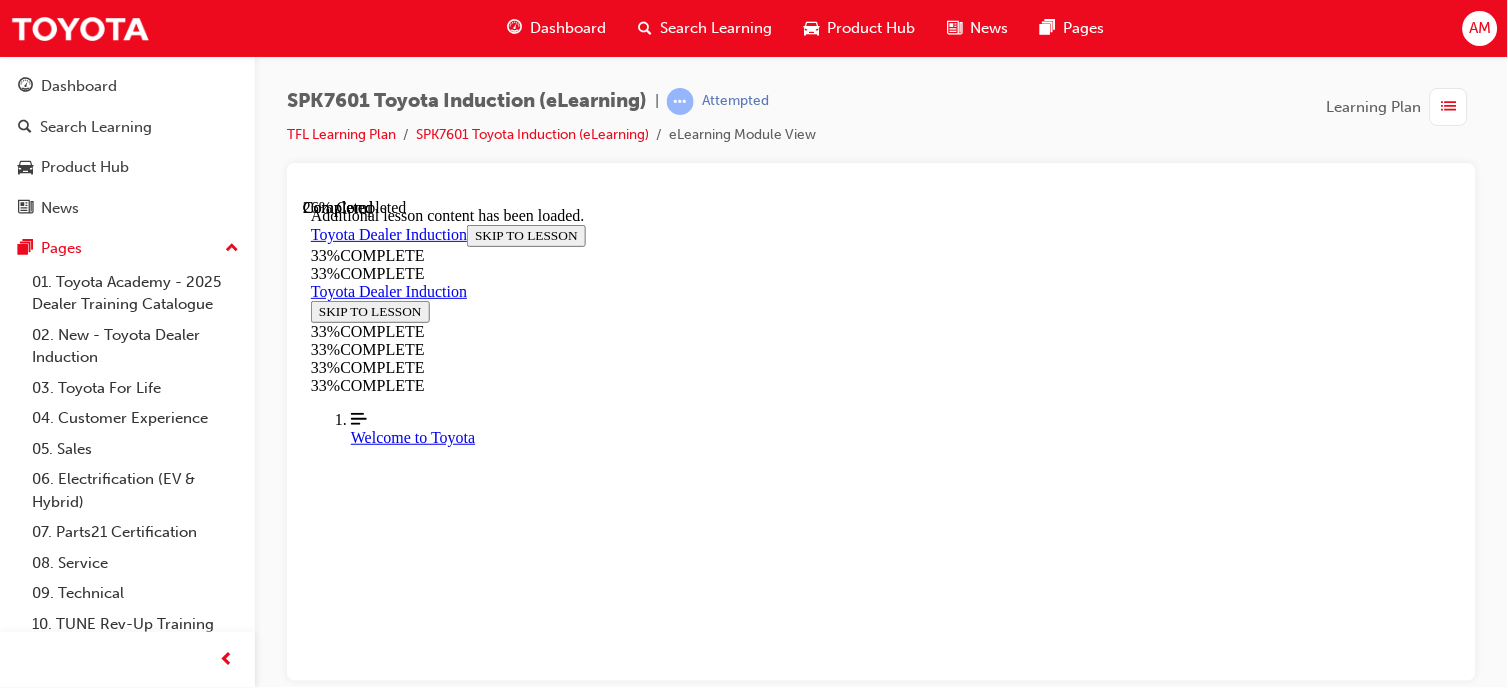 scroll, scrollTop: 3142, scrollLeft: 0, axis: vertical 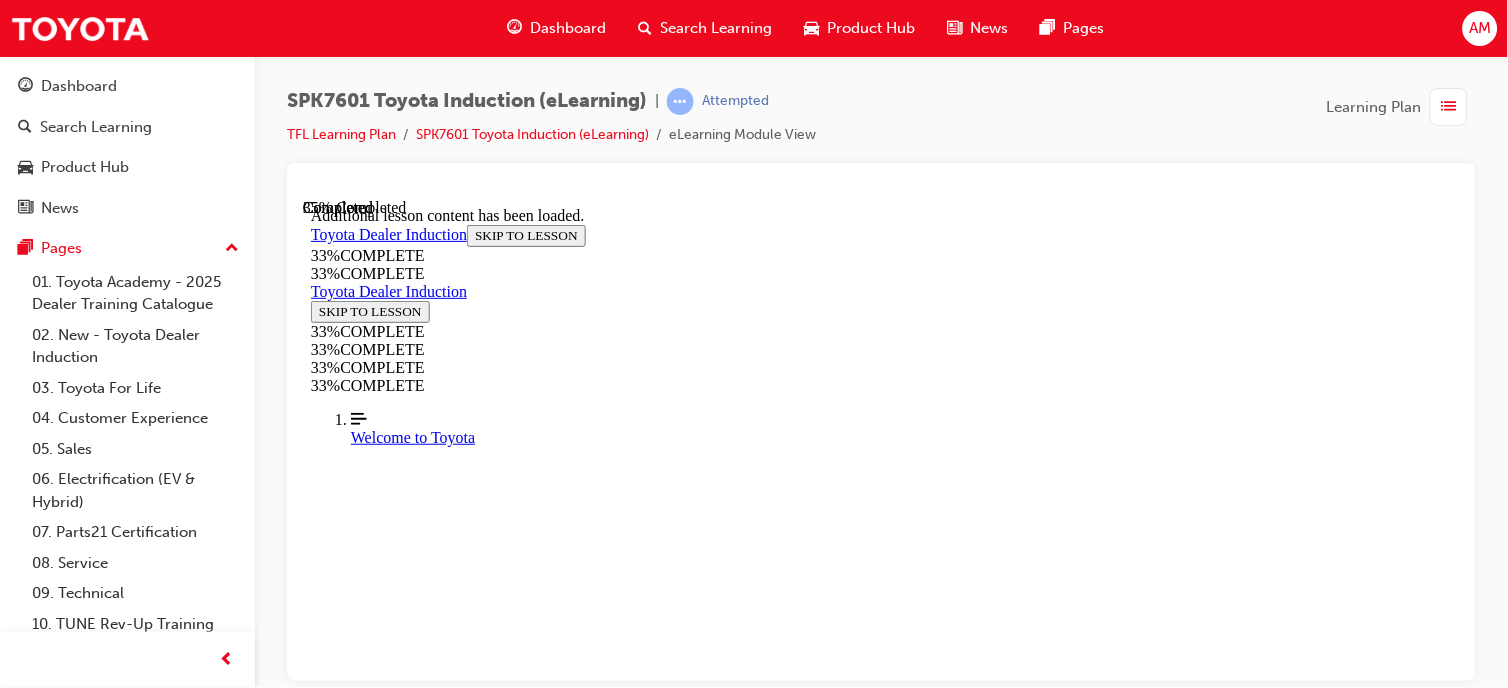 click at bounding box center [358, 8928] 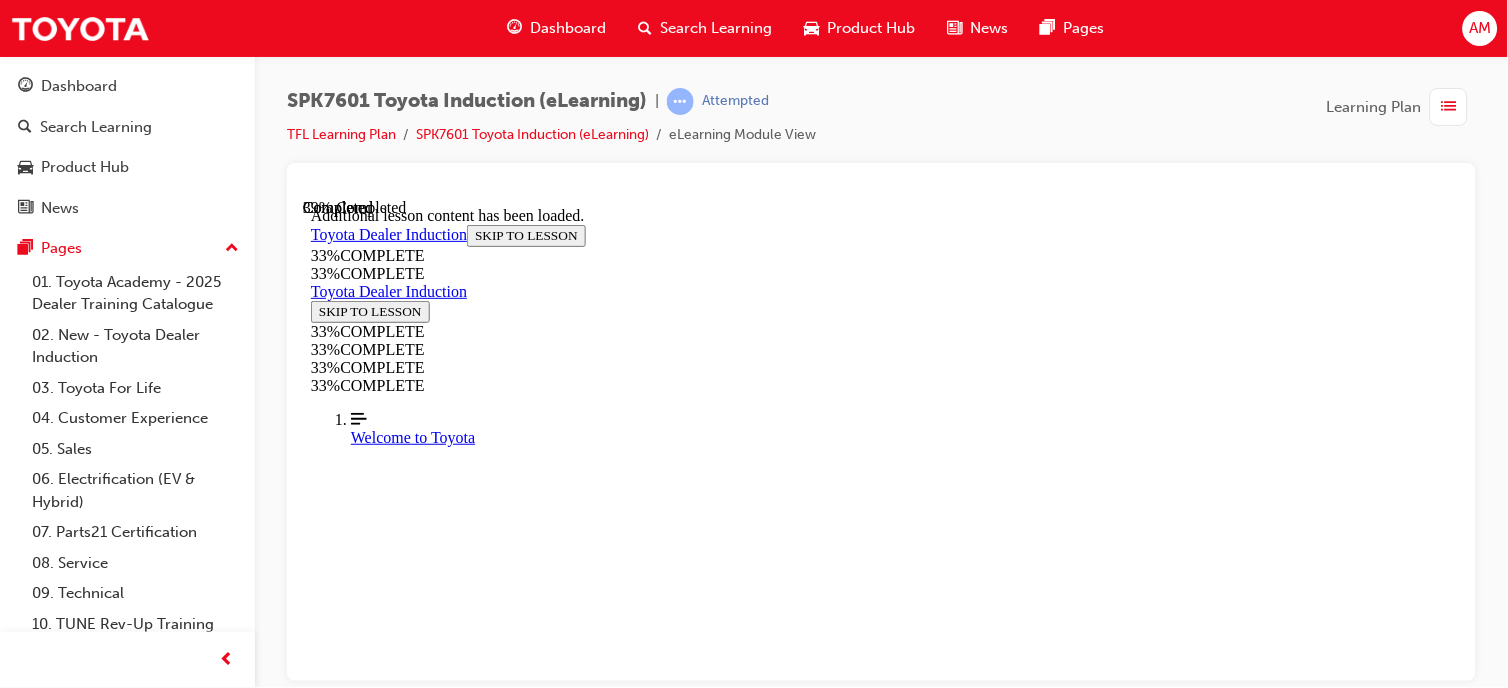 scroll, scrollTop: 3771, scrollLeft: 0, axis: vertical 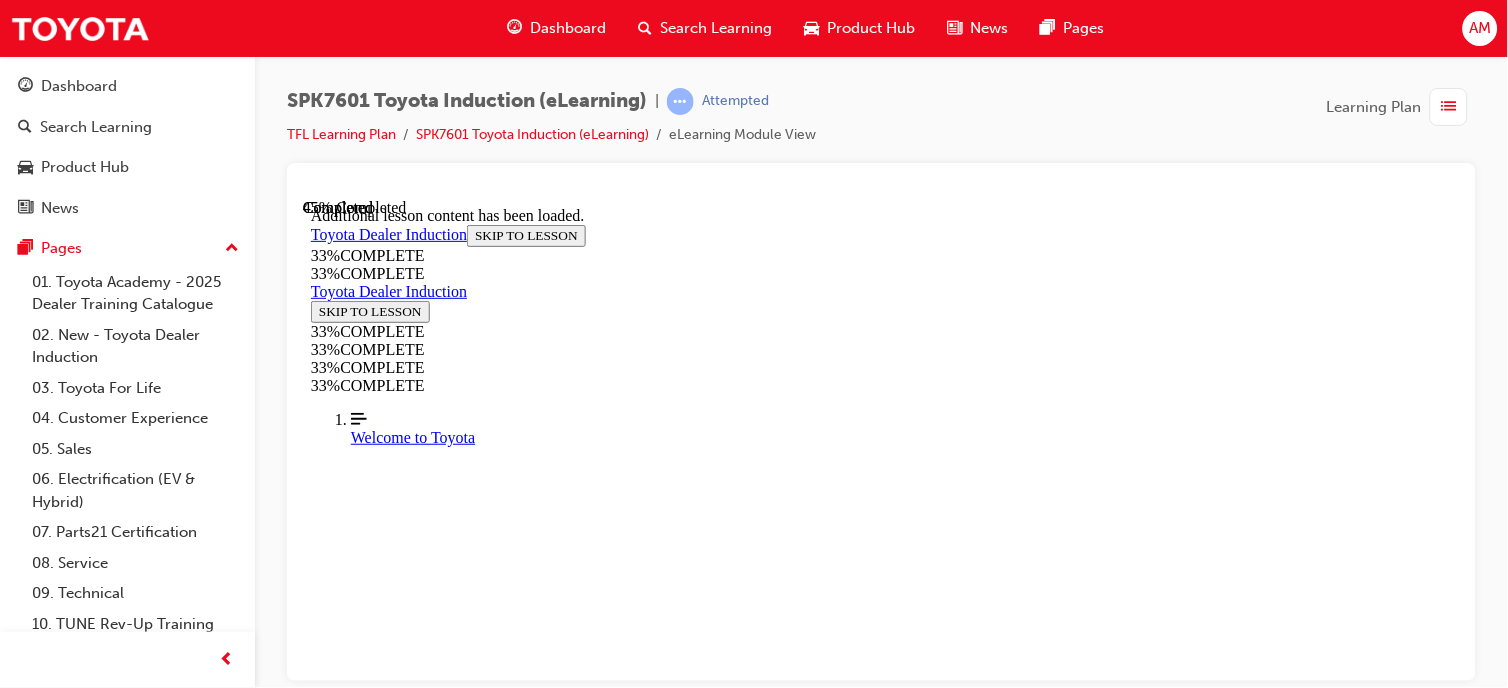 click on "When working on the car, Mark has a habit of leaving his tools on the floor next to him; it saves him time running back and forward." at bounding box center [745, 9141] 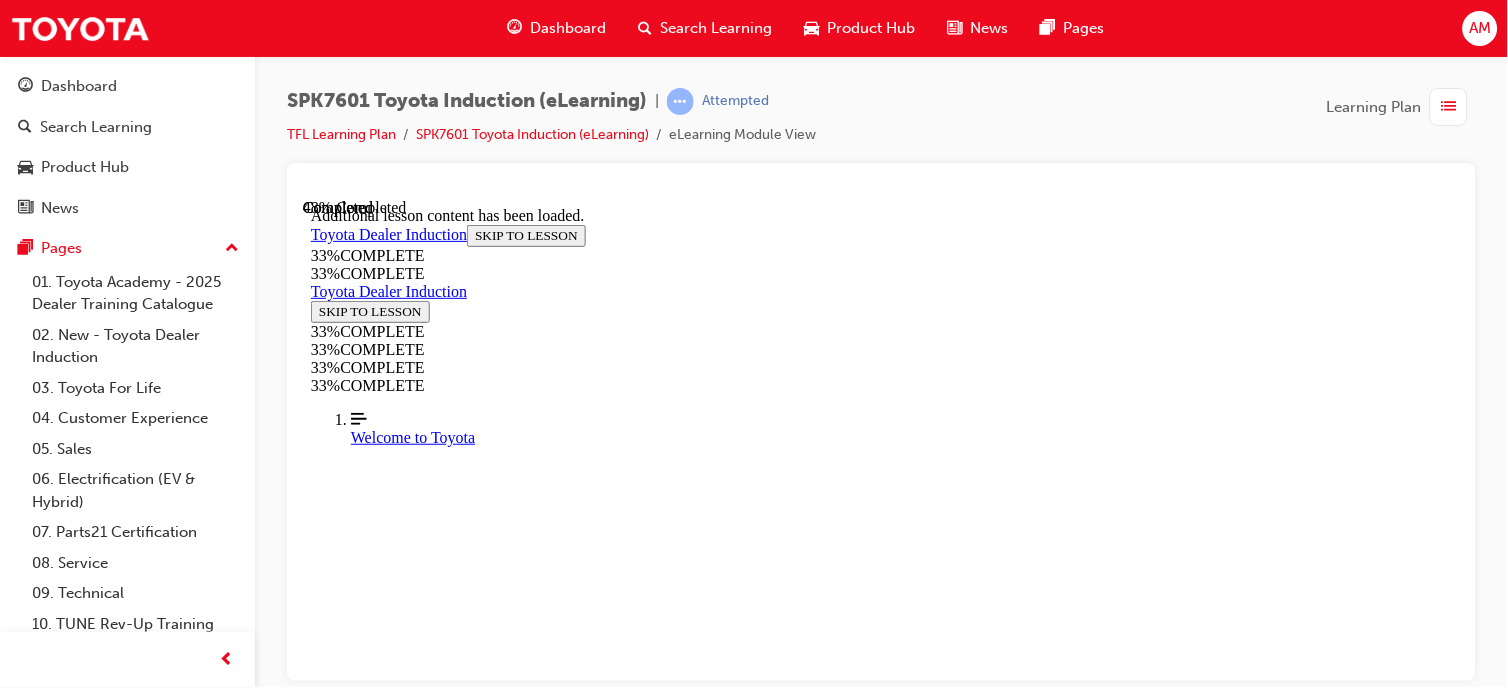 scroll, scrollTop: 5223, scrollLeft: 0, axis: vertical 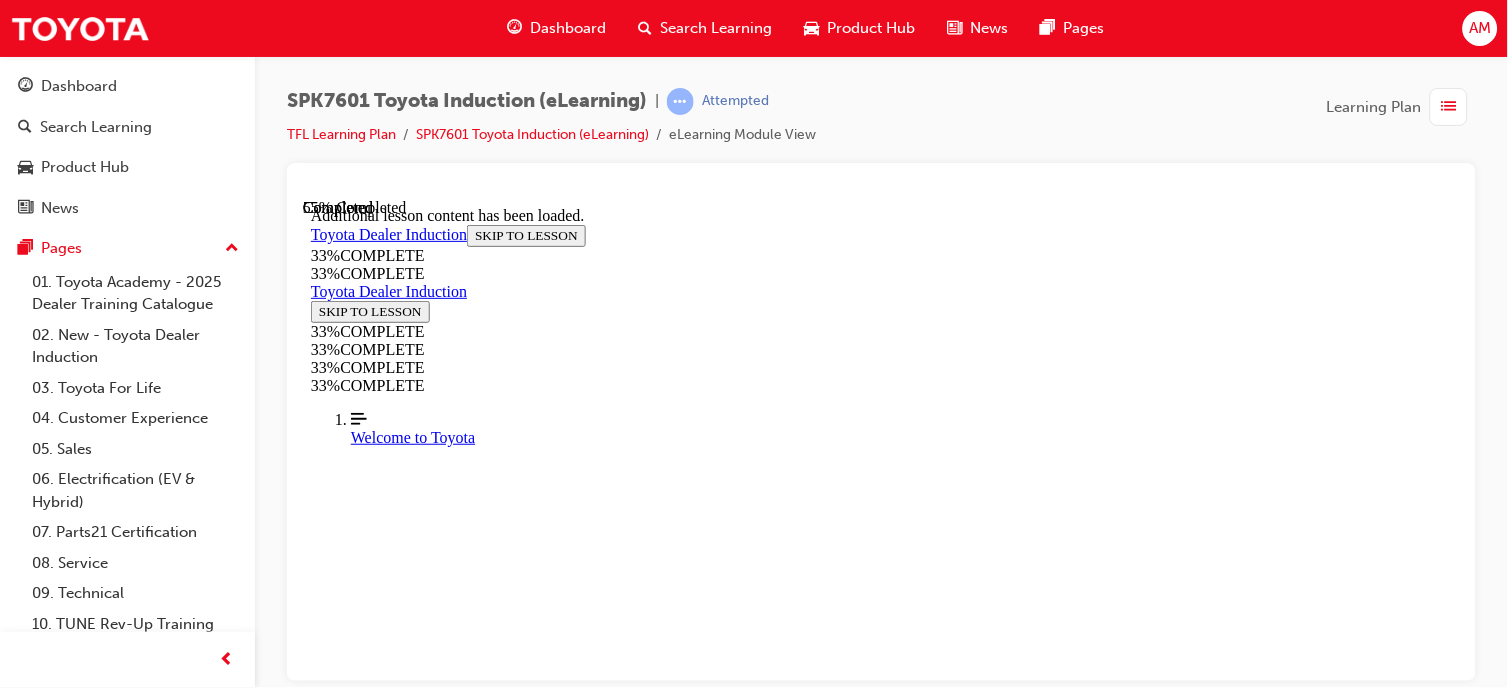 click on "The waiting area is dark and the furniture is outdated, but Mark is declining to set aside budget to update the area.  Guests don’t hang around long anyway." at bounding box center (745, 9908) 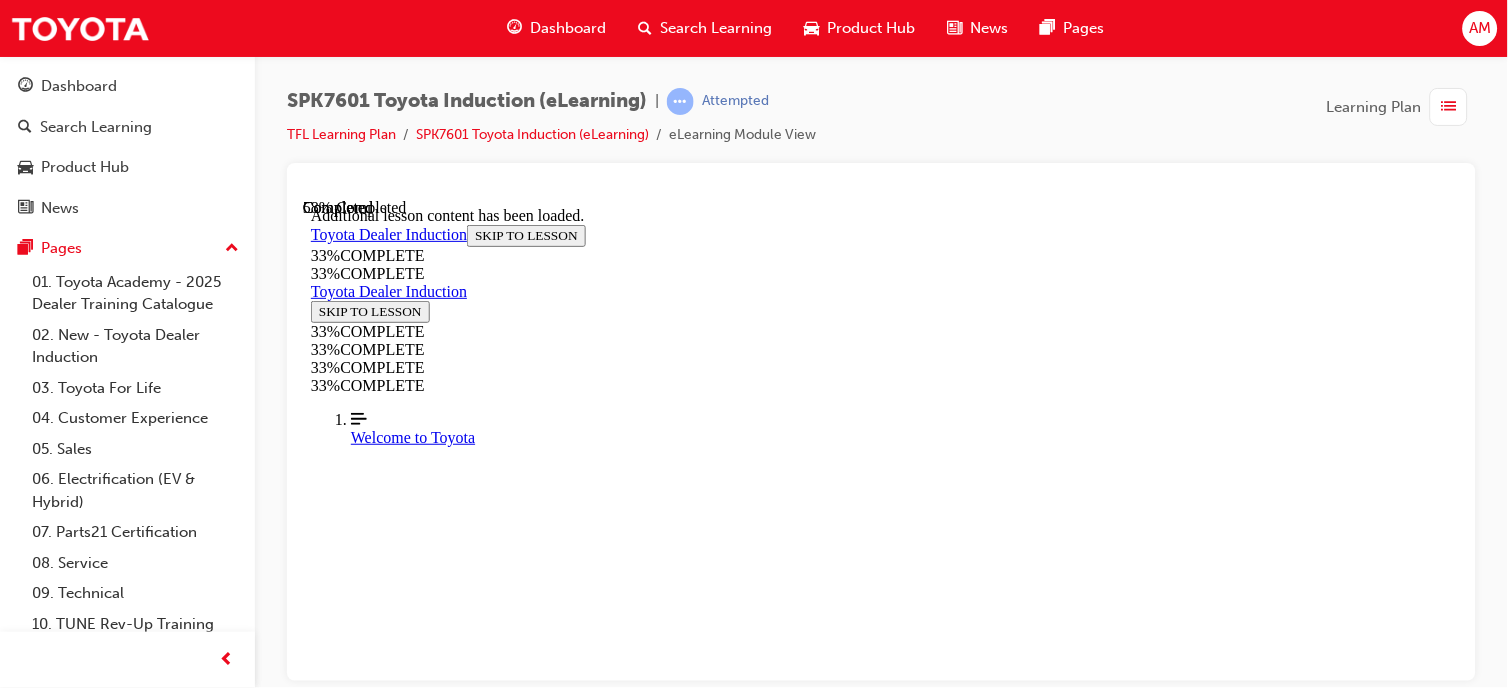click at bounding box center (310, 10544) 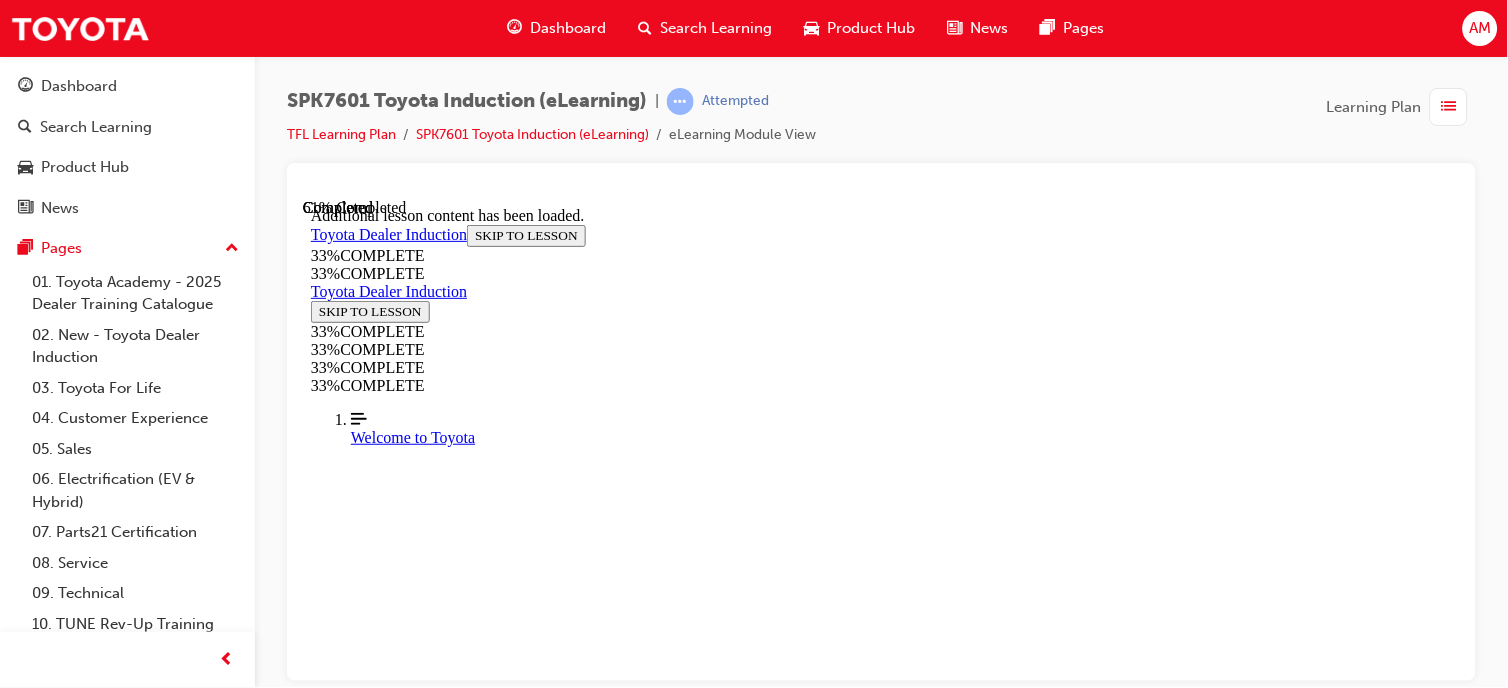 scroll, scrollTop: 6773, scrollLeft: 0, axis: vertical 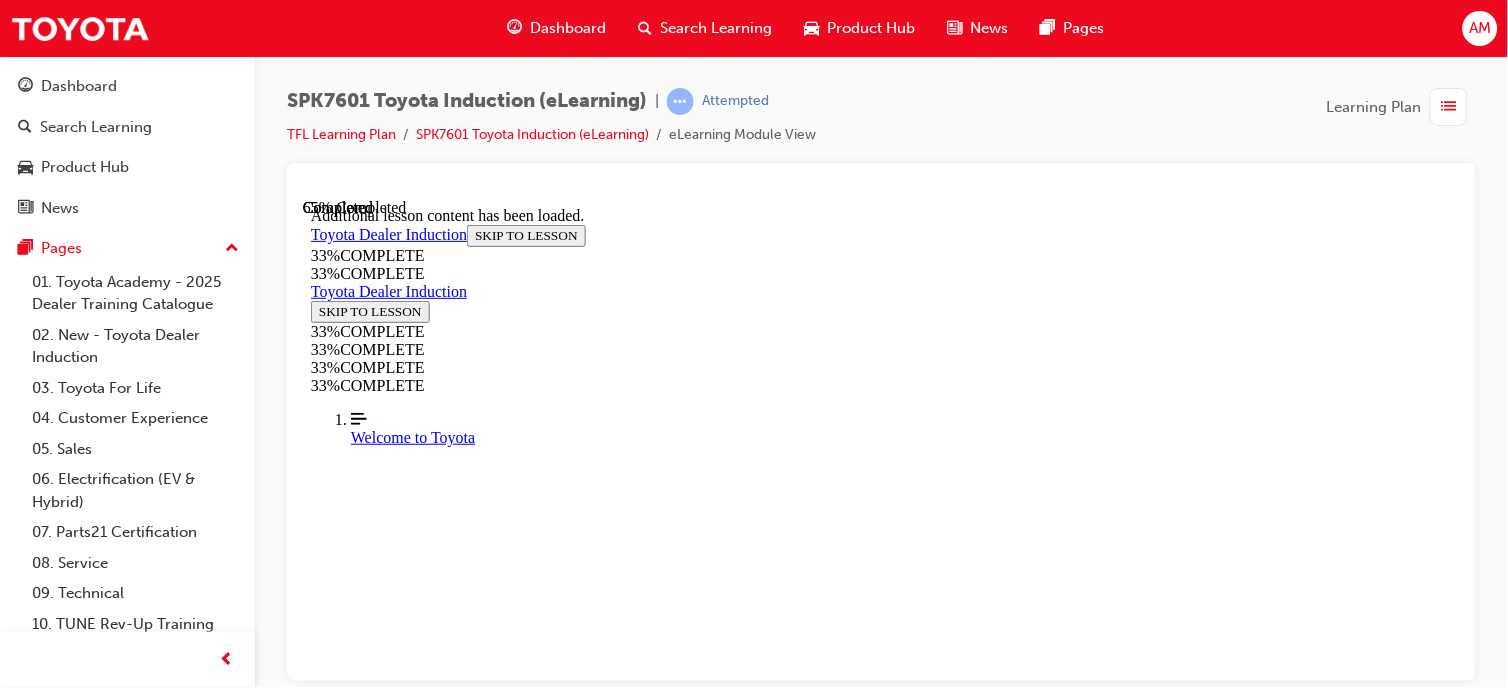click at bounding box center (315, 11301) 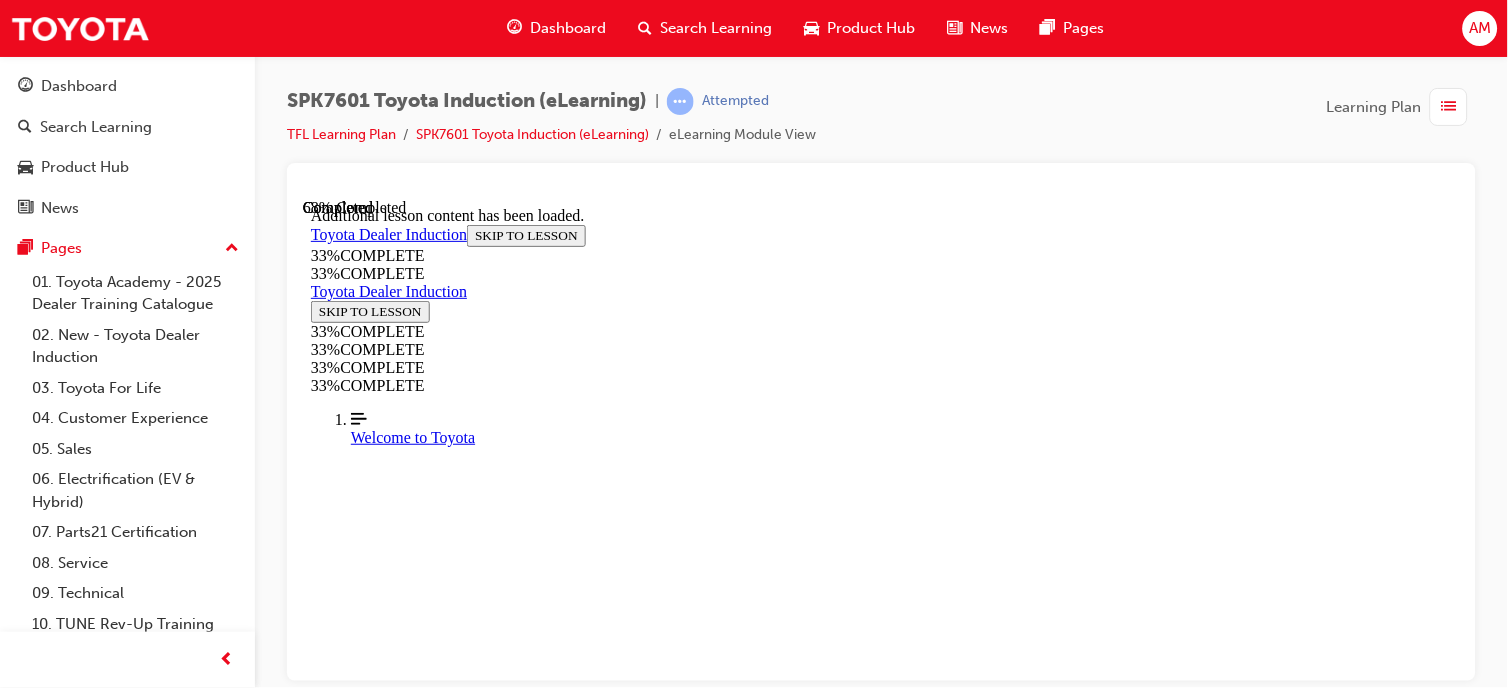 scroll, scrollTop: 7611, scrollLeft: 0, axis: vertical 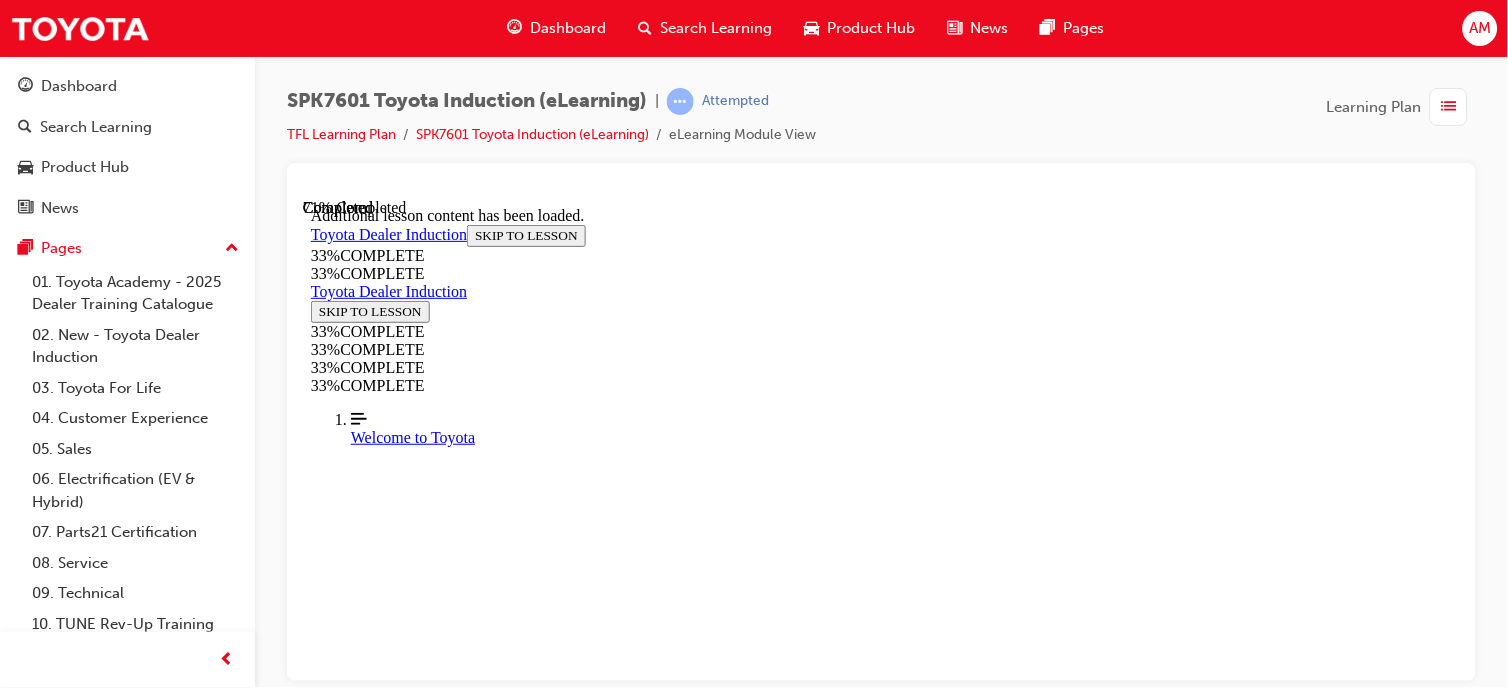 click on "CONTINUE" at bounding box center [352, 11953] 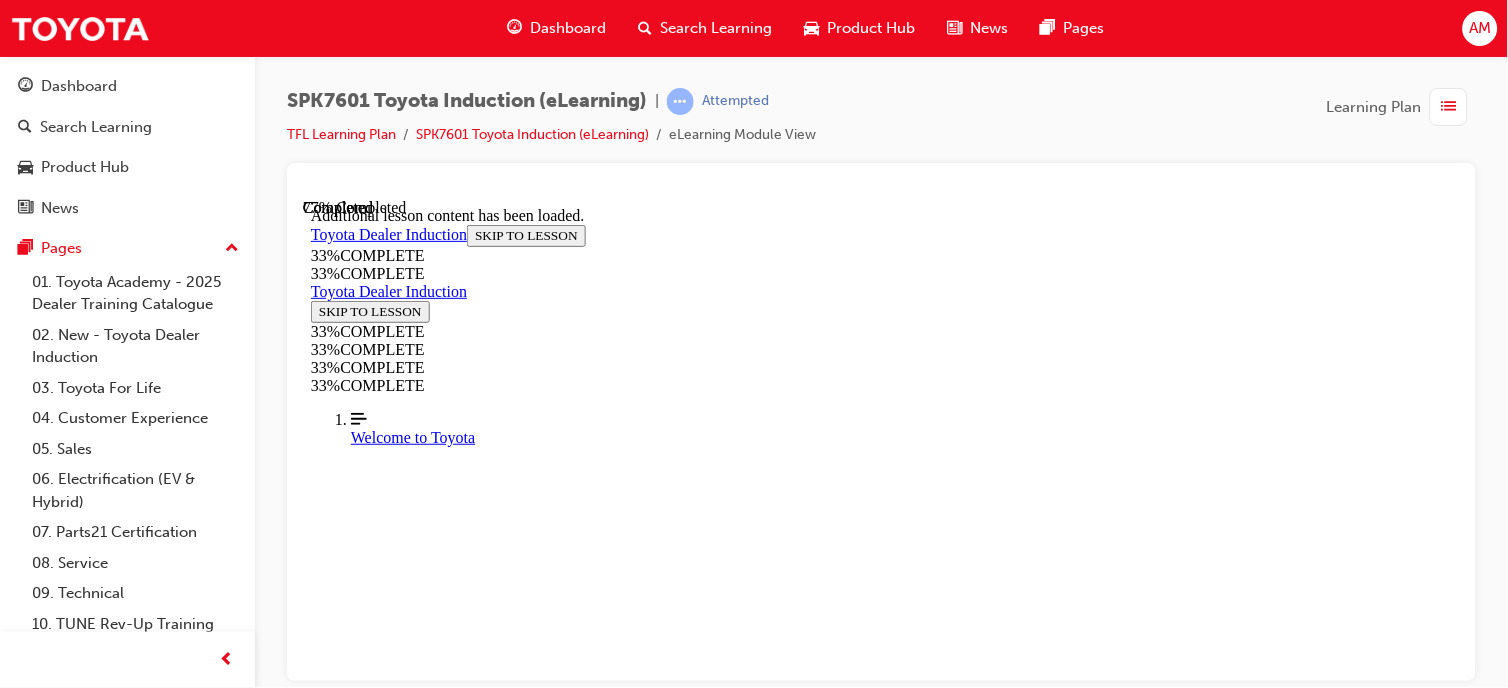 scroll, scrollTop: 8707, scrollLeft: 0, axis: vertical 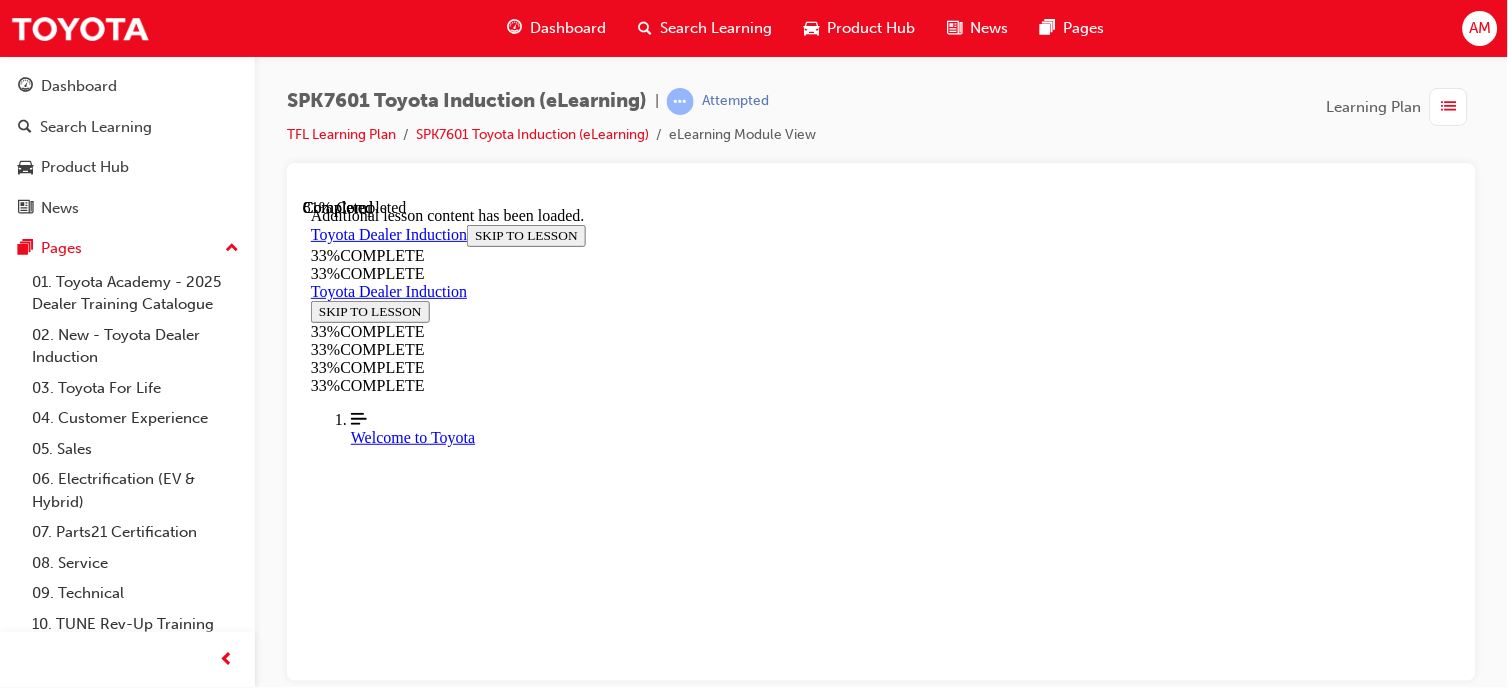 click at bounding box center [310, 12753] 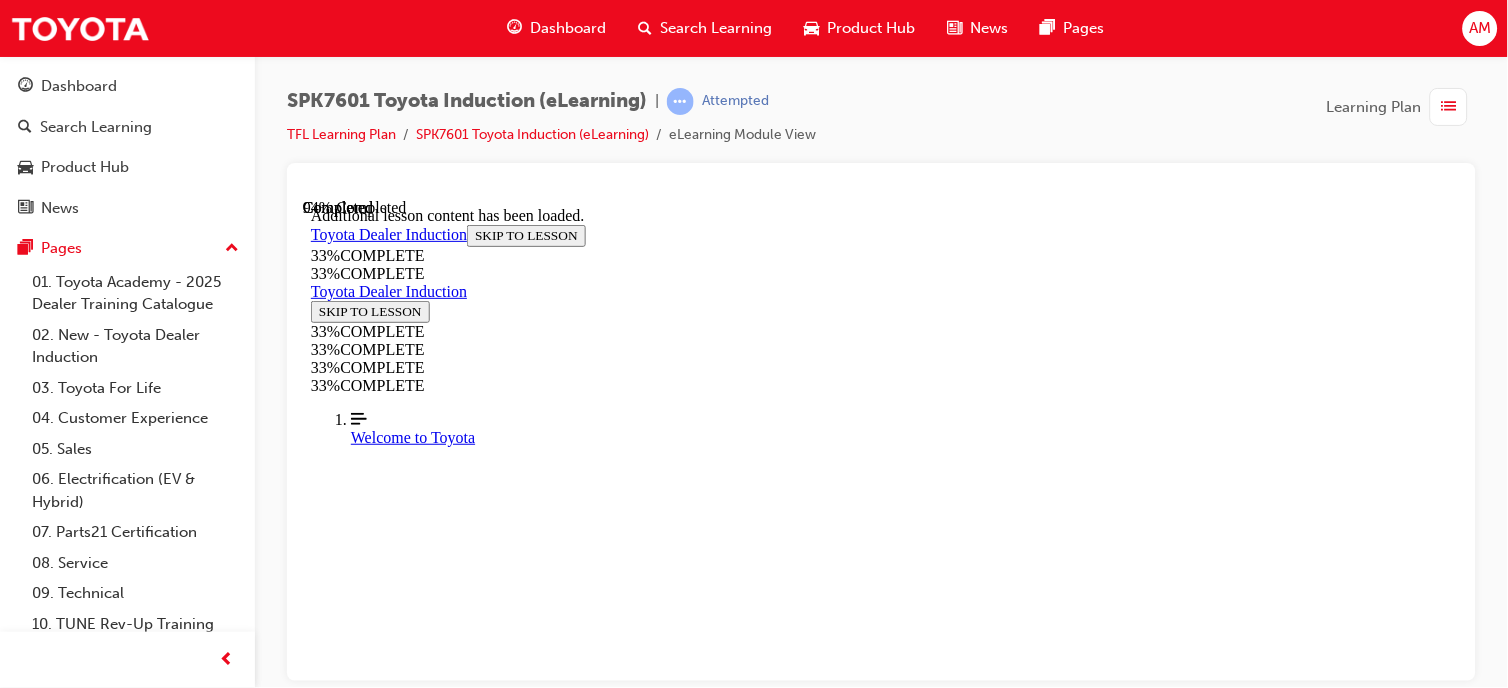 scroll, scrollTop: 10258, scrollLeft: 0, axis: vertical 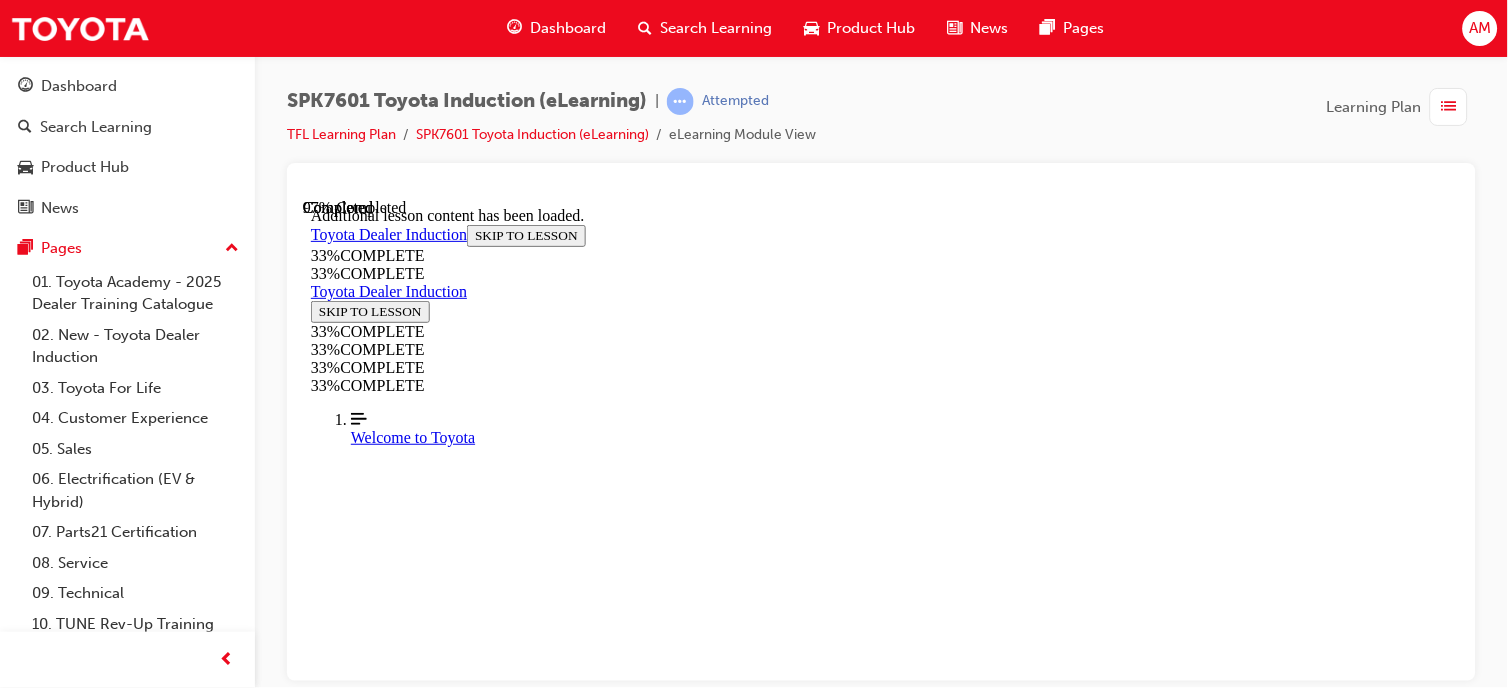 click on "CONTINUE" at bounding box center (352, 14432) 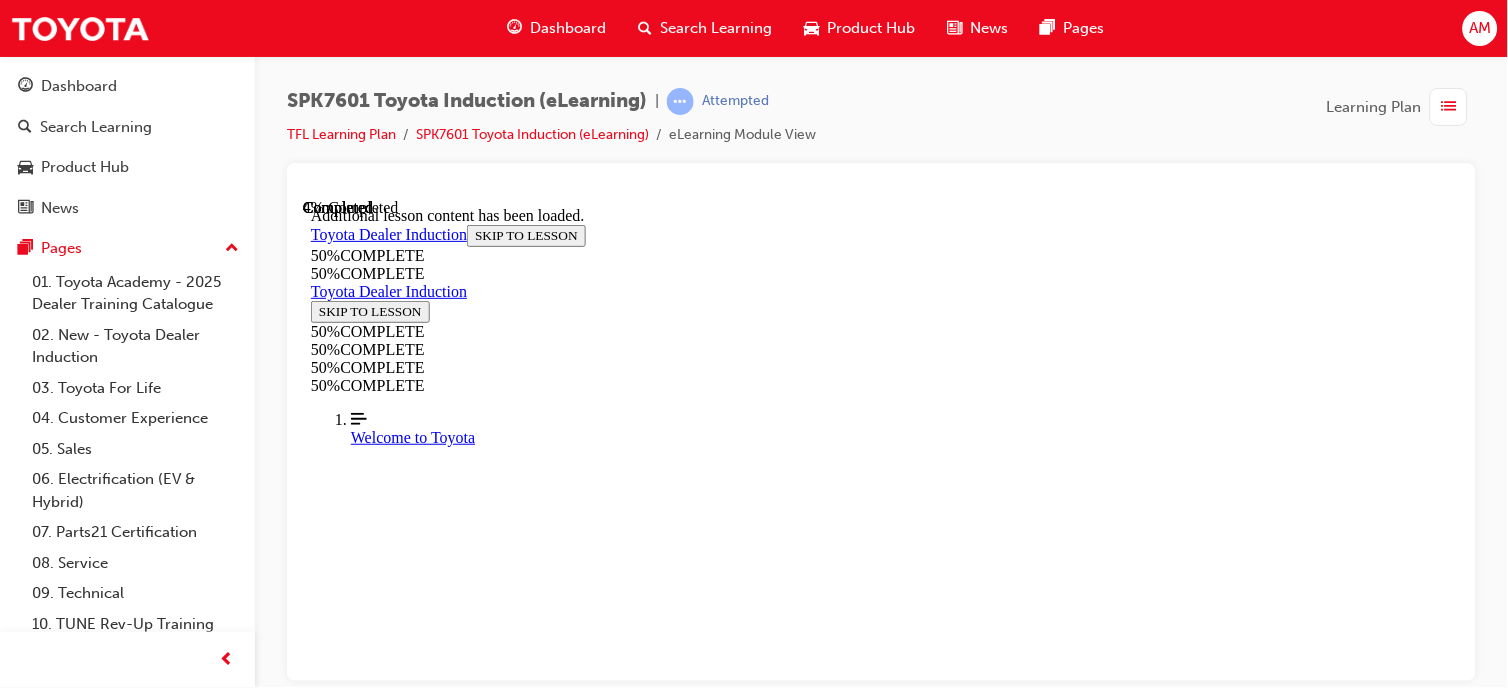 scroll, scrollTop: 593, scrollLeft: 0, axis: vertical 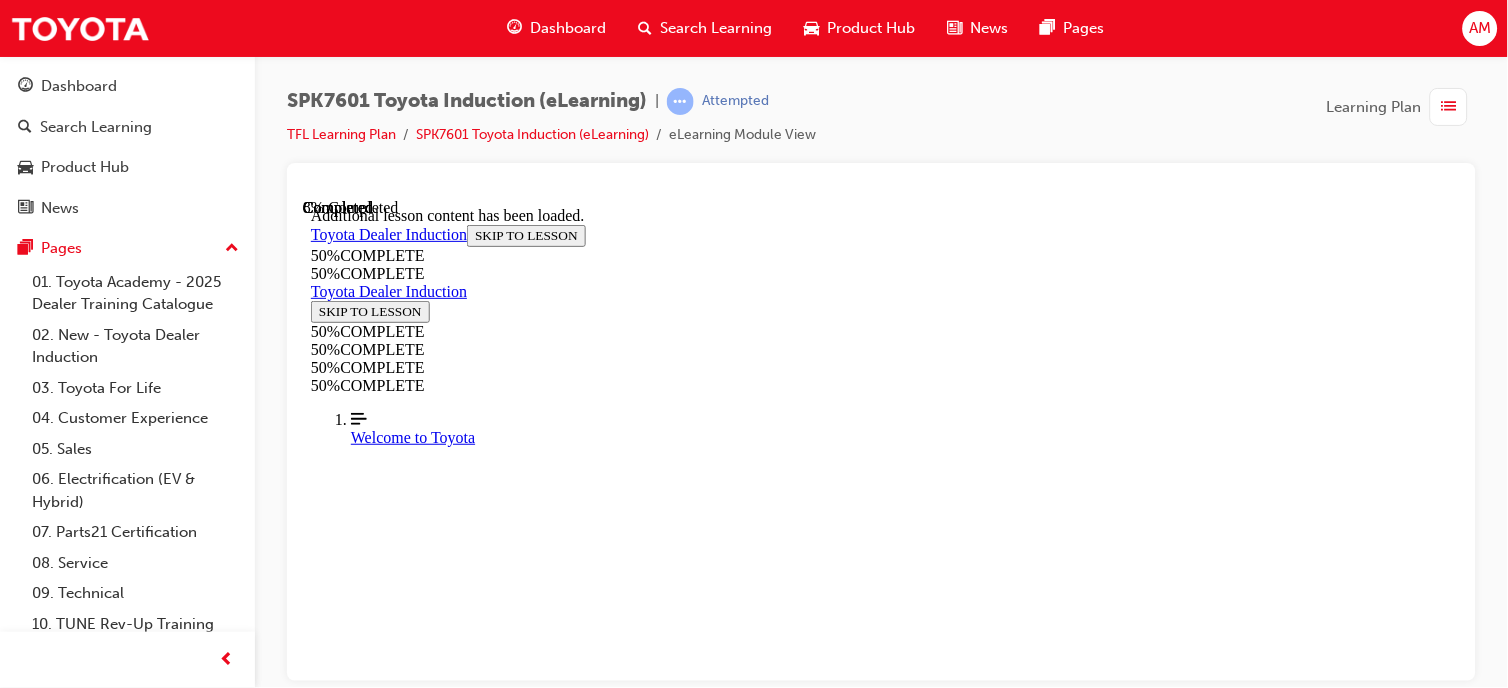 click on "CONTINUE" at bounding box center (352, 8528) 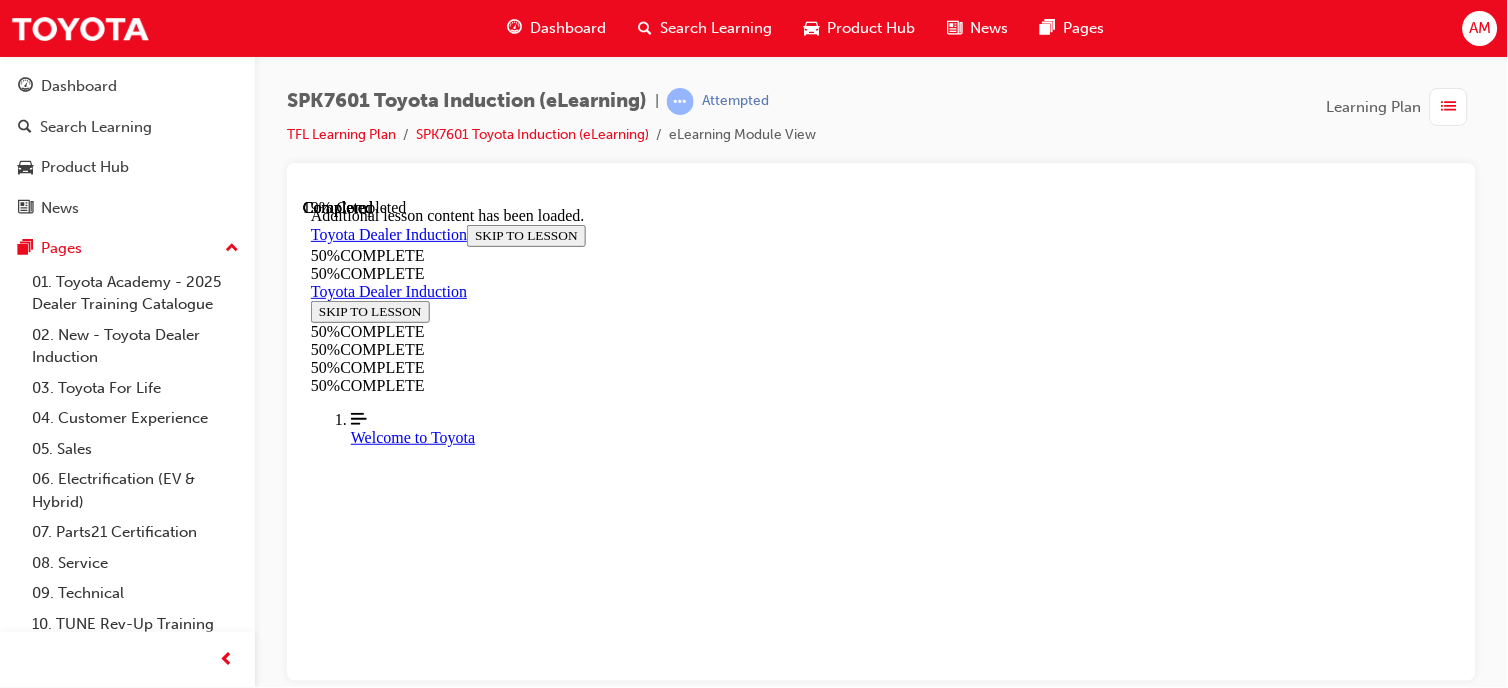 scroll, scrollTop: 4668, scrollLeft: 0, axis: vertical 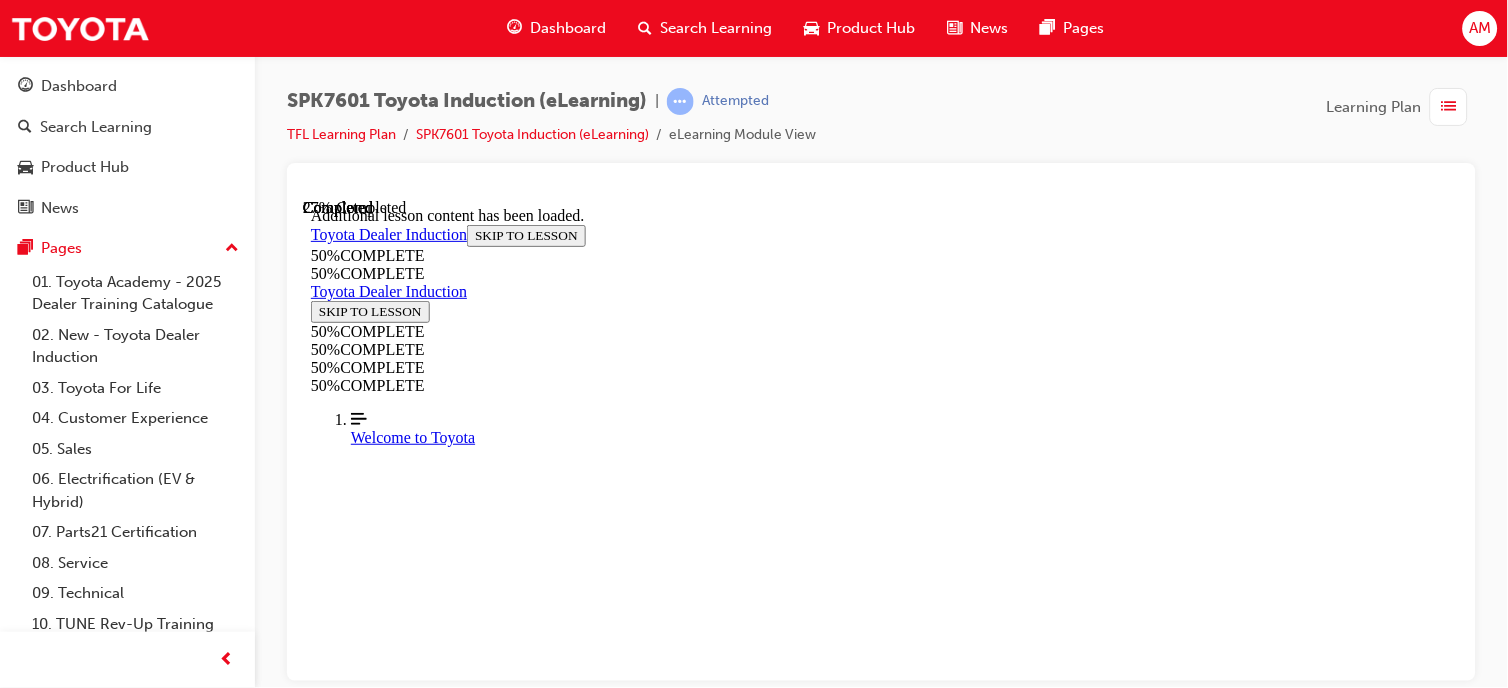 click on "Admin & Guest Experience" at bounding box center [502, 9014] 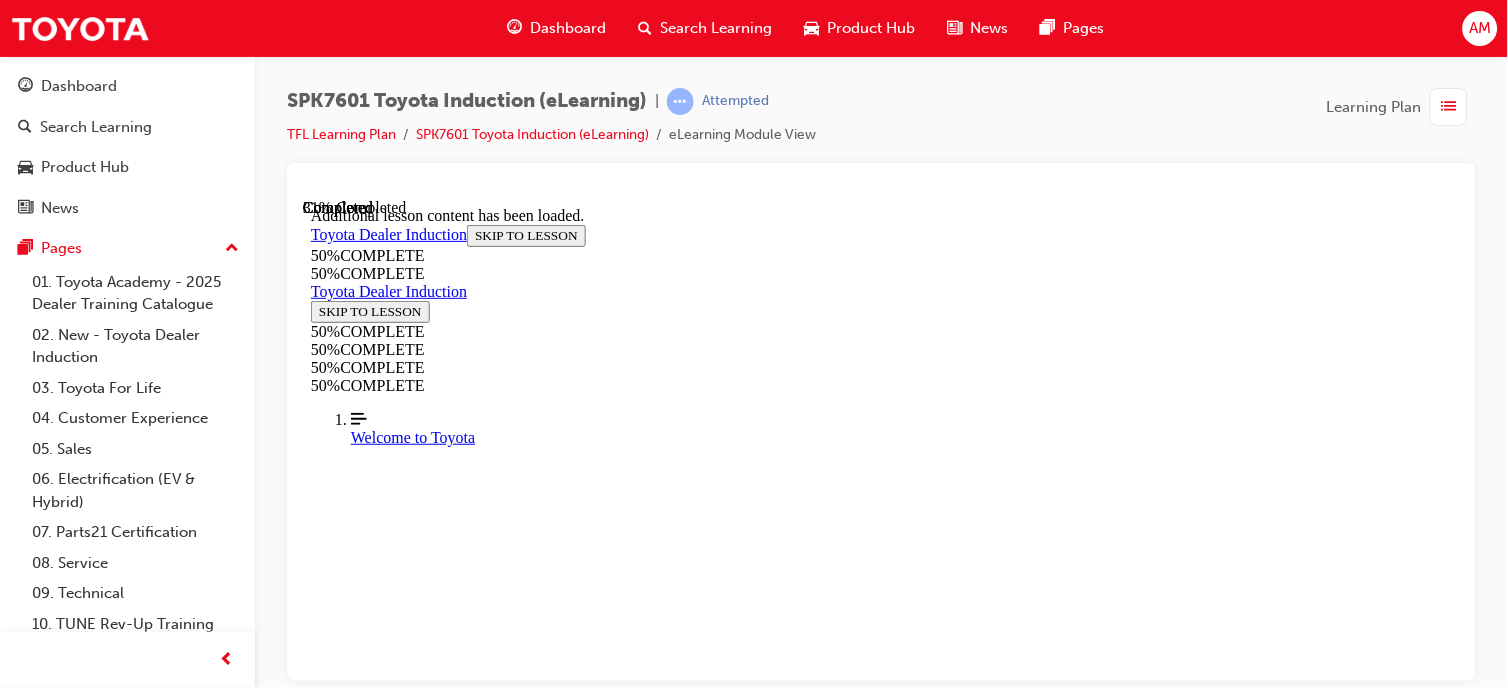 scroll, scrollTop: 5317, scrollLeft: 0, axis: vertical 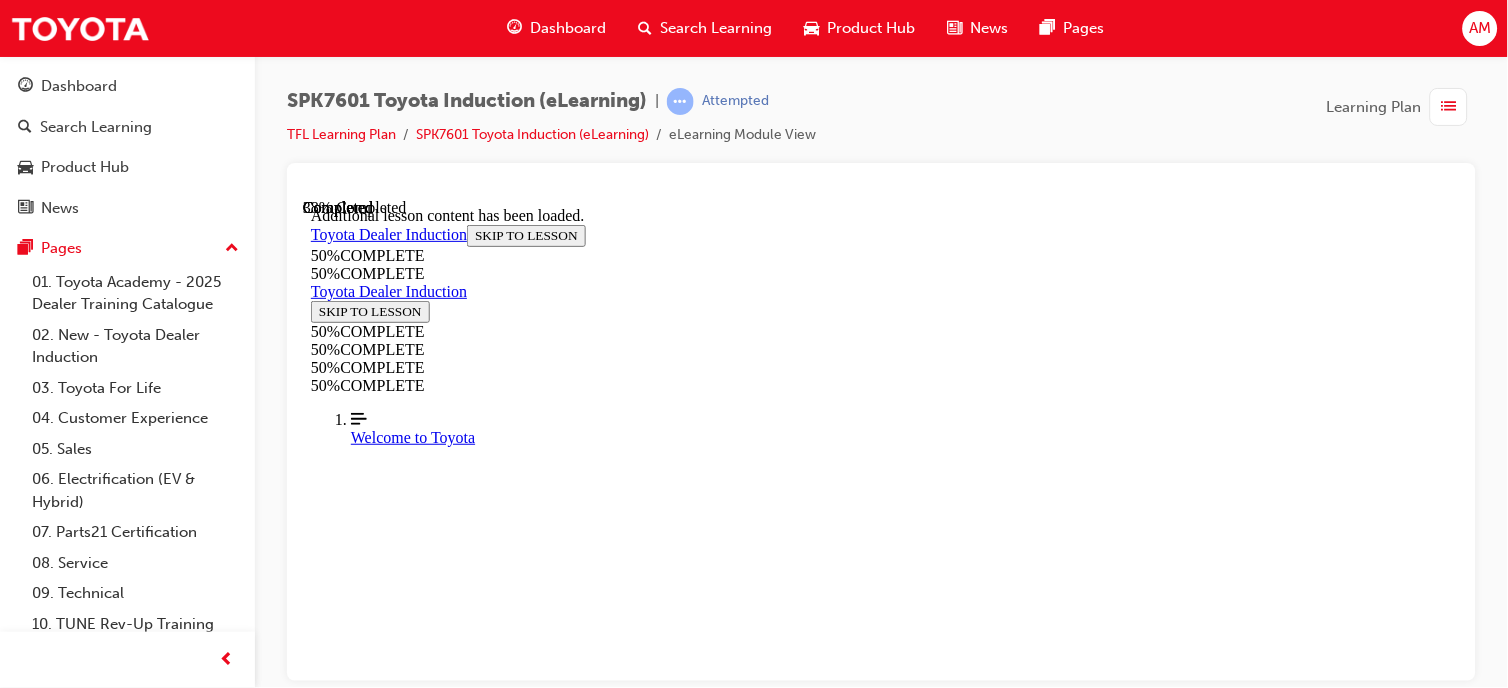 drag, startPoint x: 920, startPoint y: 397, endPoint x: 915, endPoint y: 458, distance: 61.204575 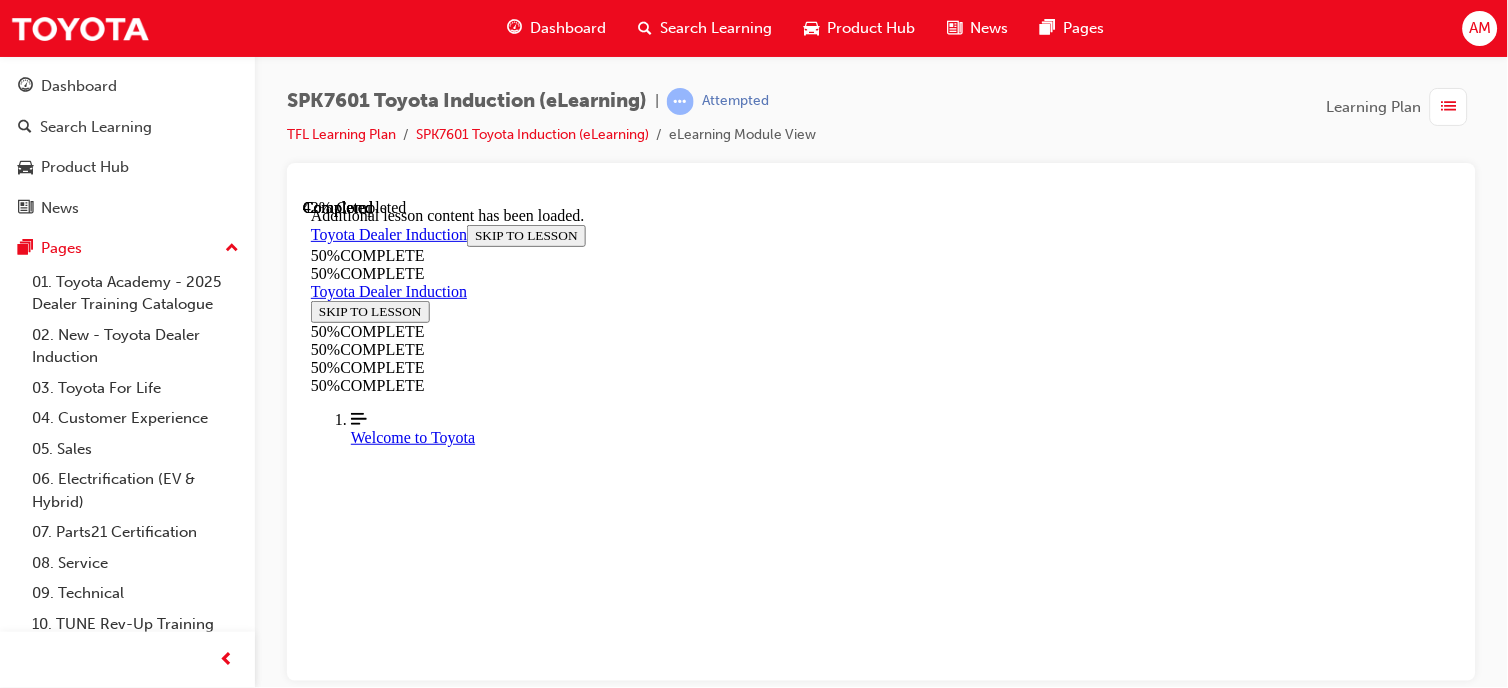 scroll, scrollTop: 5943, scrollLeft: 0, axis: vertical 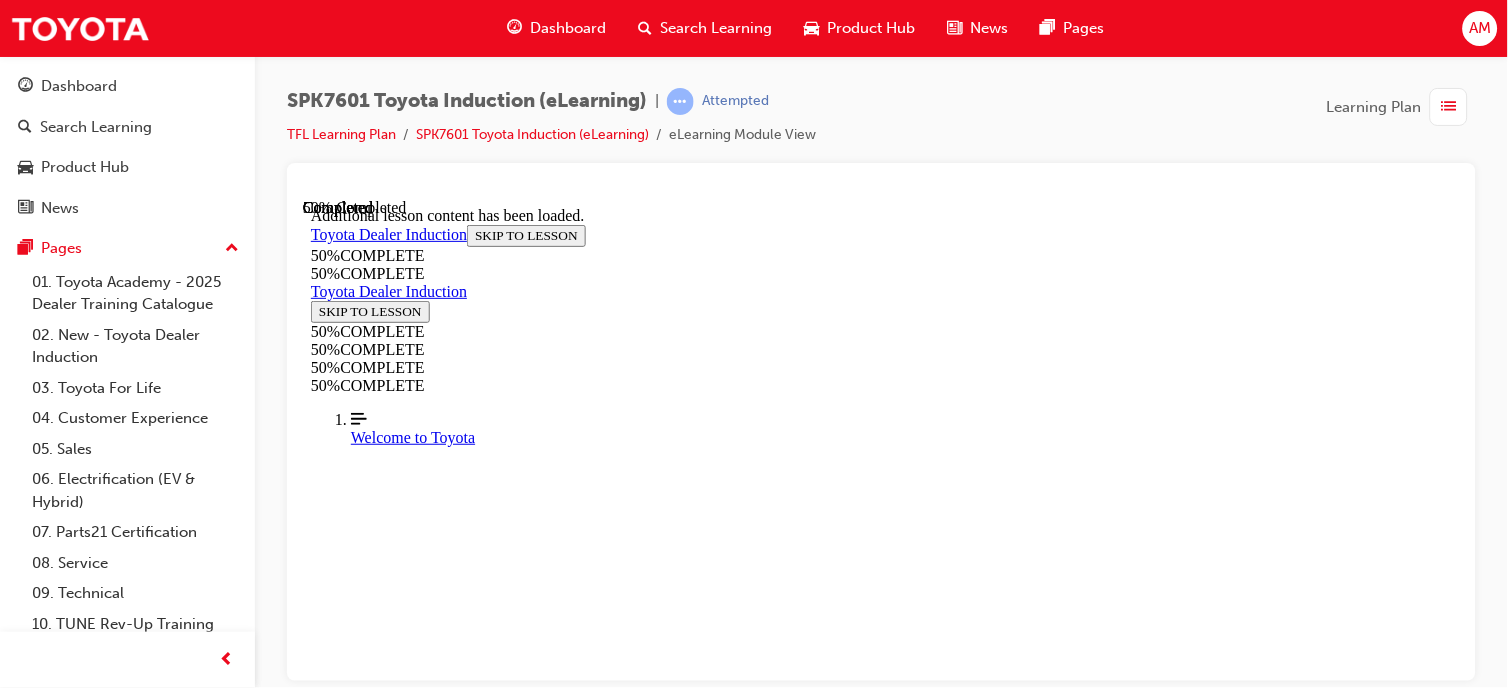 drag, startPoint x: 990, startPoint y: 265, endPoint x: 1041, endPoint y: 239, distance: 57.245087 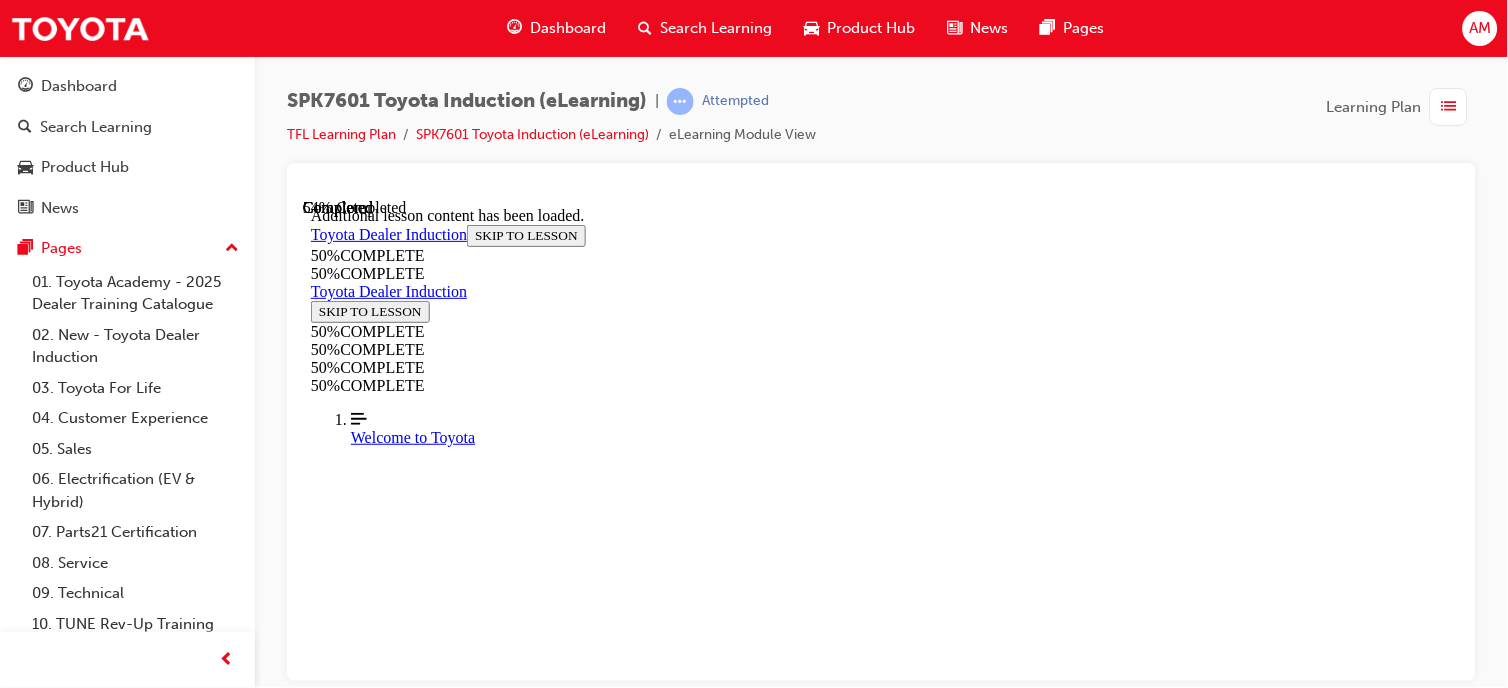 click on "CONTINUE" at bounding box center [352, 10333] 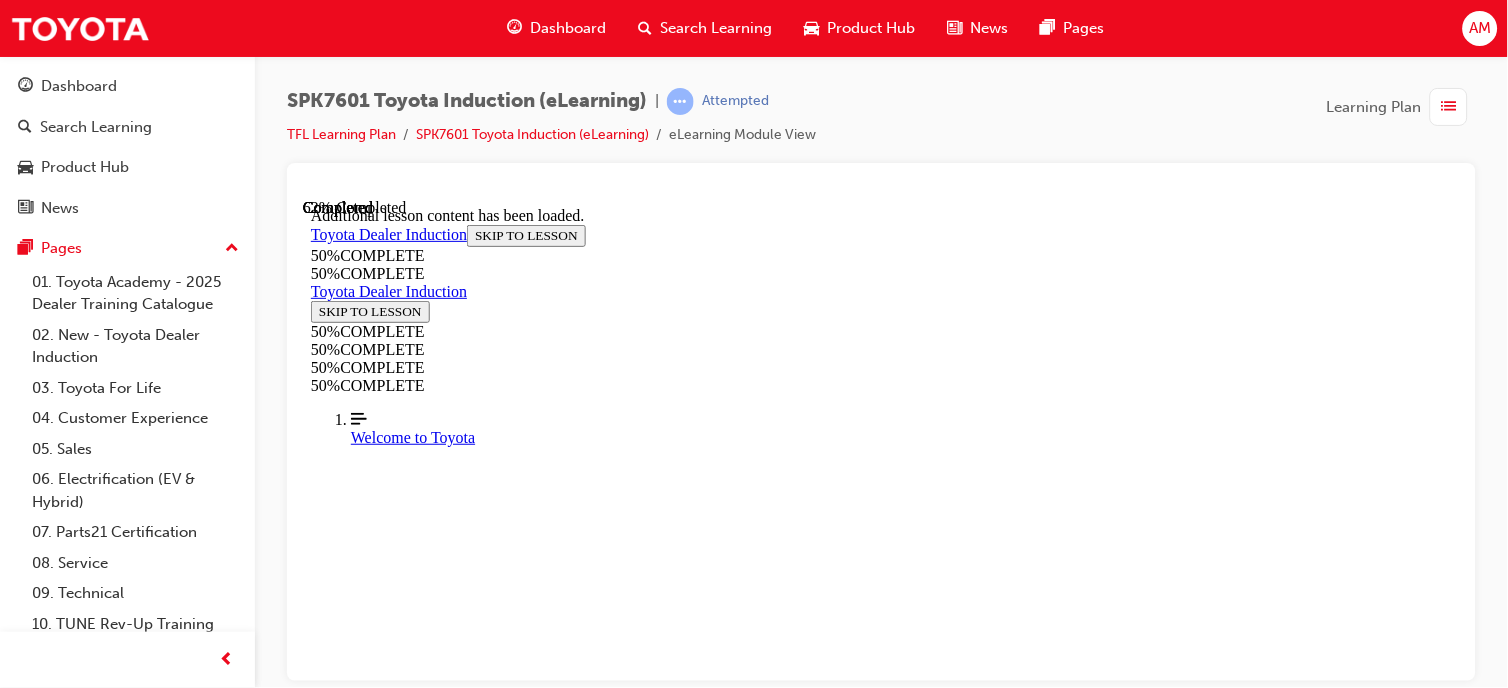 scroll, scrollTop: 7053, scrollLeft: 0, axis: vertical 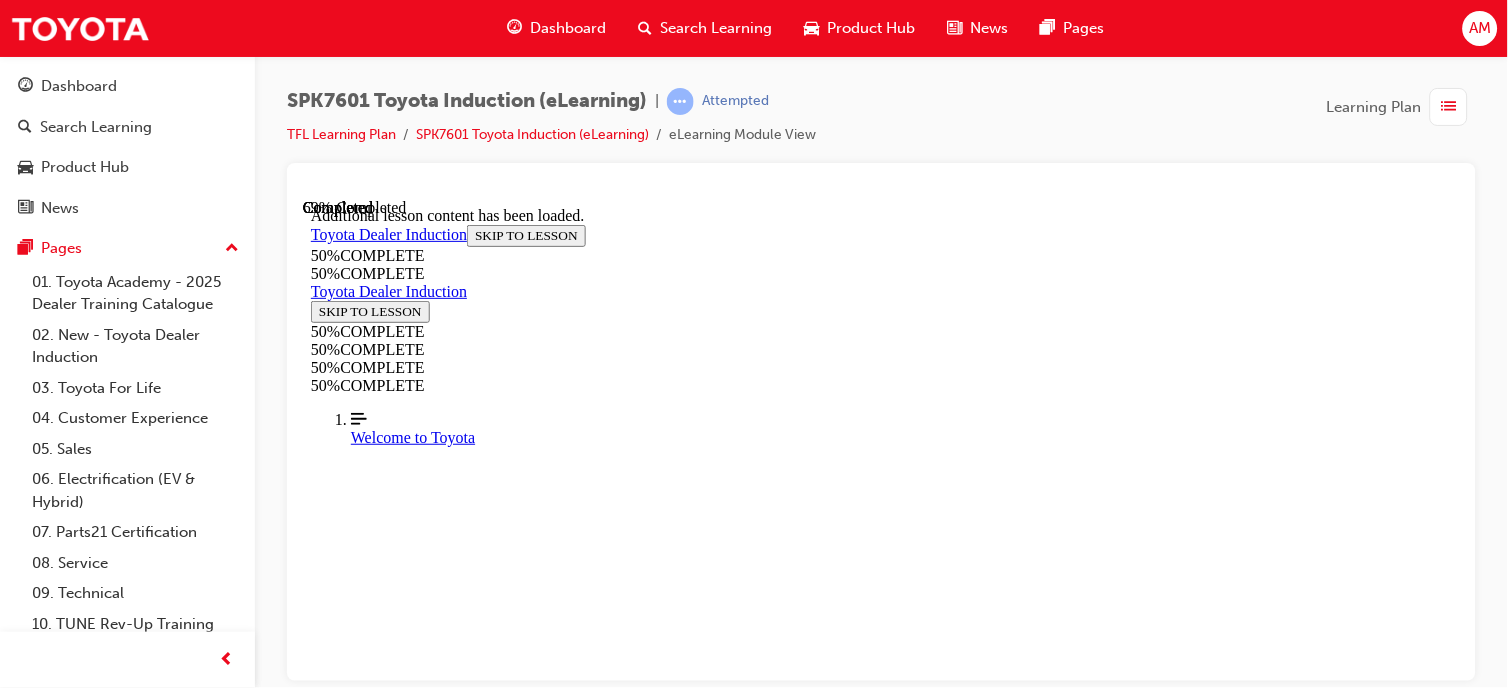 click on "CONTINUE" at bounding box center (352, 10753) 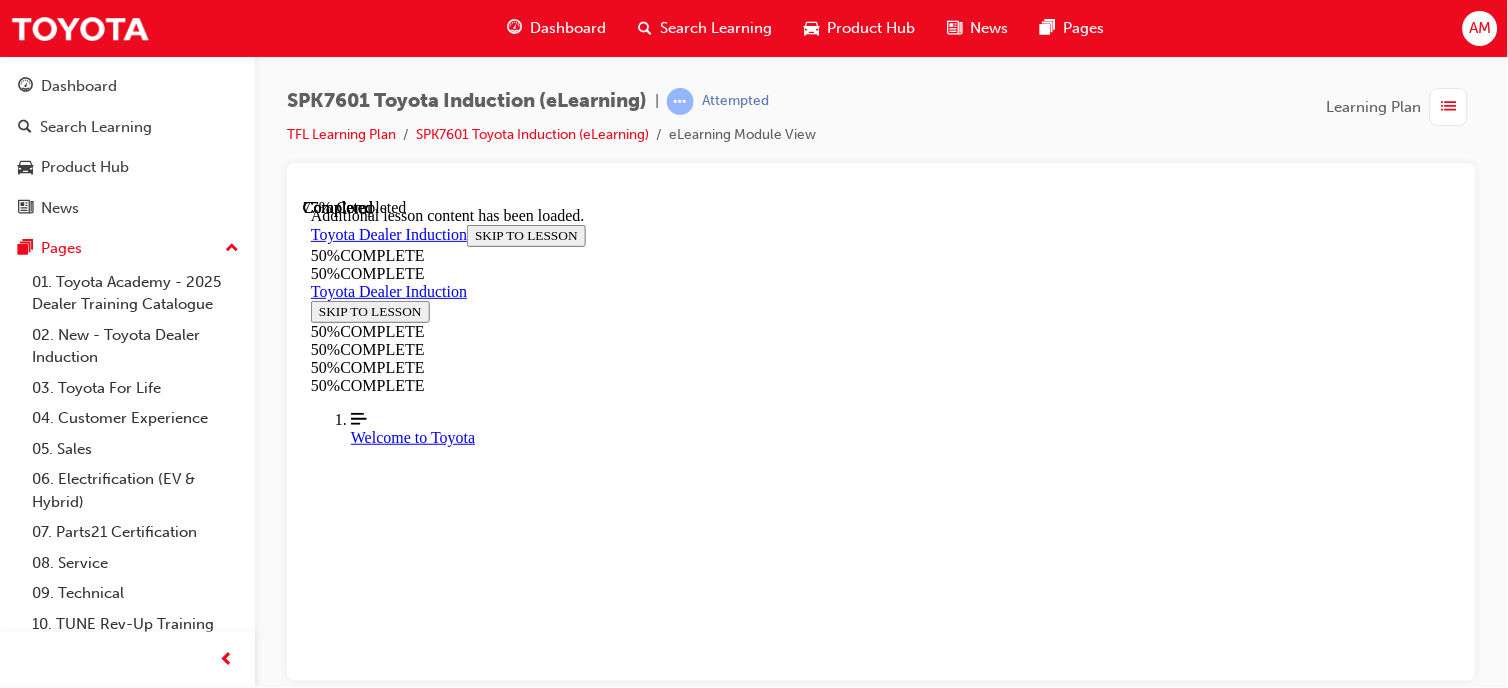 scroll, scrollTop: 7974, scrollLeft: 0, axis: vertical 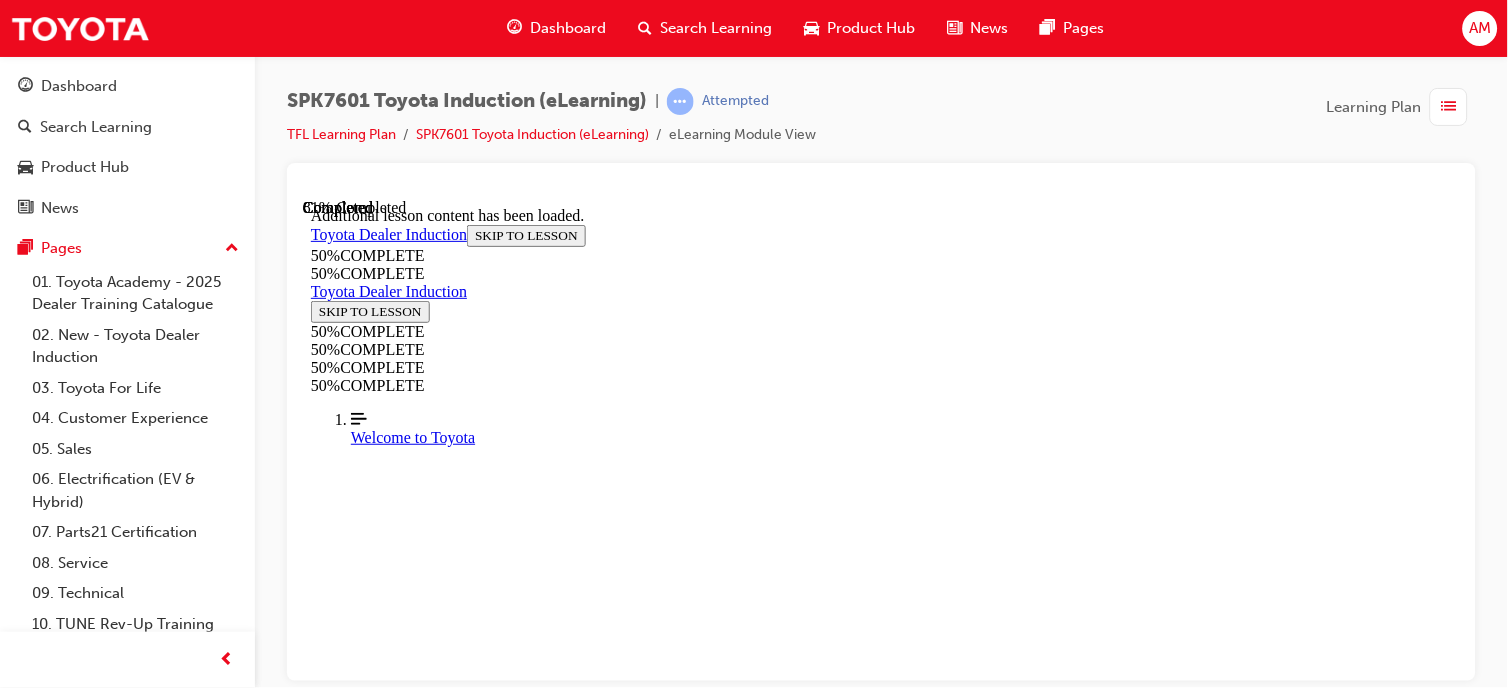 click on "CONTINUE" at bounding box center [352, 12354] 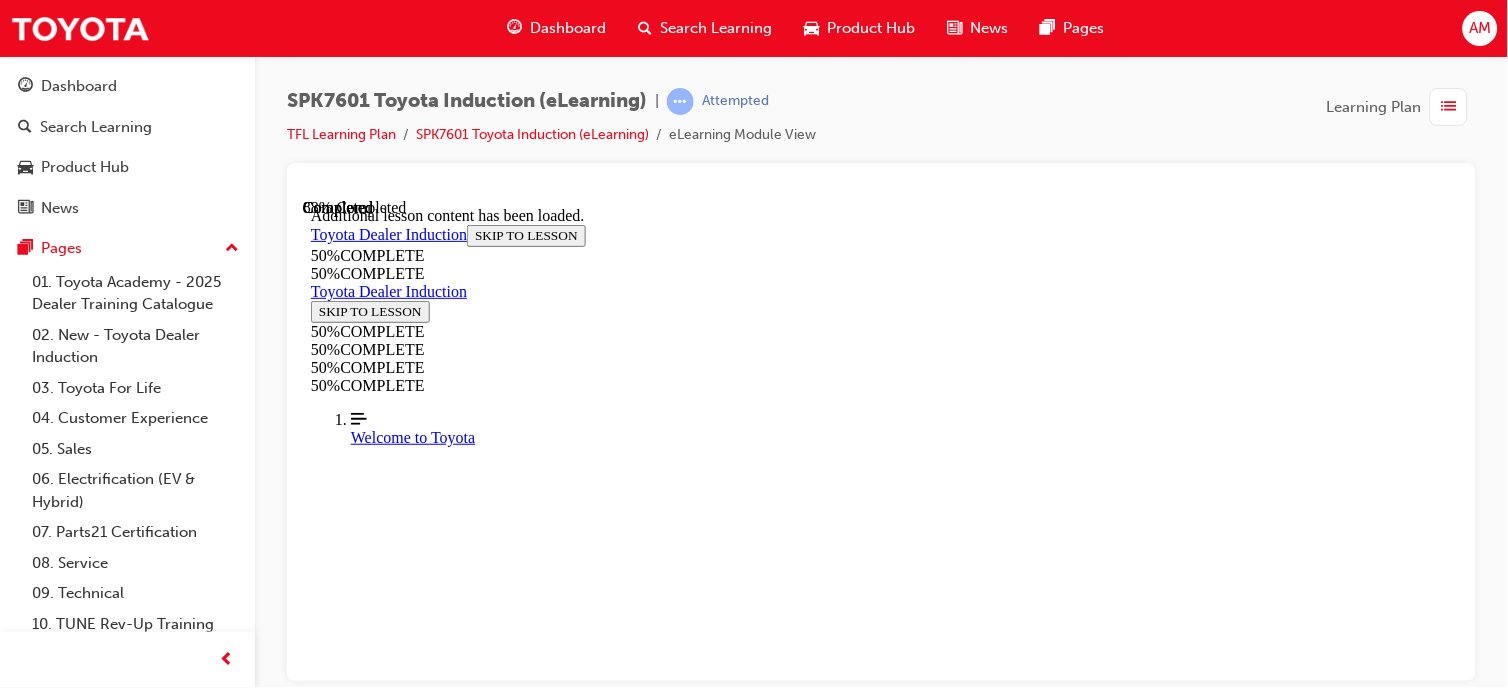 scroll, scrollTop: 10786, scrollLeft: 0, axis: vertical 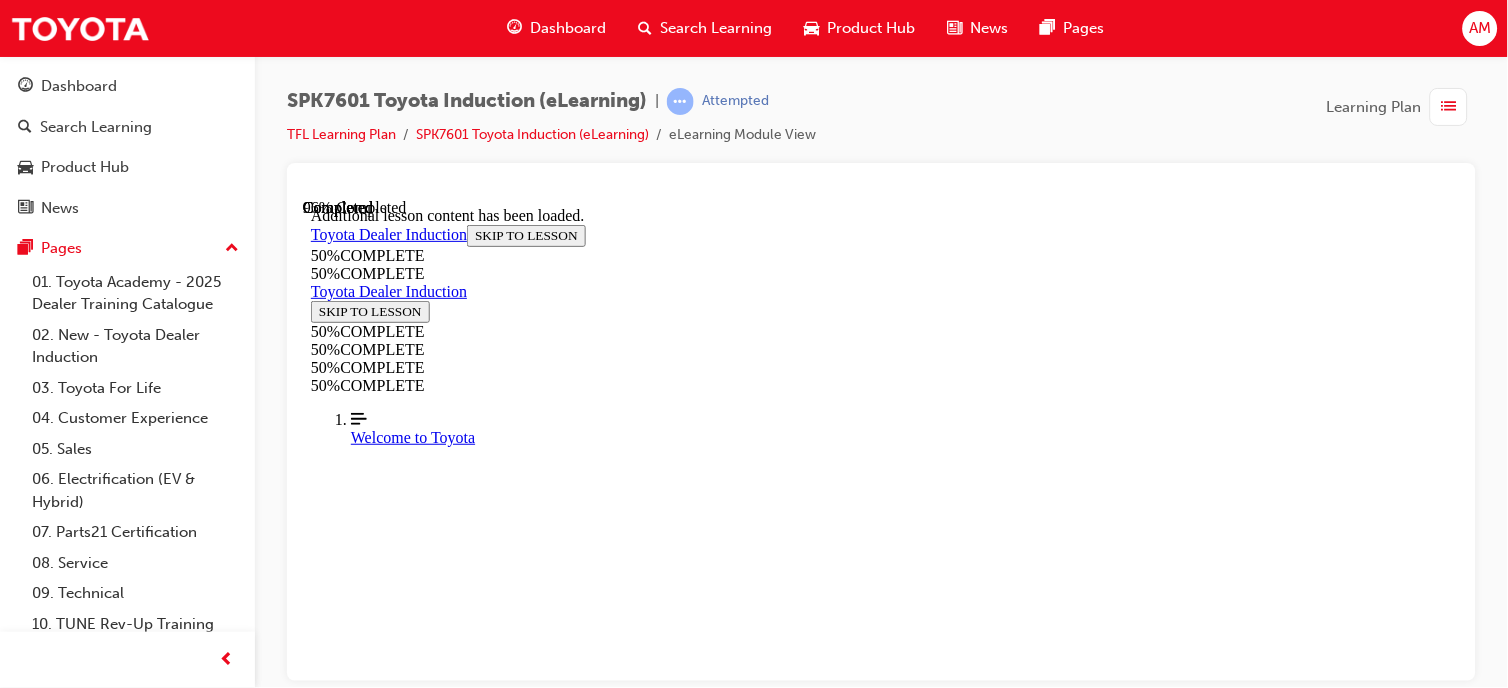 click on "CONTINUE" at bounding box center (352, 12858) 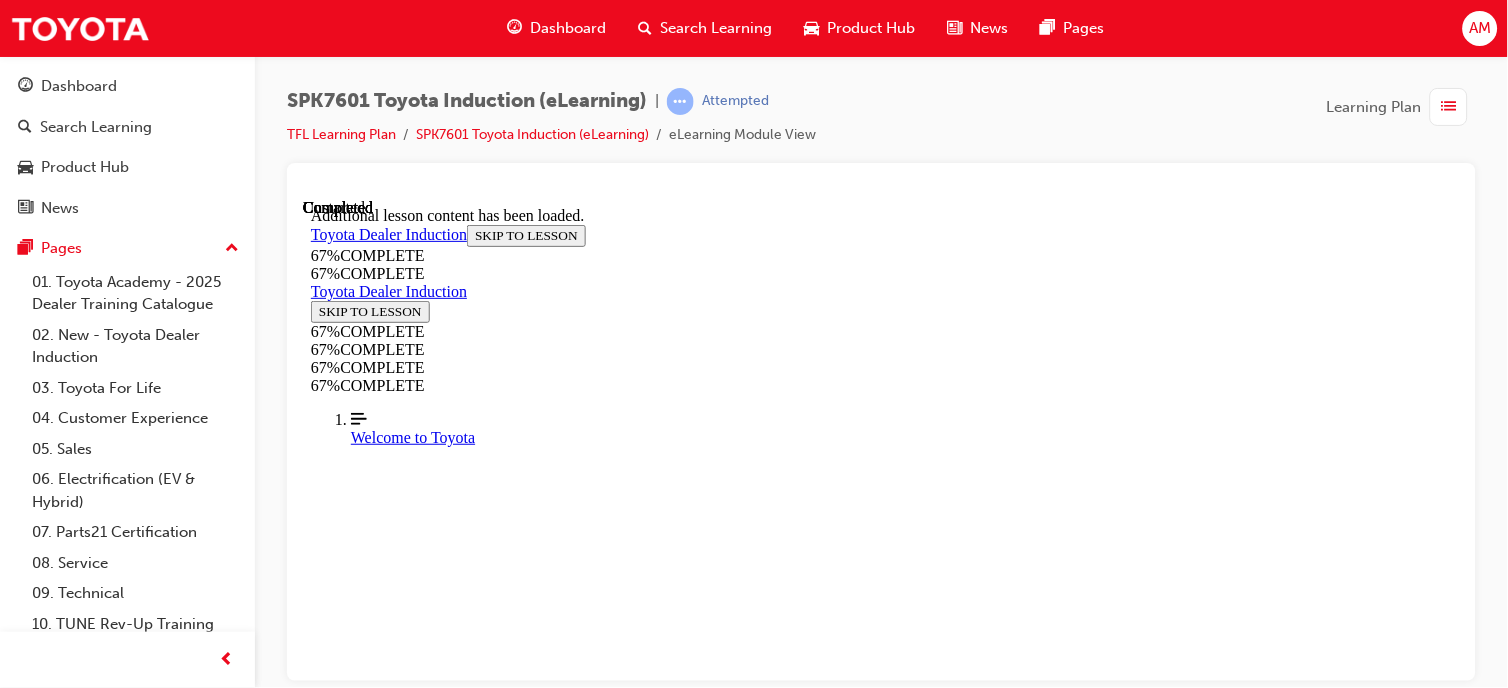 scroll, scrollTop: 0, scrollLeft: 0, axis: both 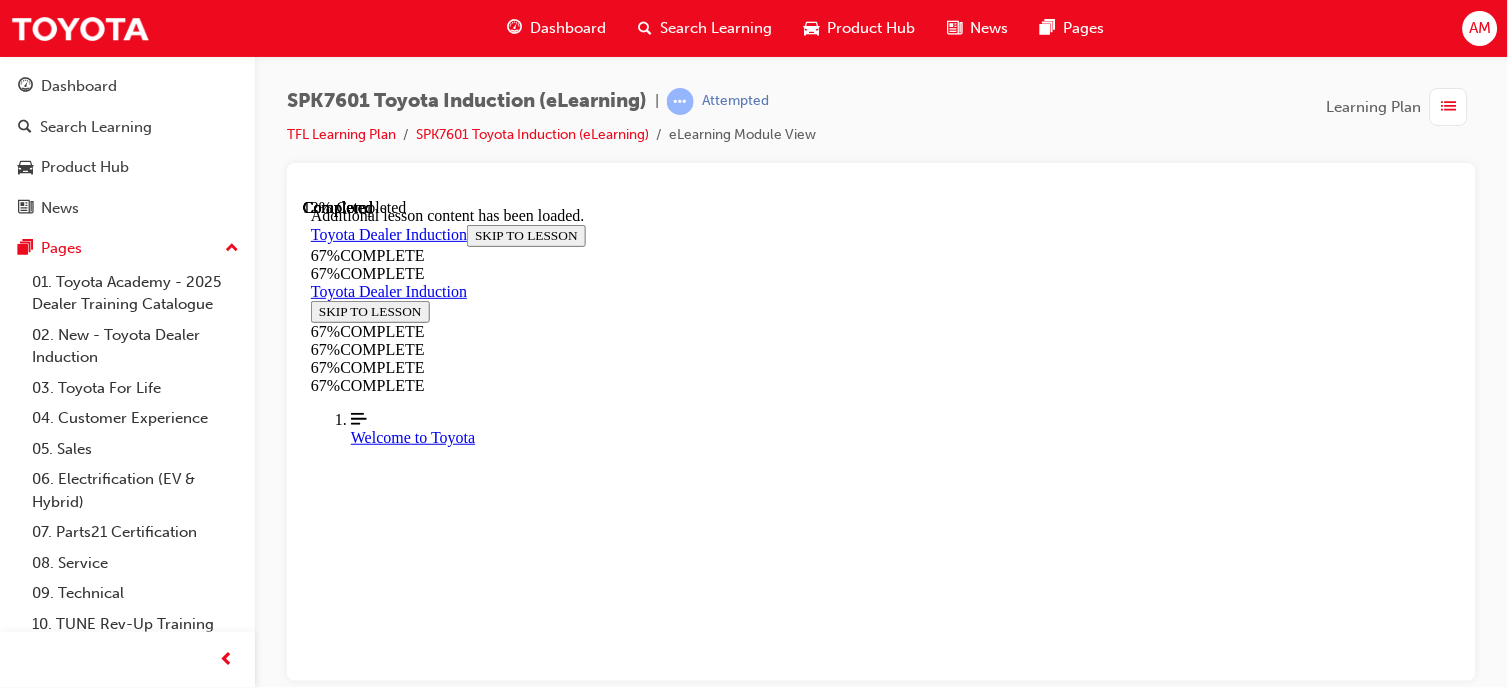 click at bounding box center (398, 7957) 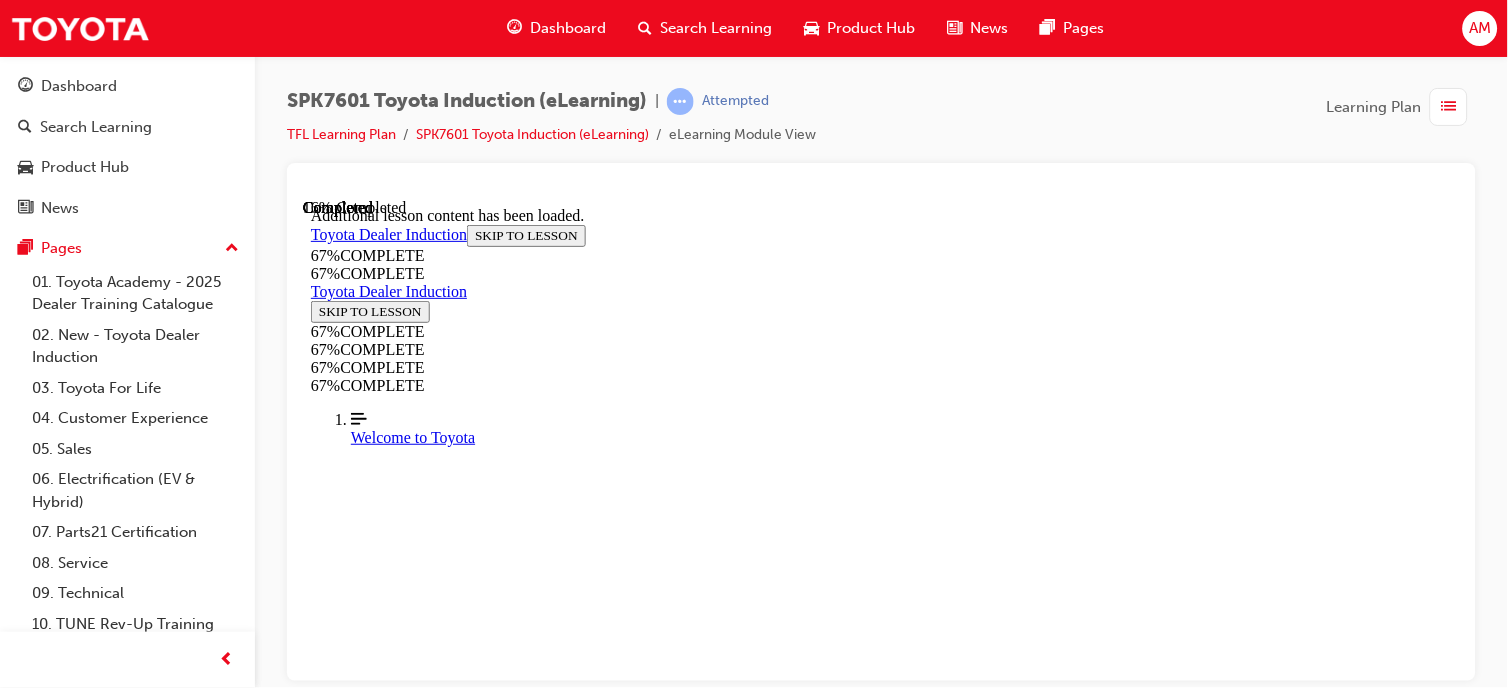 scroll, scrollTop: 1437, scrollLeft: 0, axis: vertical 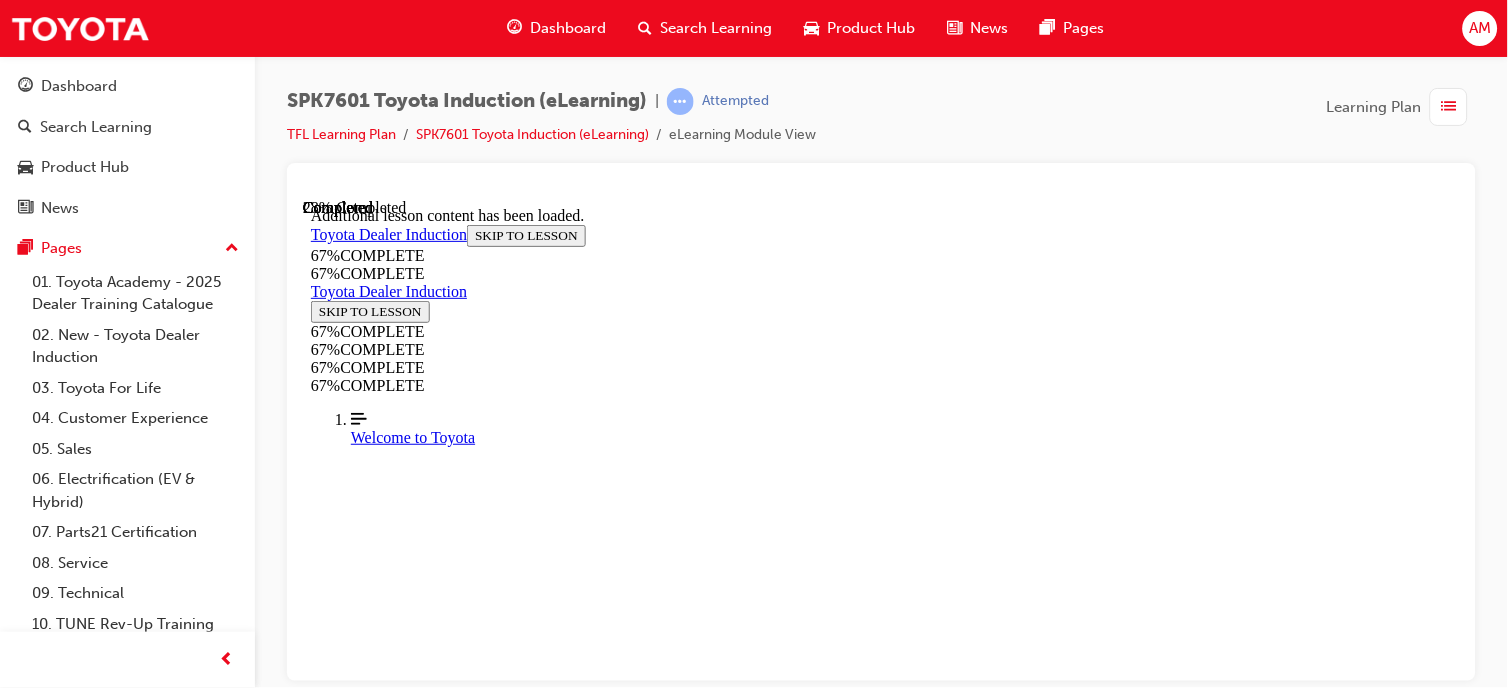 click on "CONTINUE" at bounding box center [352, 8694] 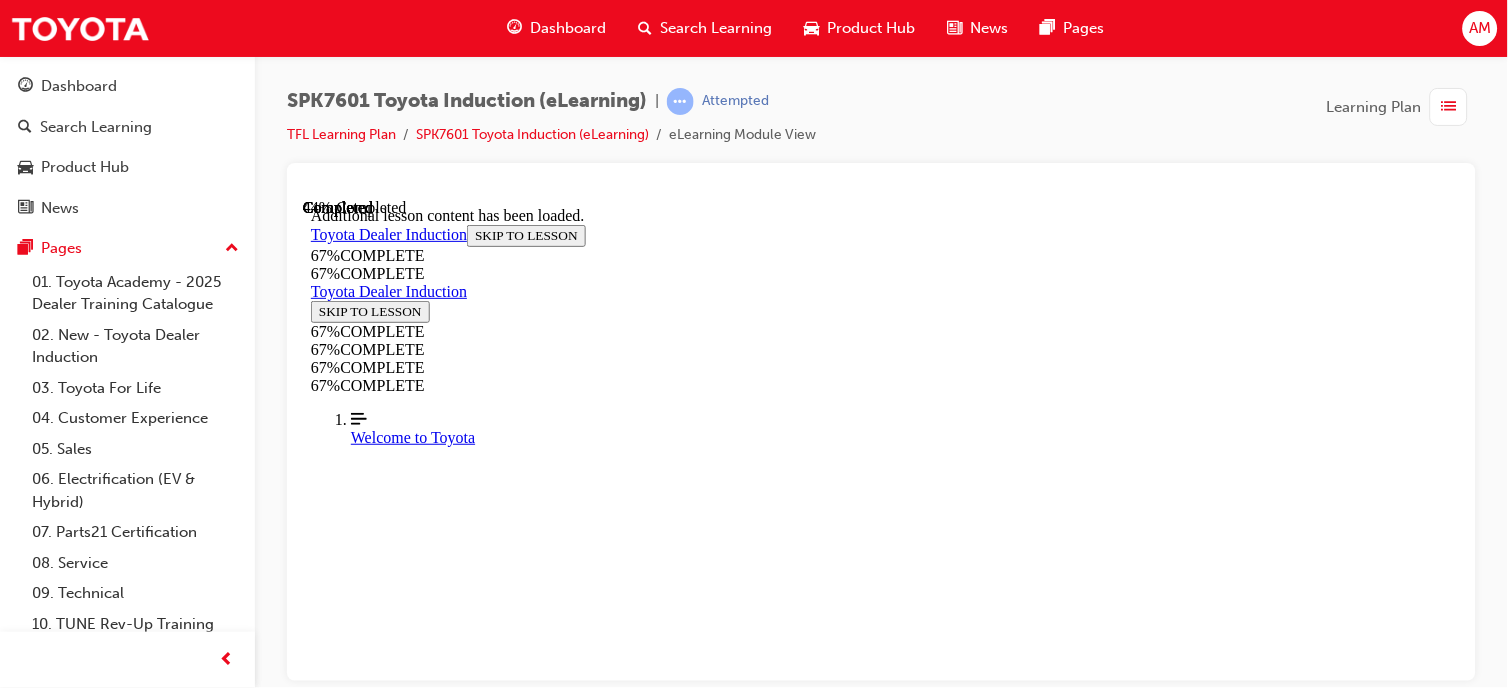 scroll, scrollTop: 3162, scrollLeft: 0, axis: vertical 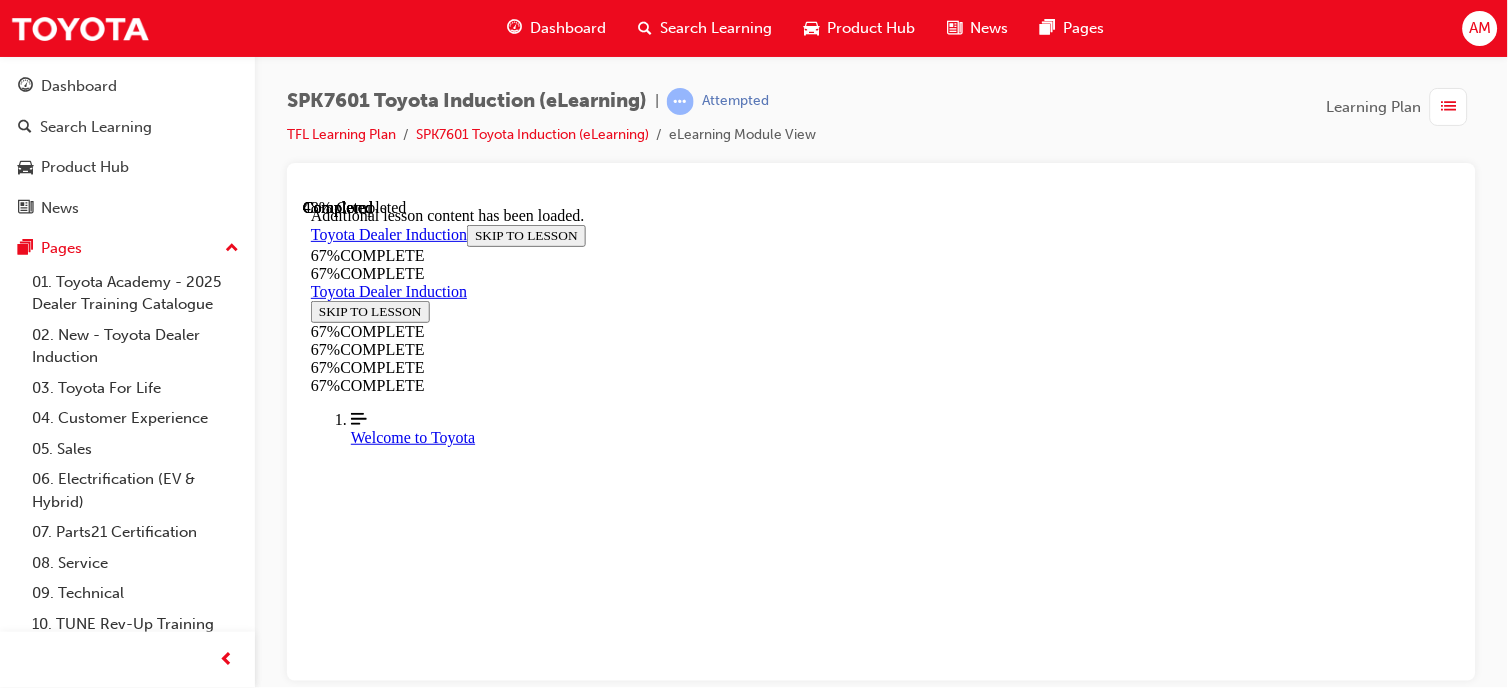 click on "CONTINUE" at bounding box center [352, 10256] 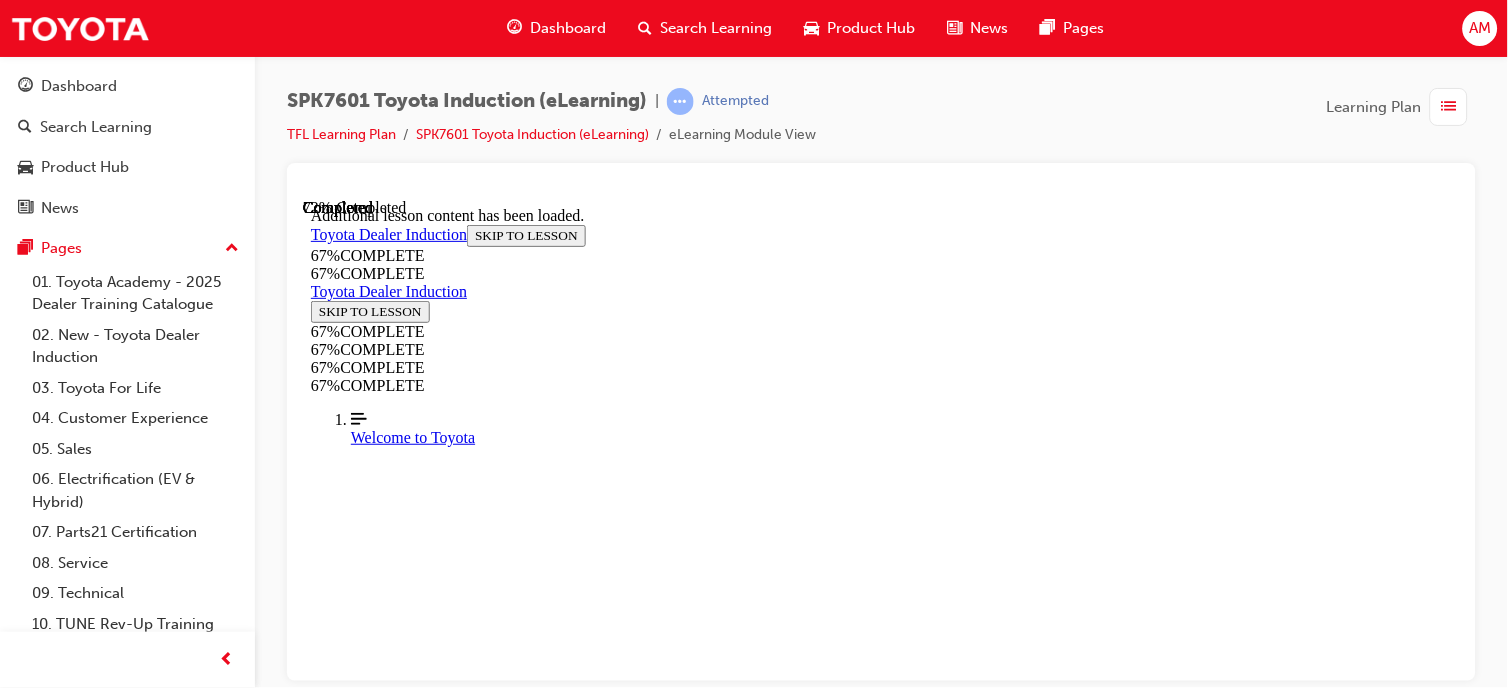 scroll, scrollTop: 5626, scrollLeft: 0, axis: vertical 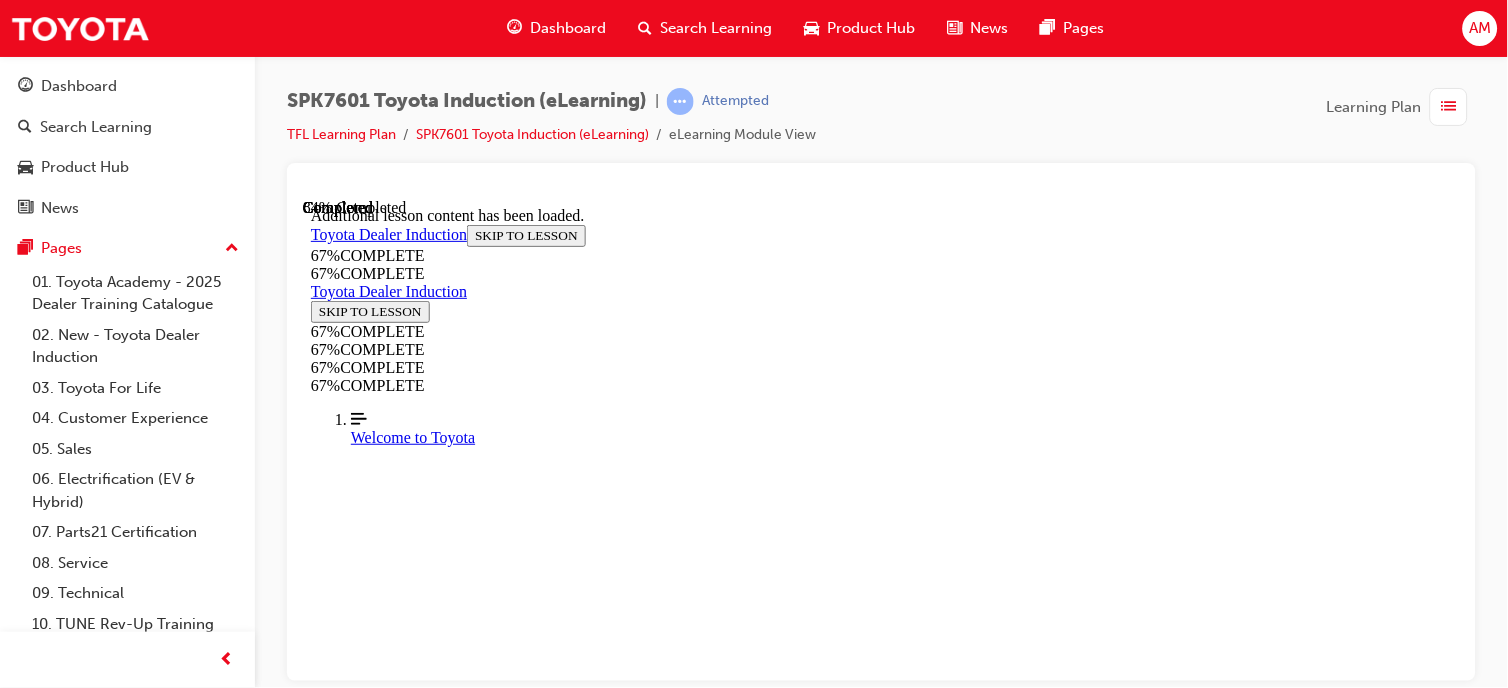 click on "CONTINUE" at bounding box center (352, 19654) 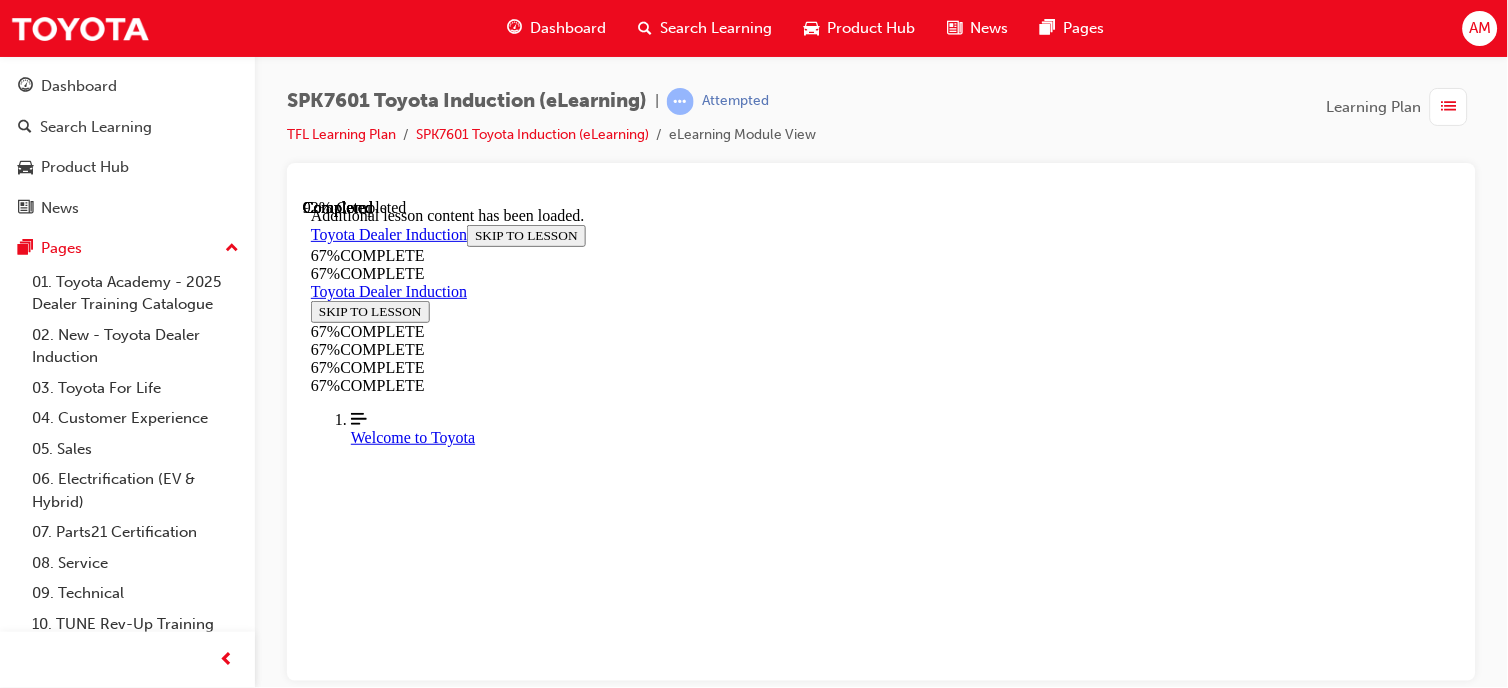 scroll, scrollTop: 6775, scrollLeft: 0, axis: vertical 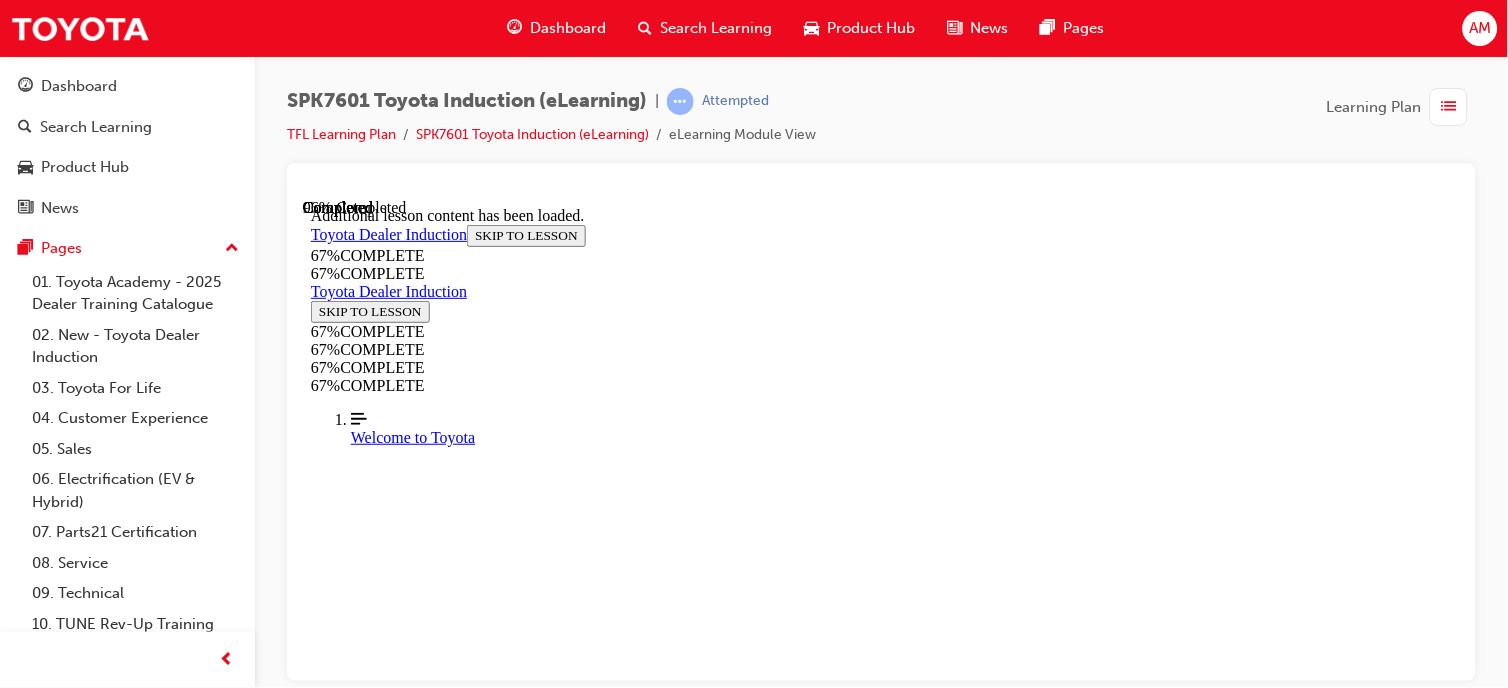 click on "CONTINUE" at bounding box center (352, 20665) 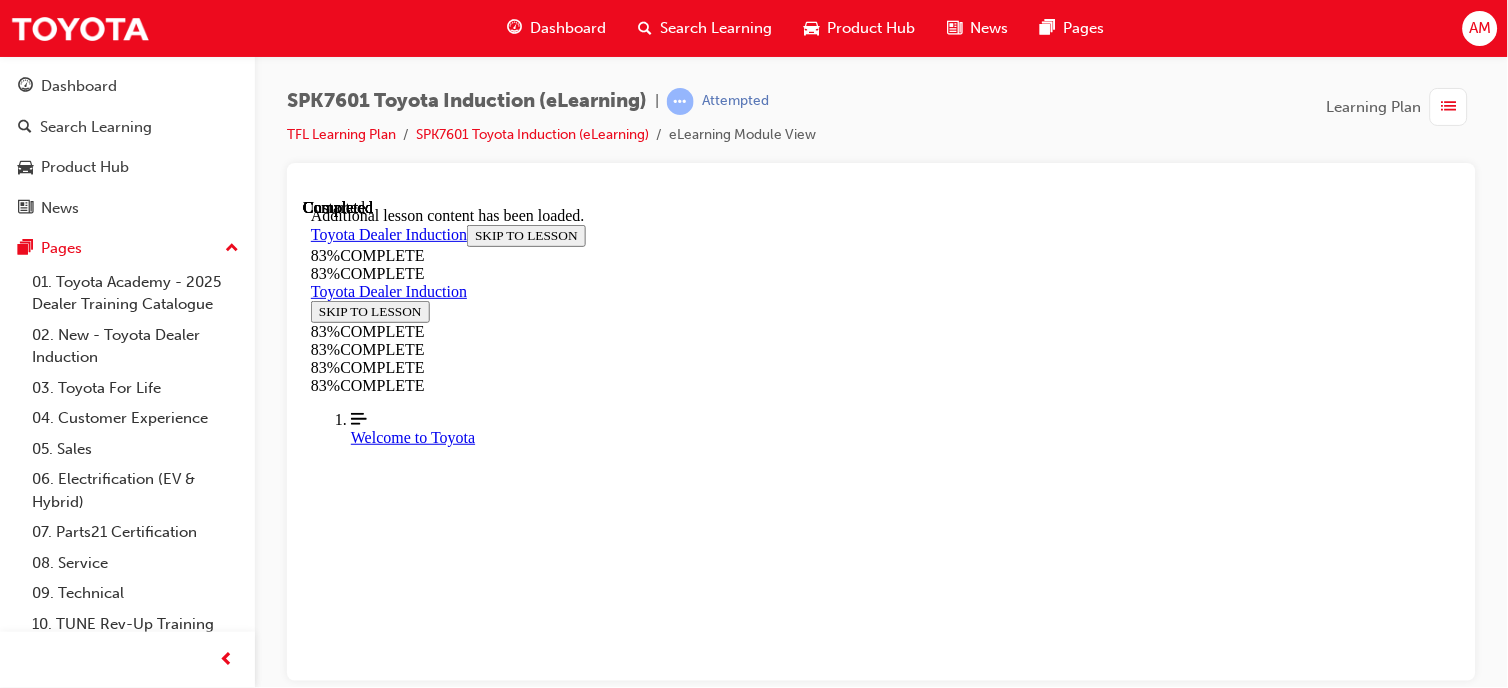 click on "Assessment Lesson 6 of 6 START QUIZ" at bounding box center (880, 7415) 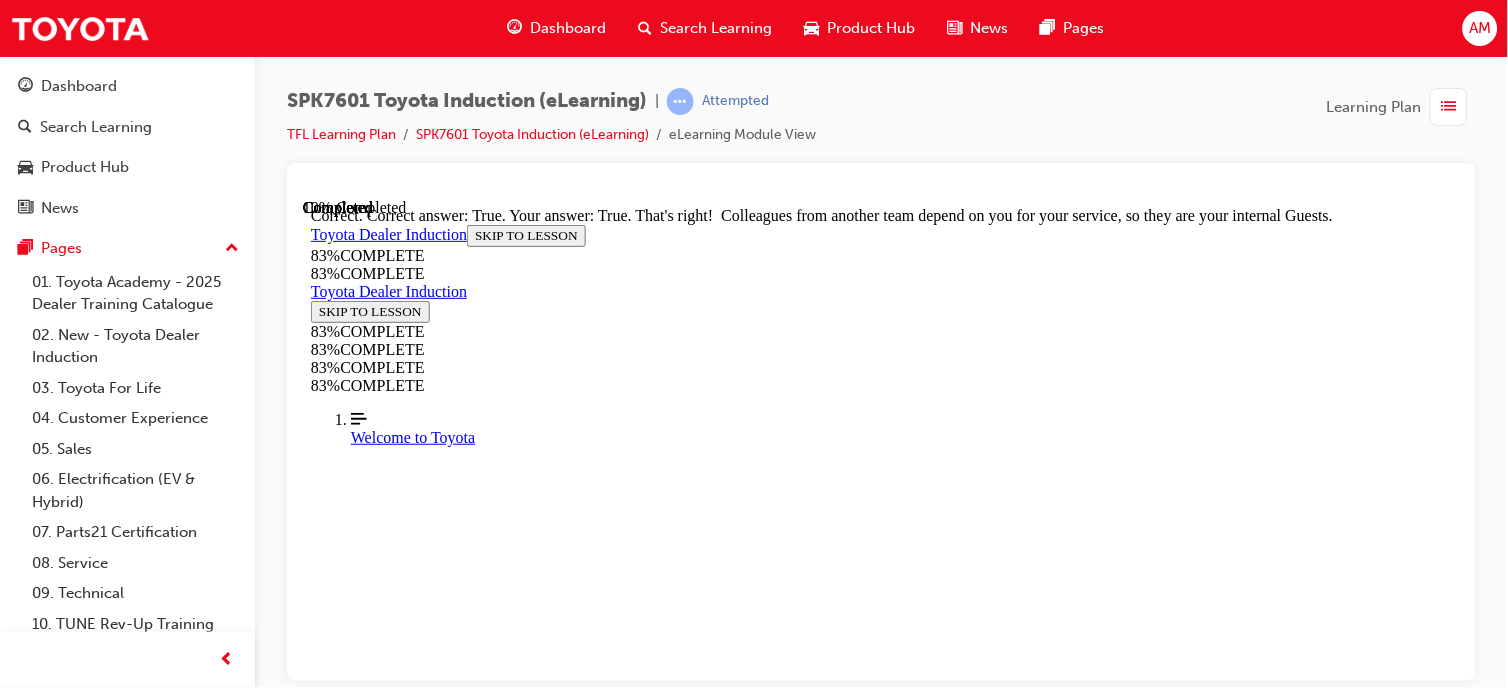 scroll, scrollTop: 573, scrollLeft: 0, axis: vertical 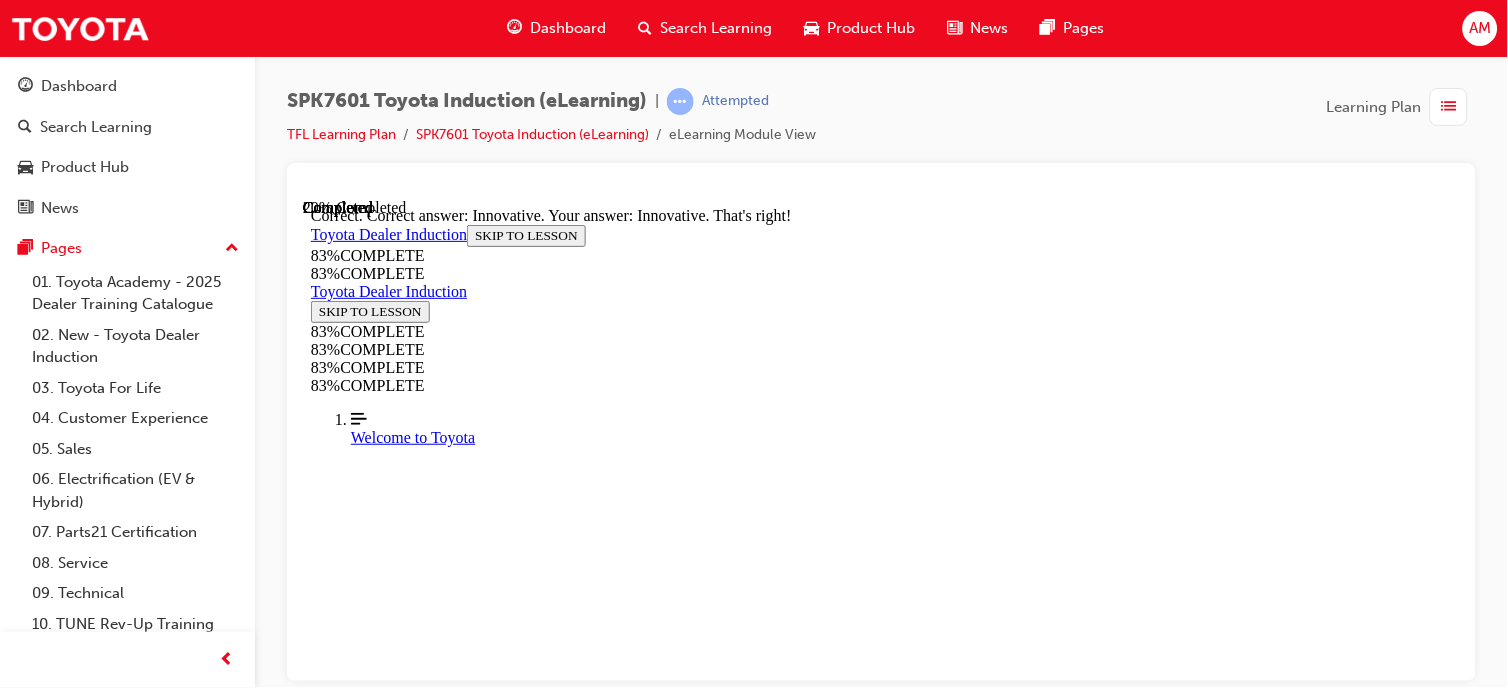 click on "NEXT" at bounding box center [336, 15293] 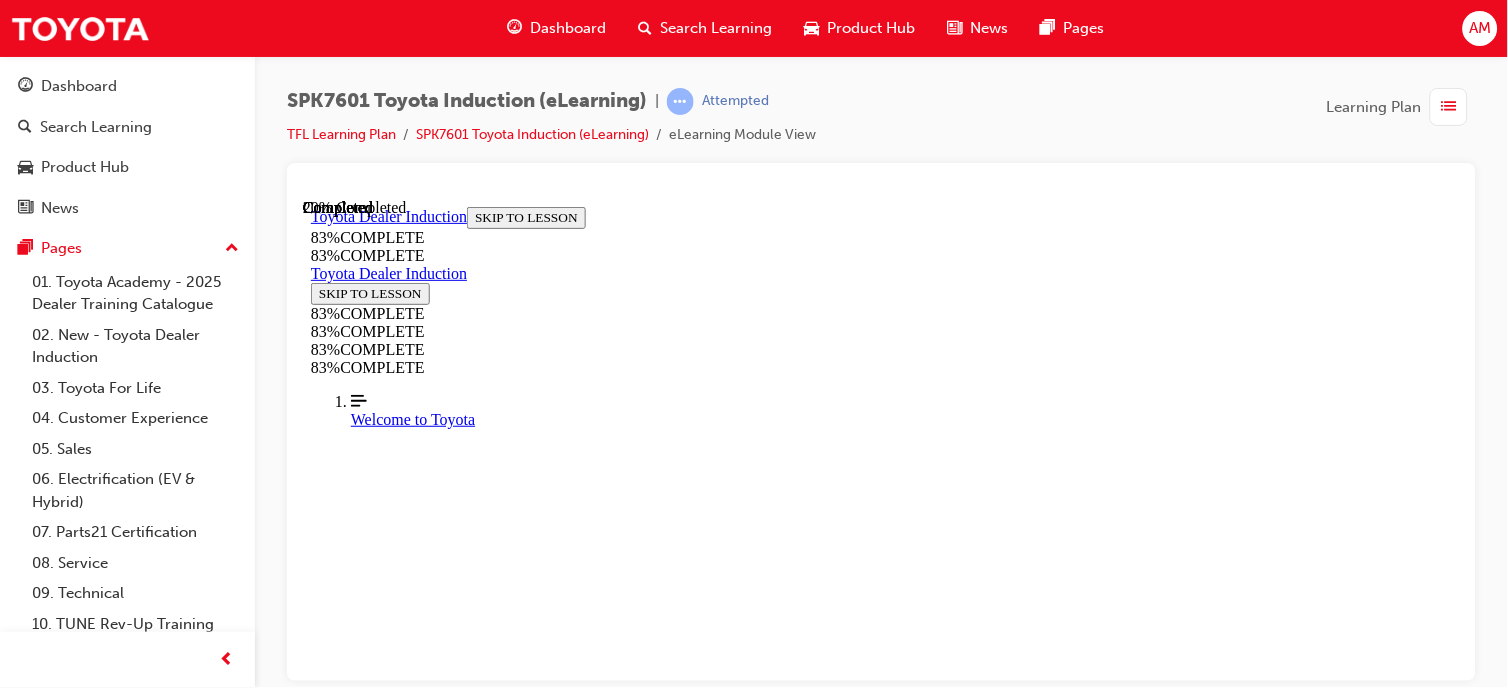 scroll, scrollTop: 318, scrollLeft: 0, axis: vertical 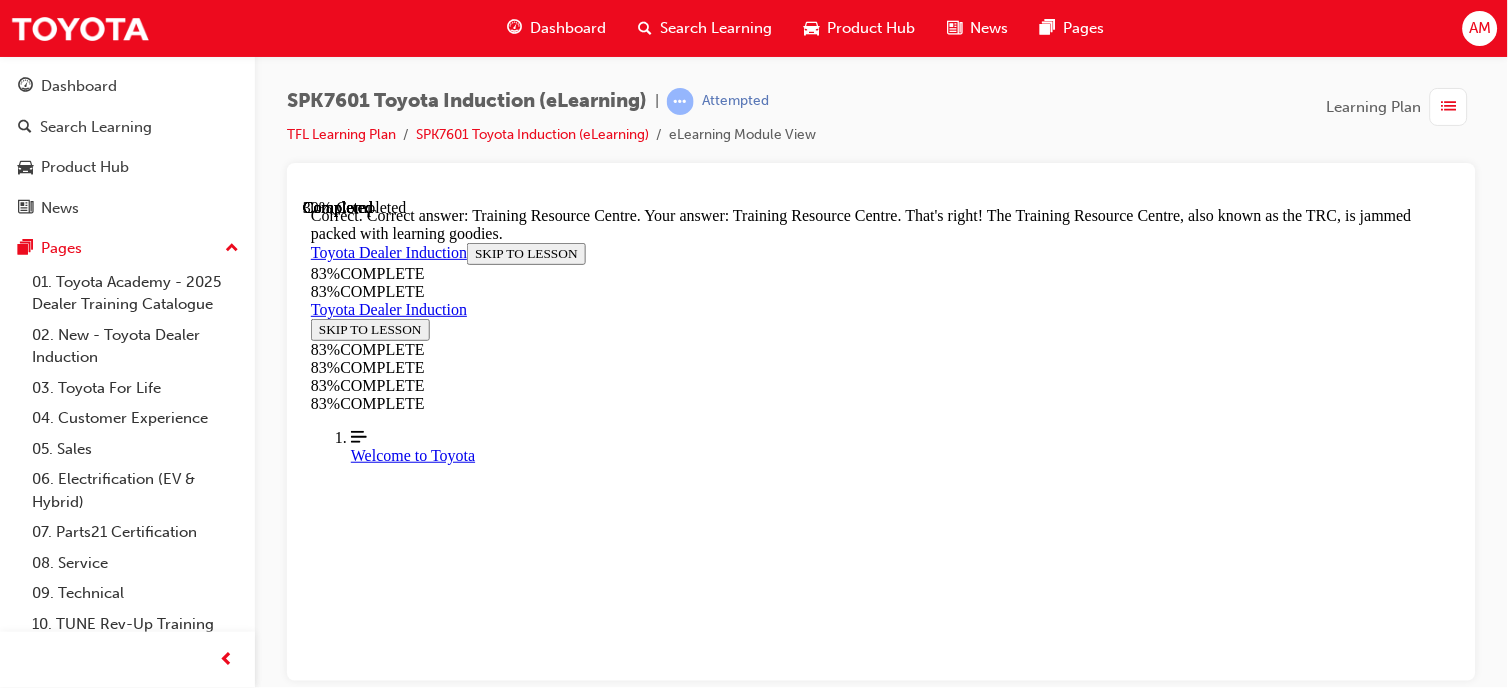 click on "NEXT" at bounding box center (336, 16542) 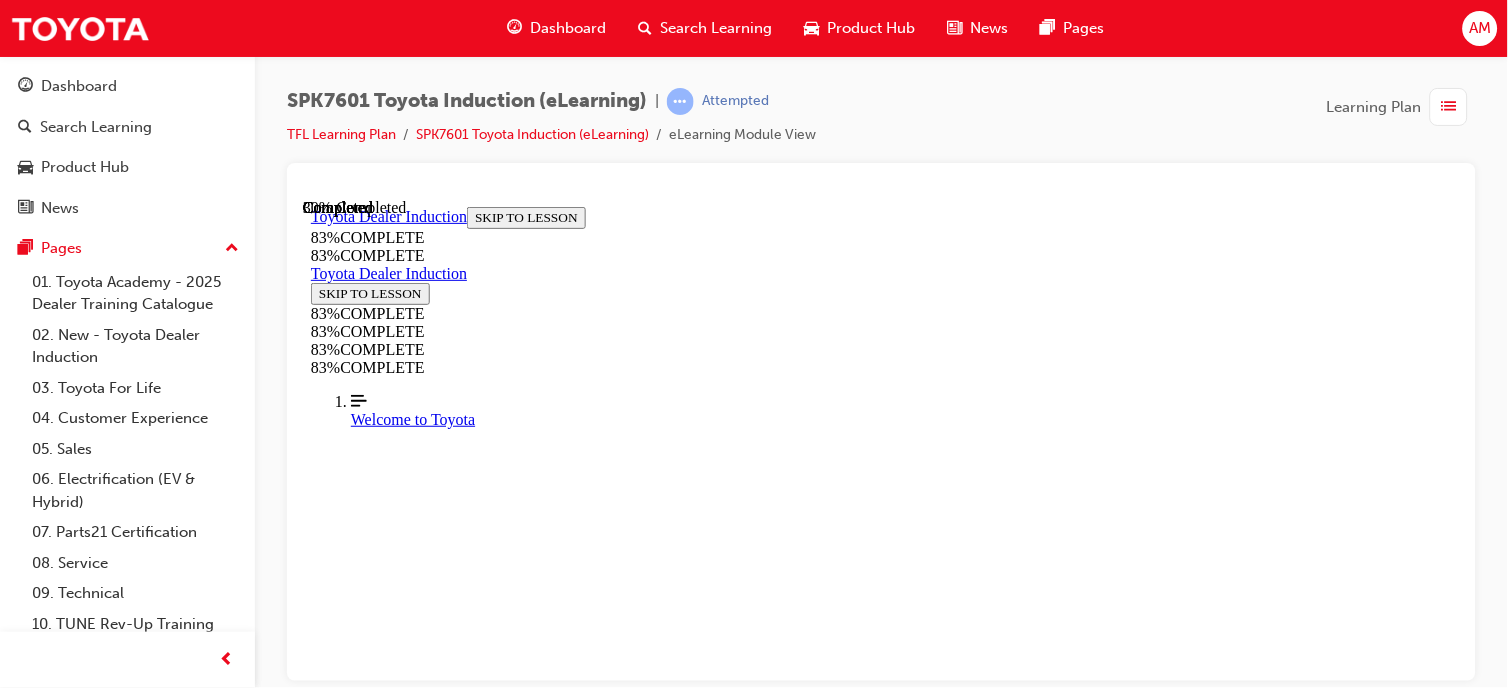 scroll, scrollTop: 330, scrollLeft: 0, axis: vertical 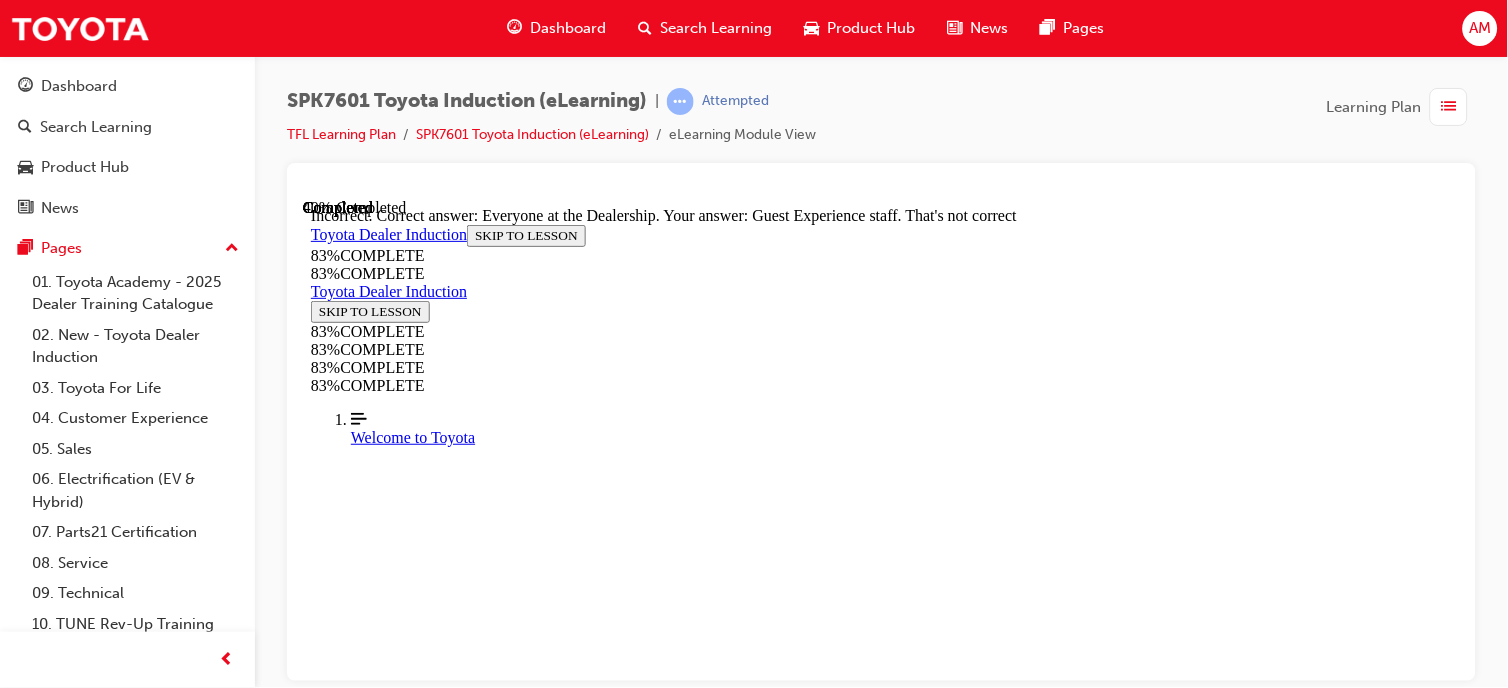 click on "Guest experience is the responsibility of:" at bounding box center [880, 11456] 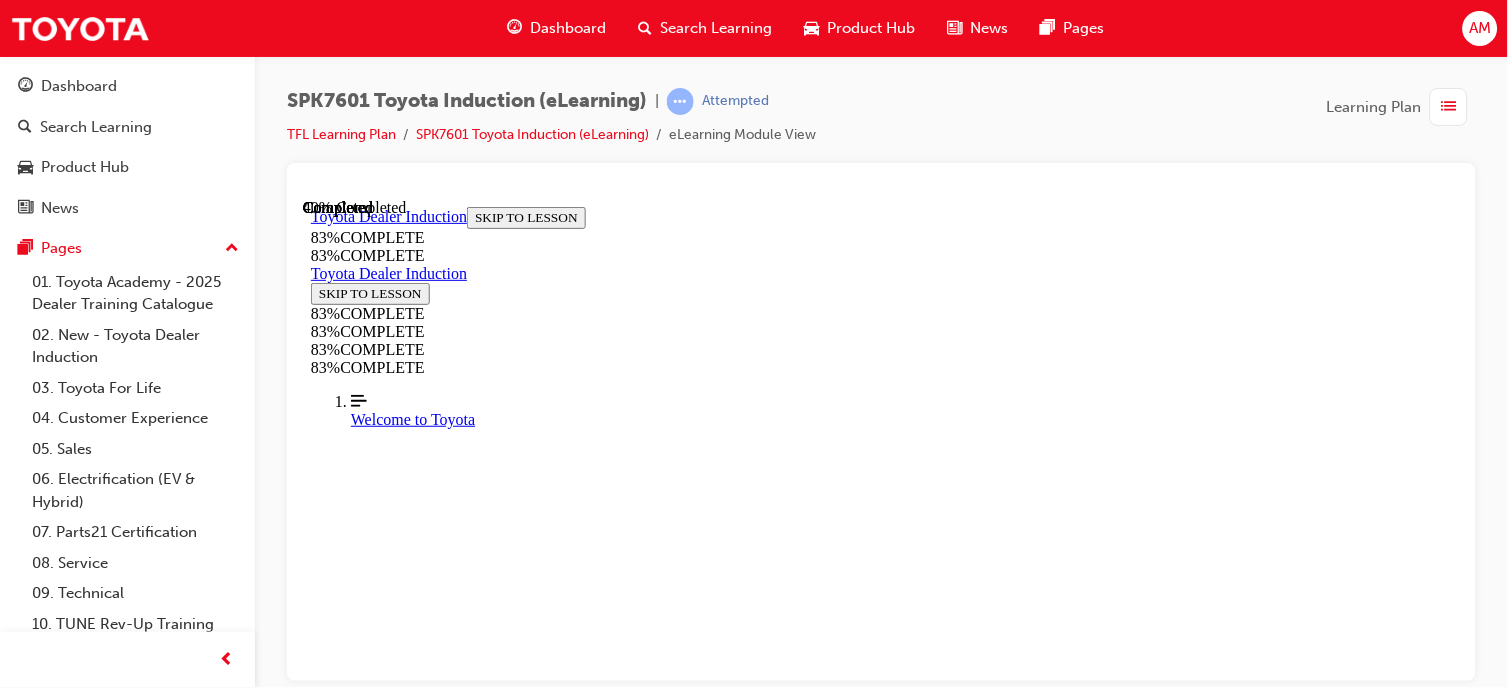 scroll, scrollTop: 250, scrollLeft: 0, axis: vertical 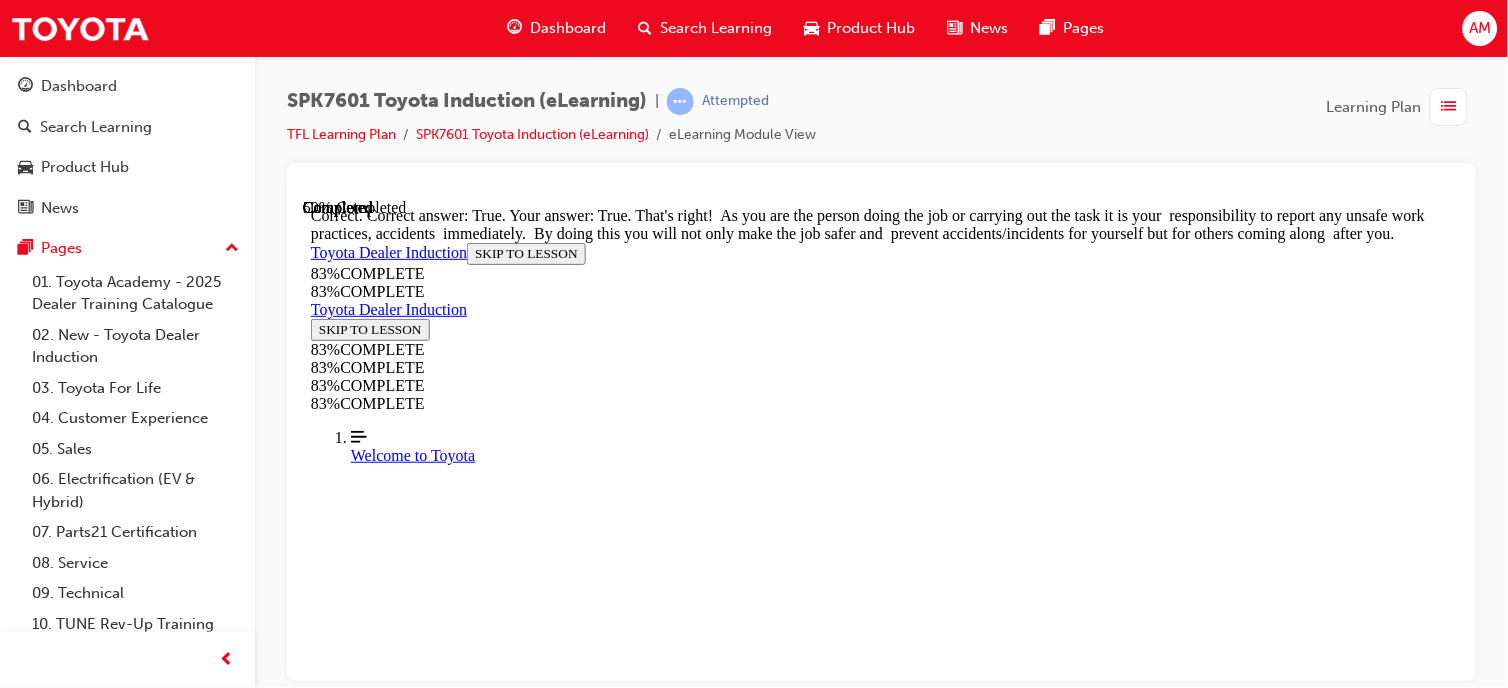 click on "NEXT" at bounding box center [336, 19022] 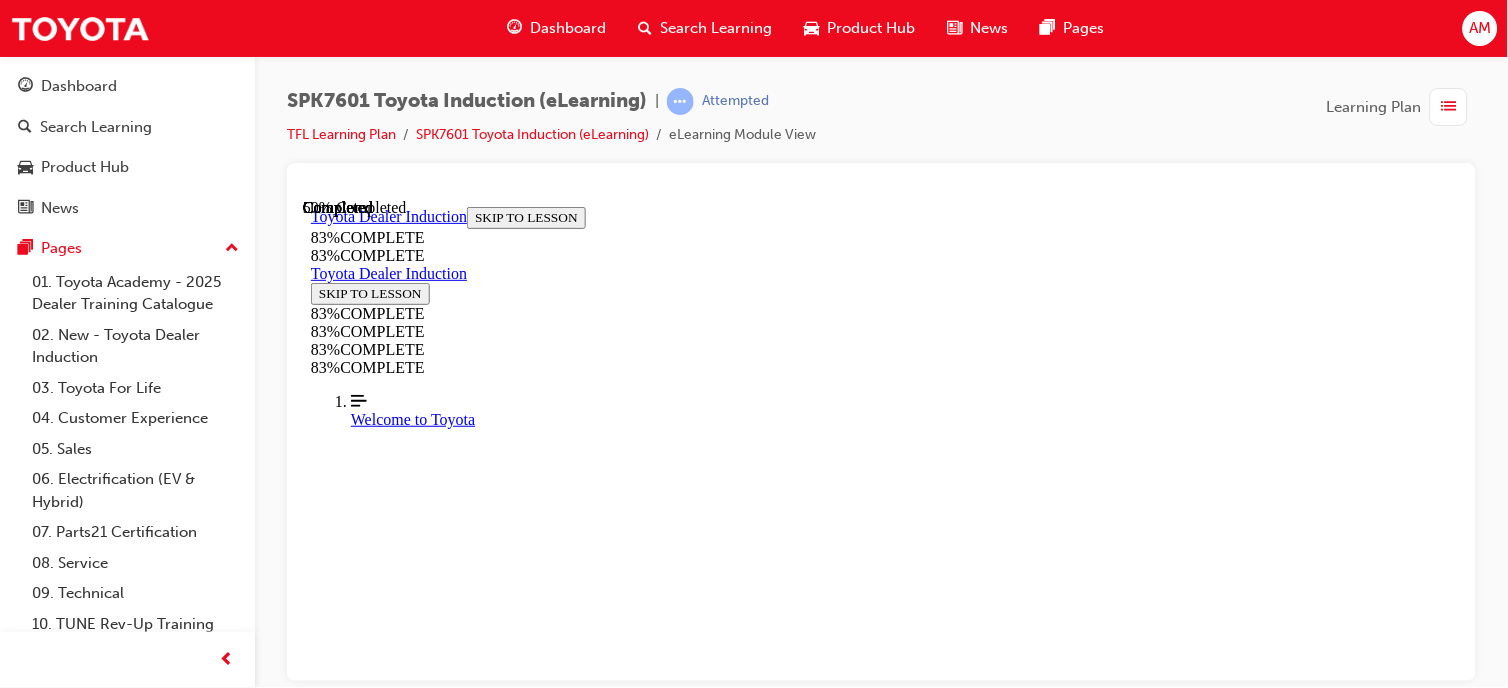 scroll, scrollTop: 443, scrollLeft: 0, axis: vertical 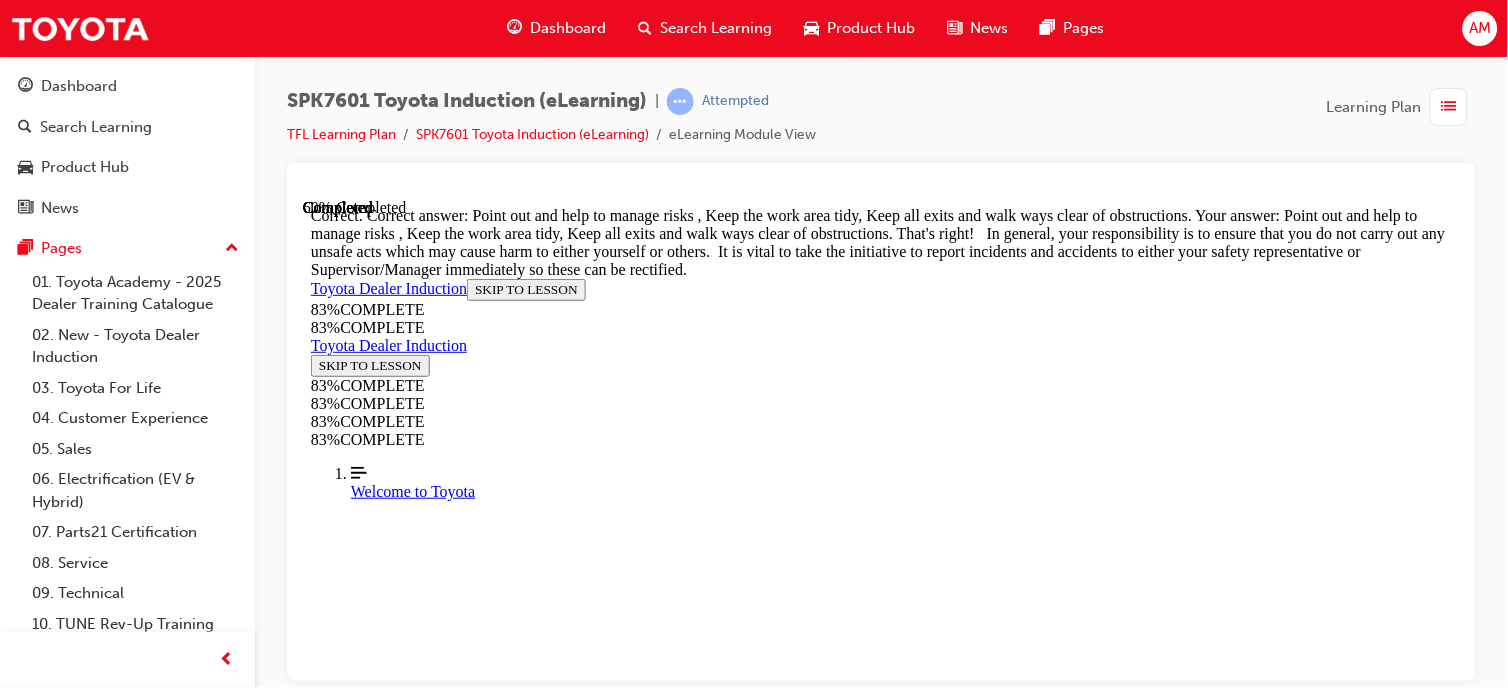click on "NEXT" at bounding box center (336, 10819) 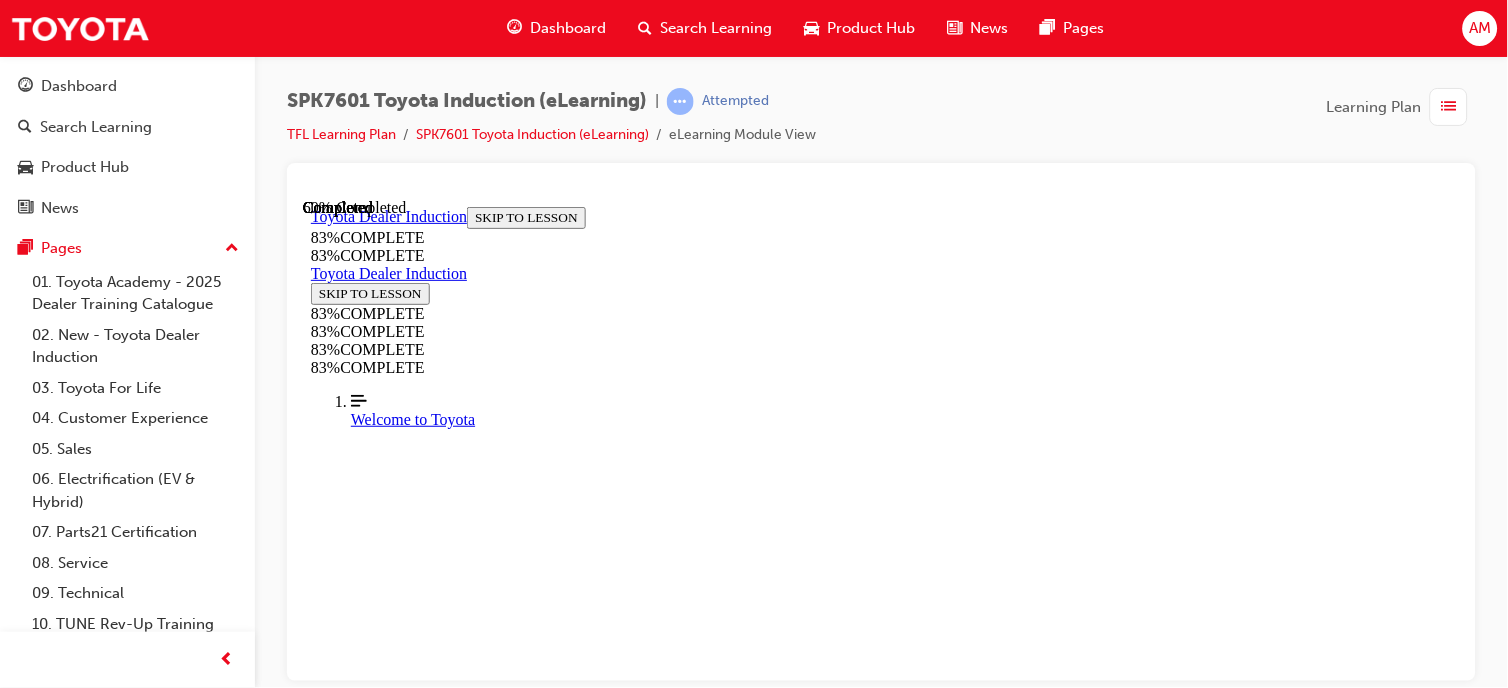 scroll, scrollTop: 424, scrollLeft: 0, axis: vertical 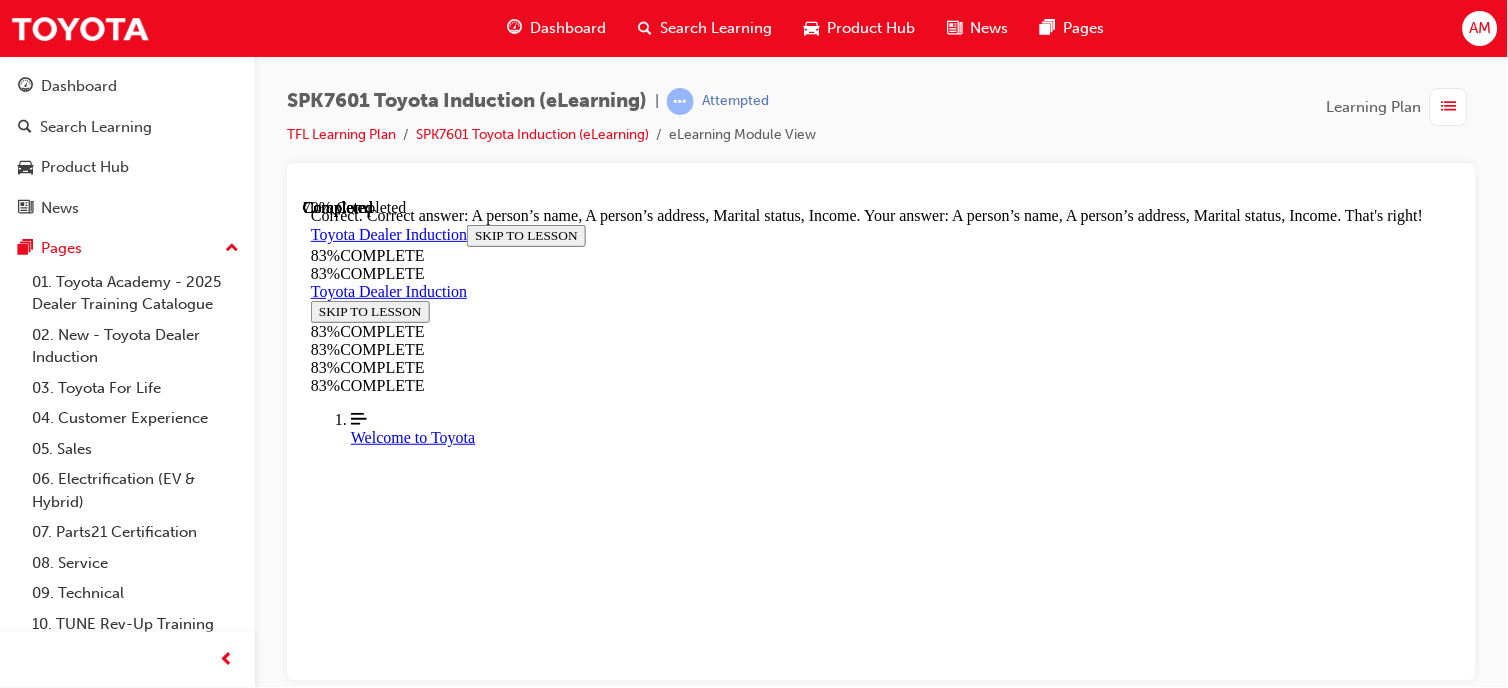 click on "NEXT" at bounding box center [336, 8645] 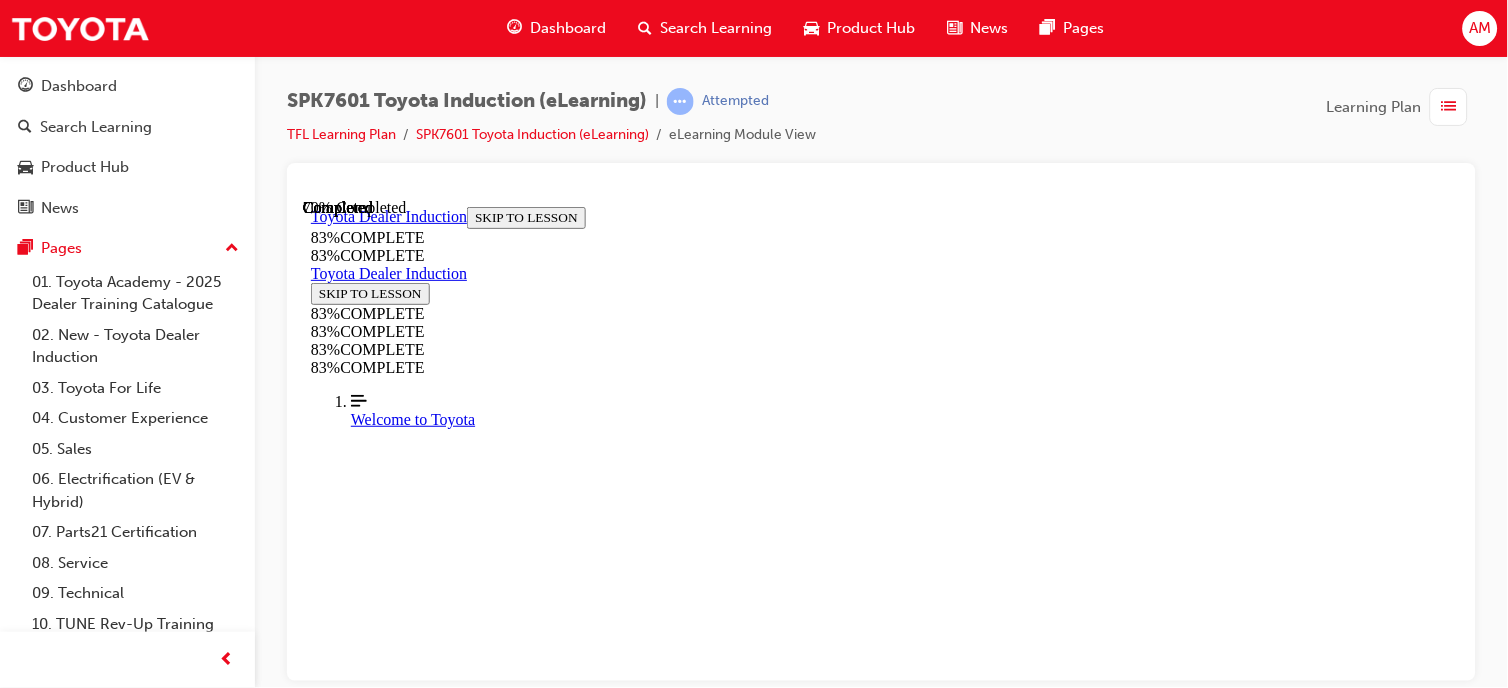 scroll, scrollTop: 453, scrollLeft: 0, axis: vertical 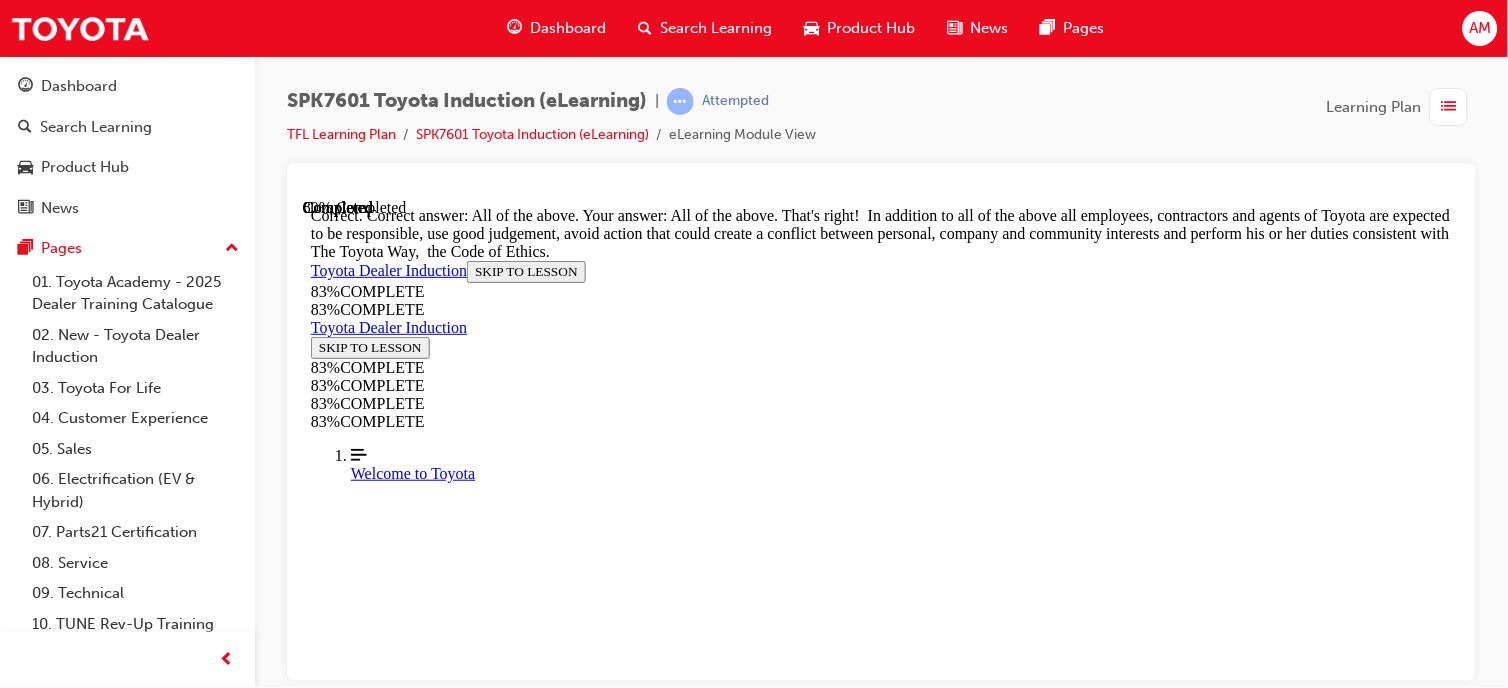 click on "NEXT" at bounding box center [336, 13245] 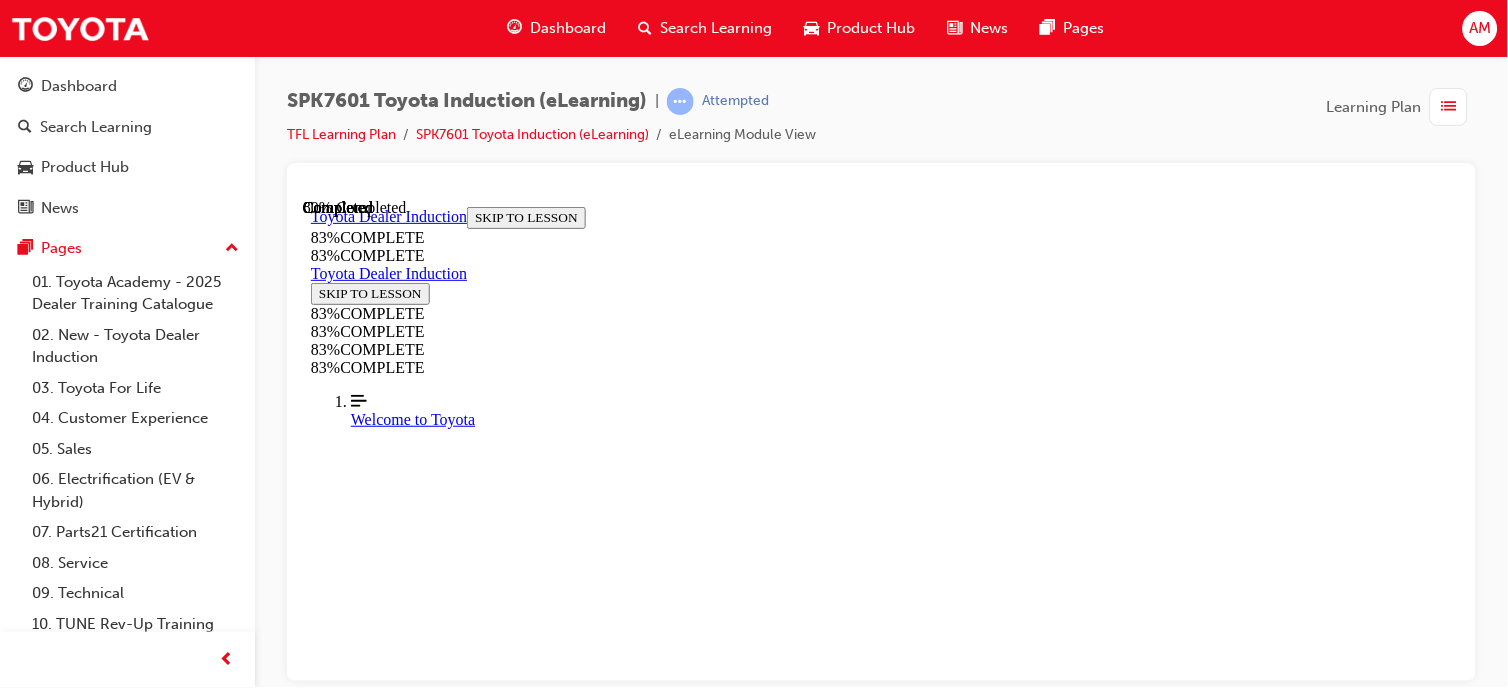 scroll, scrollTop: 575, scrollLeft: 0, axis: vertical 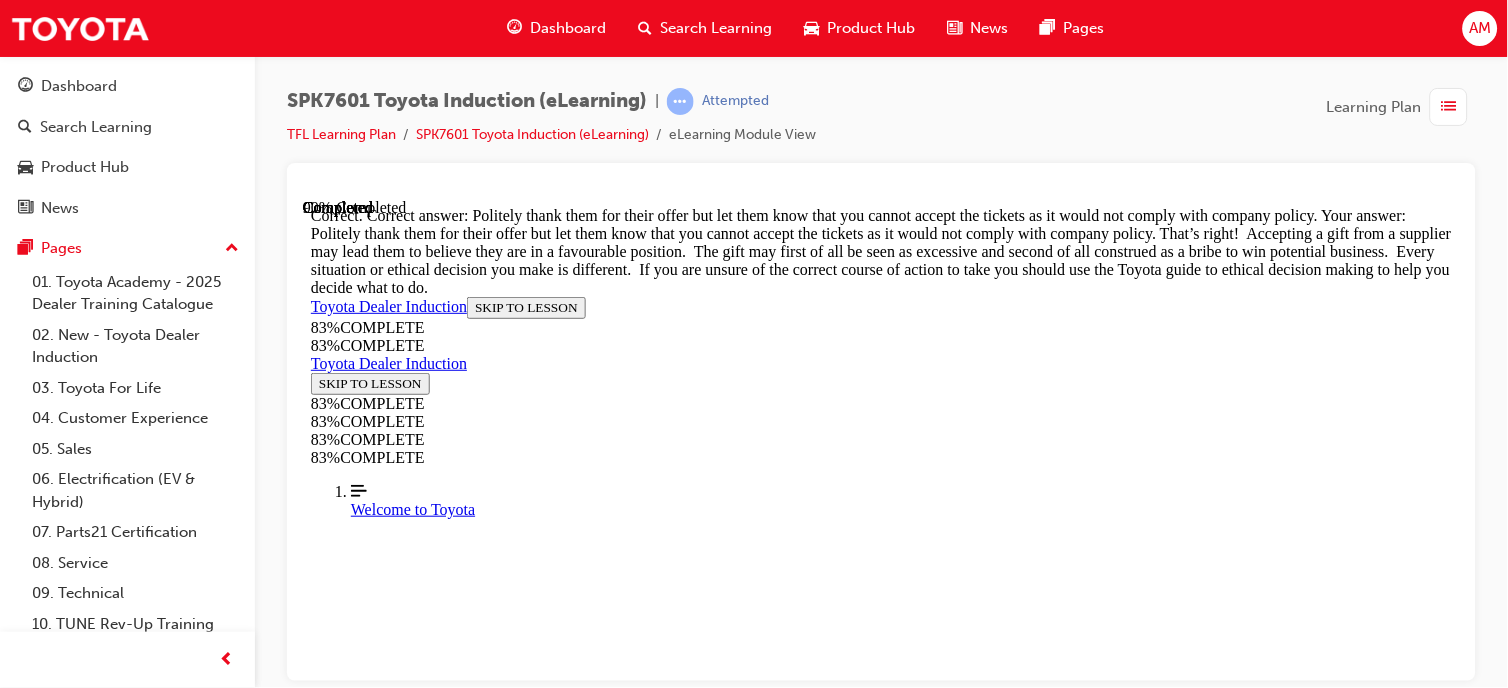 click on "NEXT" at bounding box center [336, 17899] 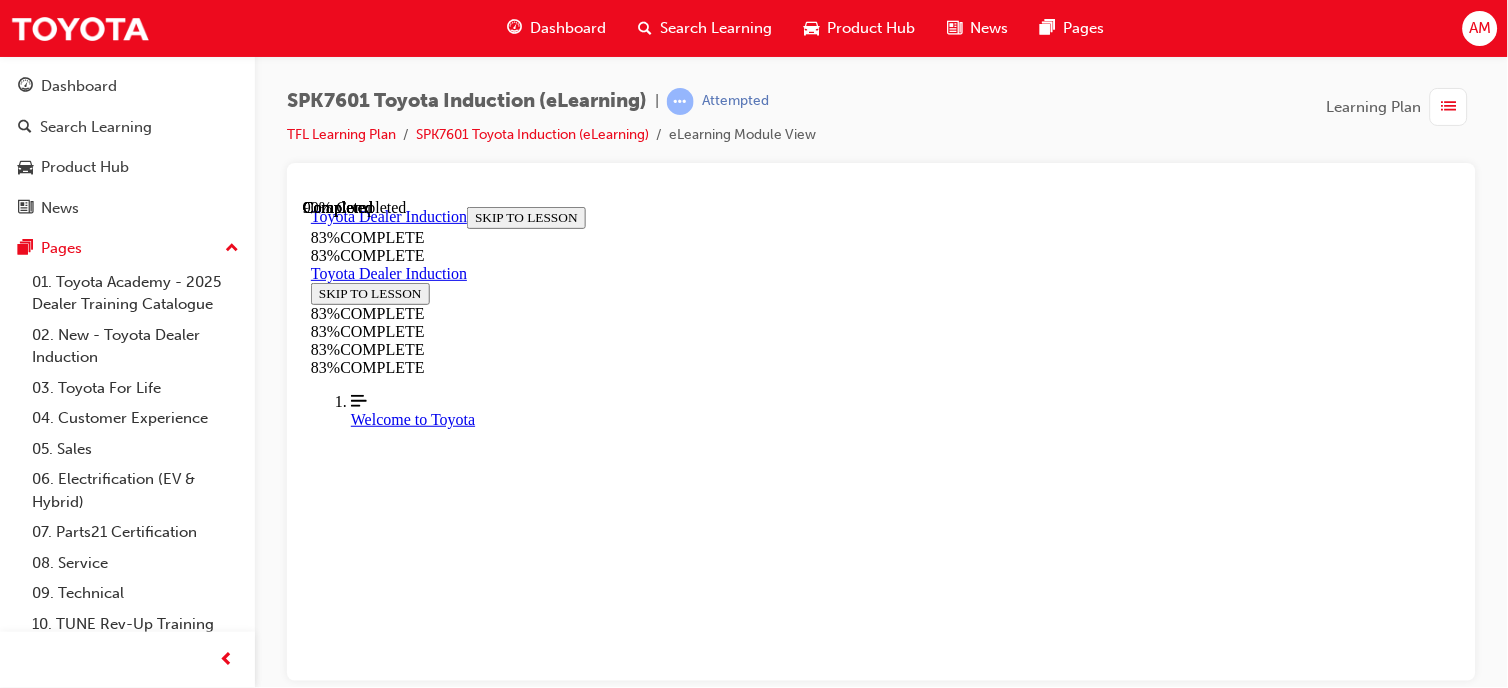 scroll, scrollTop: 330, scrollLeft: 0, axis: vertical 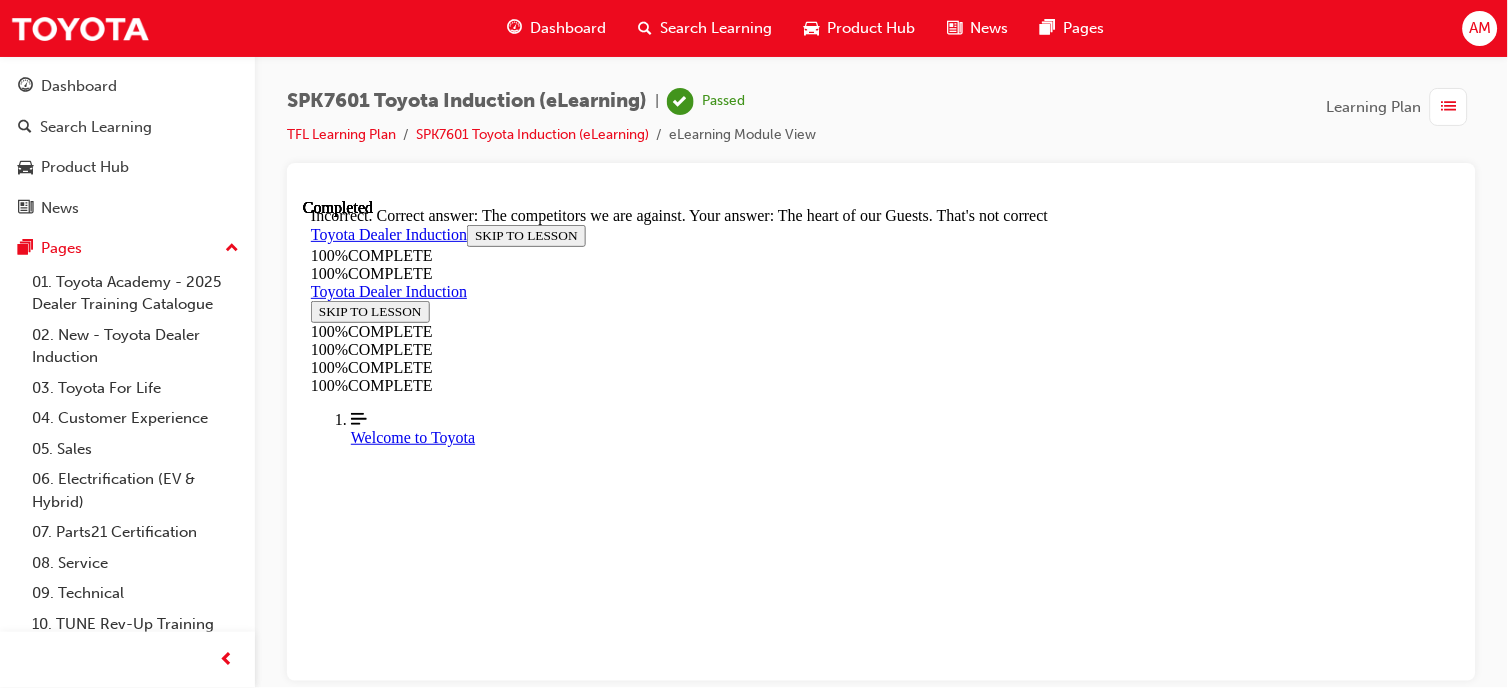 click on "NEXT" at bounding box center [336, 19040] 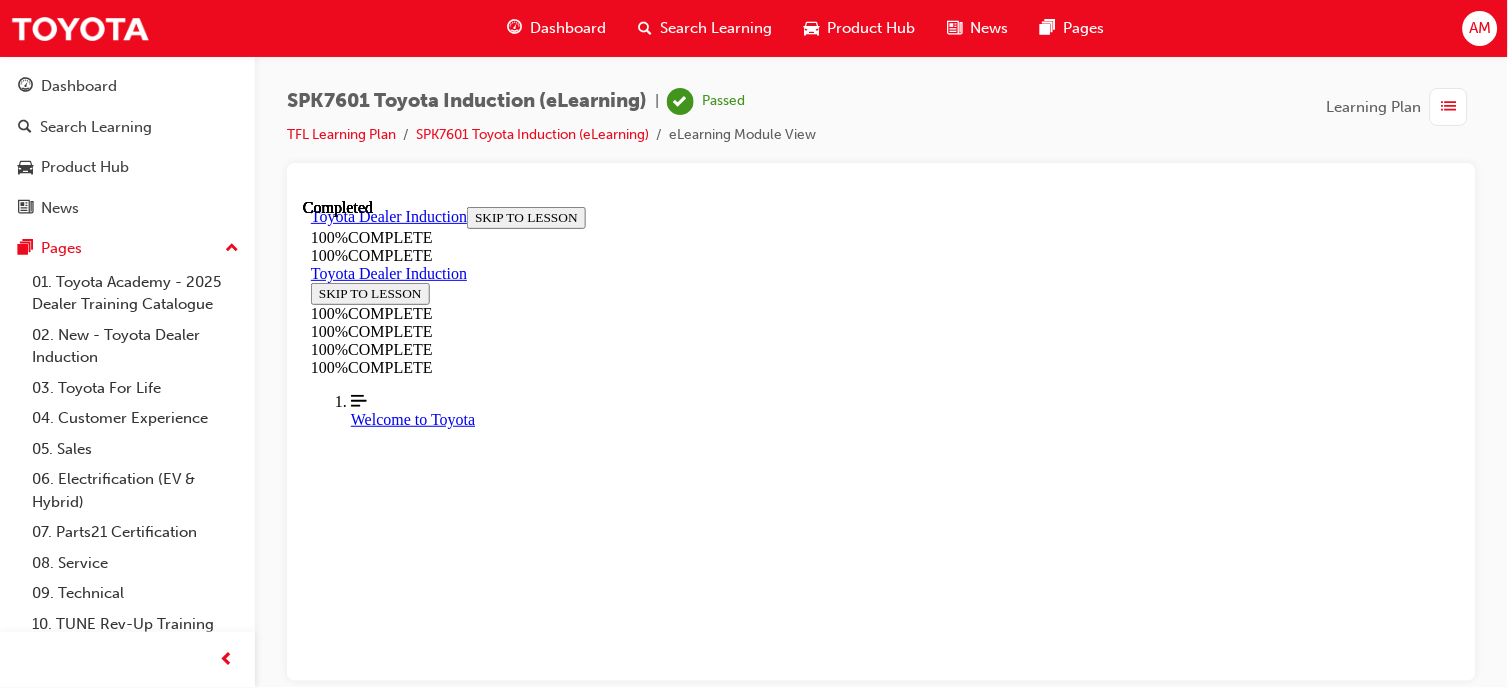 scroll, scrollTop: 547, scrollLeft: 0, axis: vertical 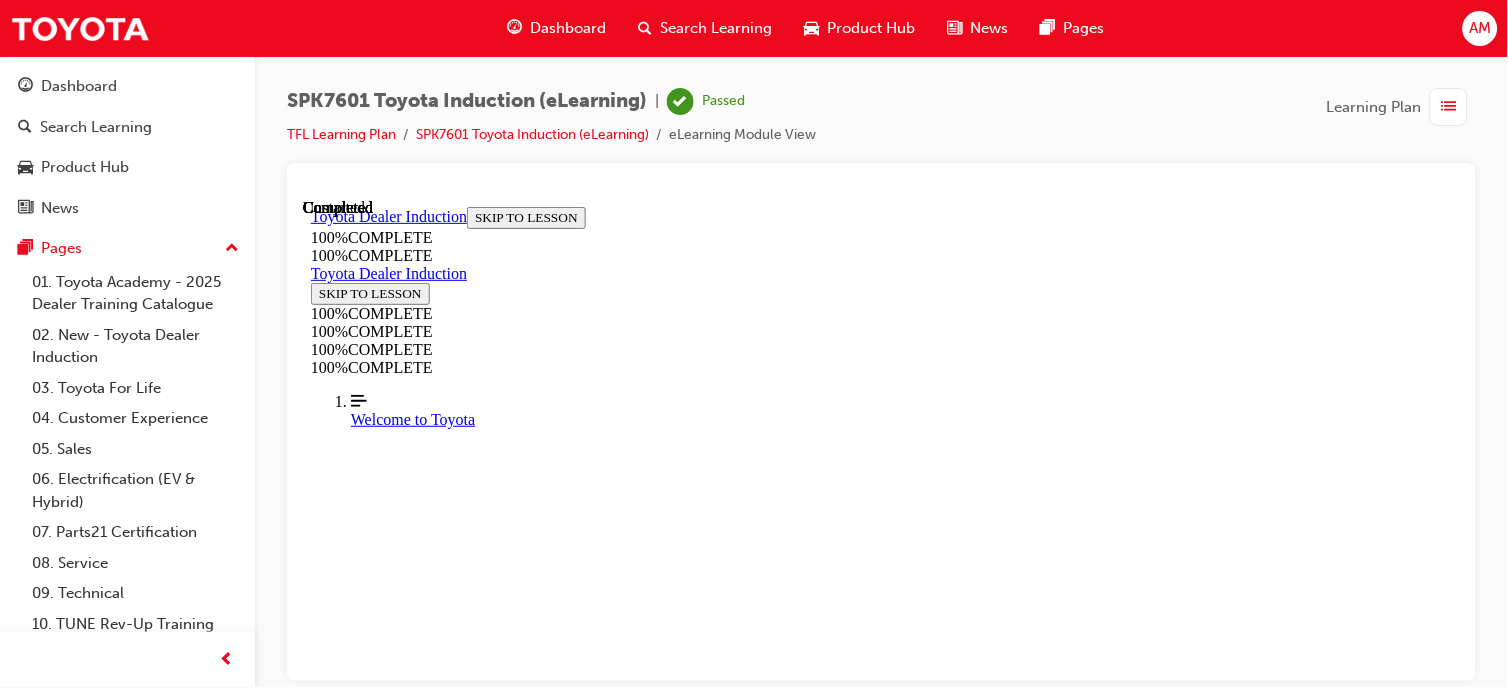 click on "TAKE AGAIN" at bounding box center [358, 7429] 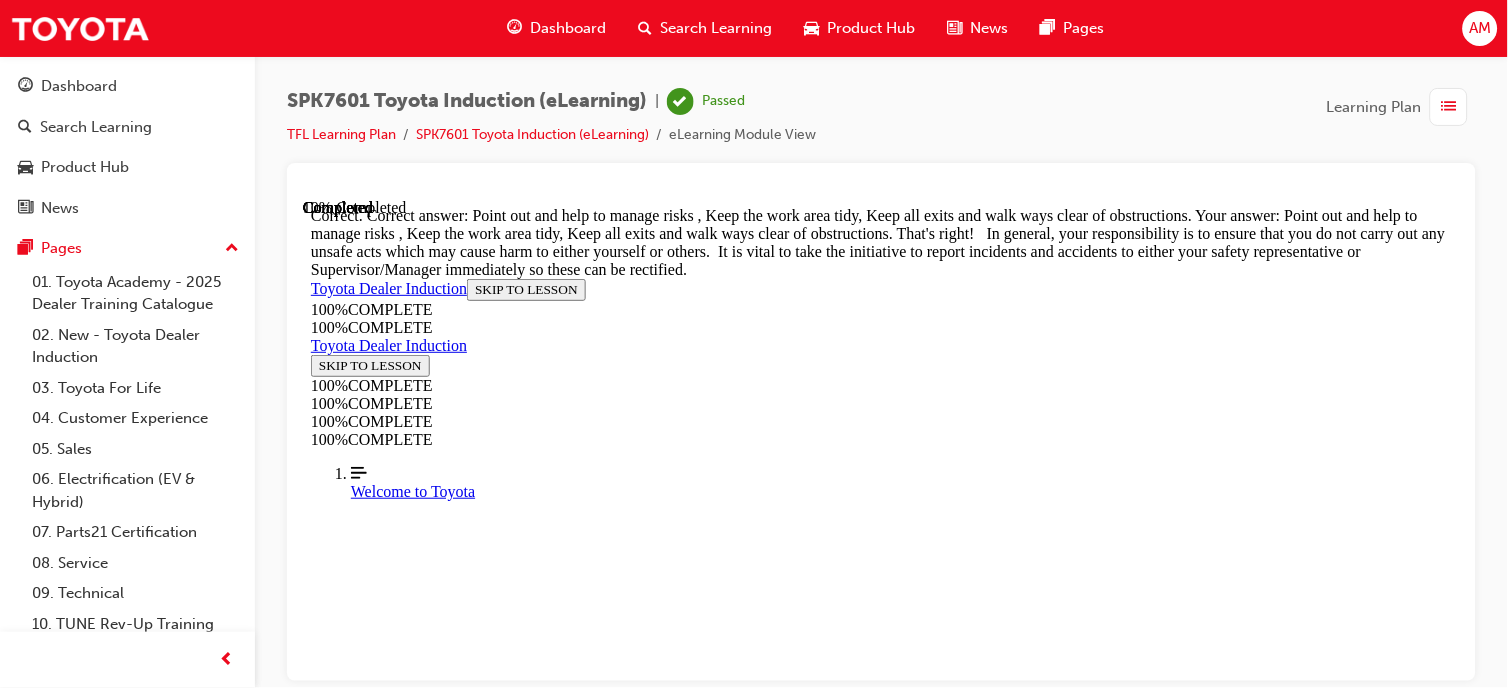 scroll, scrollTop: 867, scrollLeft: 0, axis: vertical 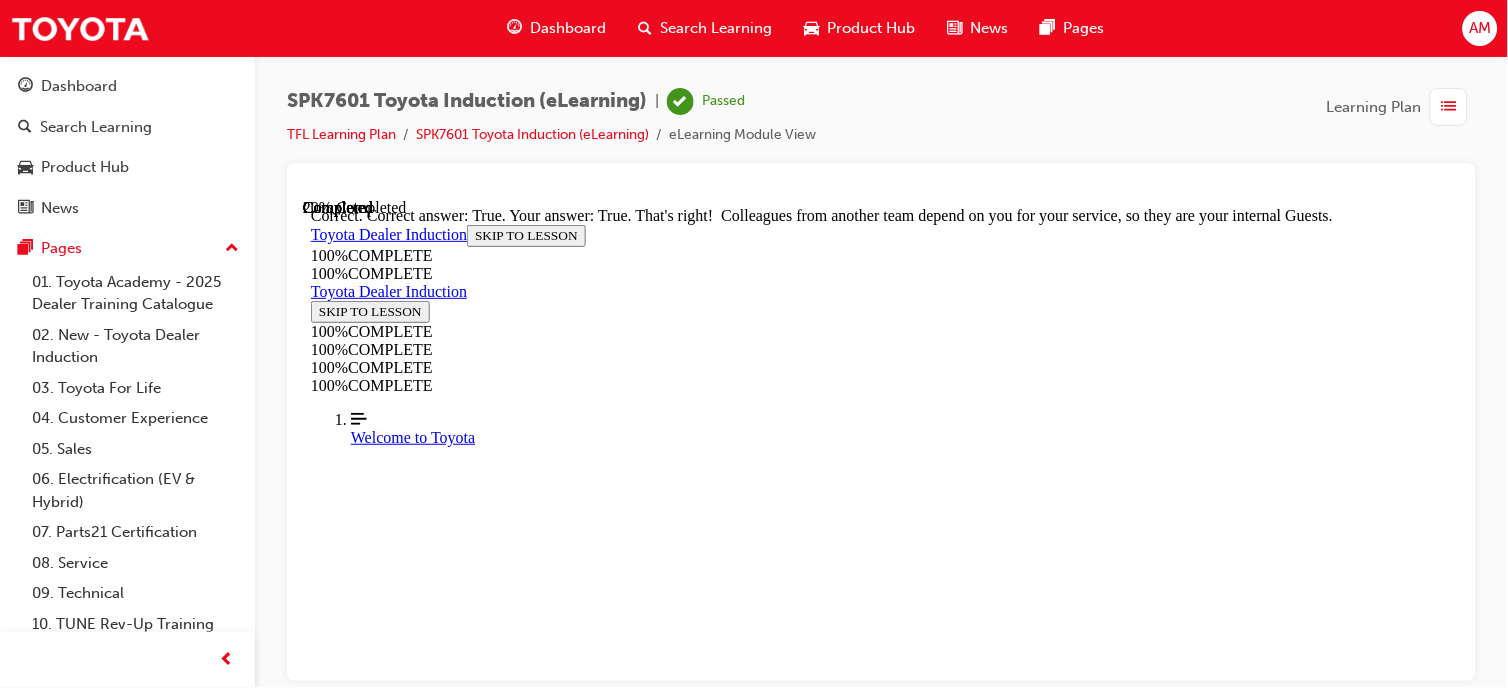 click on "NEXT" at bounding box center [336, 10747] 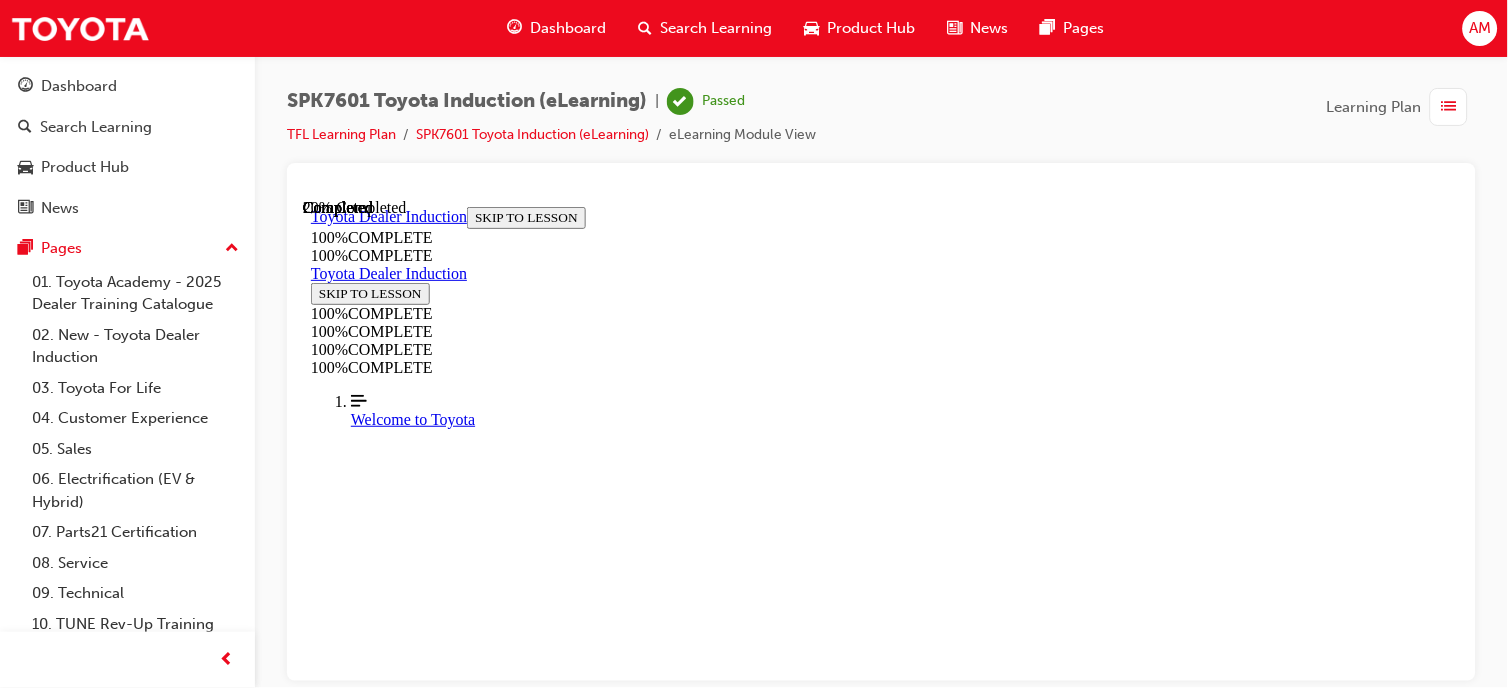 scroll, scrollTop: 398, scrollLeft: 0, axis: vertical 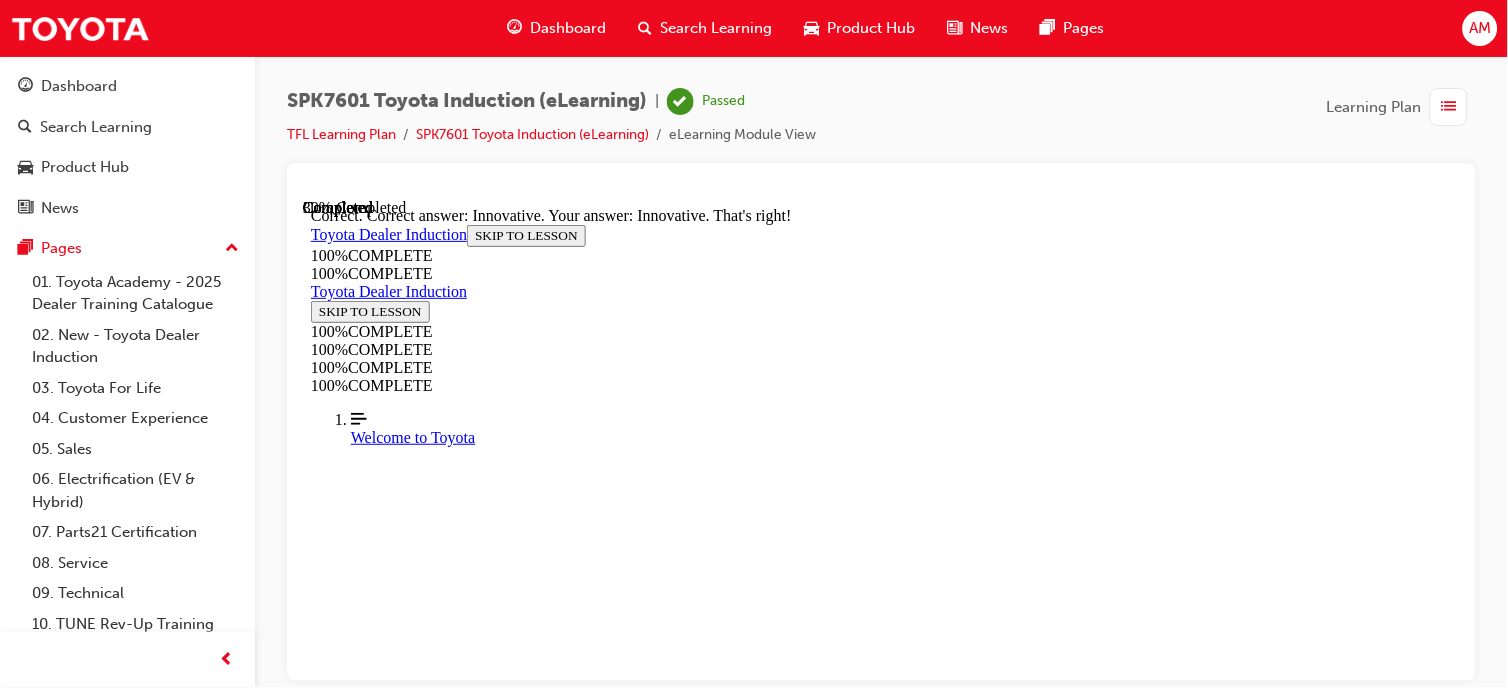 click on "NEXT" at bounding box center (336, 15293) 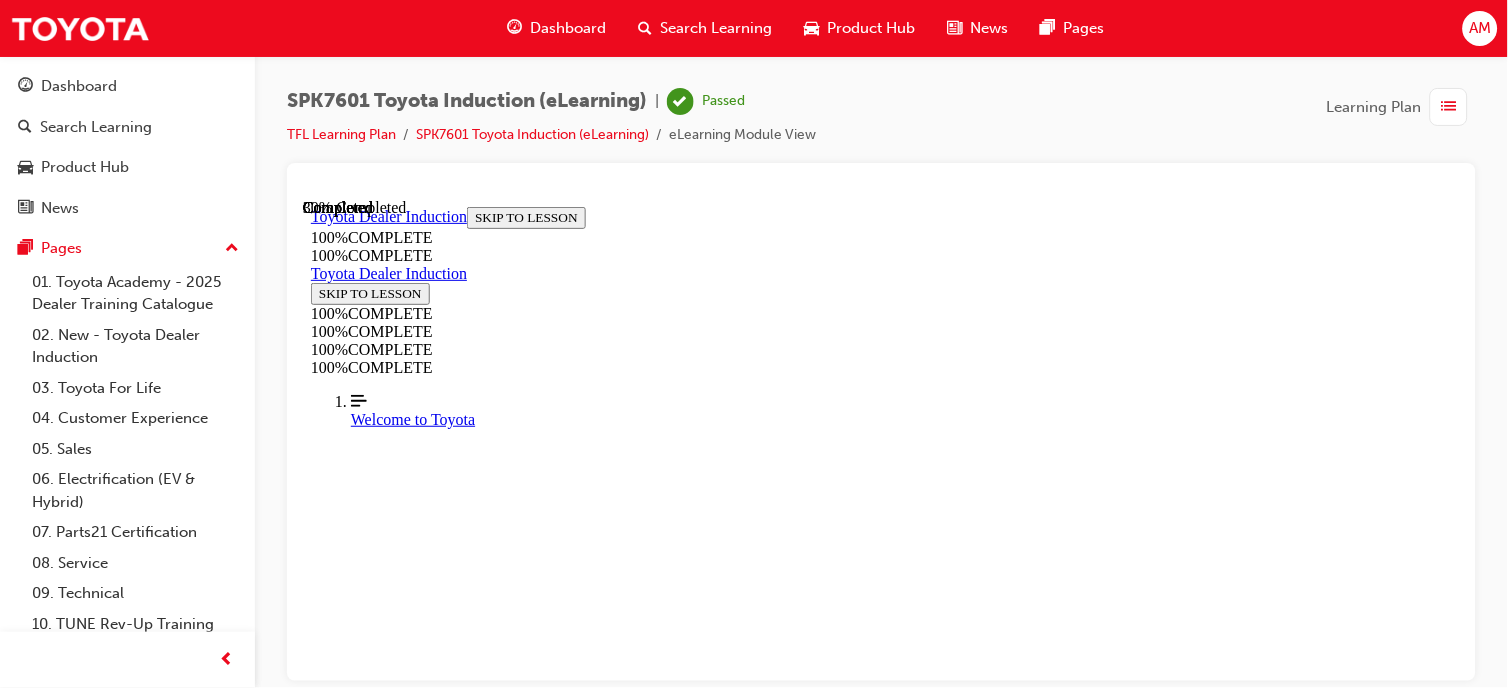 scroll, scrollTop: 447, scrollLeft: 0, axis: vertical 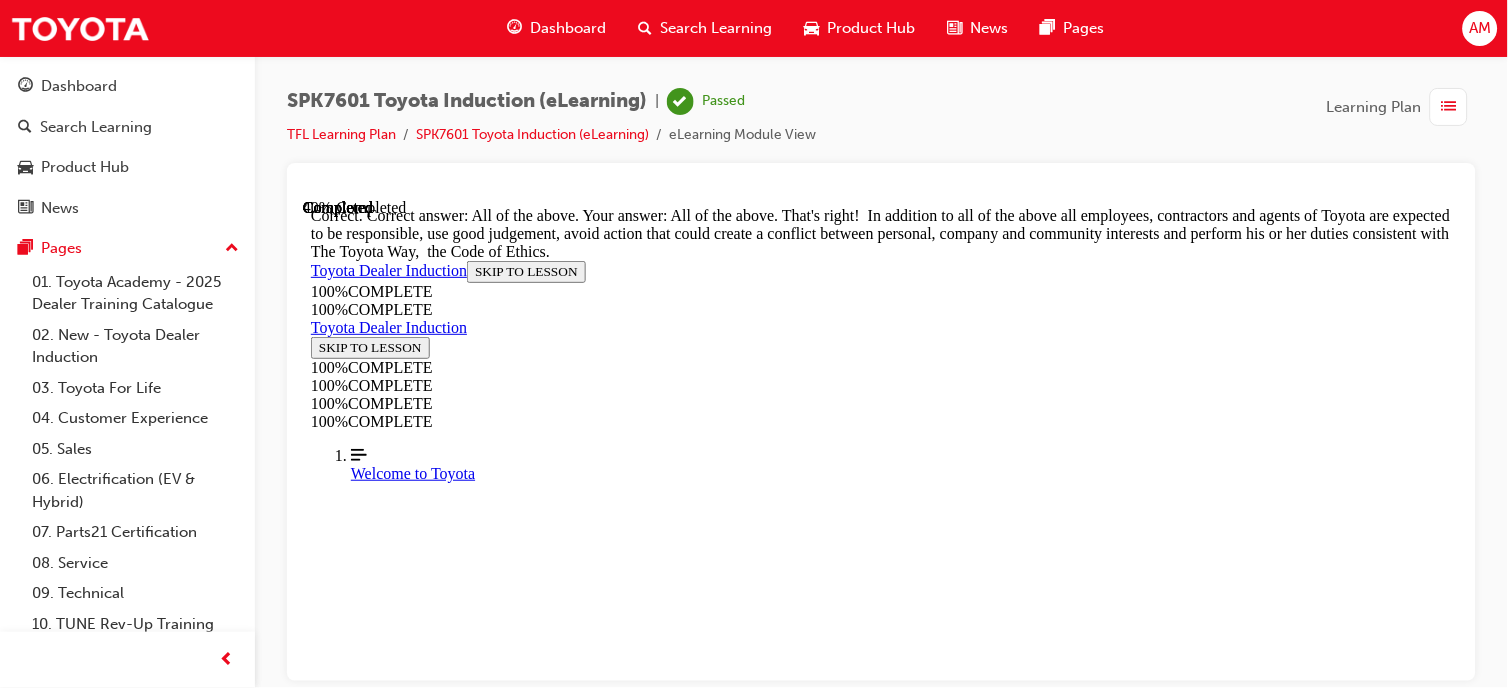 click on "NEXT" at bounding box center [336, 17809] 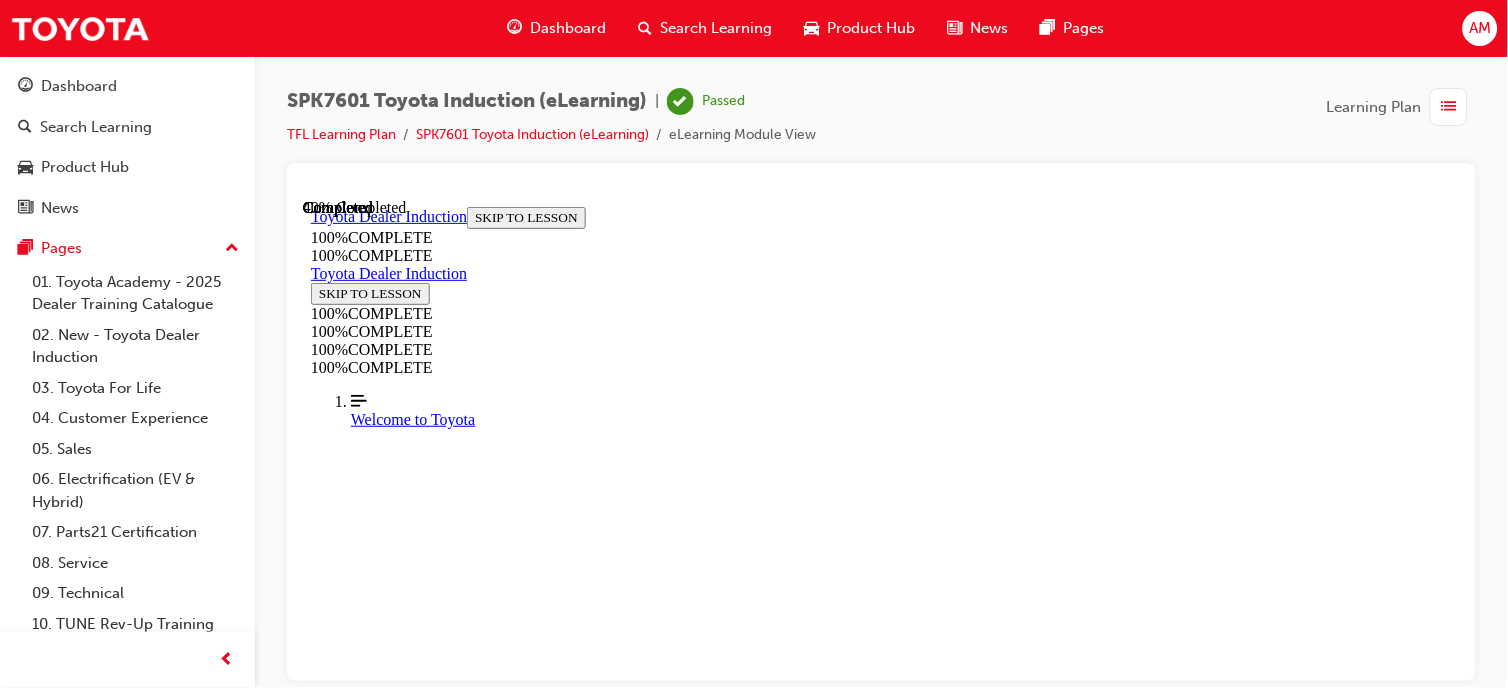scroll, scrollTop: 691, scrollLeft: 0, axis: vertical 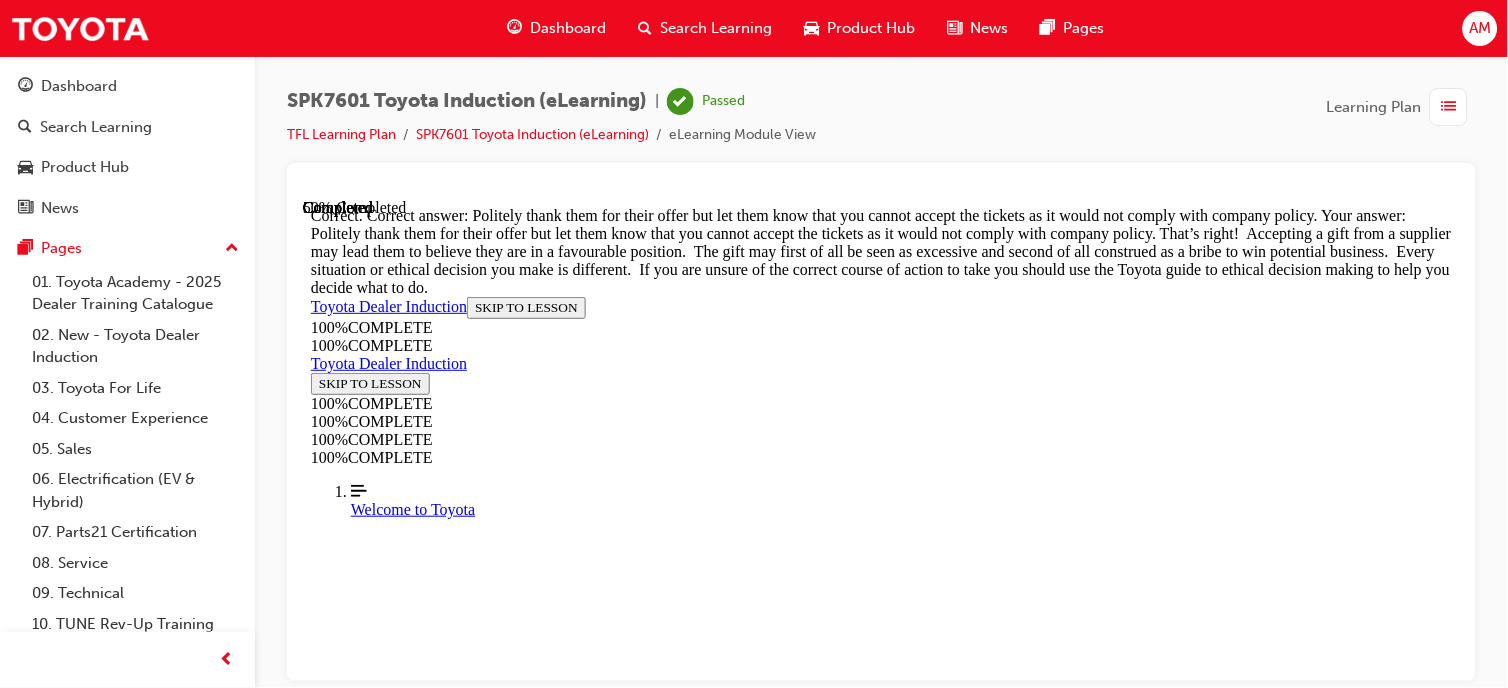 click on "NEXT" at bounding box center (336, 17899) 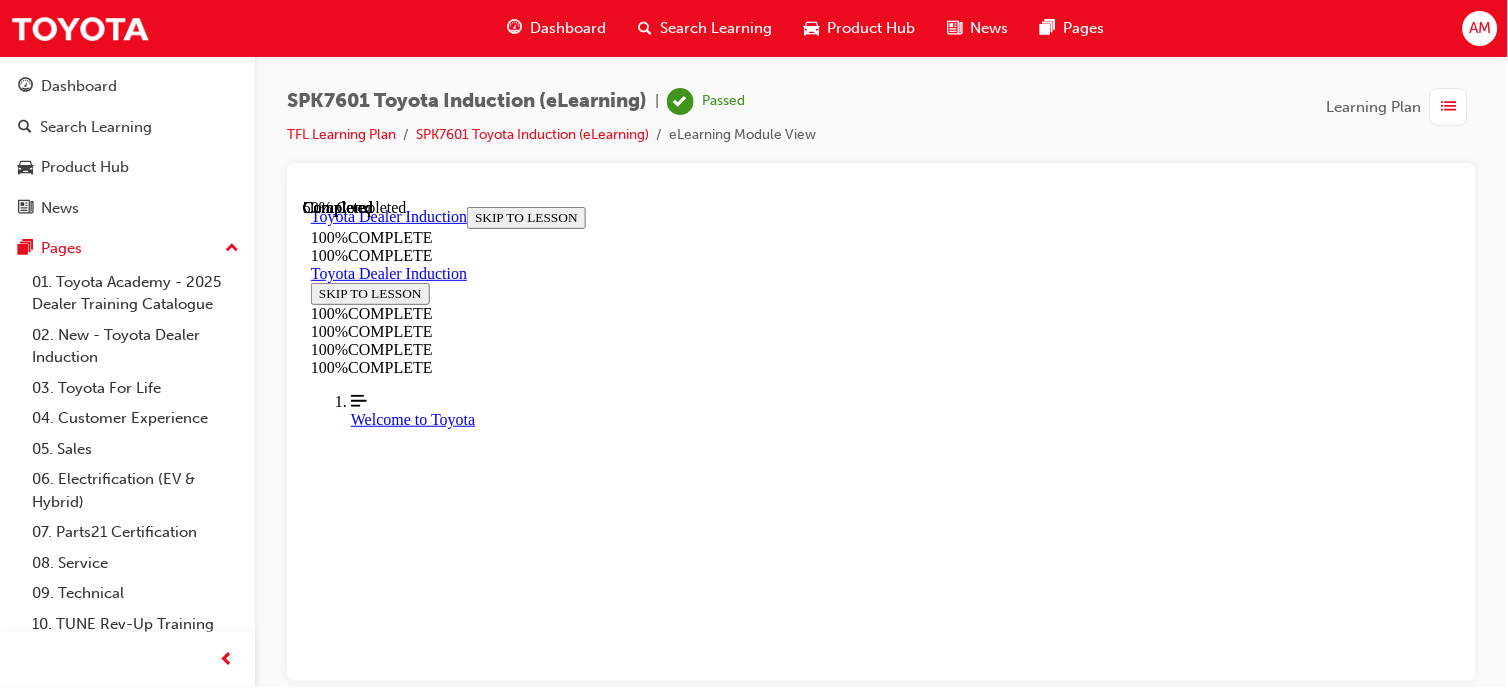 scroll, scrollTop: 273, scrollLeft: 0, axis: vertical 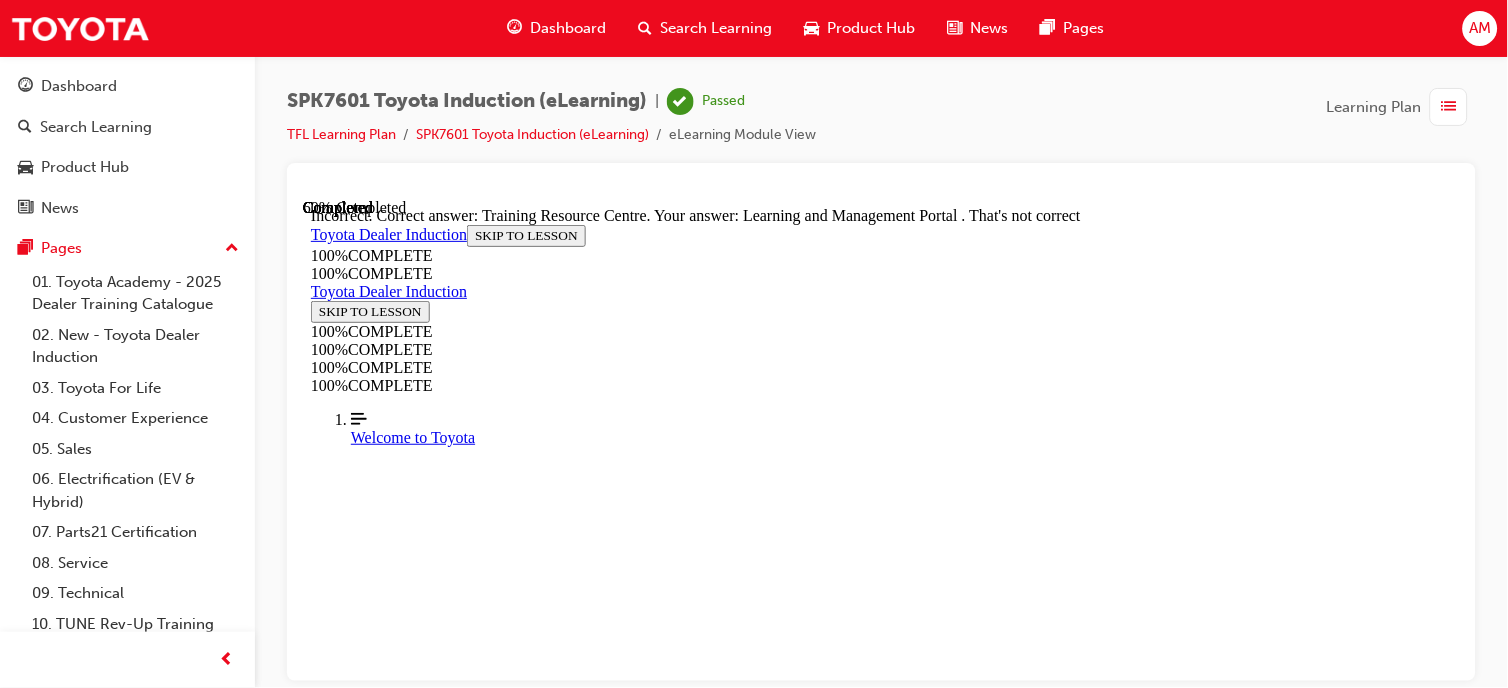 click on "NEXT" at bounding box center (336, 16578) 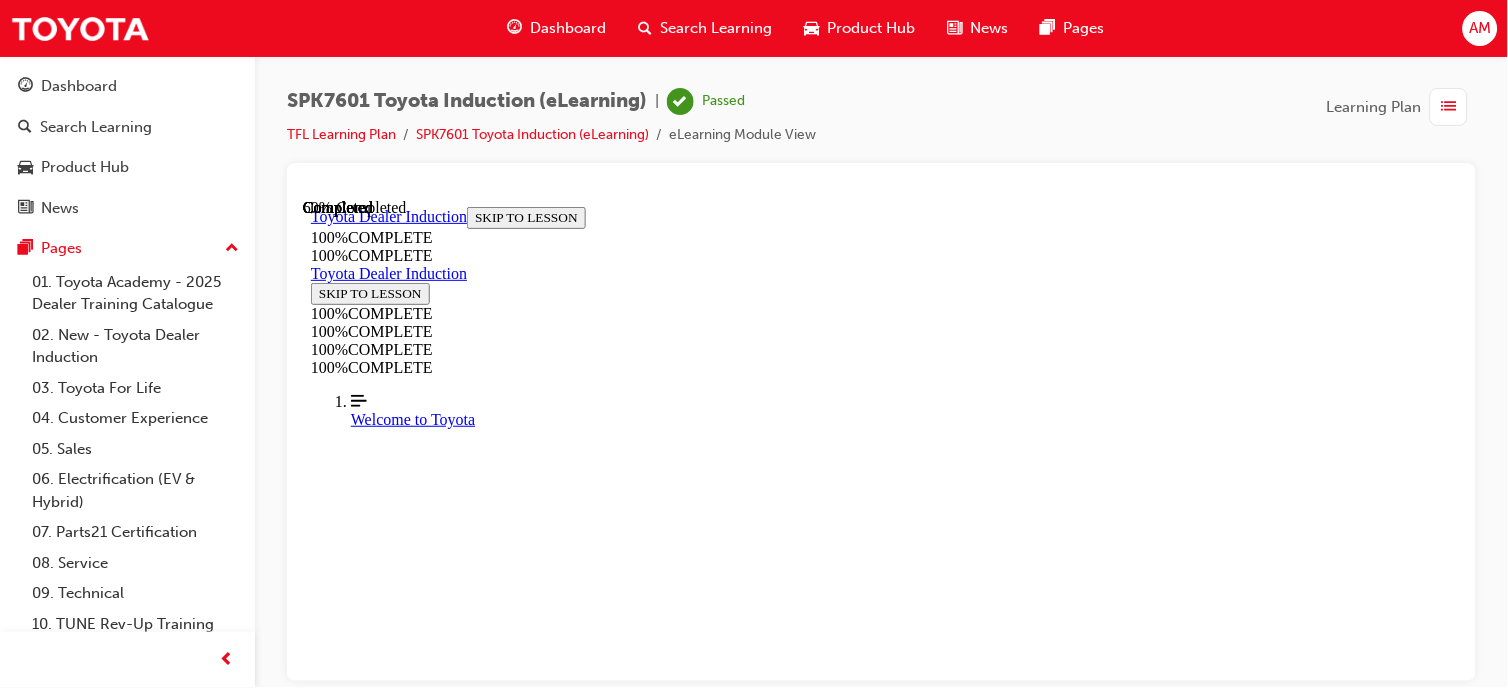 scroll, scrollTop: 331, scrollLeft: 0, axis: vertical 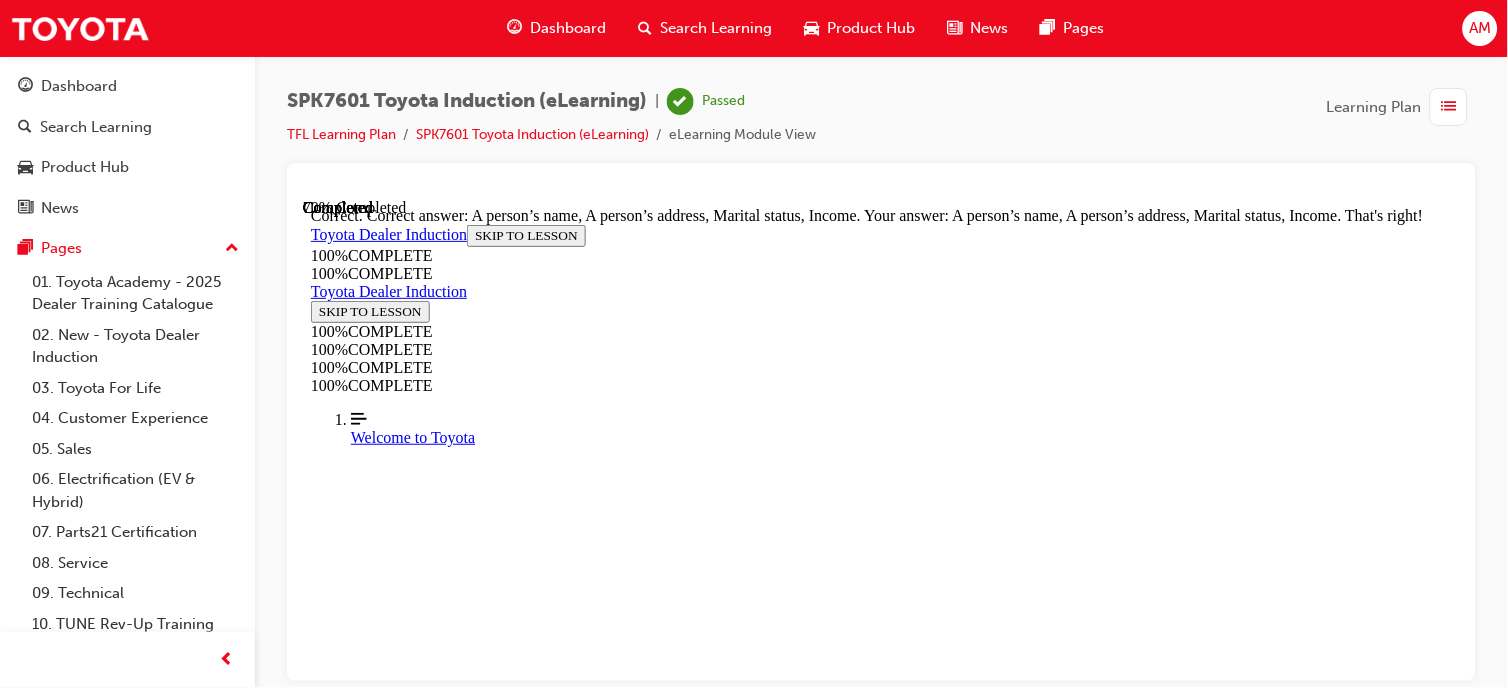 click on "NEXT" at bounding box center [336, 11960] 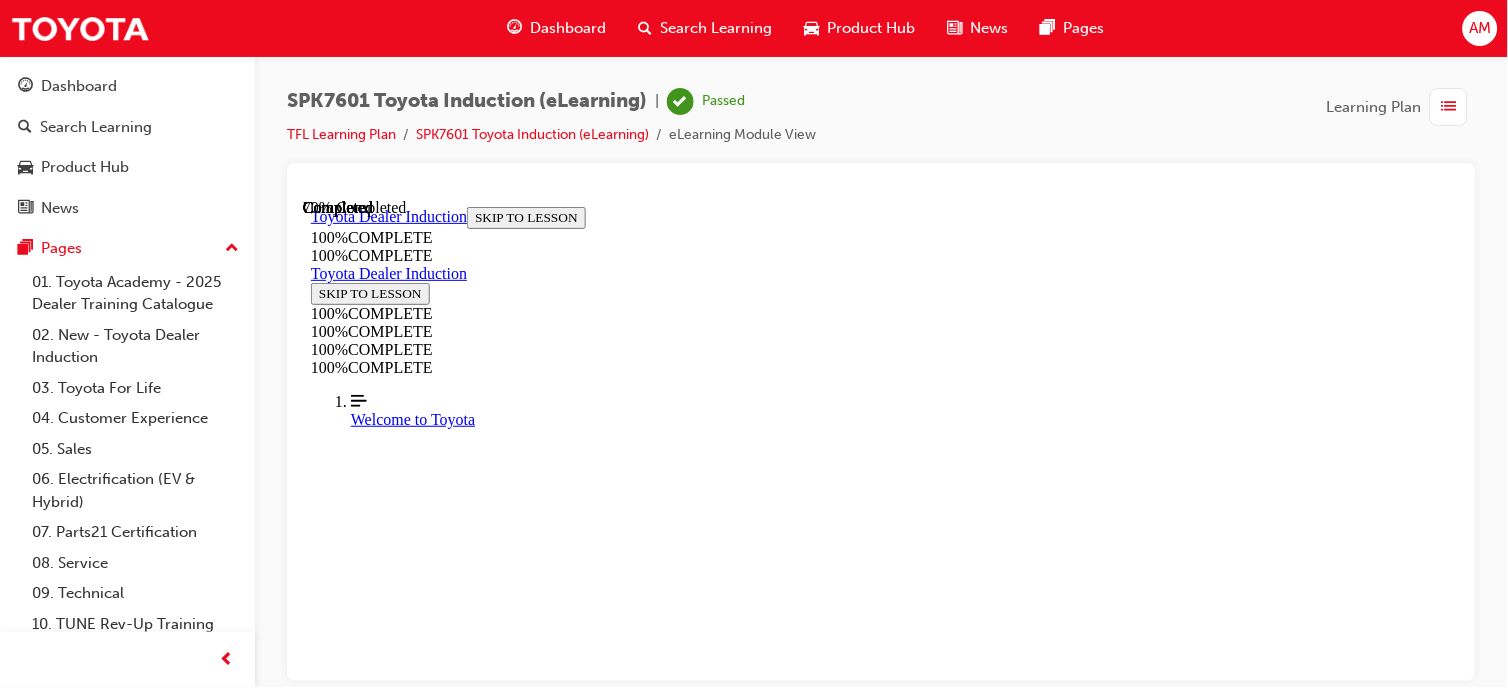 scroll, scrollTop: 392, scrollLeft: 0, axis: vertical 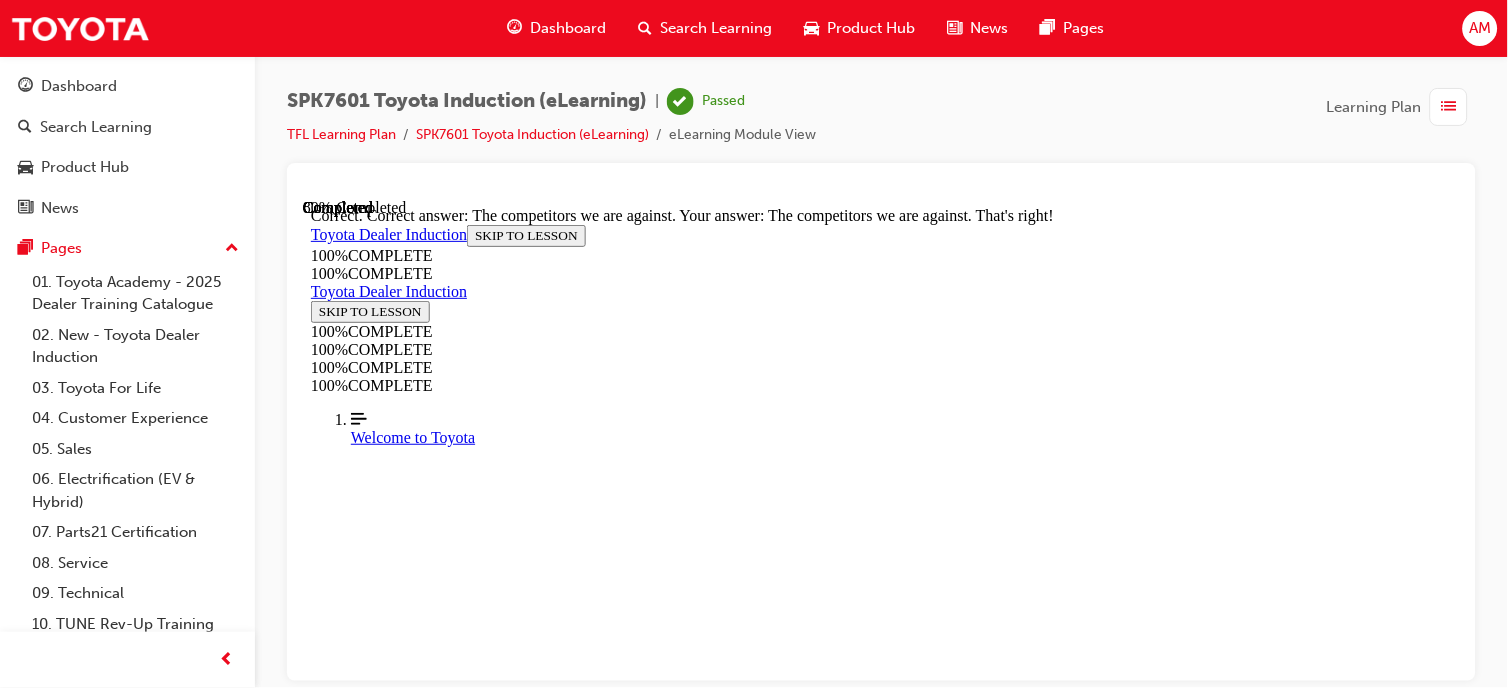 click on "NEXT" at bounding box center [336, 14422] 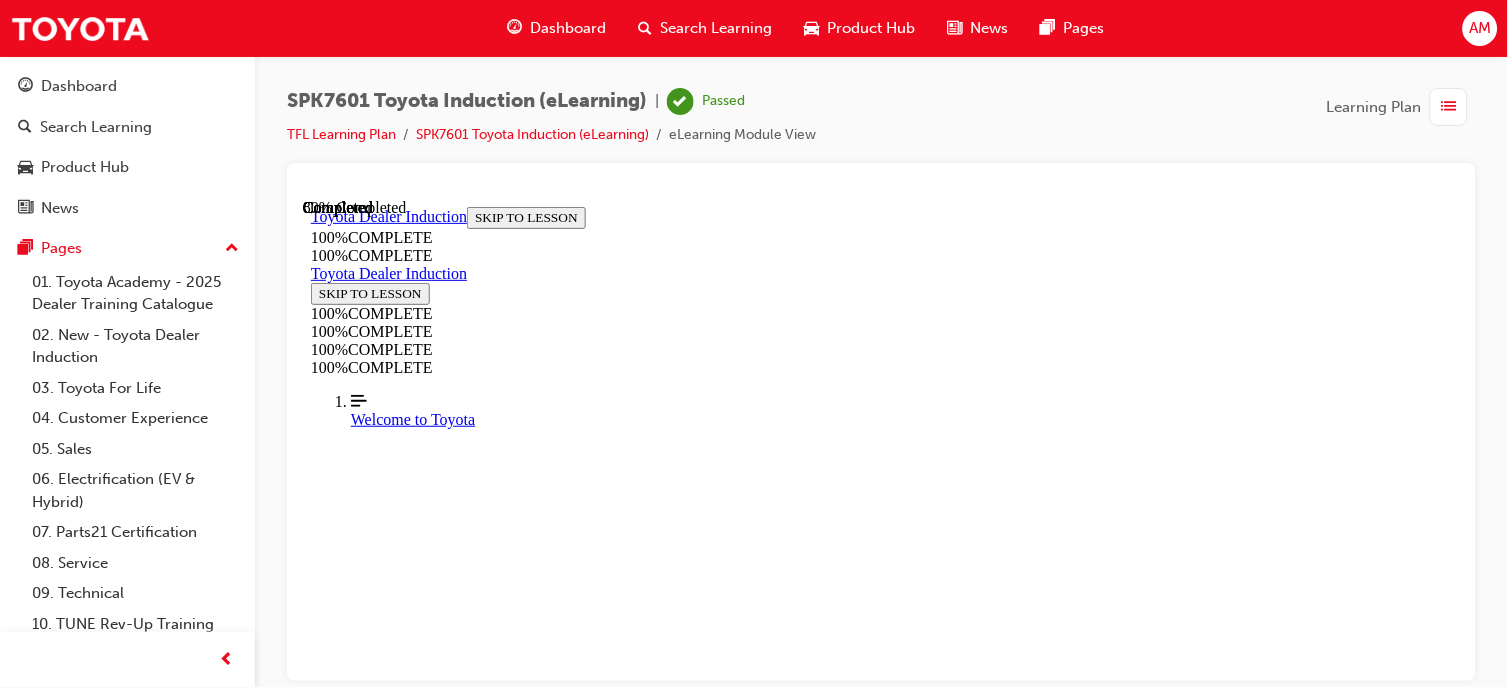 scroll, scrollTop: 215, scrollLeft: 0, axis: vertical 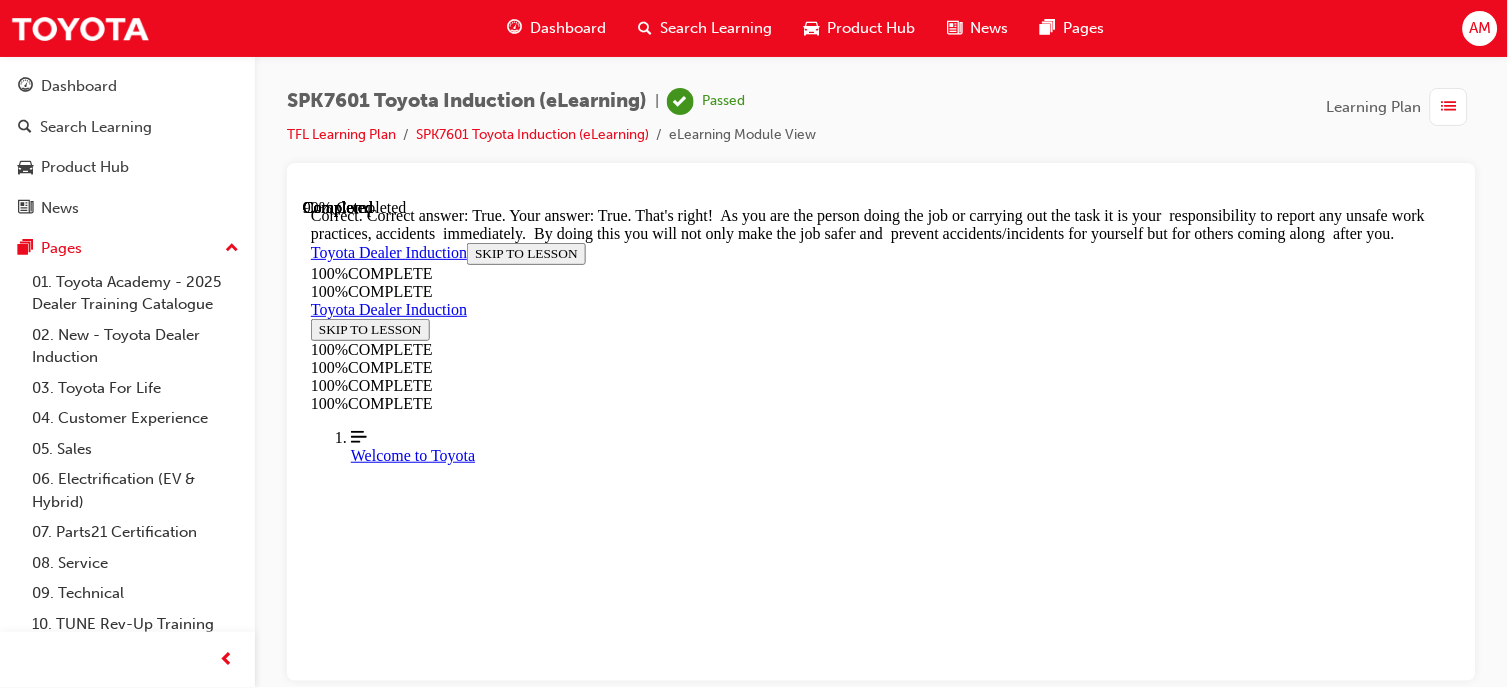 click on "NEXT" at bounding box center [336, 16560] 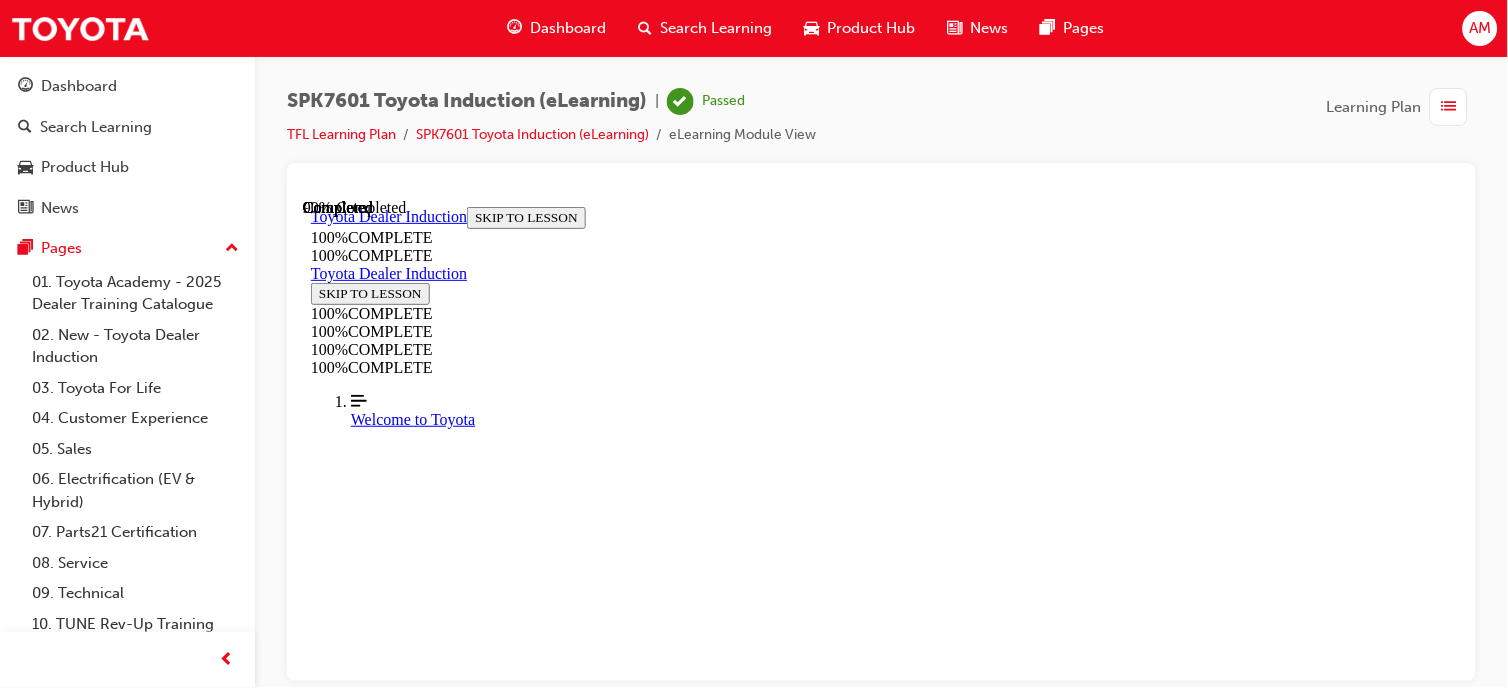 scroll, scrollTop: 434, scrollLeft: 0, axis: vertical 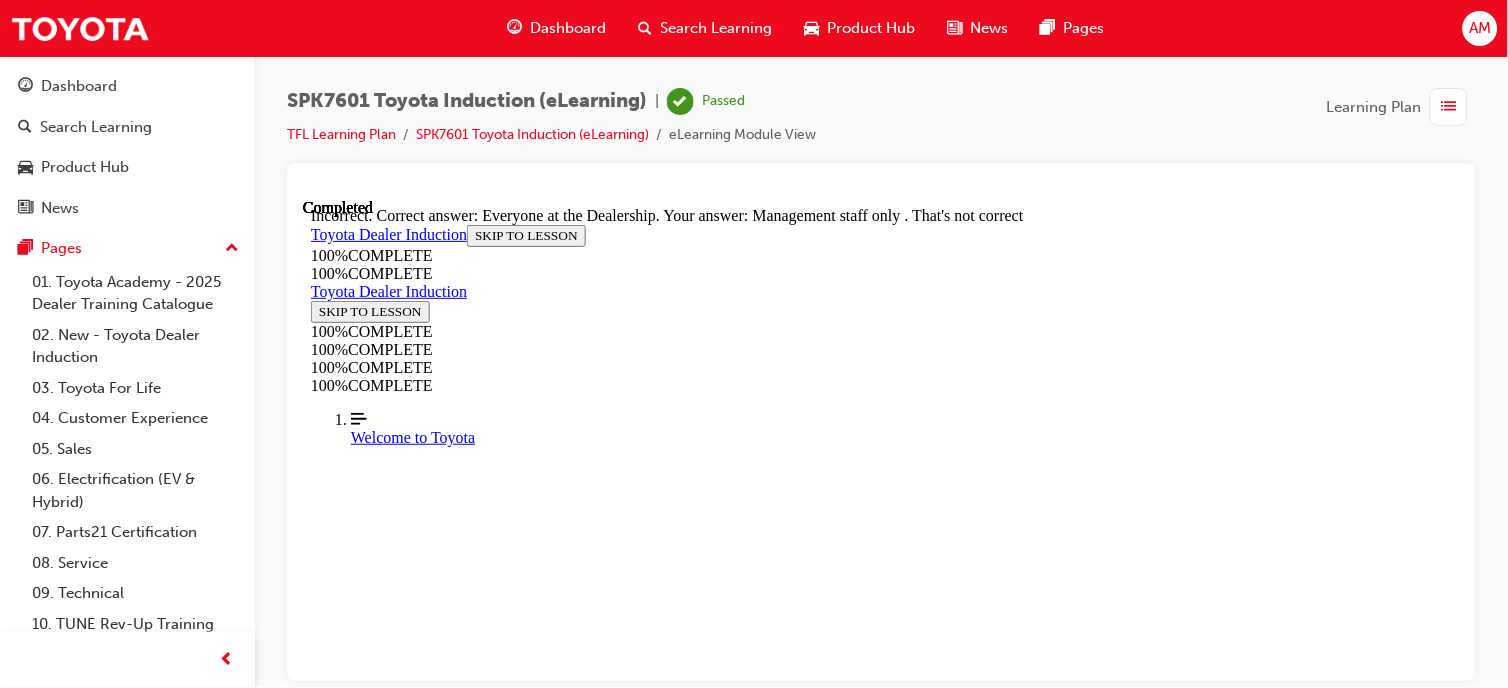 click on "NEXT" at bounding box center [336, 19004] 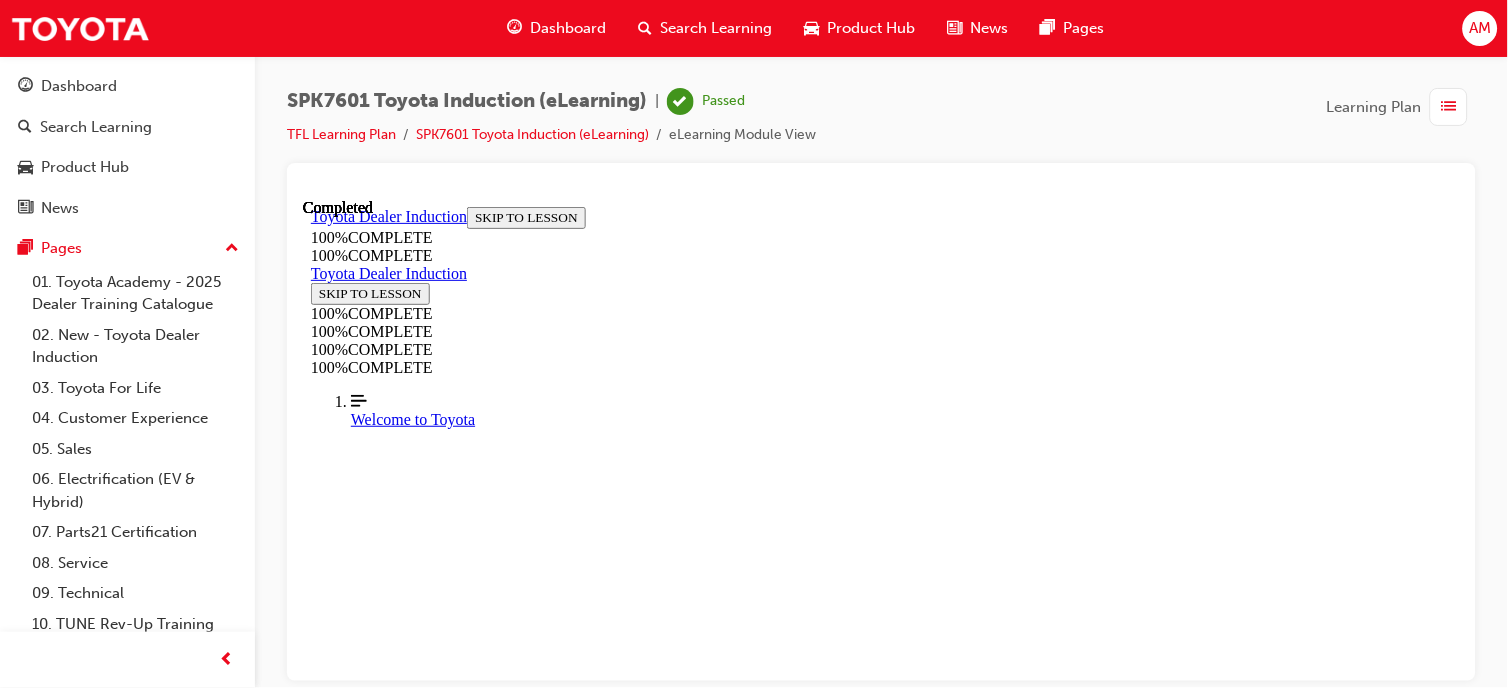 scroll, scrollTop: 547, scrollLeft: 0, axis: vertical 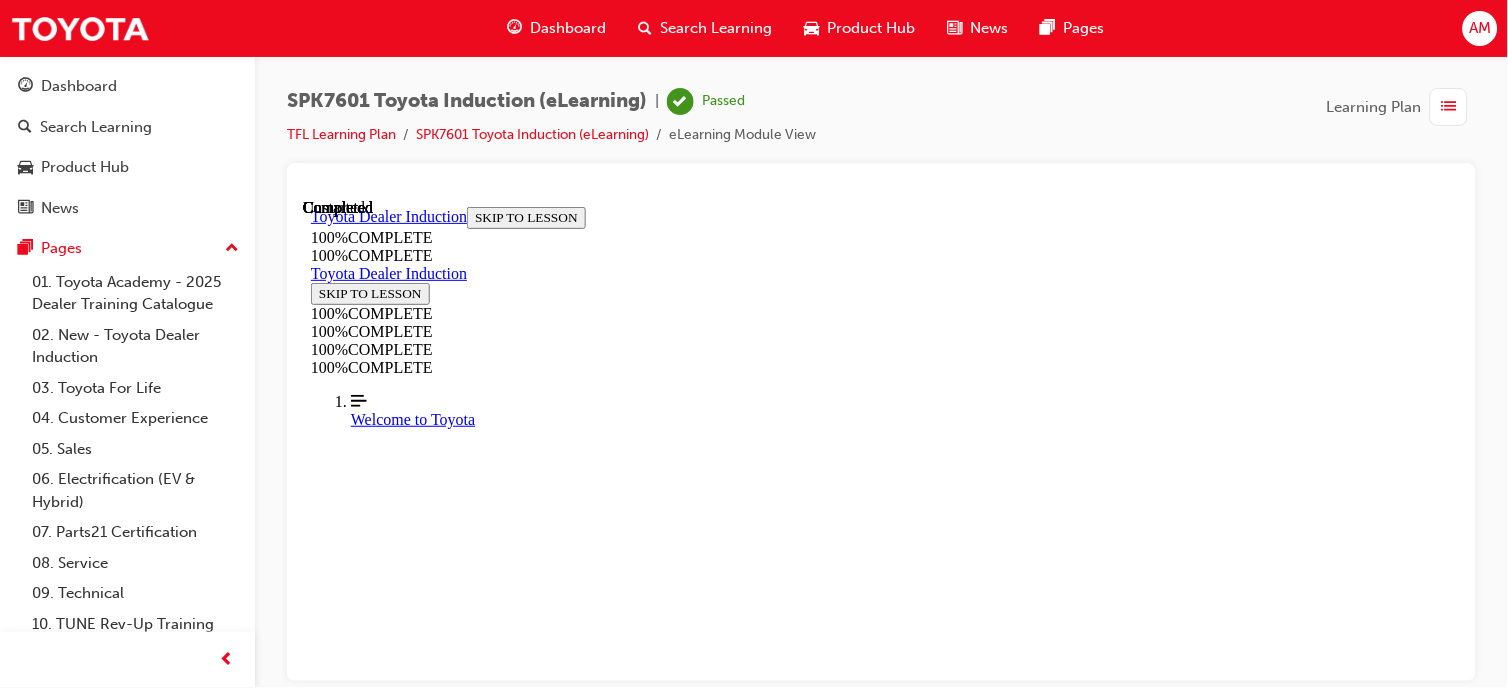 click on "TAKE AGAIN" at bounding box center (358, 7429) 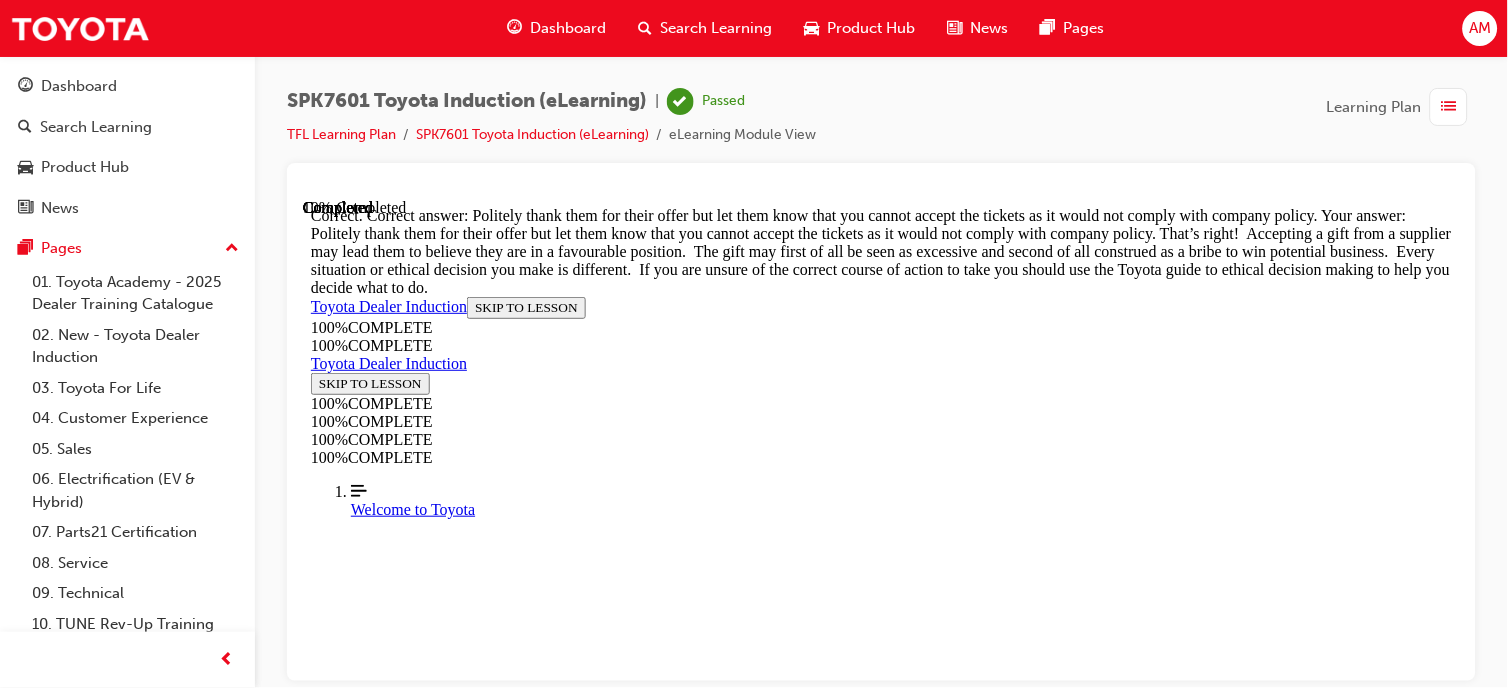 scroll, scrollTop: 1112, scrollLeft: 0, axis: vertical 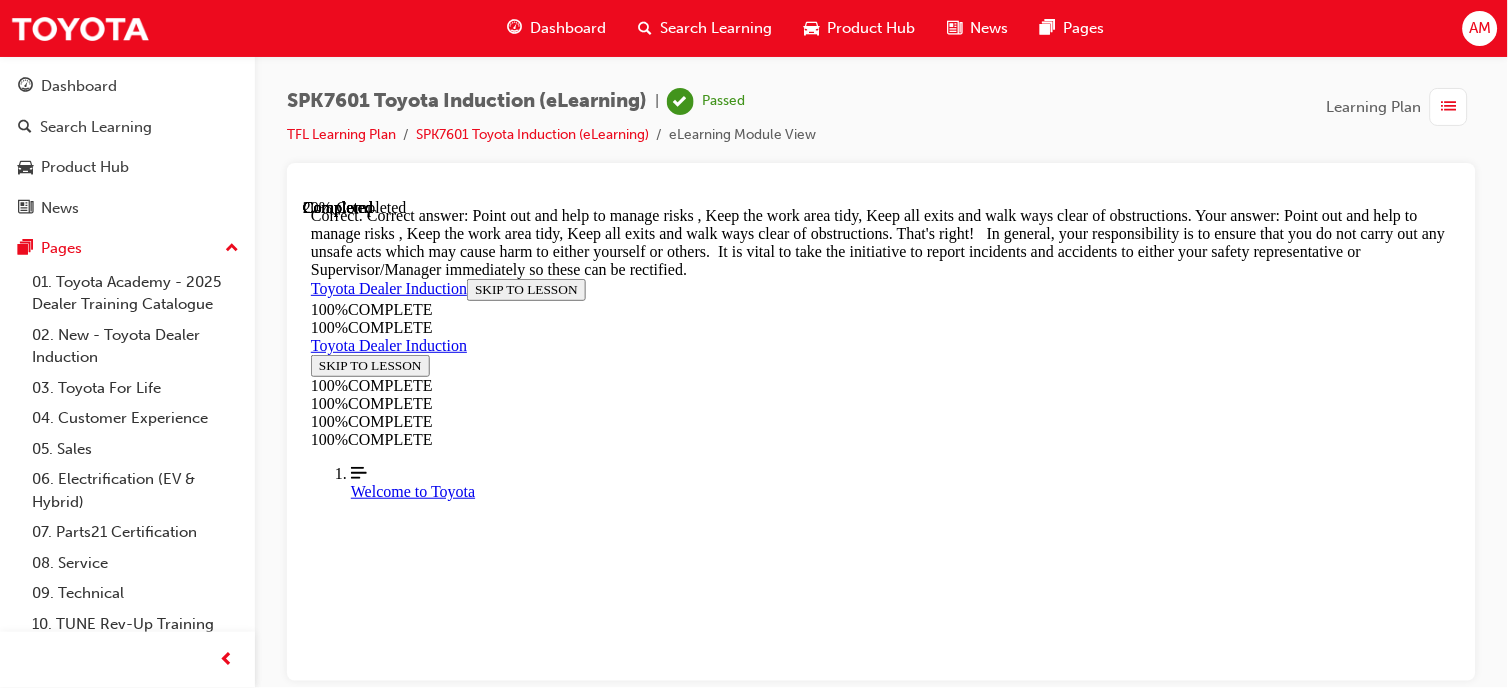 click on "NEXT" at bounding box center [336, 13317] 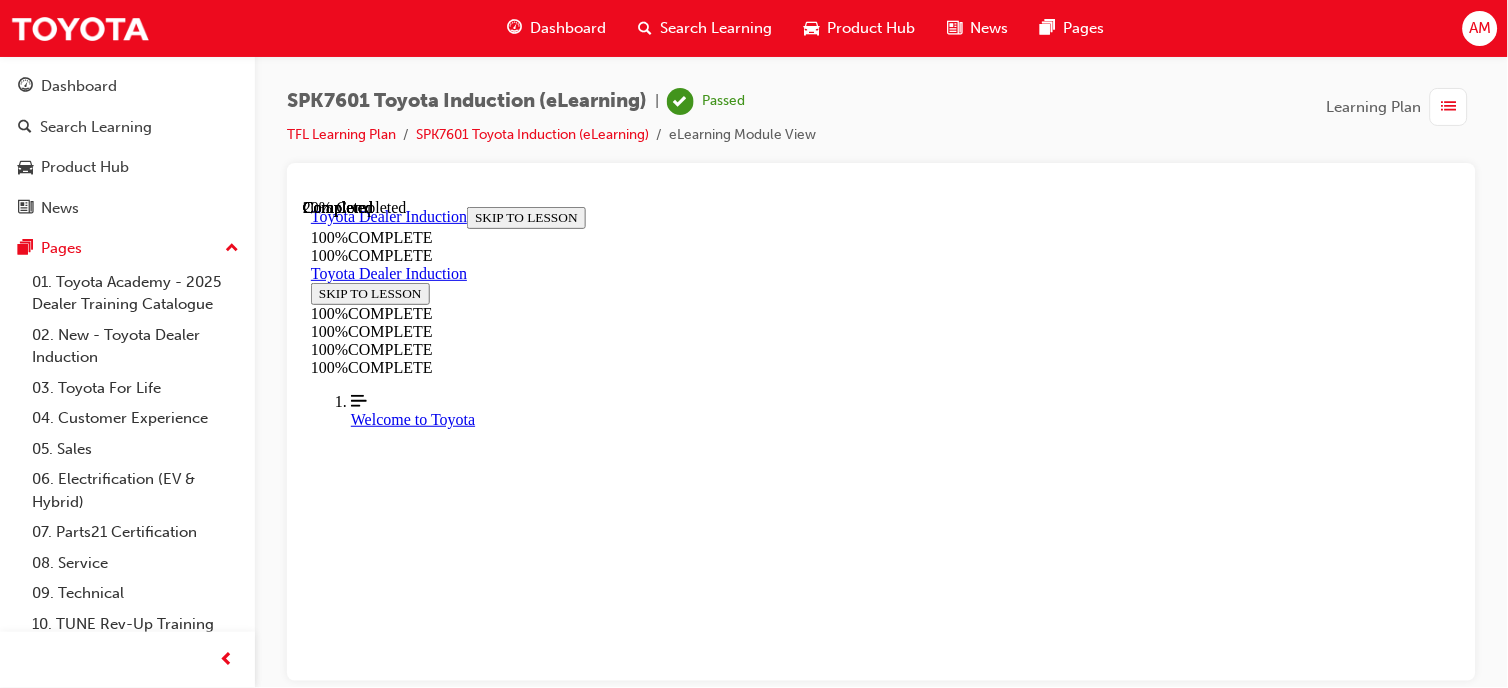 scroll, scrollTop: 216, scrollLeft: 0, axis: vertical 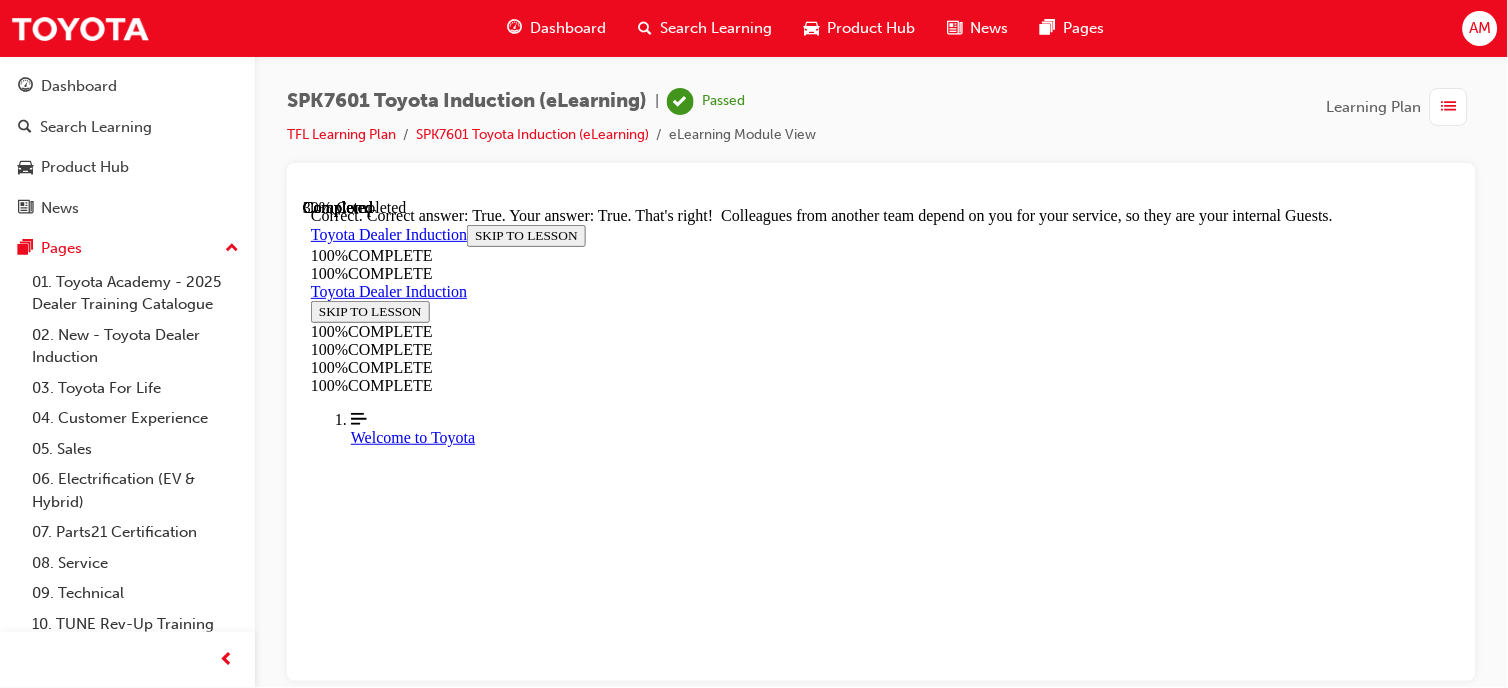 click on "NEXT" at bounding box center [336, 10747] 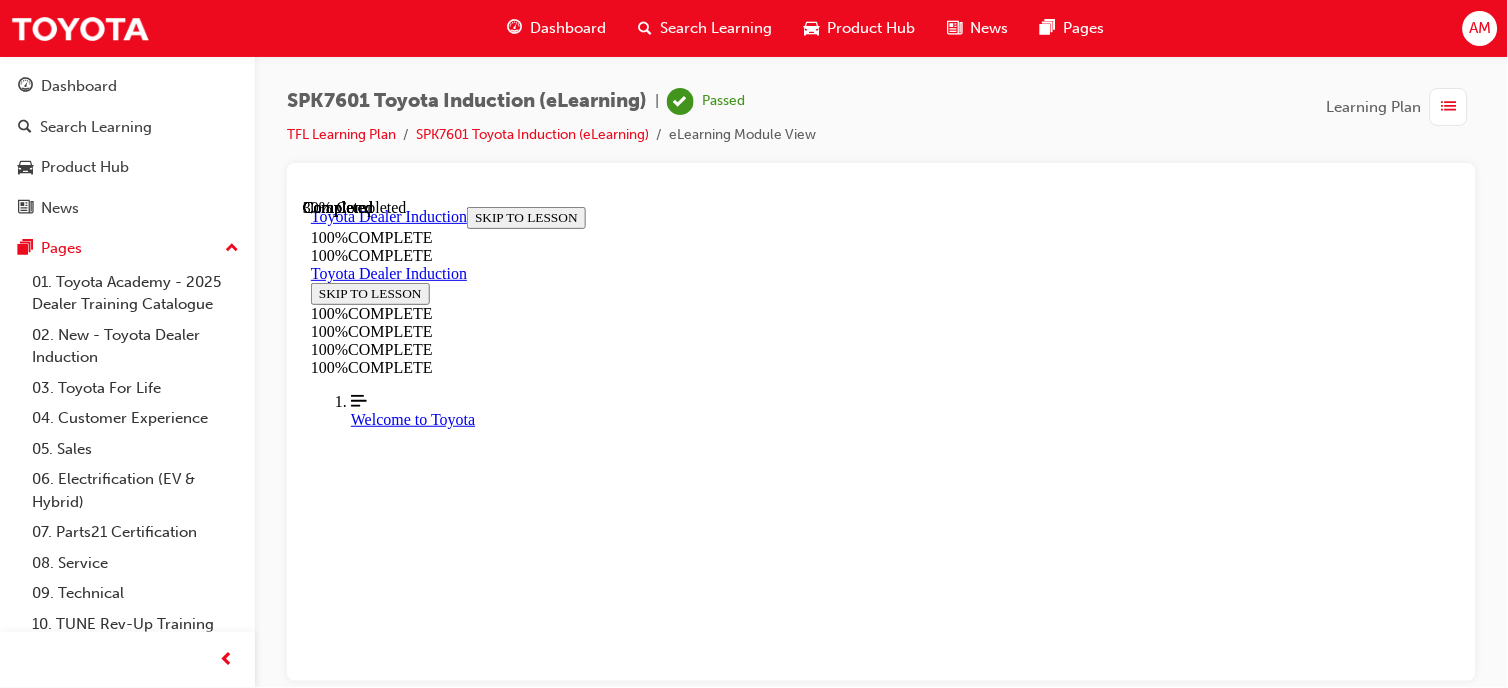 scroll, scrollTop: 400, scrollLeft: 0, axis: vertical 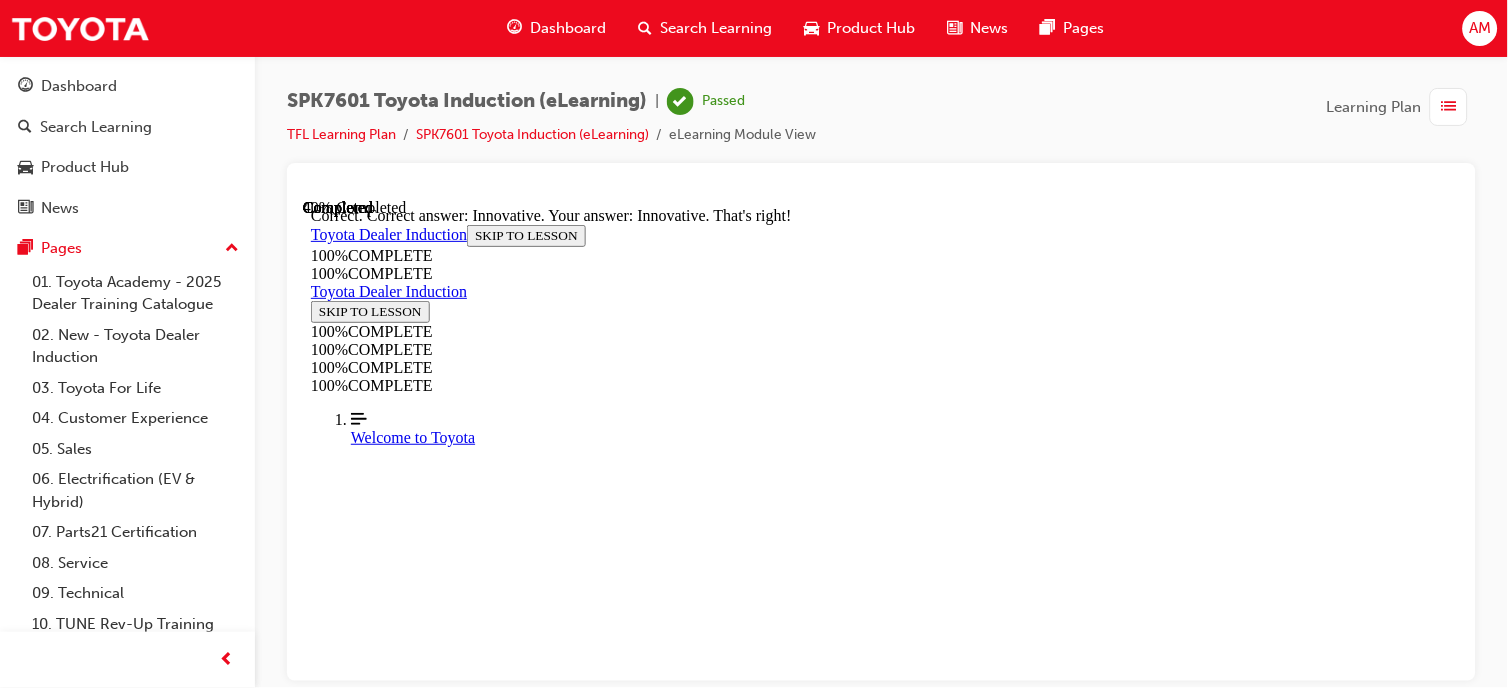 click on "NEXT" at bounding box center [336, 15293] 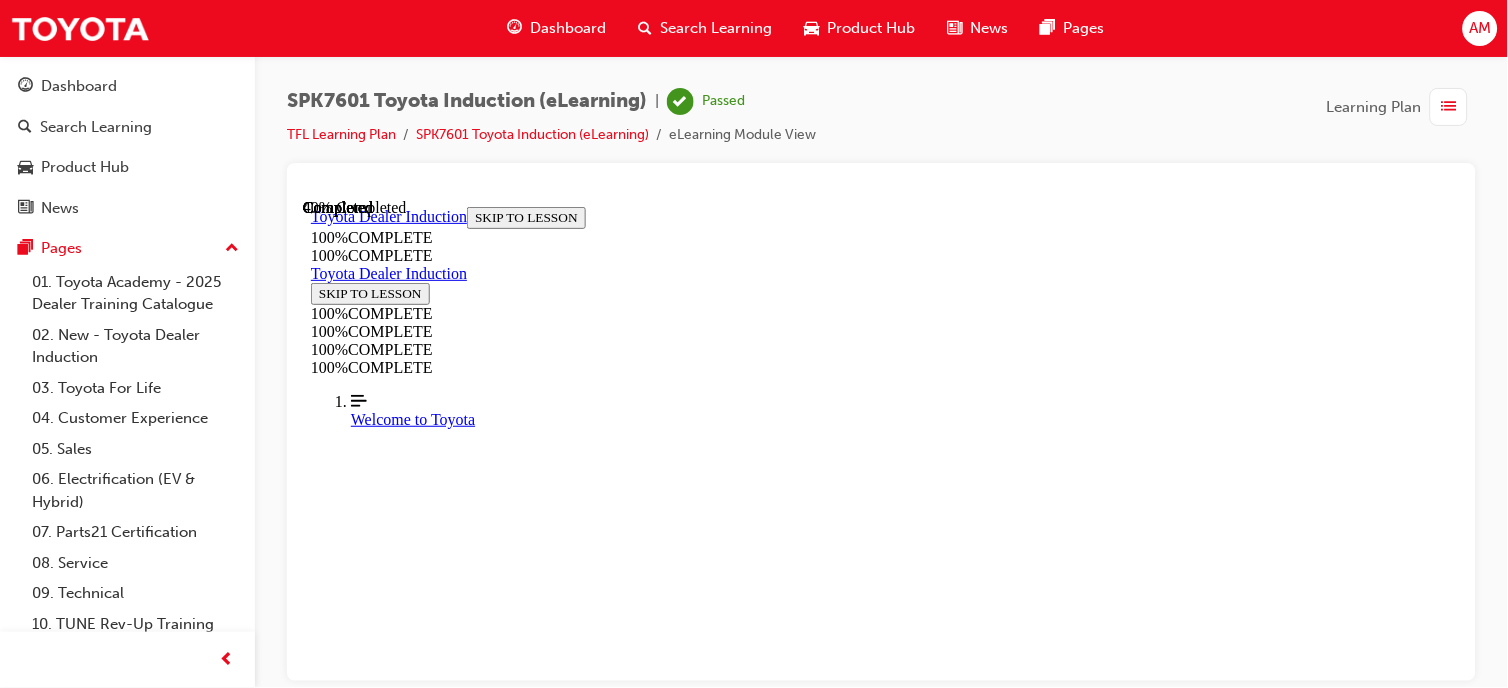 scroll, scrollTop: 384, scrollLeft: 0, axis: vertical 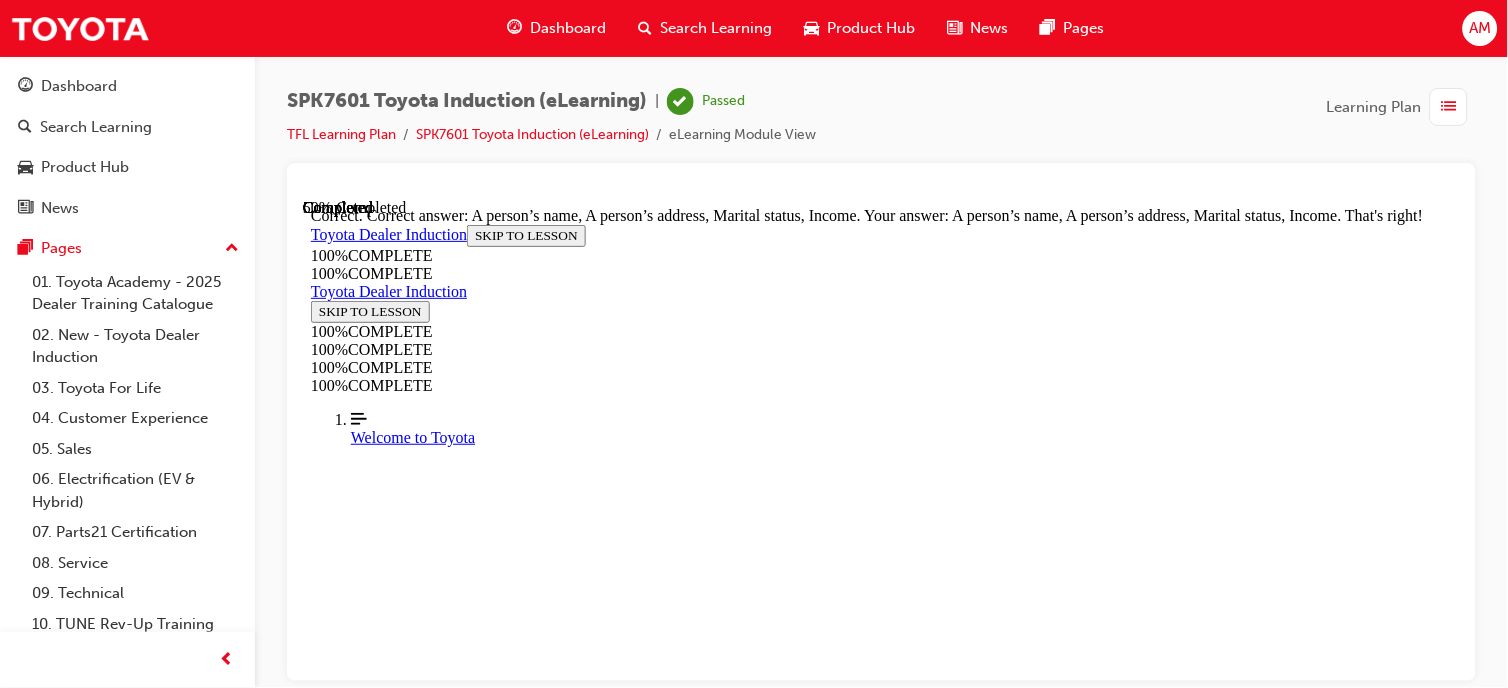 click on "NEXT" at bounding box center (336, 13191) 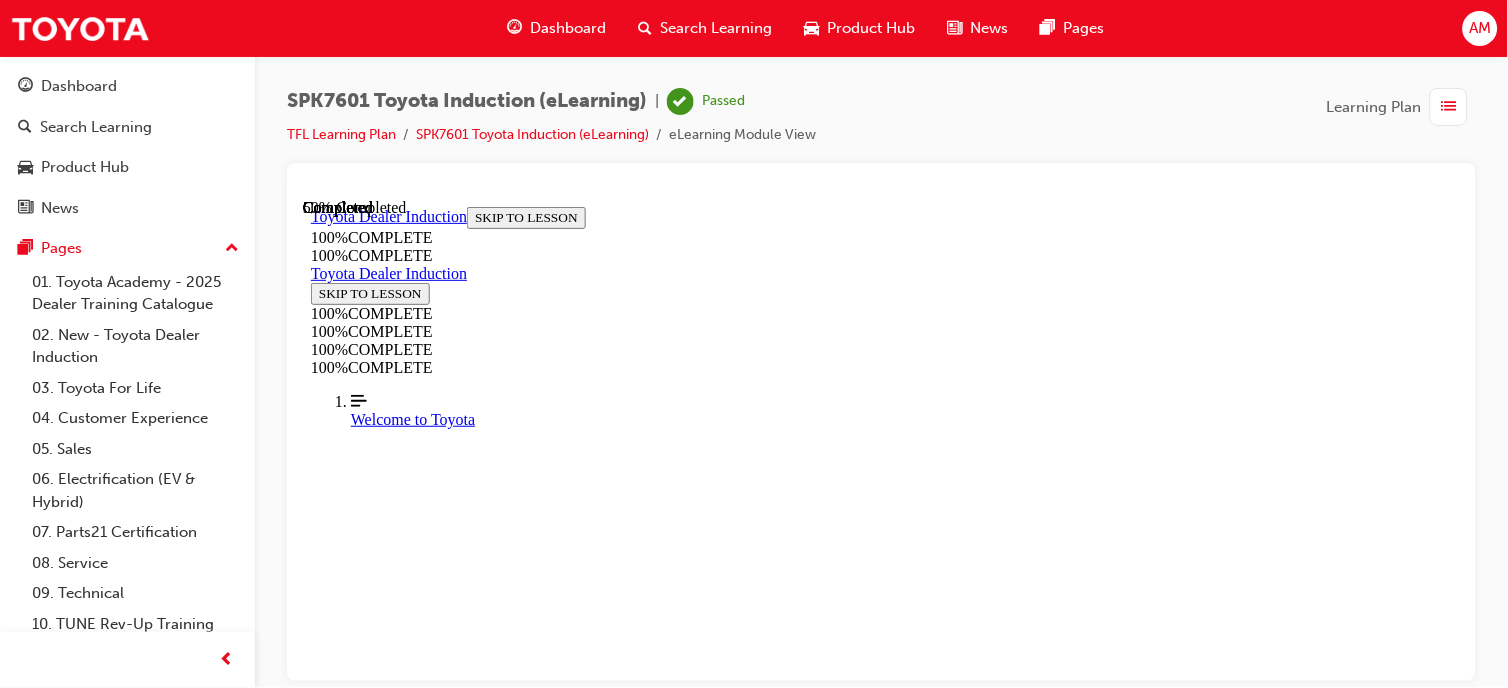 scroll, scrollTop: 310, scrollLeft: 0, axis: vertical 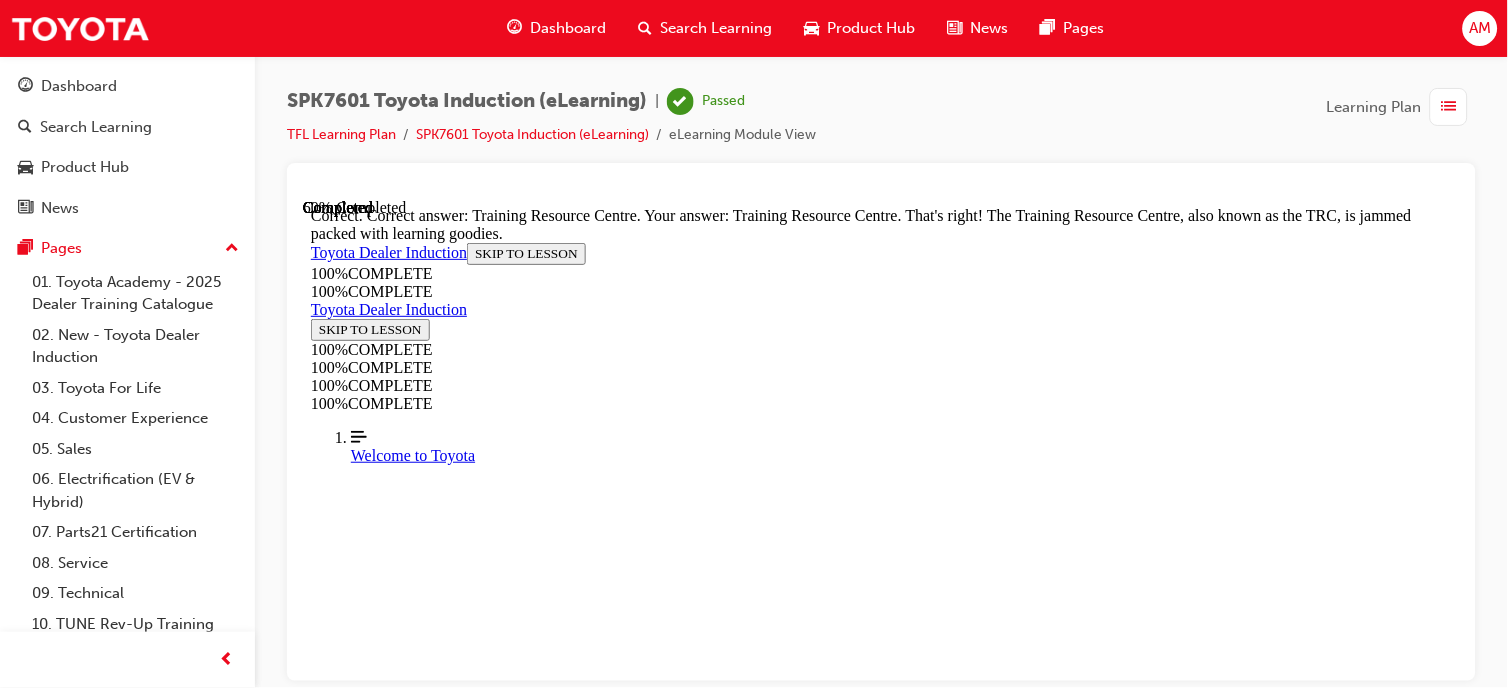 click on "NEXT" at bounding box center (336, 11978) 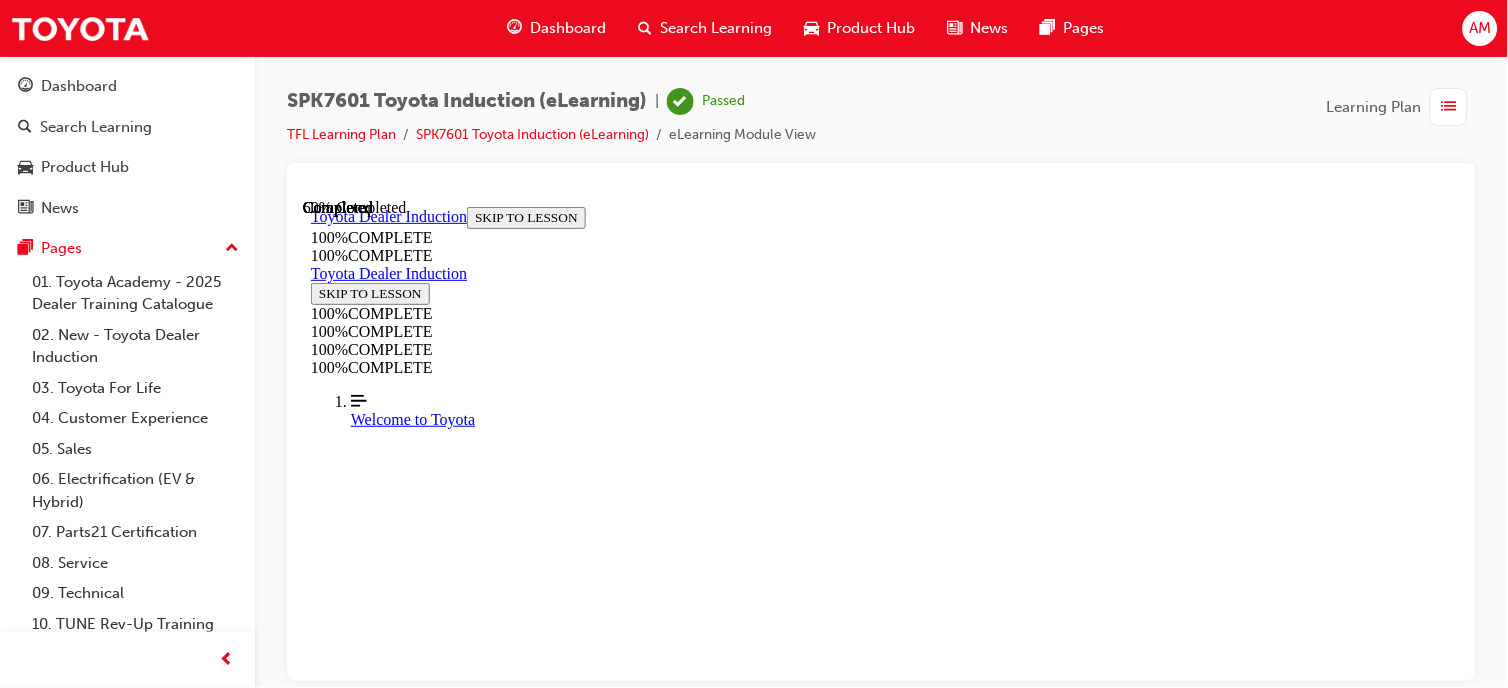 scroll, scrollTop: 558, scrollLeft: 0, axis: vertical 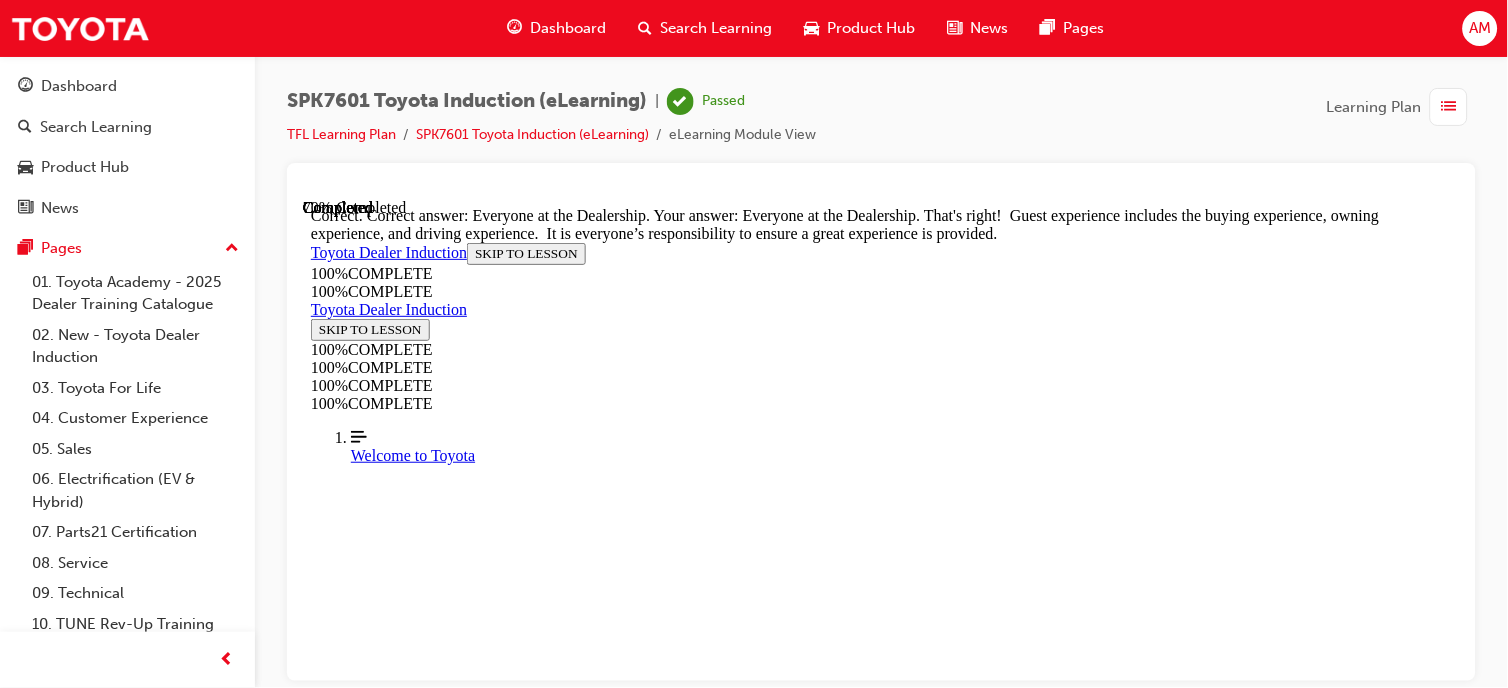 click on "NEXT" at bounding box center [336, 20253] 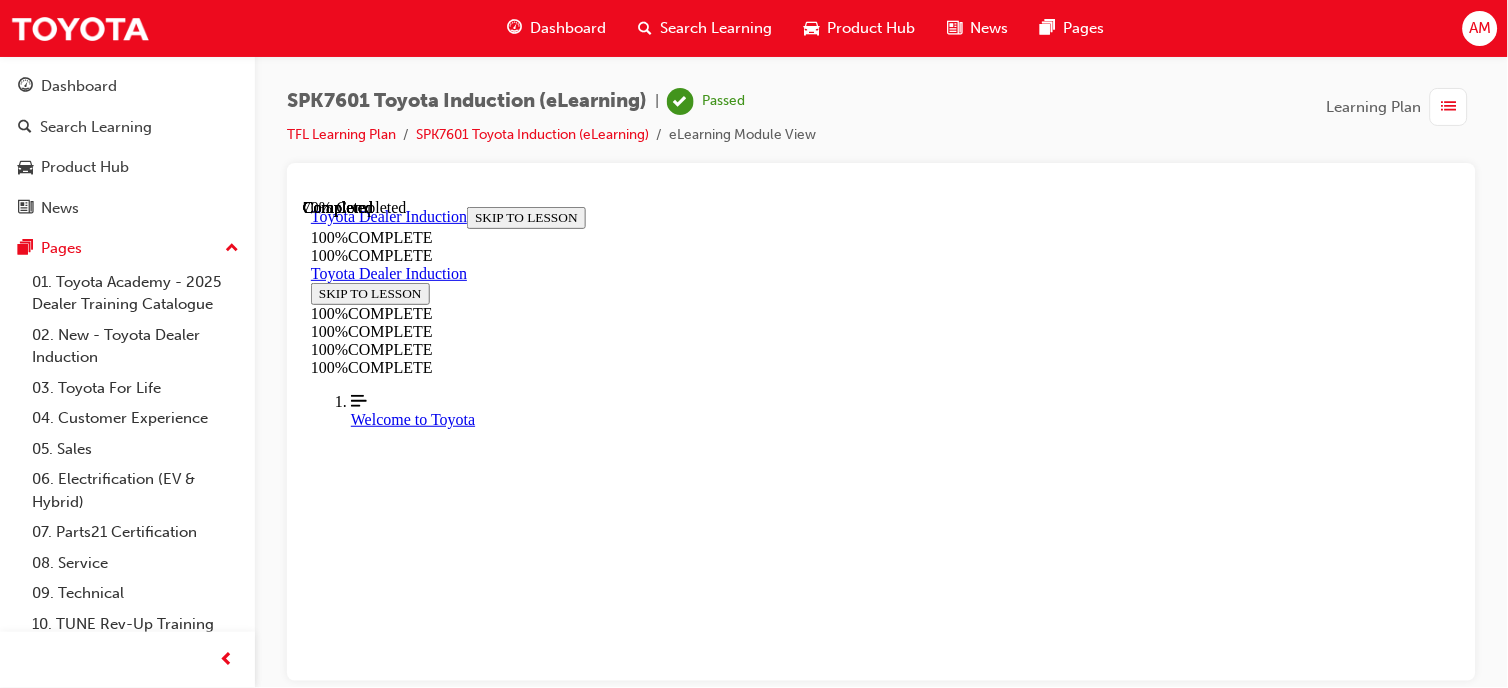 scroll, scrollTop: 207, scrollLeft: 0, axis: vertical 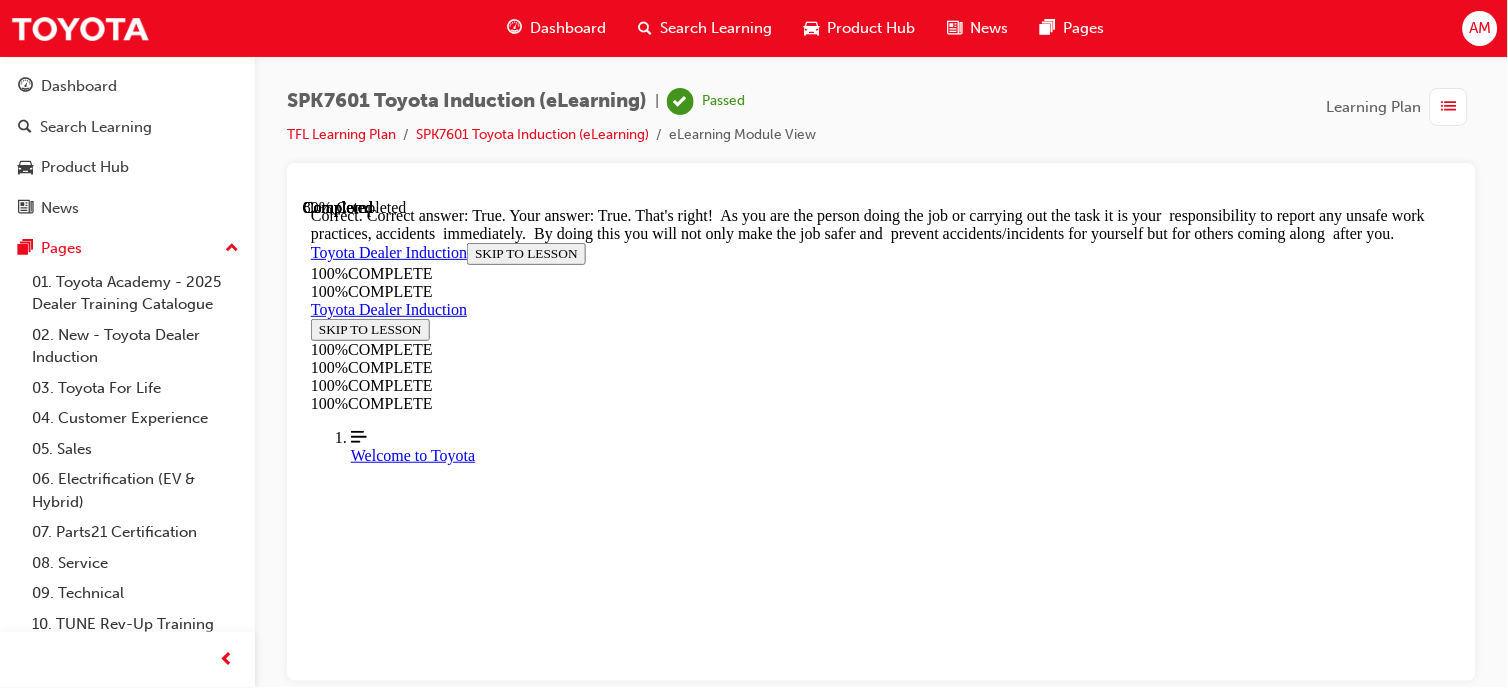 click on "NEXT" at bounding box center [336, 19040] 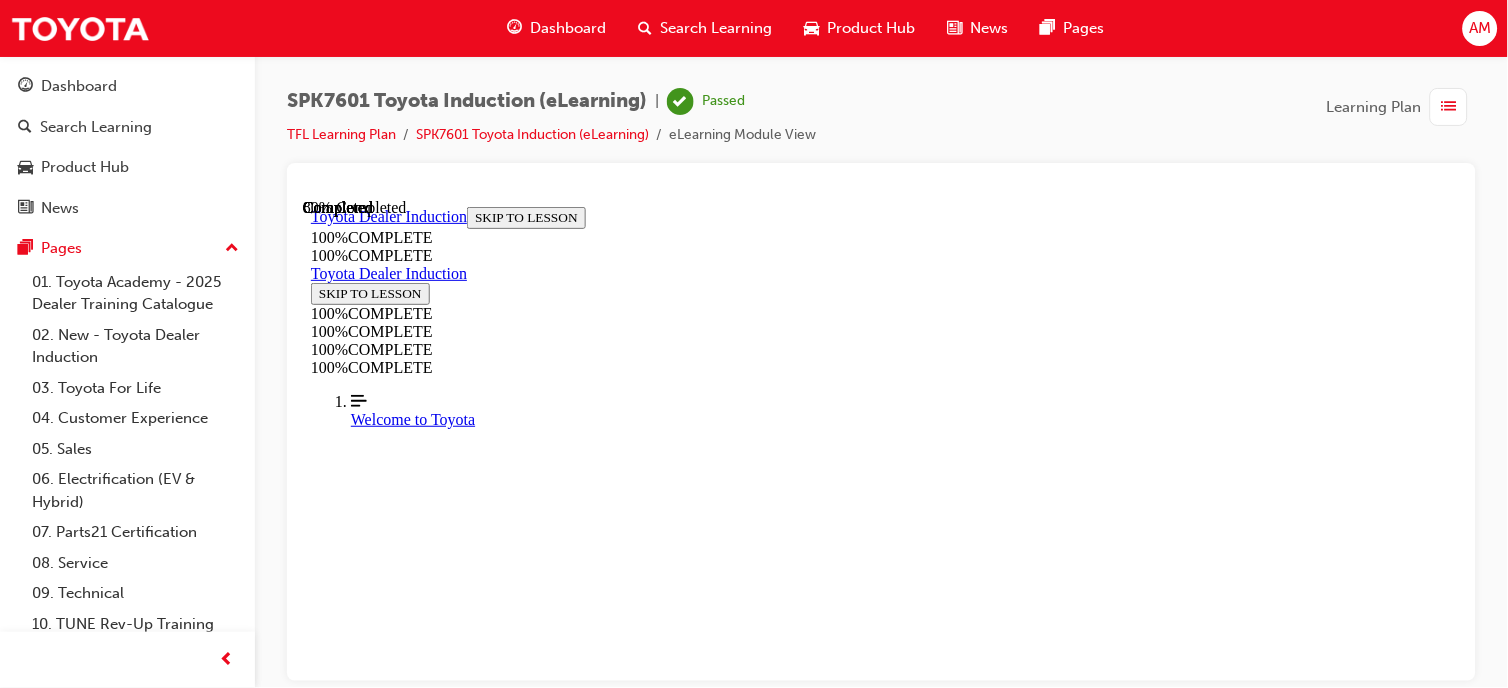 scroll, scrollTop: 412, scrollLeft: 0, axis: vertical 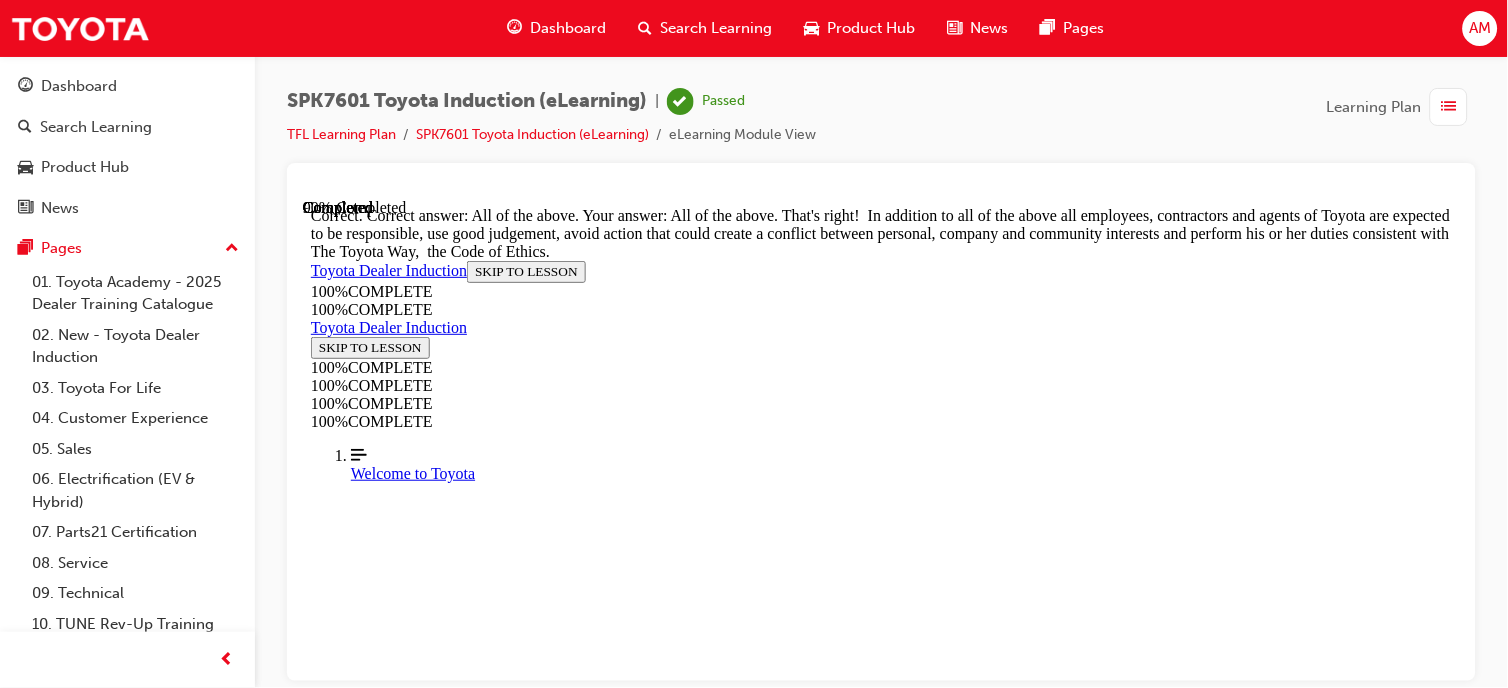 click on "NEXT" at bounding box center [336, 15365] 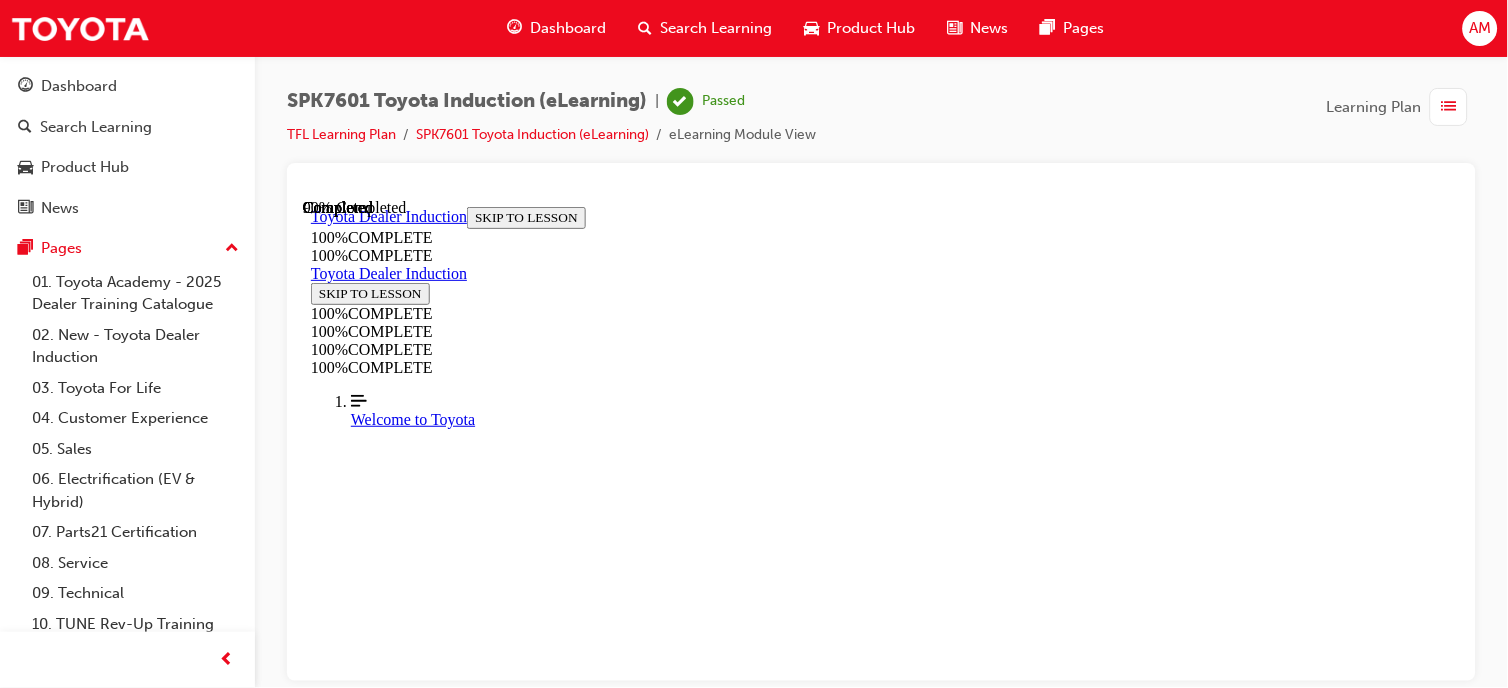 scroll, scrollTop: 356, scrollLeft: 0, axis: vertical 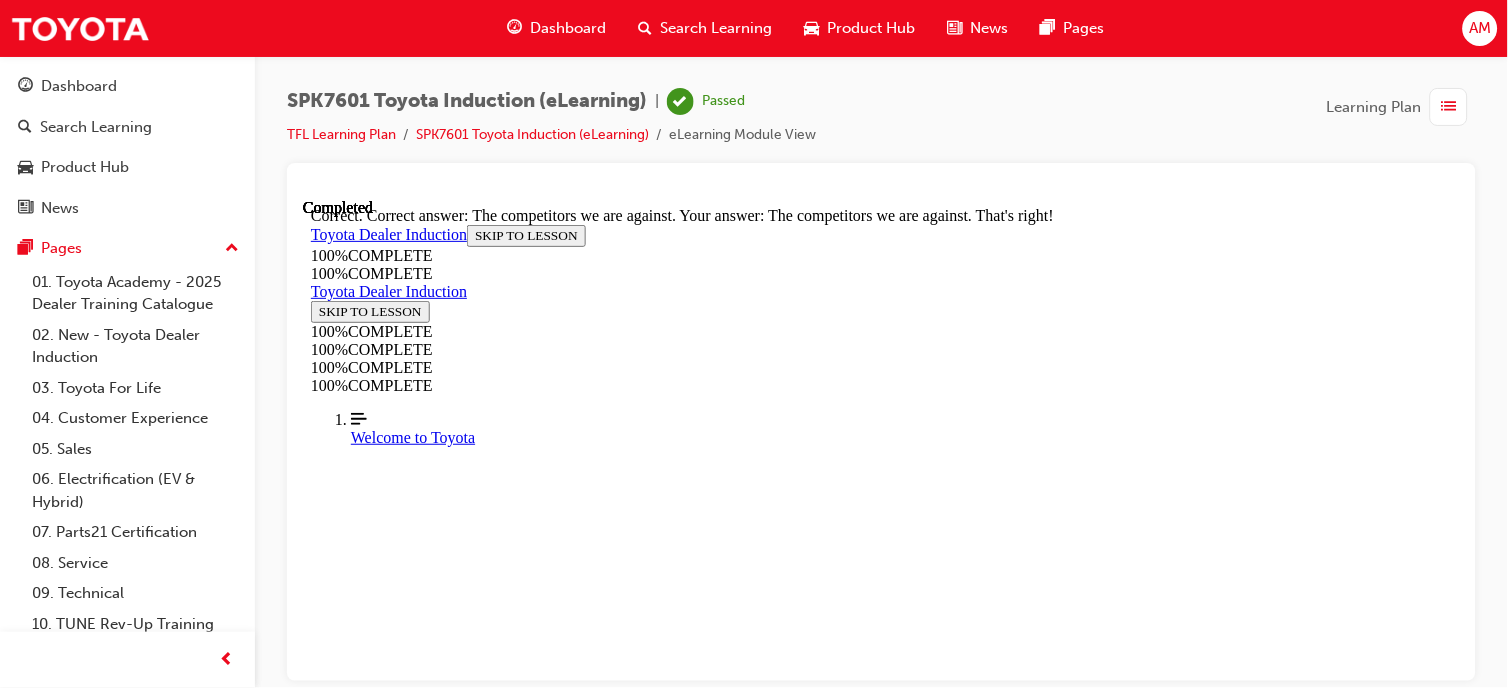 click on "NEXT" at bounding box center (336, 19004) 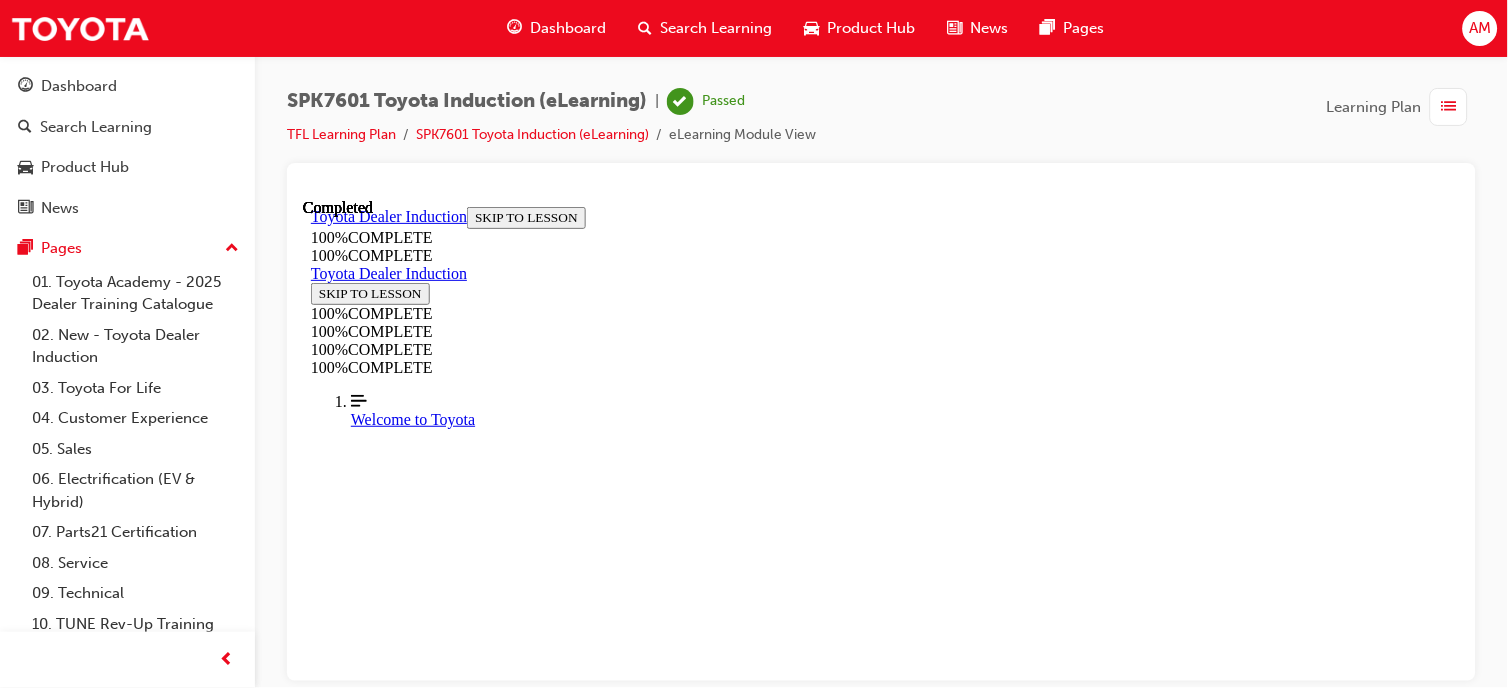 scroll, scrollTop: 442, scrollLeft: 0, axis: vertical 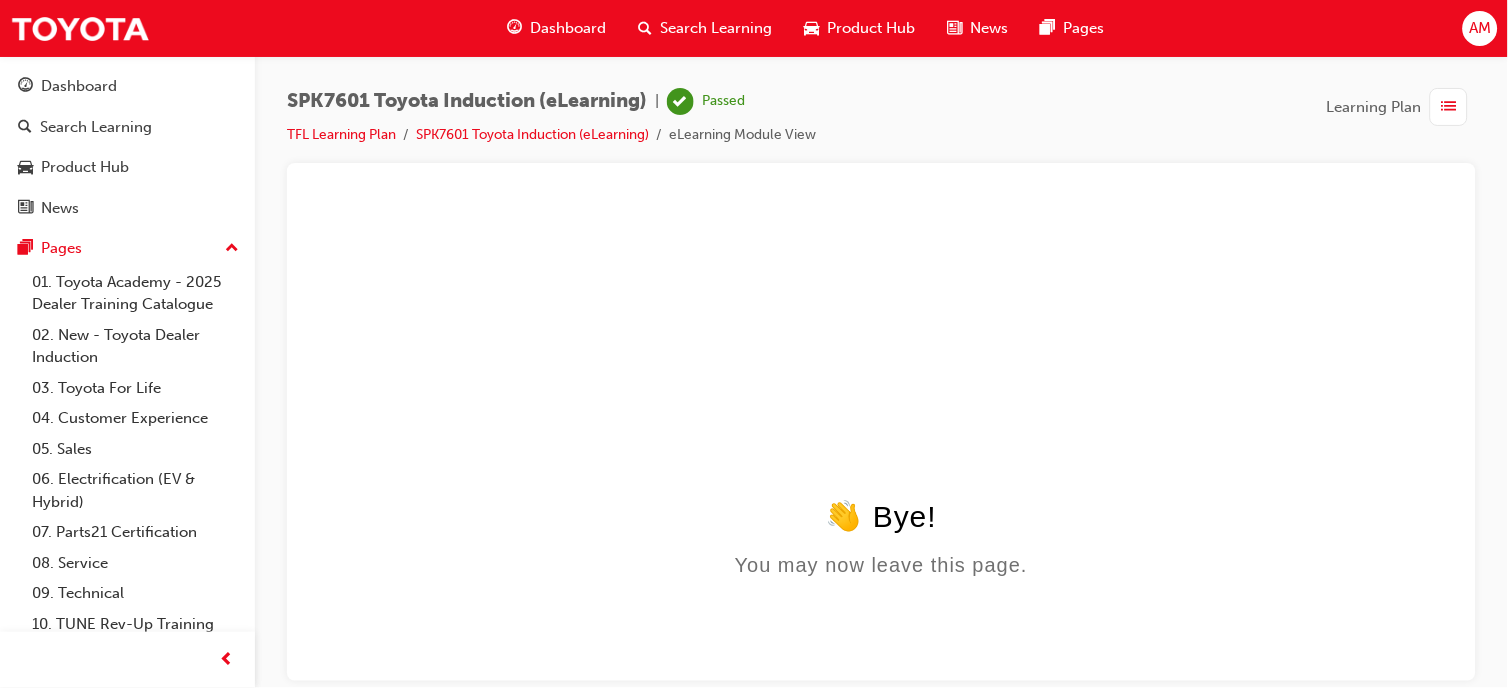 click on "02. New - Toyota Dealer Induction" at bounding box center (135, 346) 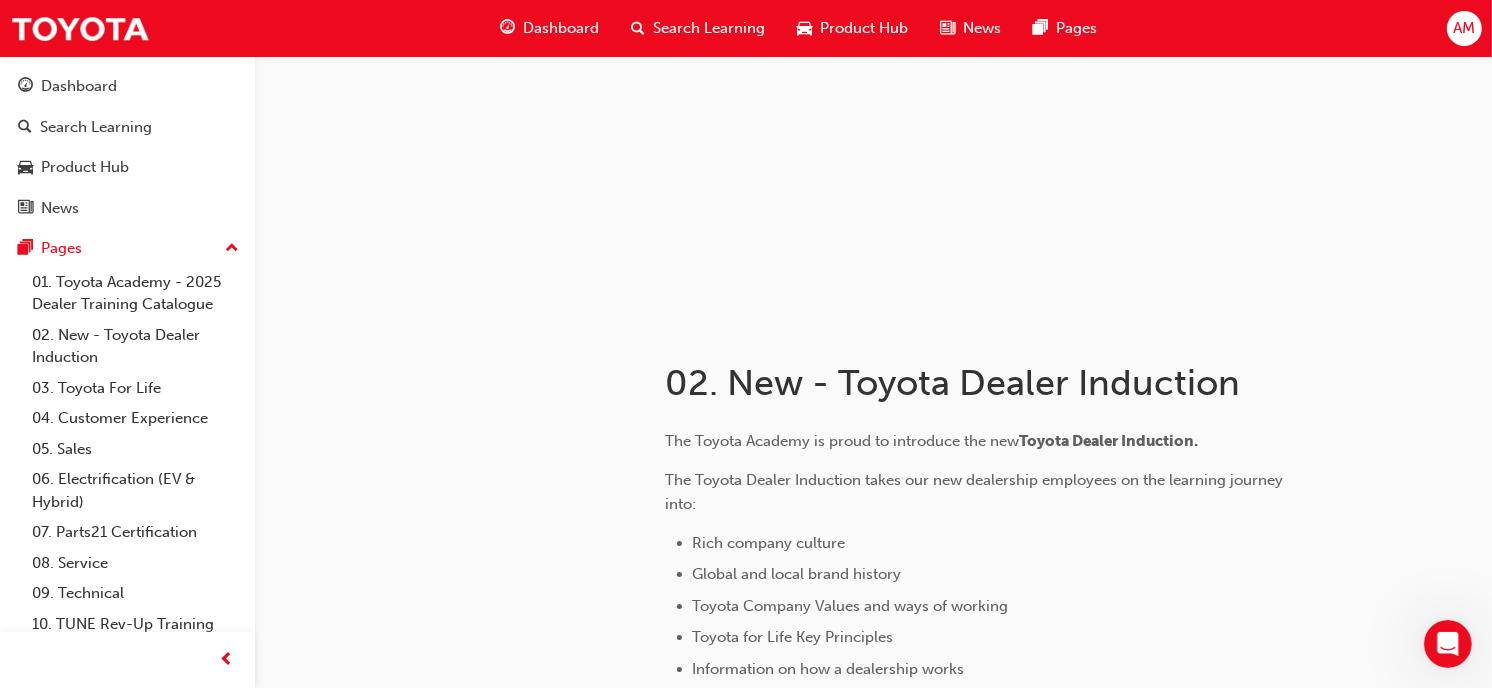 scroll, scrollTop: 0, scrollLeft: 0, axis: both 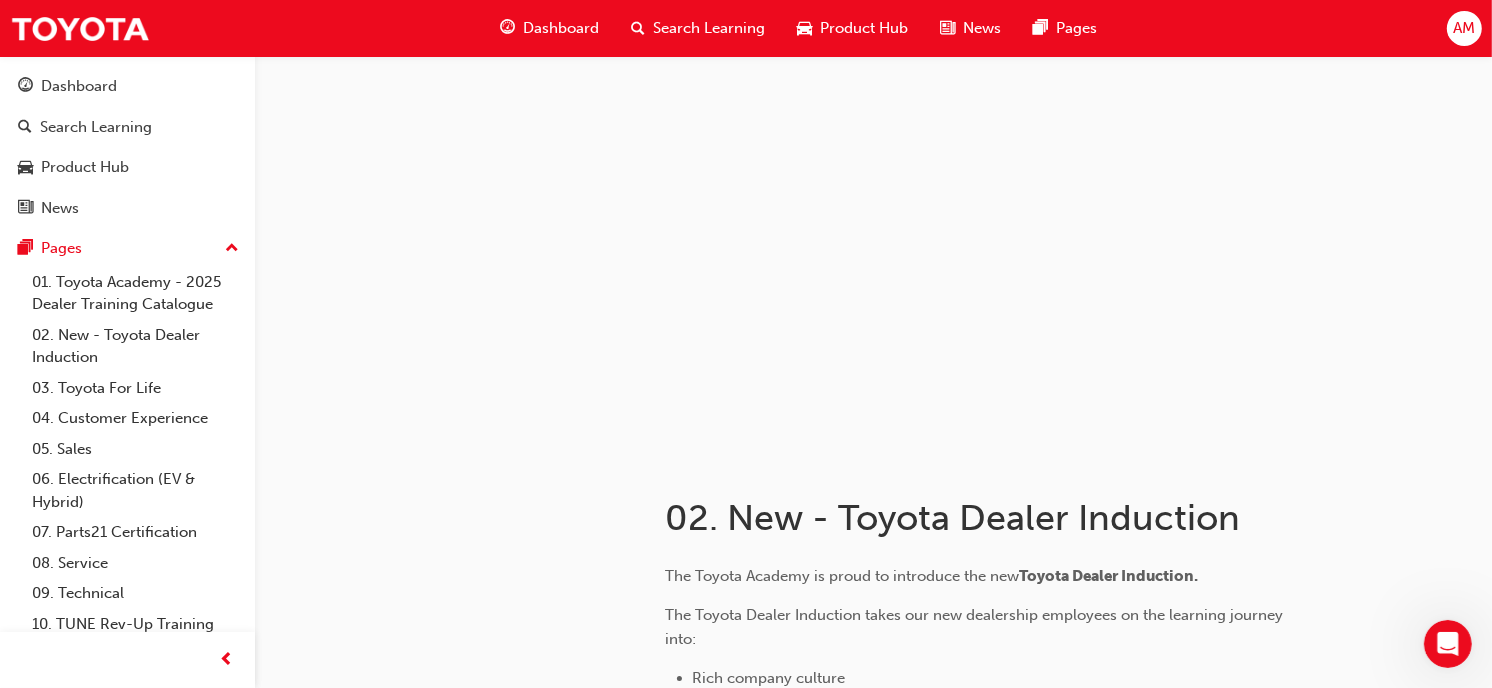 click on "02. New - Toyota Dealer Induction" at bounding box center (135, 346) 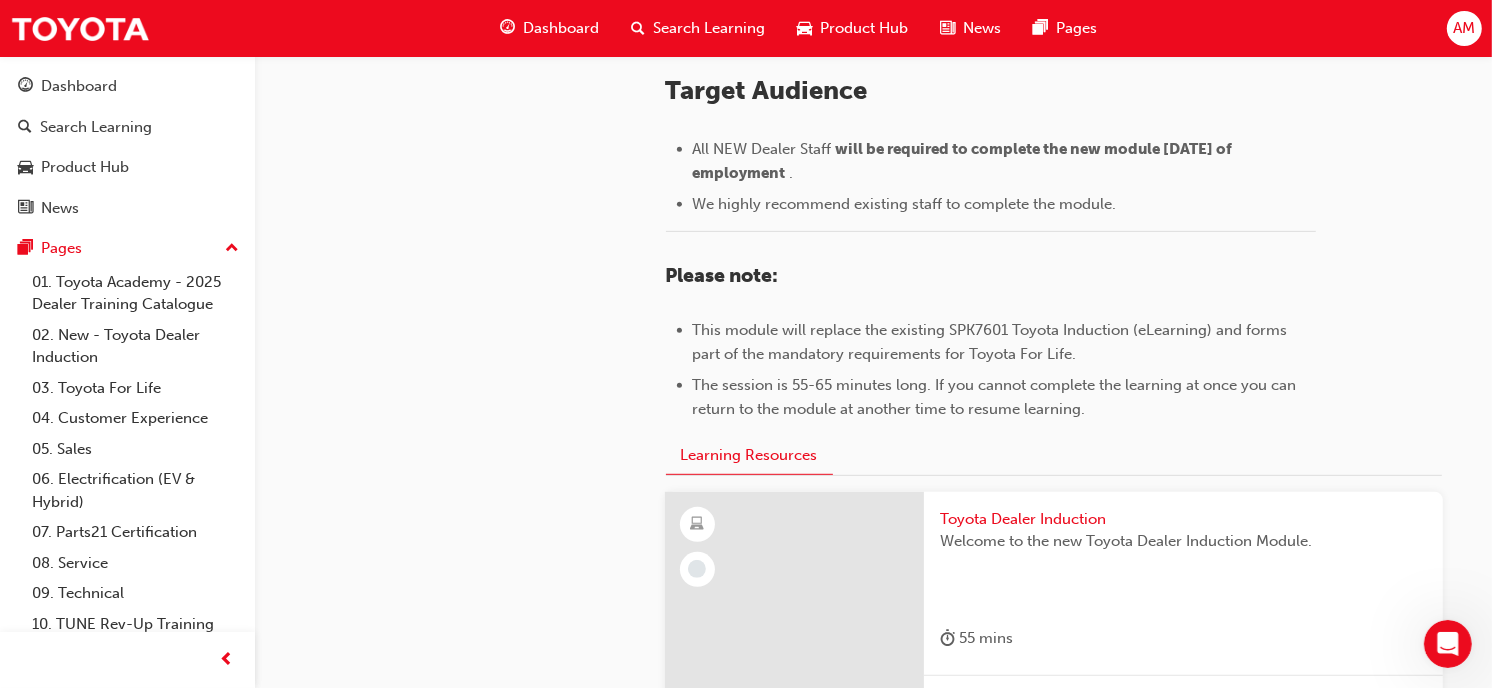scroll, scrollTop: 1103, scrollLeft: 0, axis: vertical 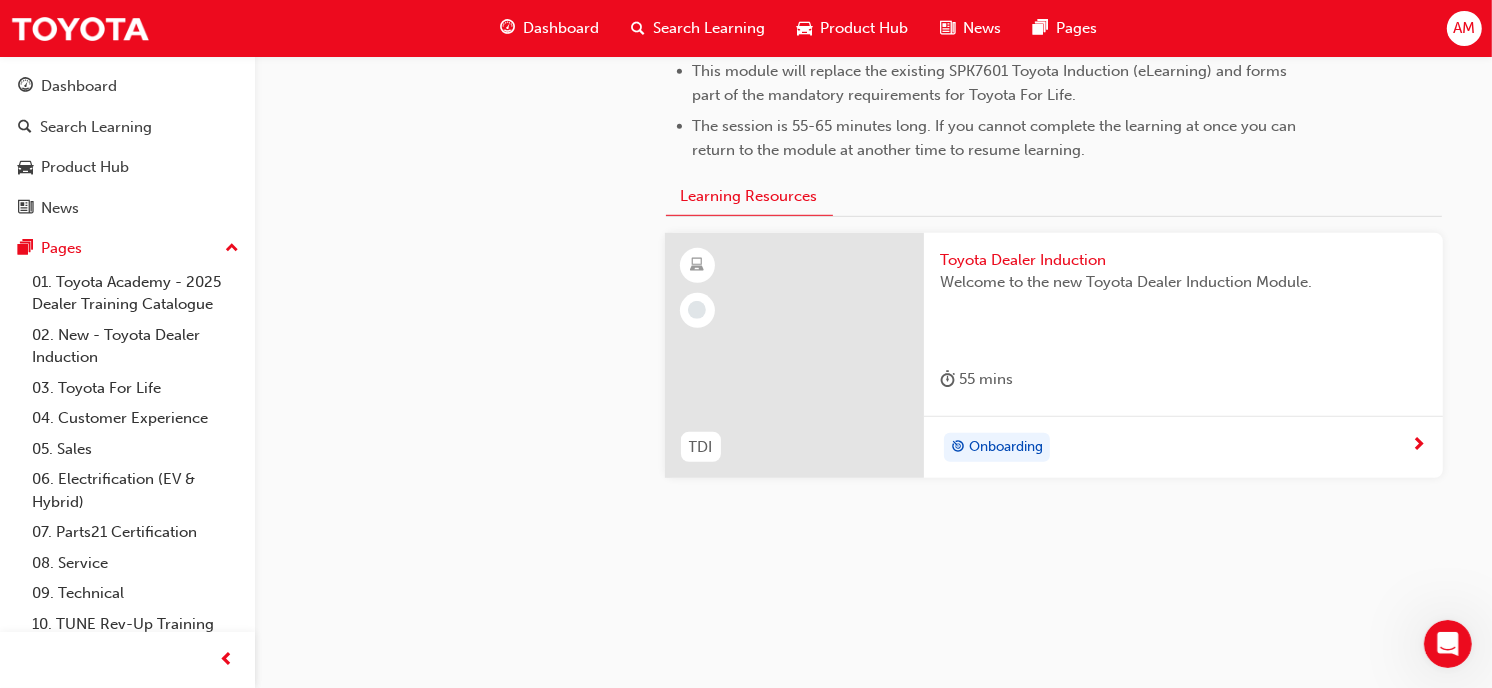 click at bounding box center [454, -37] 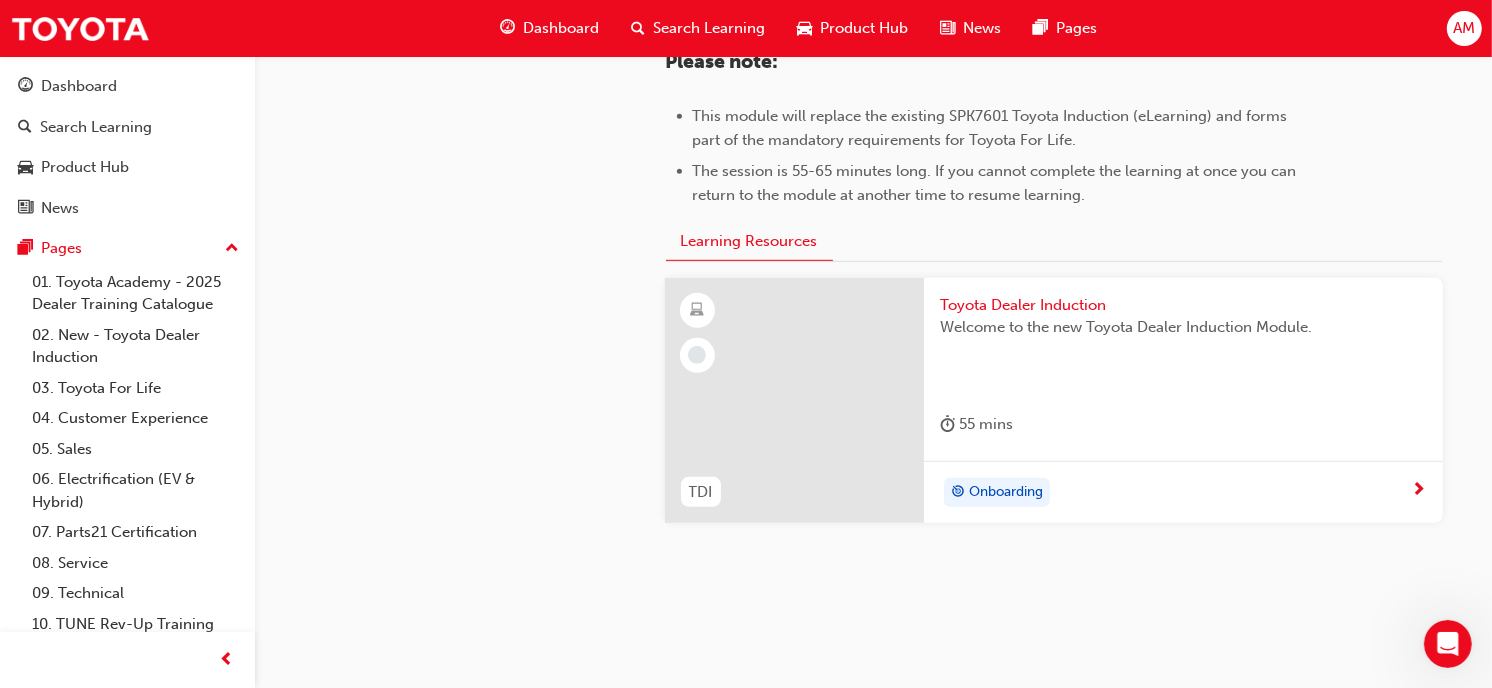 scroll, scrollTop: 1103, scrollLeft: 0, axis: vertical 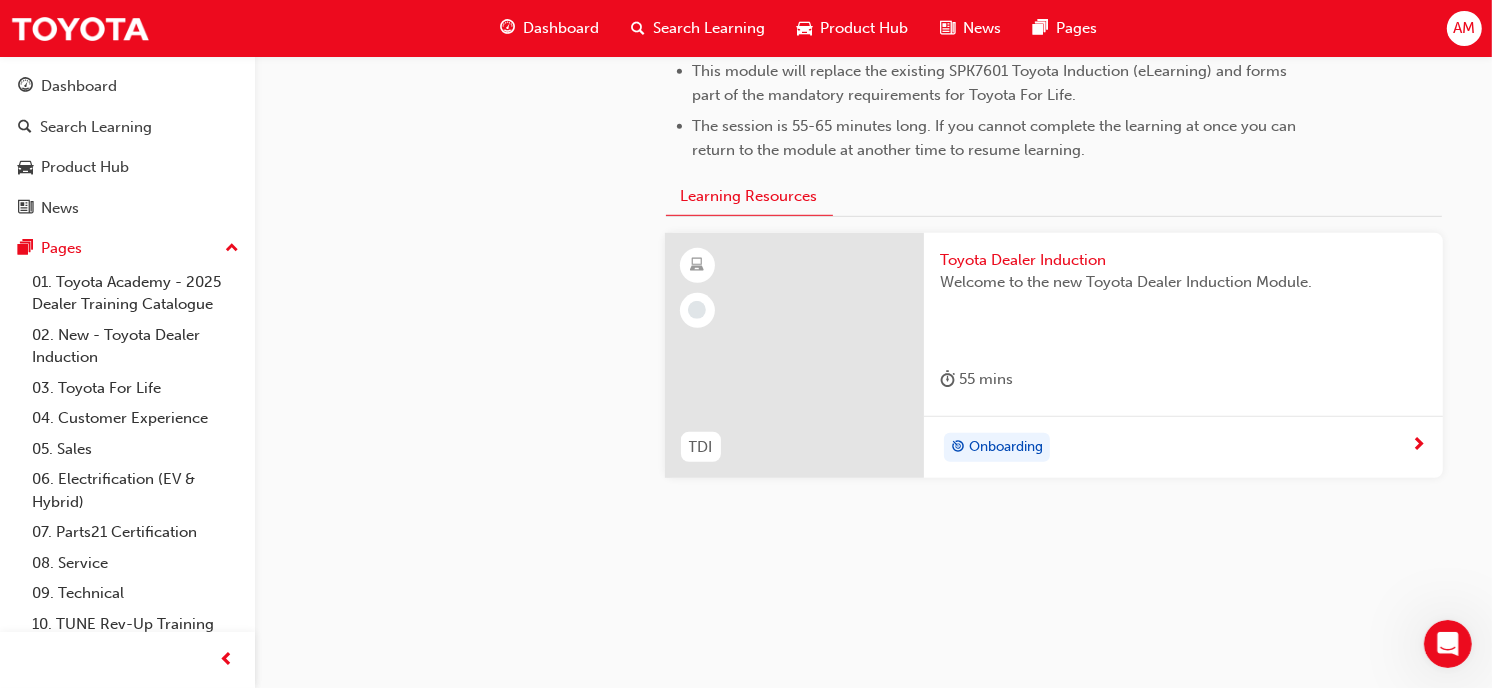 click on "02. New - Toyota Dealer Induction" at bounding box center (135, 346) 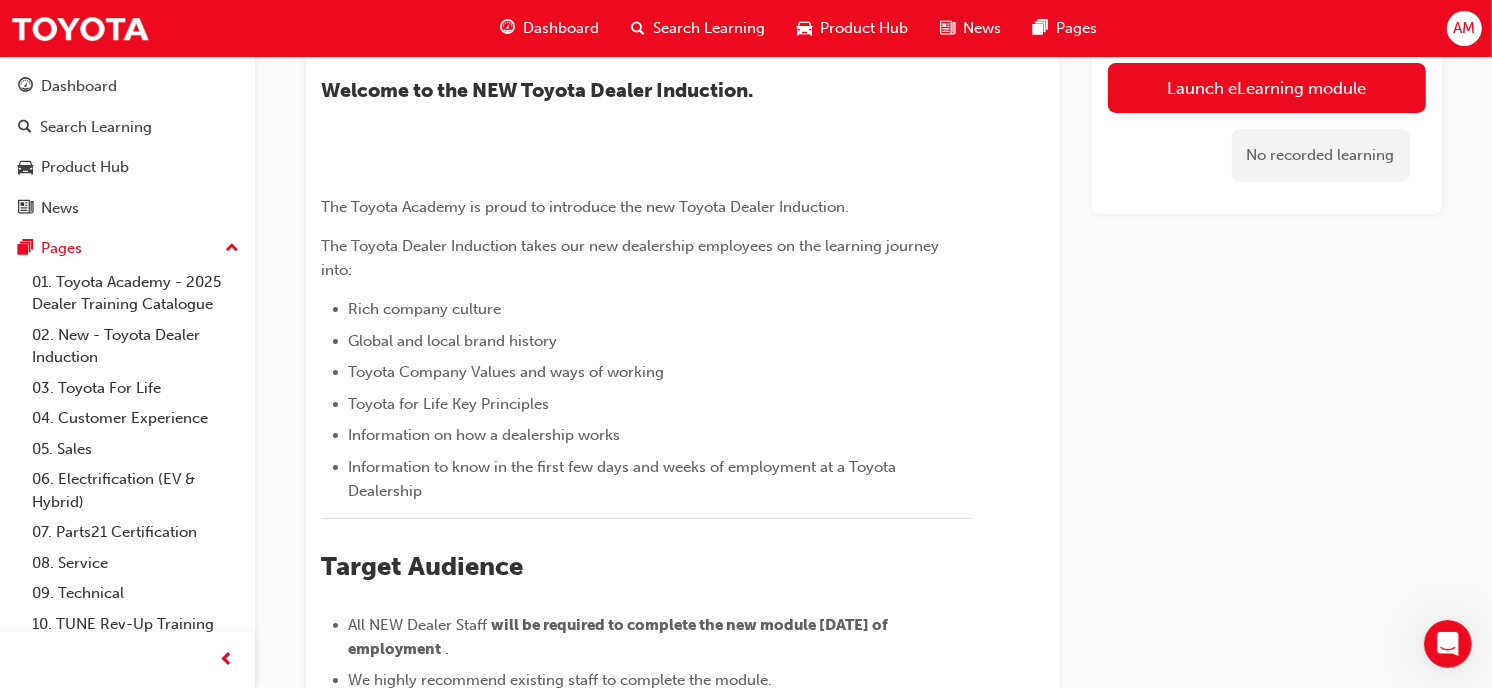 scroll, scrollTop: 130, scrollLeft: 0, axis: vertical 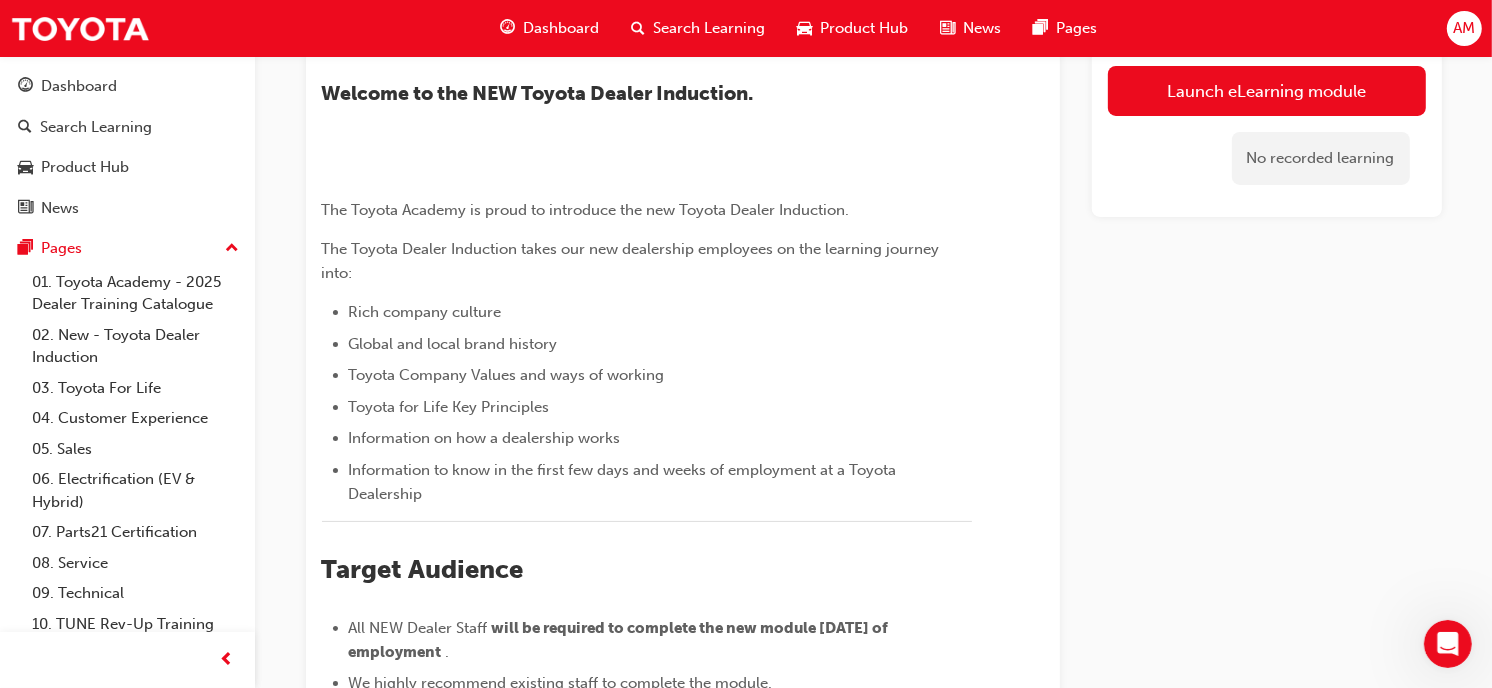 click on "Launch eLearning module" at bounding box center [1267, 91] 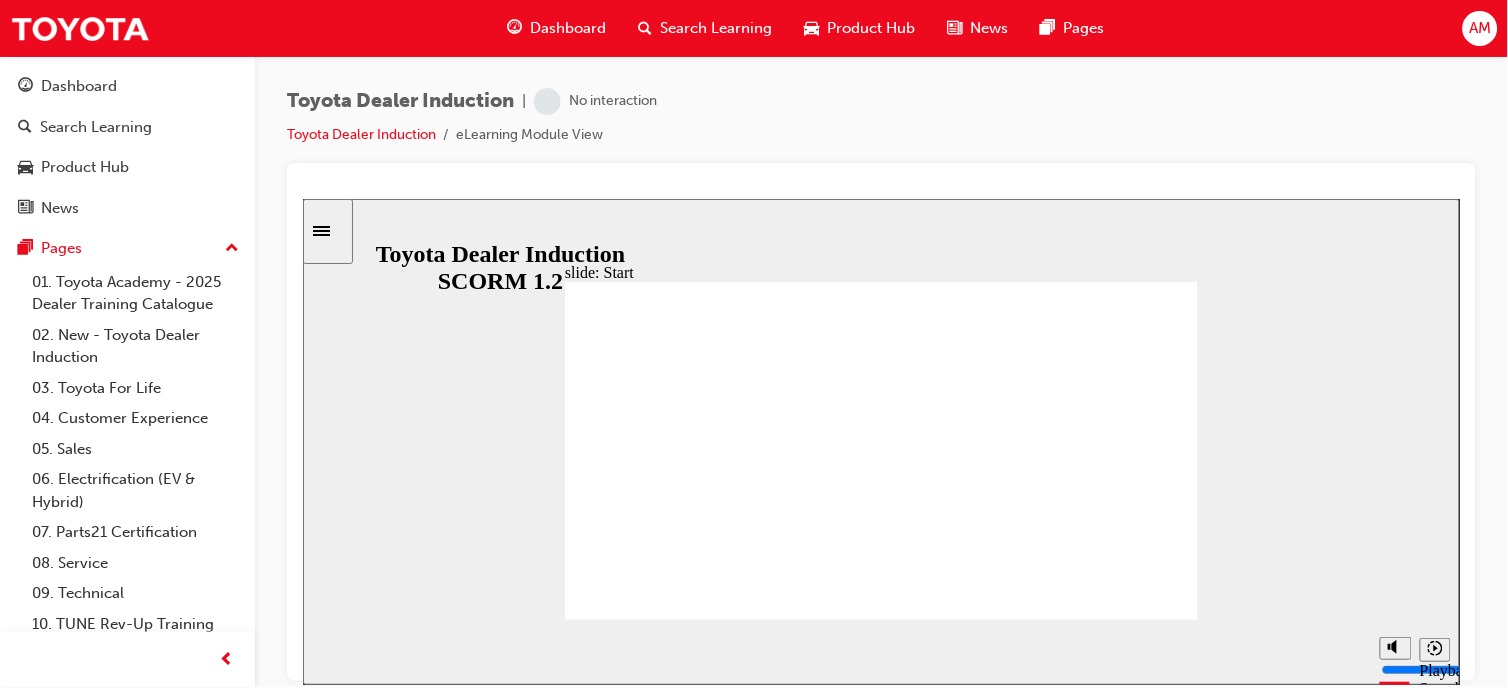scroll, scrollTop: 0, scrollLeft: 0, axis: both 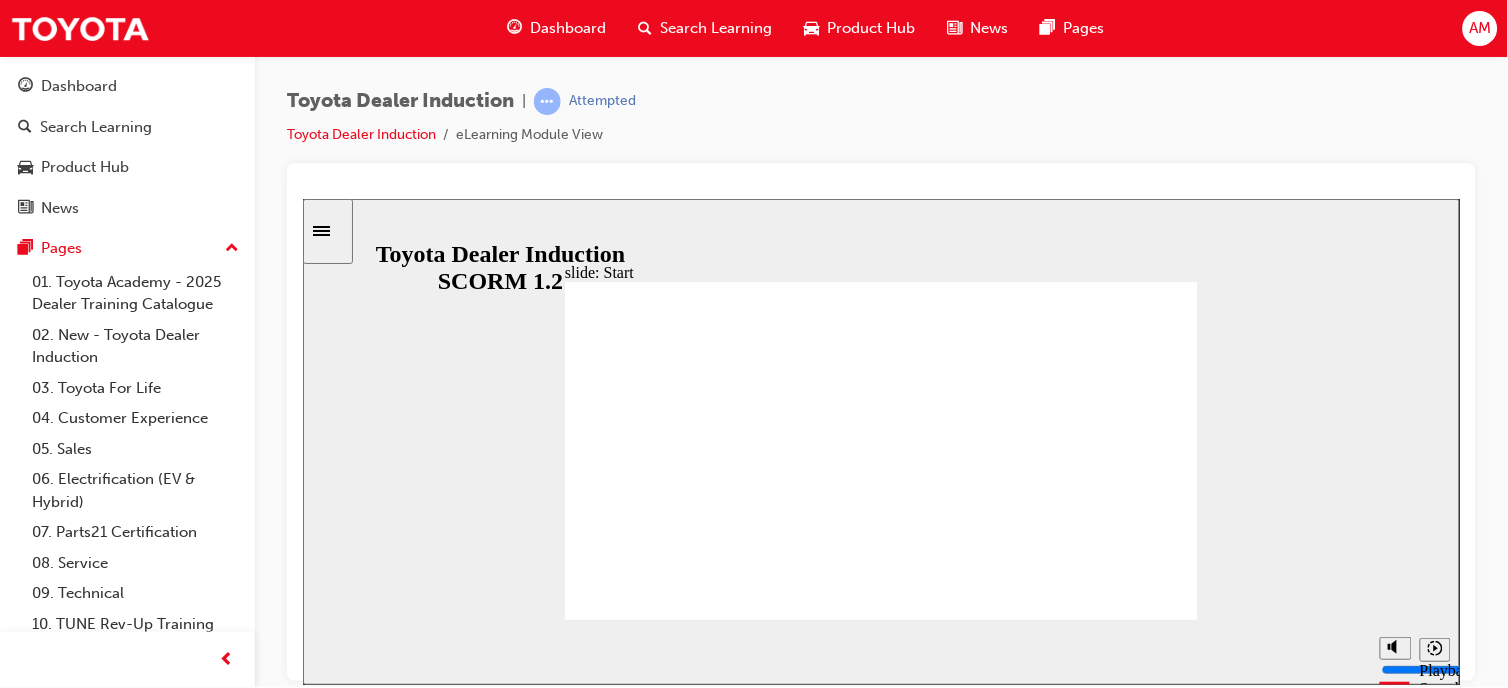 click 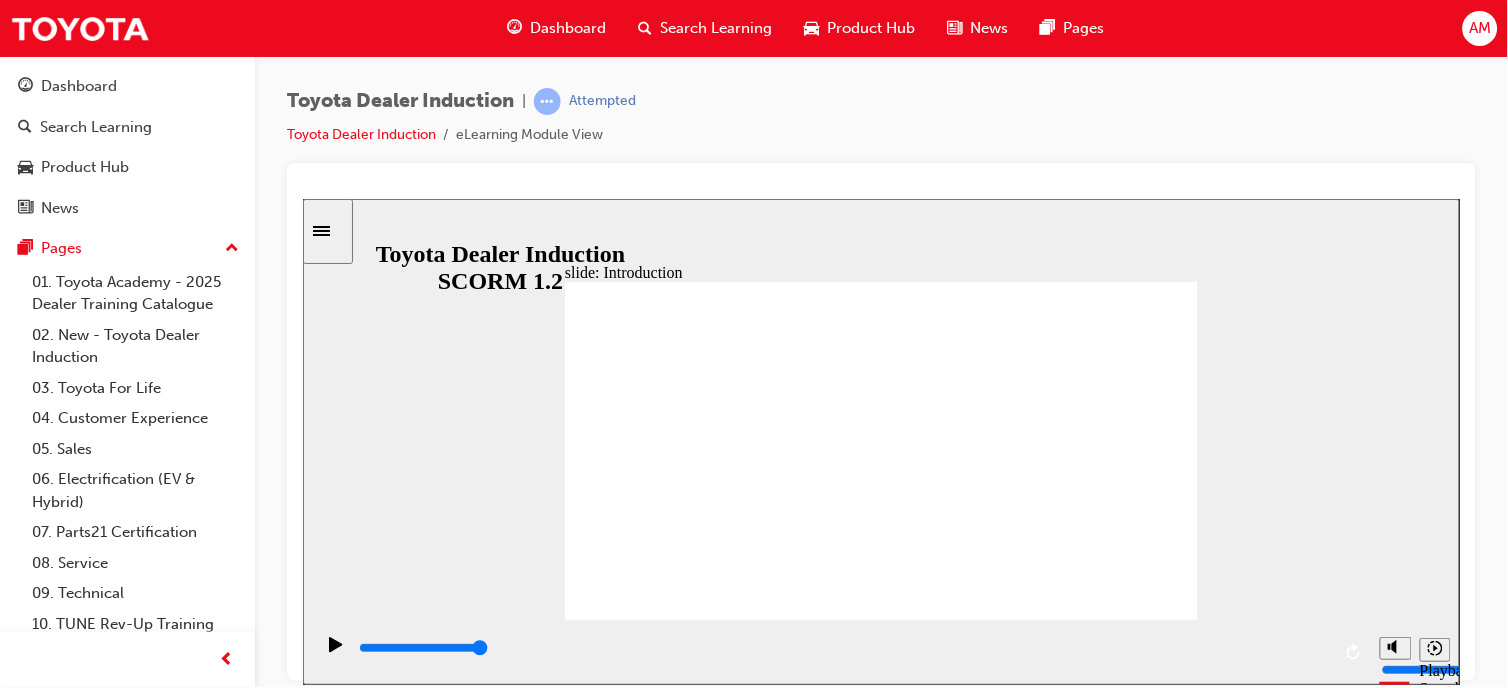 click 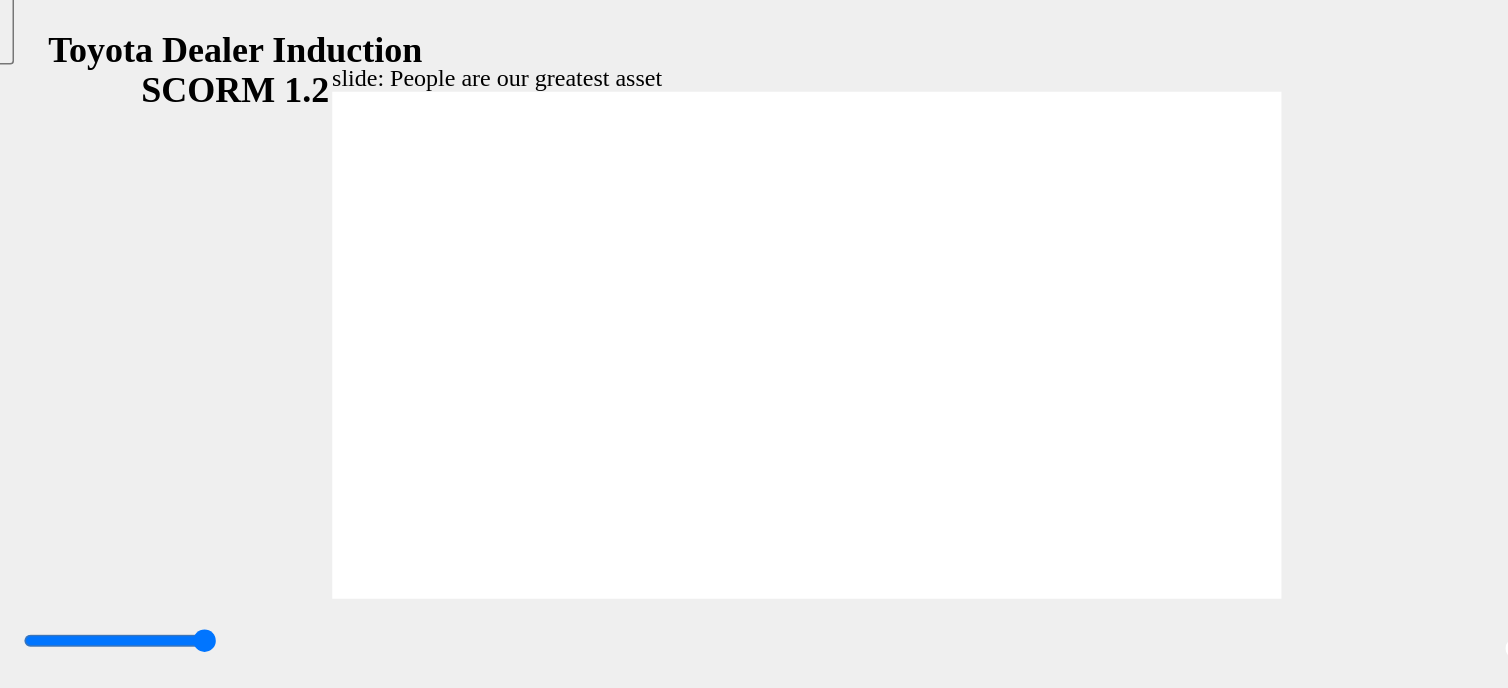 click 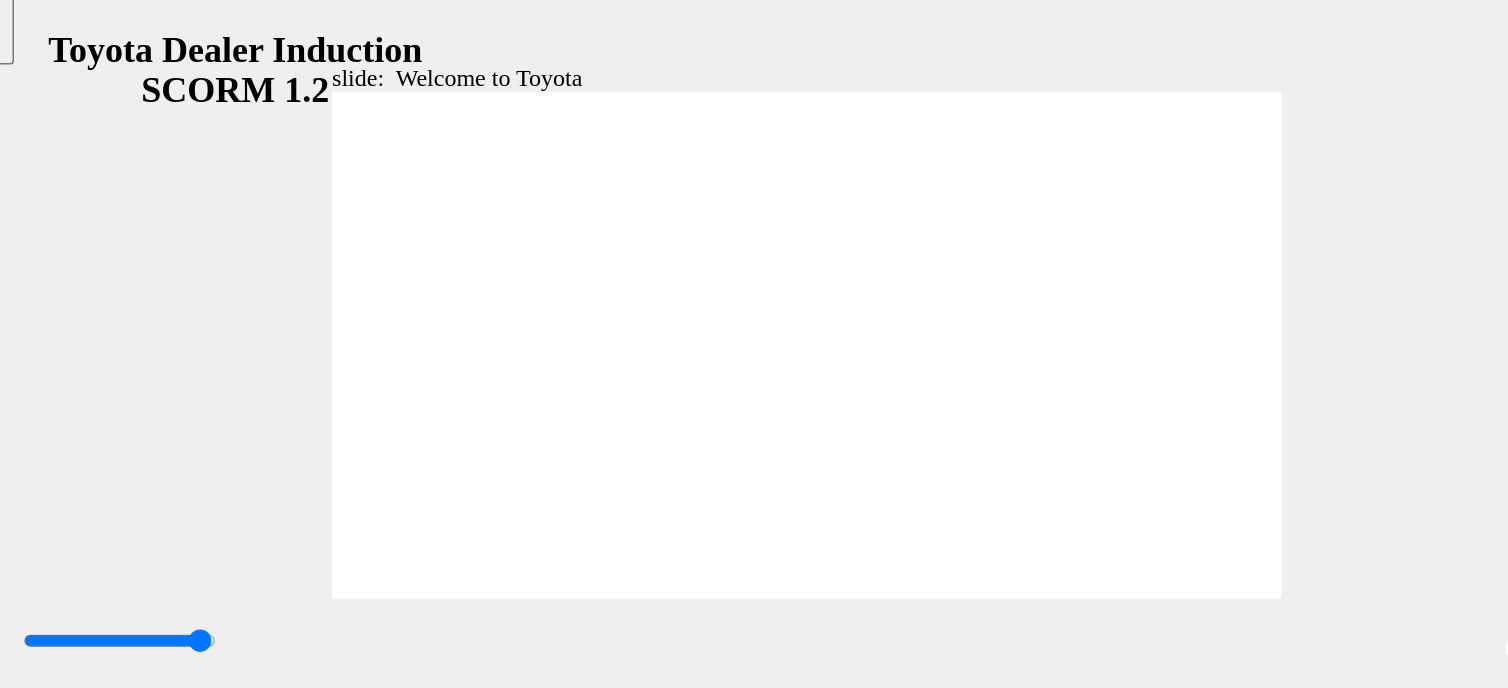 click 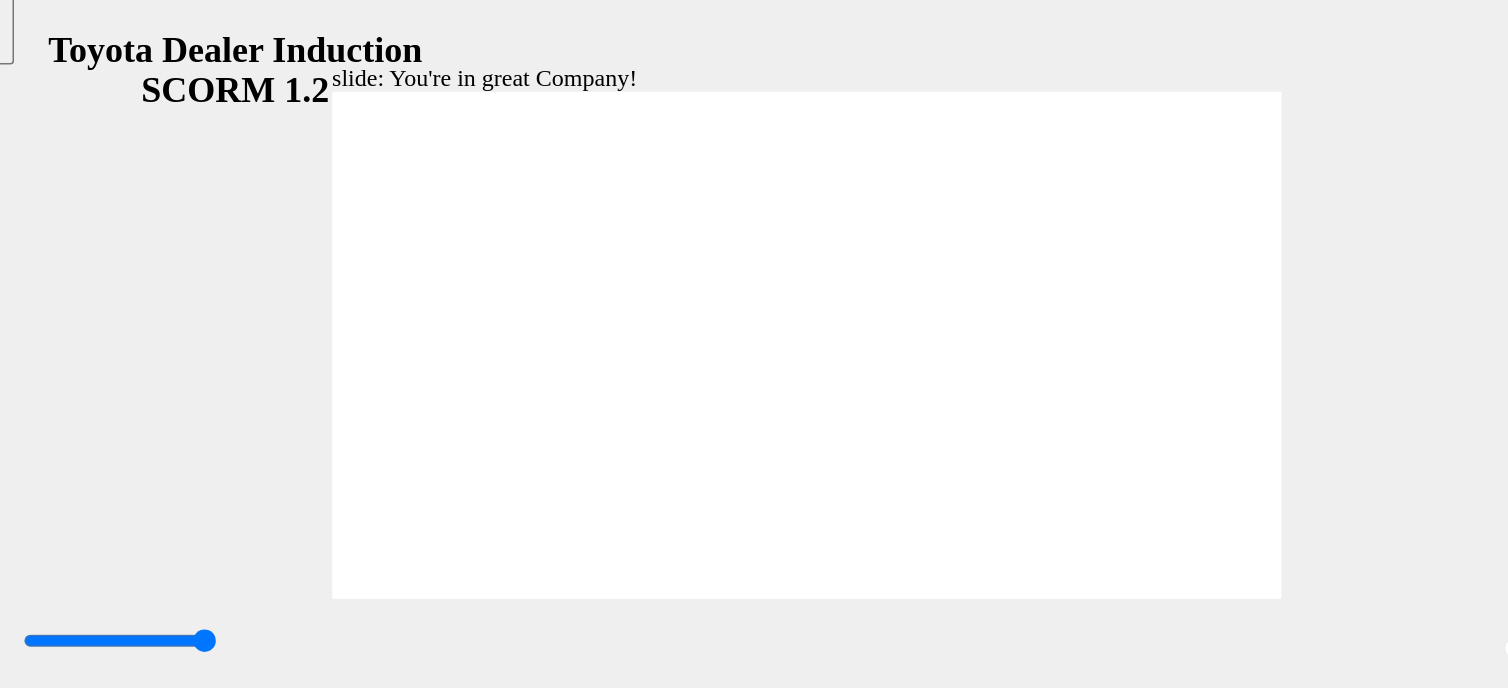 type on "7500" 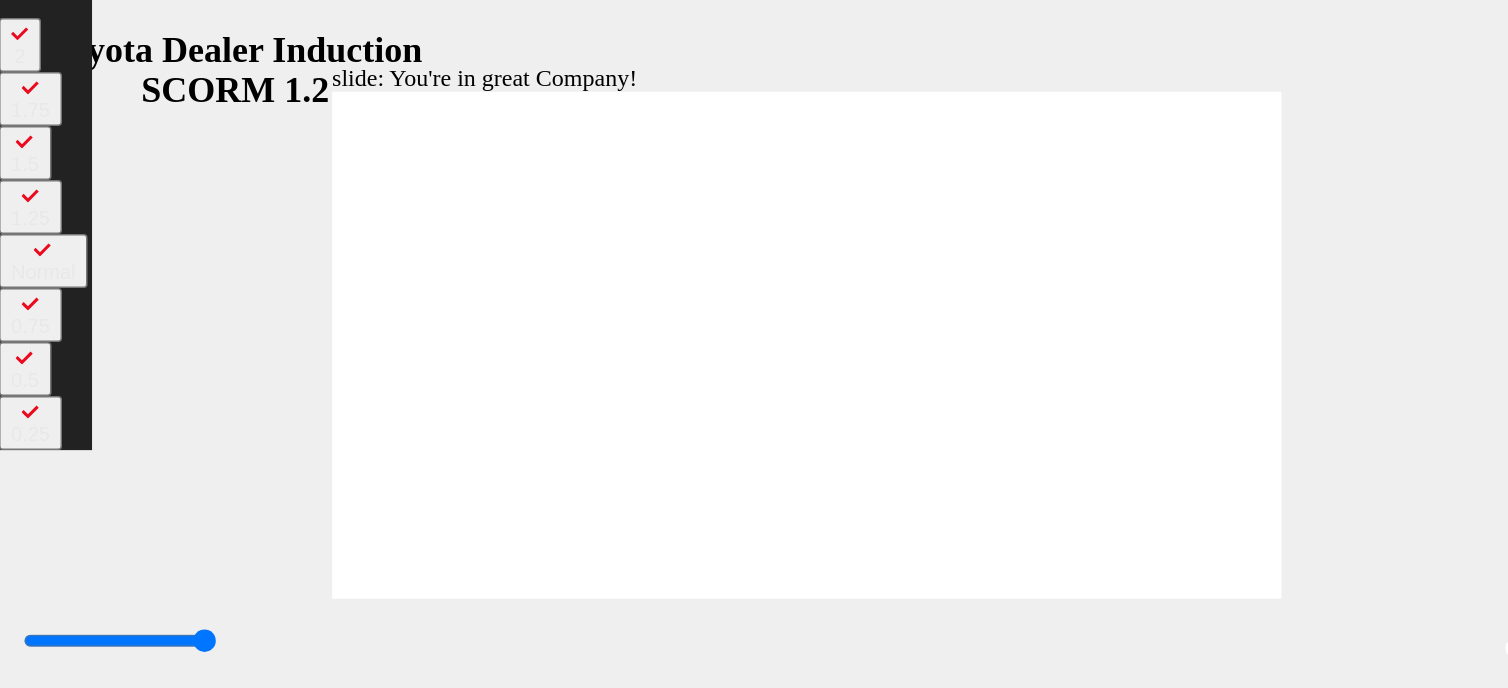 click at bounding box center [353, 1739] 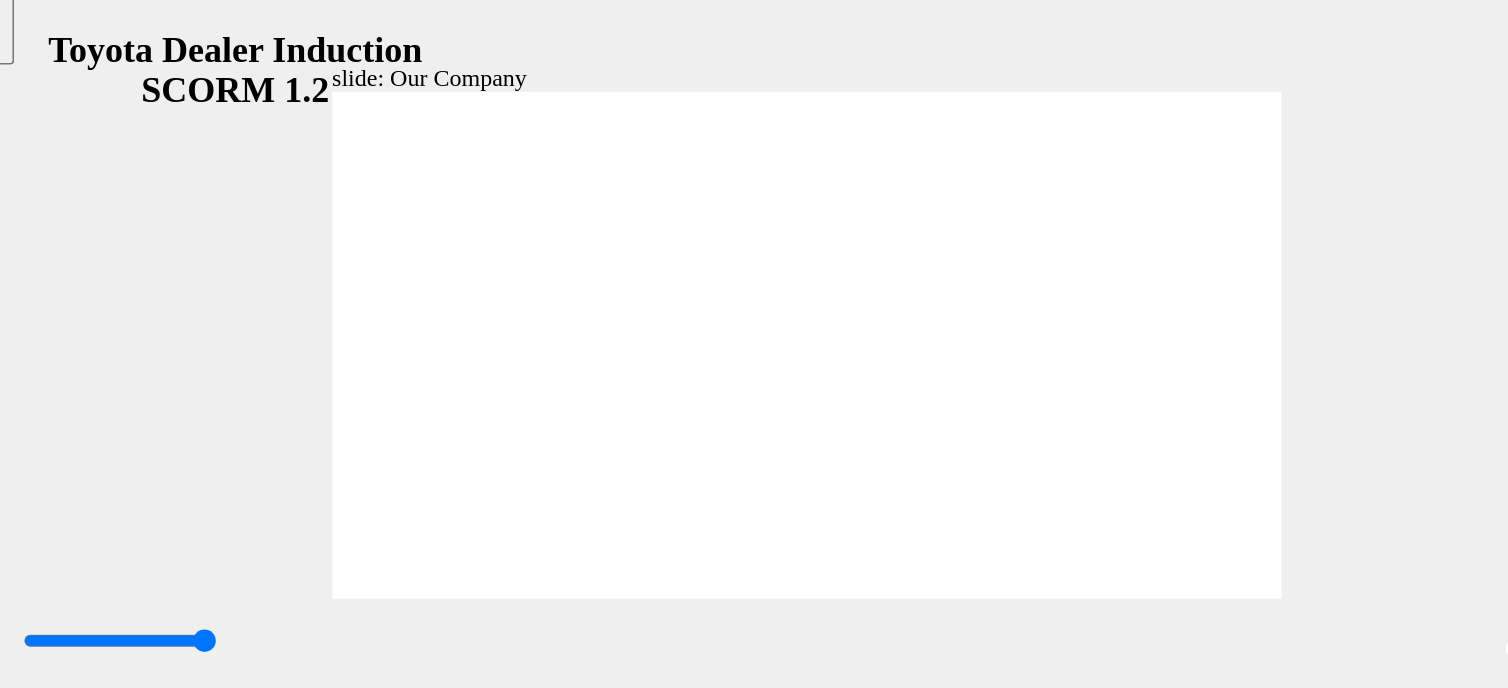 click 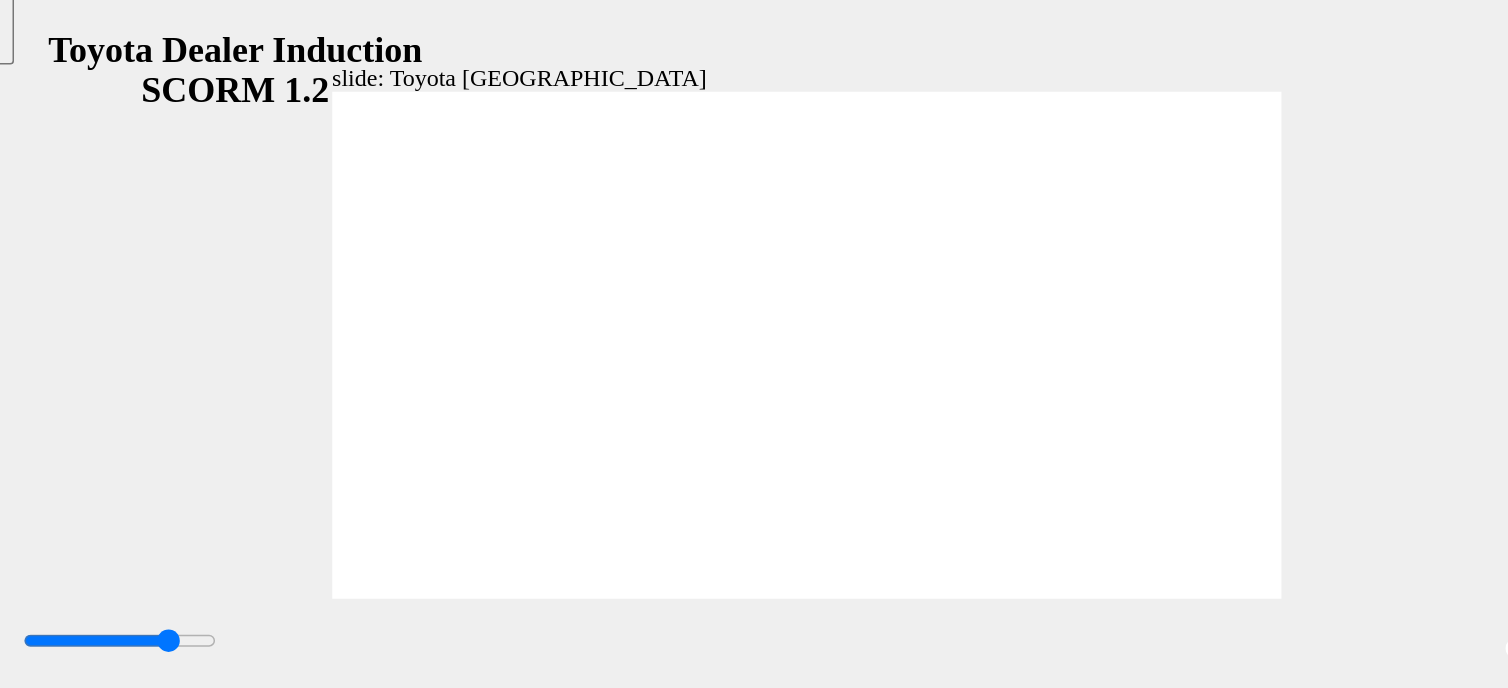 click 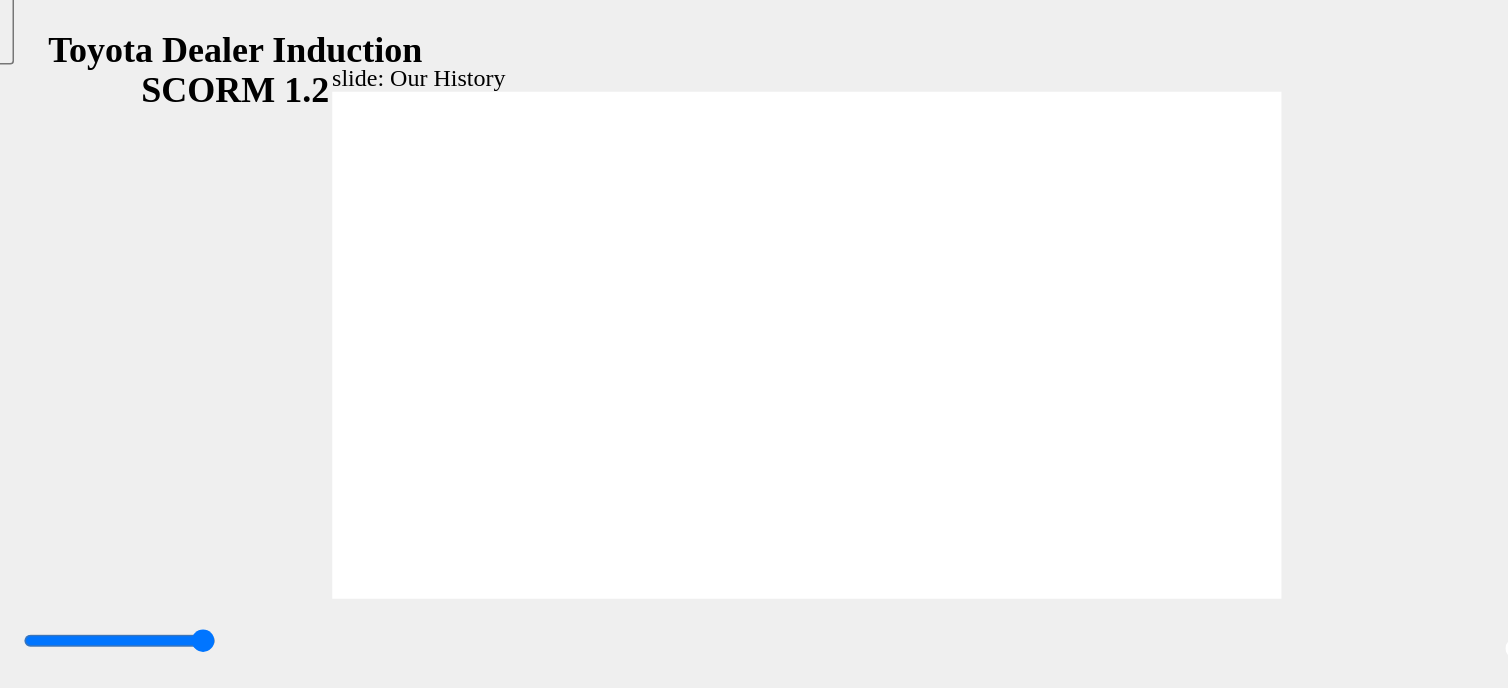 click 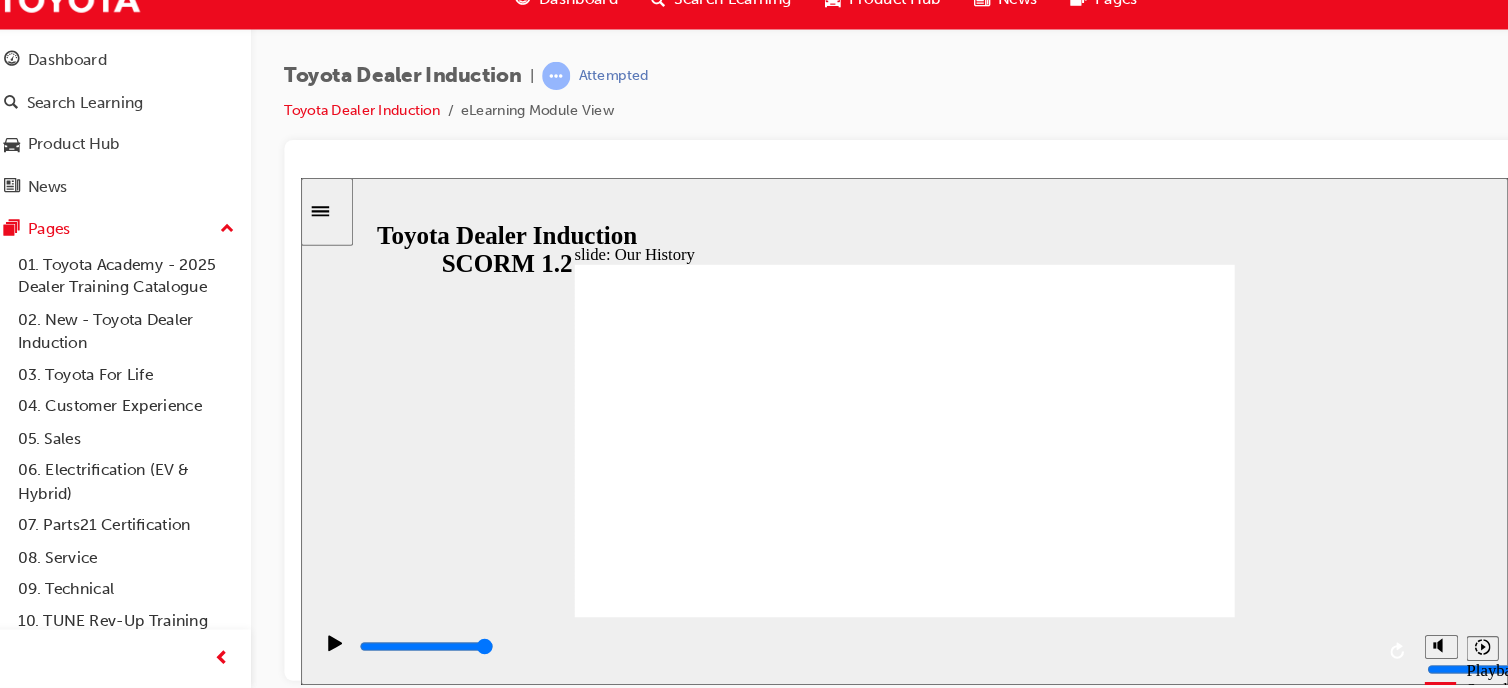 scroll, scrollTop: 0, scrollLeft: 0, axis: both 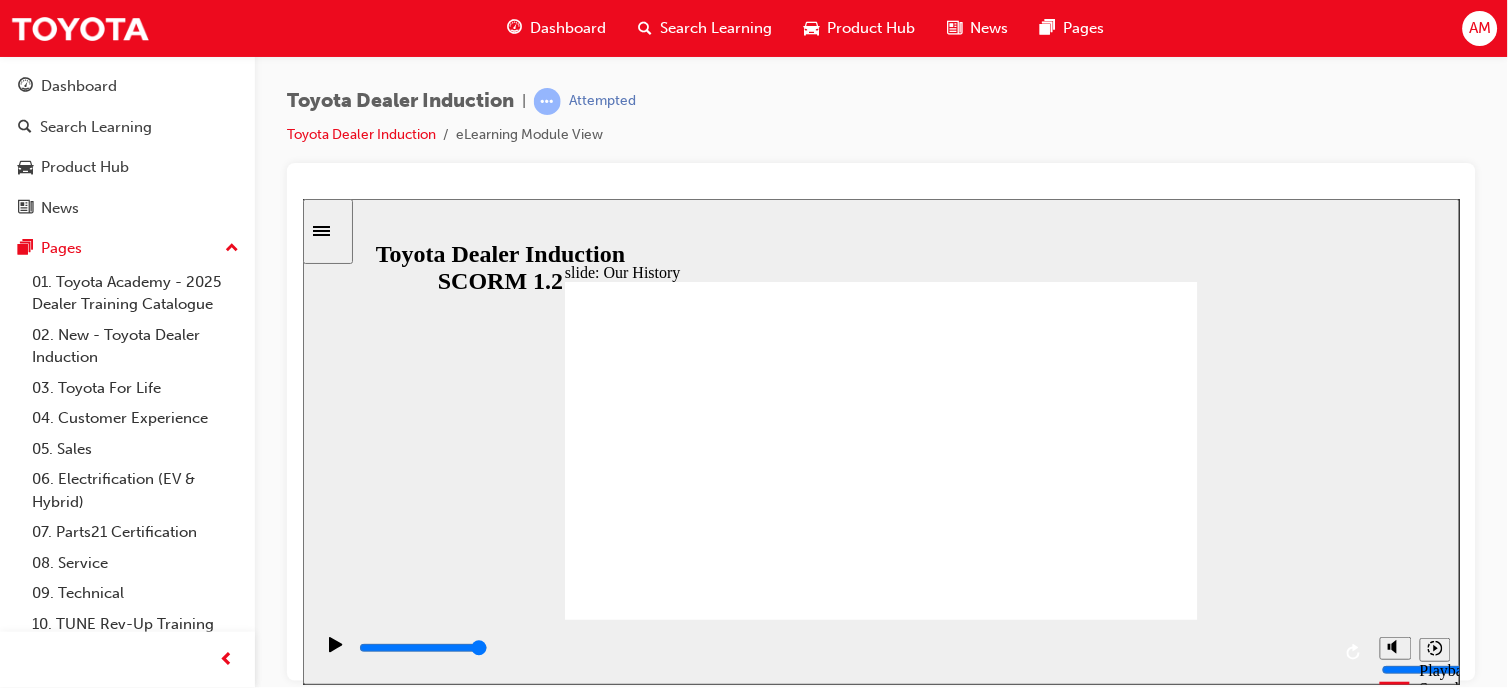drag, startPoint x: 897, startPoint y: 399, endPoint x: 775, endPoint y: 430, distance: 125.87692 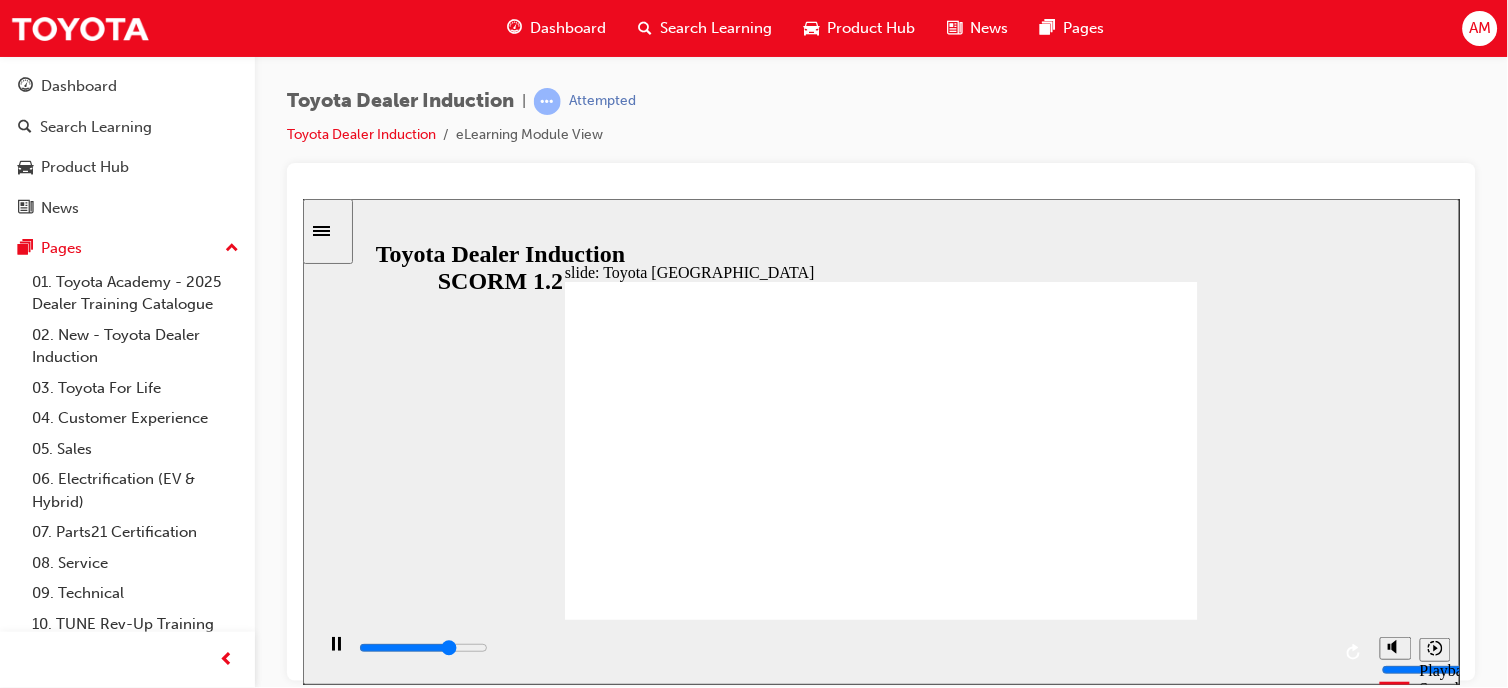 click 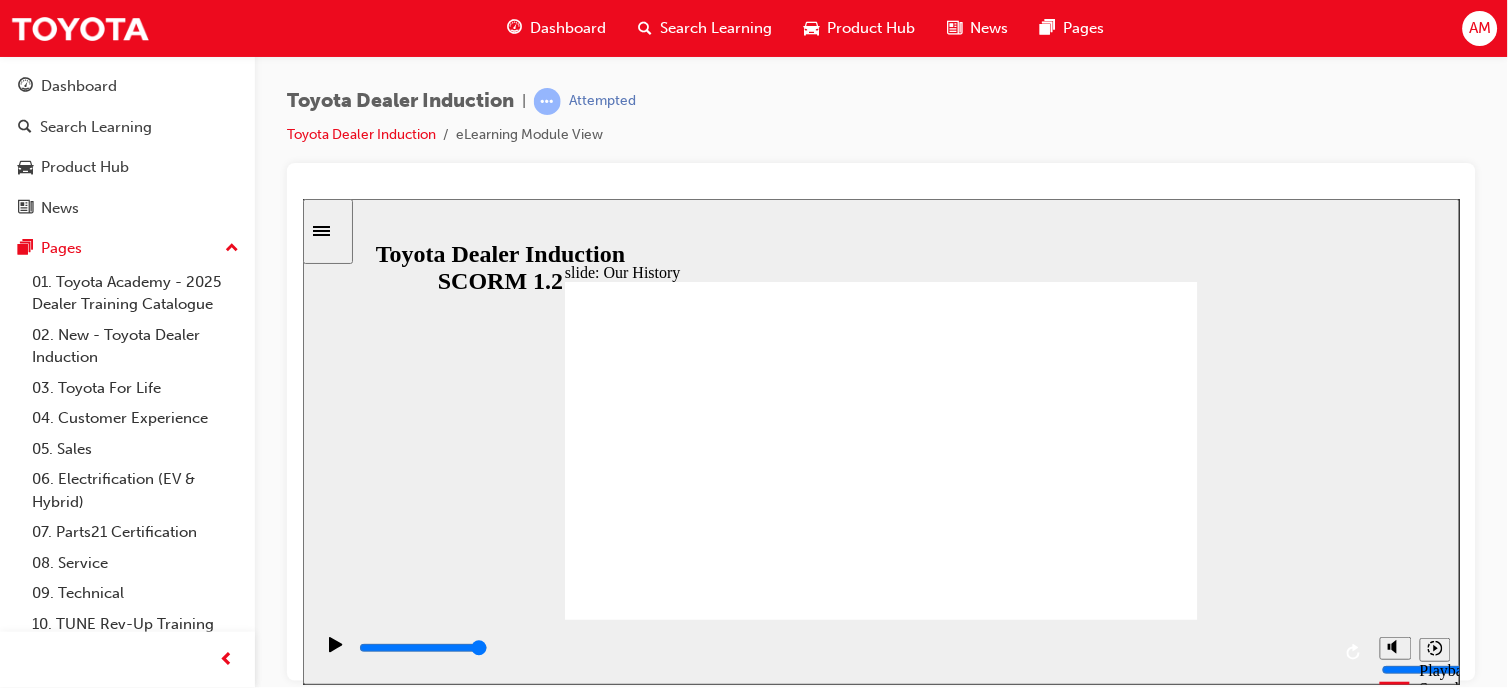 drag, startPoint x: 1034, startPoint y: 532, endPoint x: 942, endPoint y: 443, distance: 128.0039 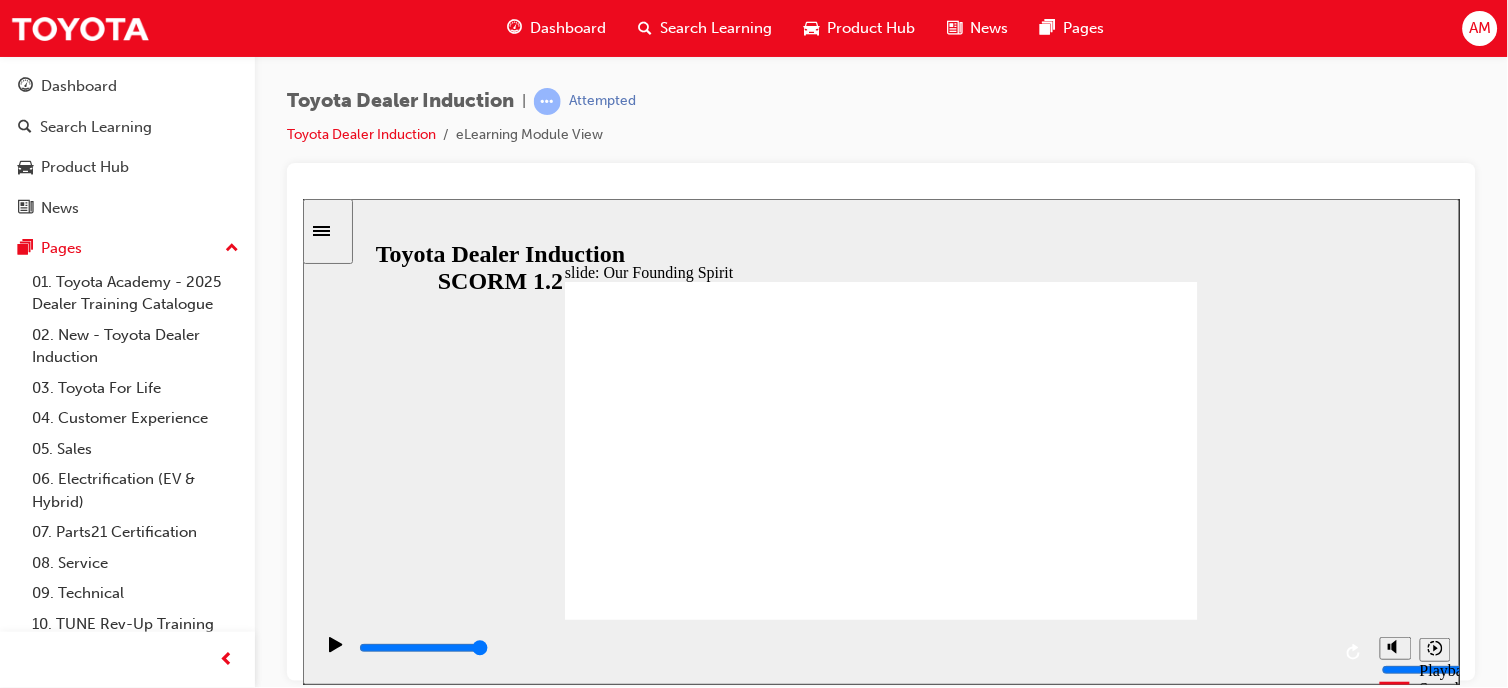 click 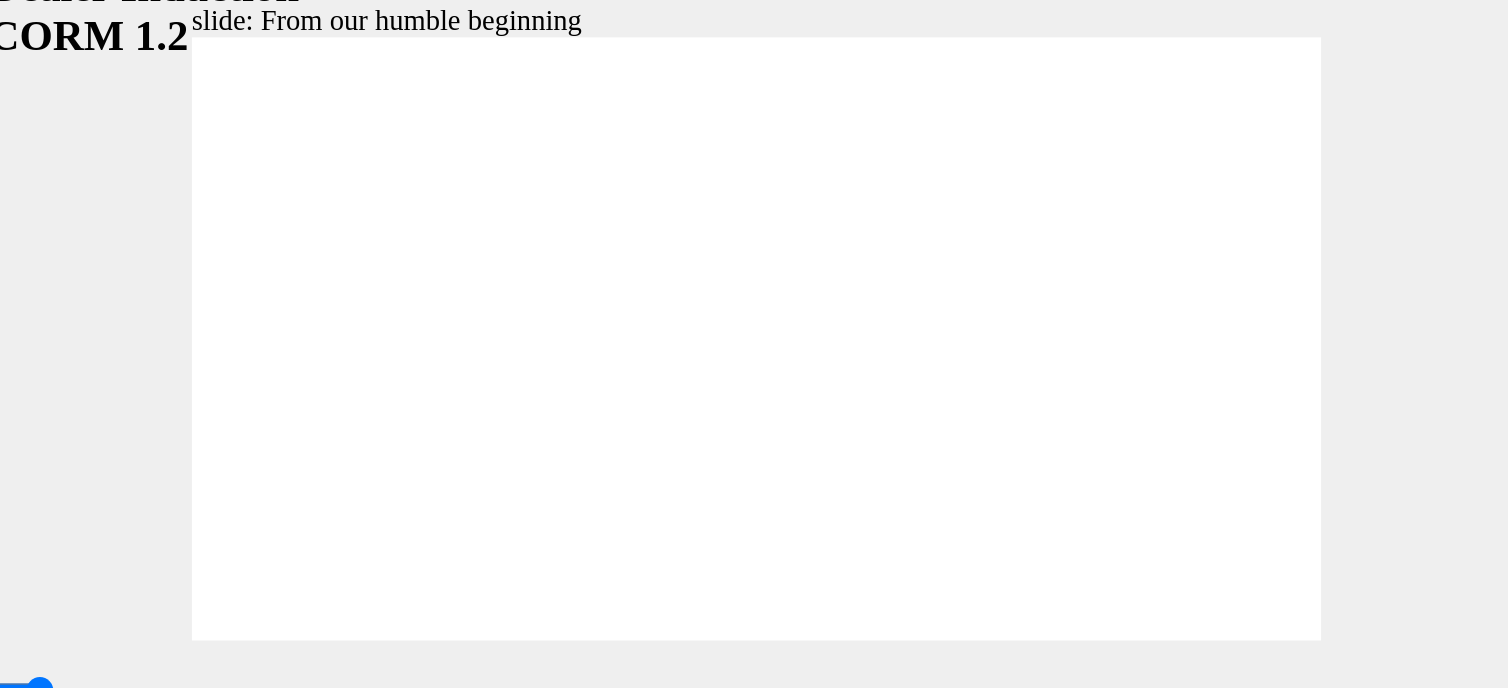 click 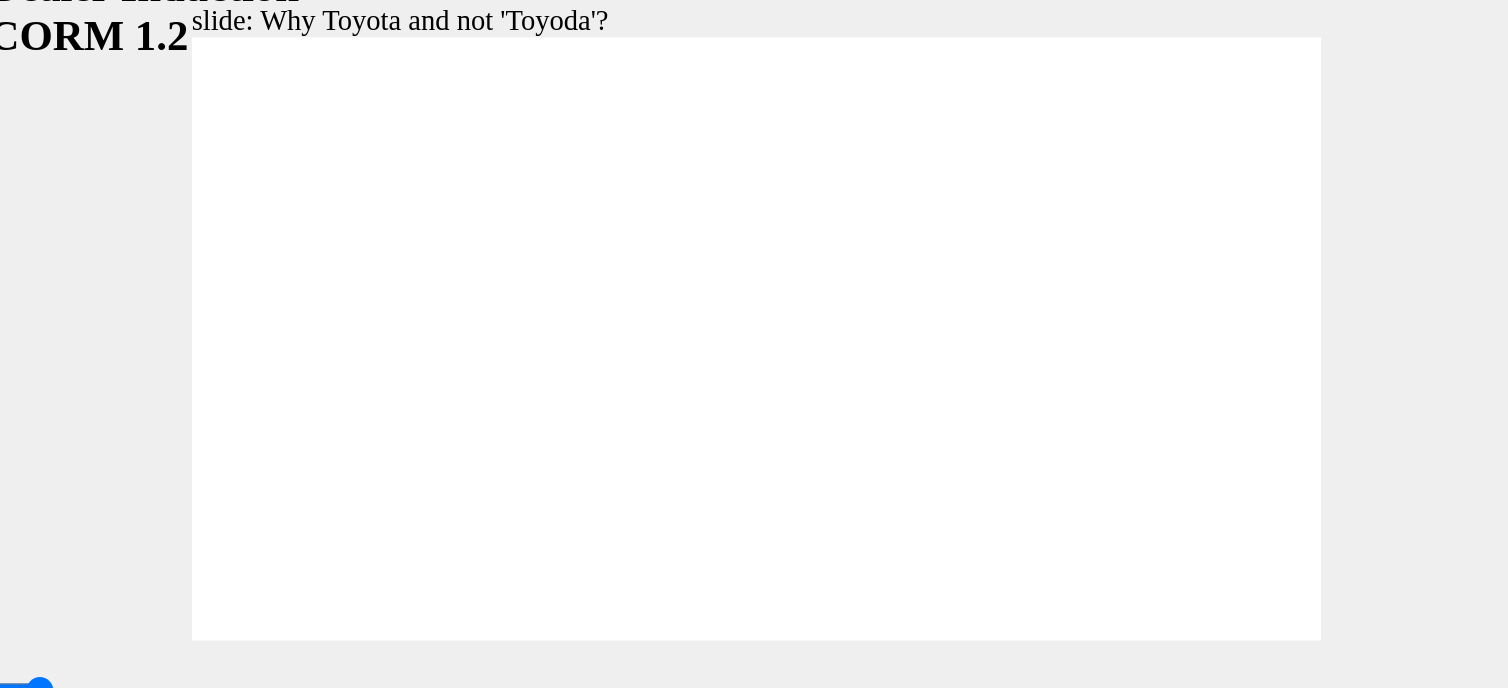 click 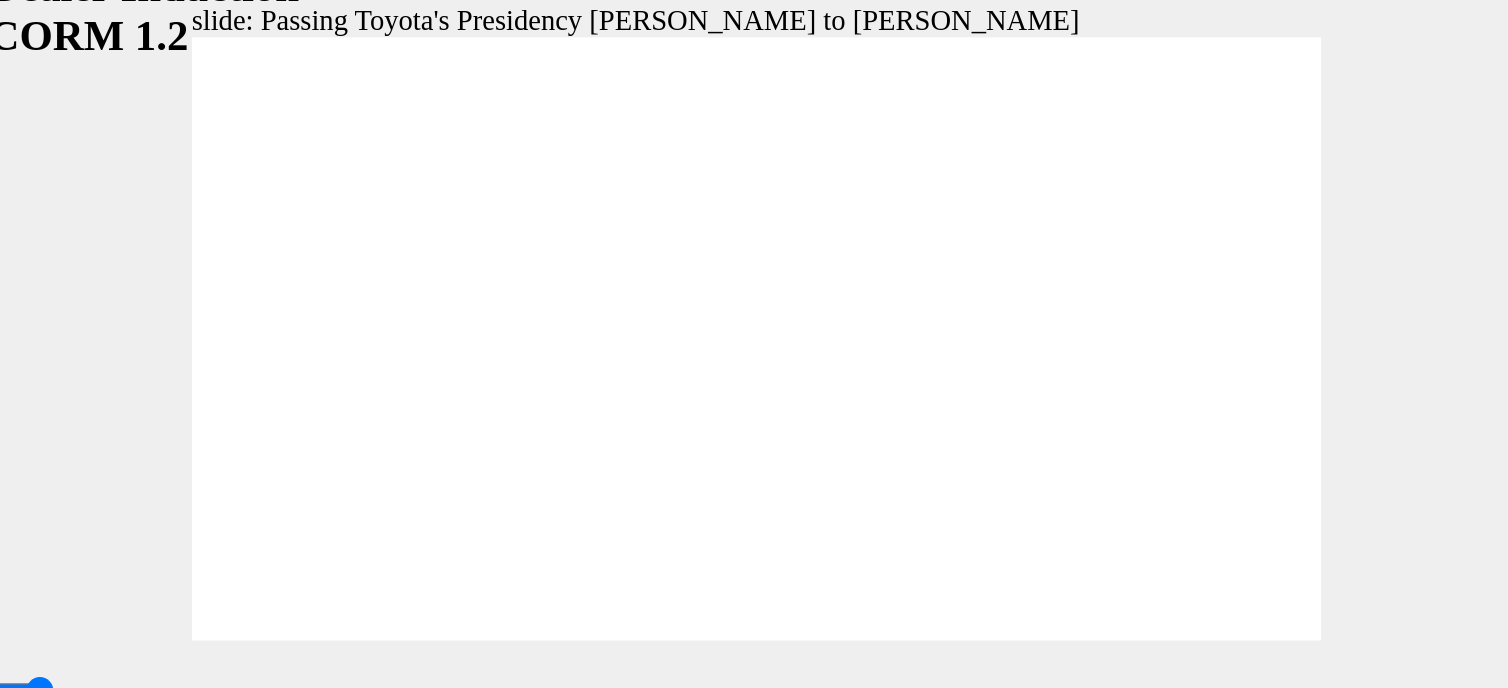 click 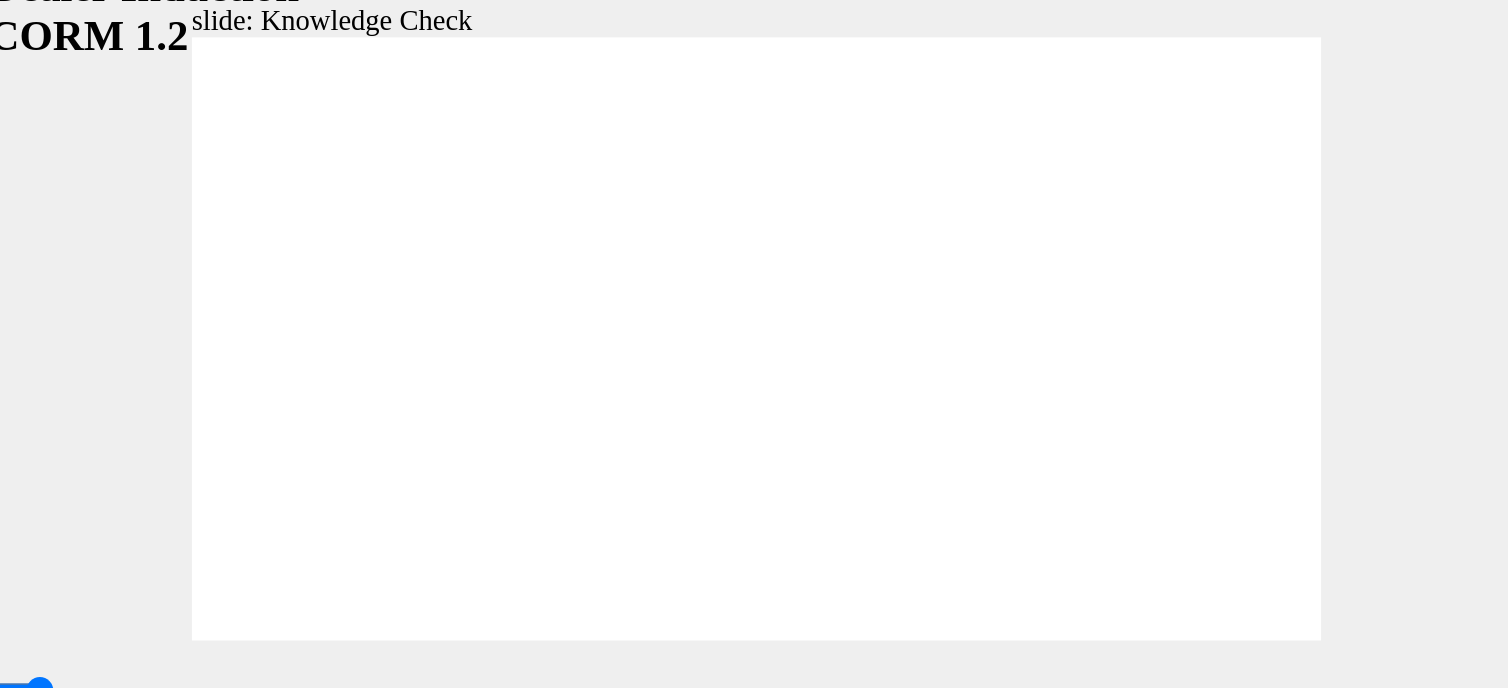 type on "5000" 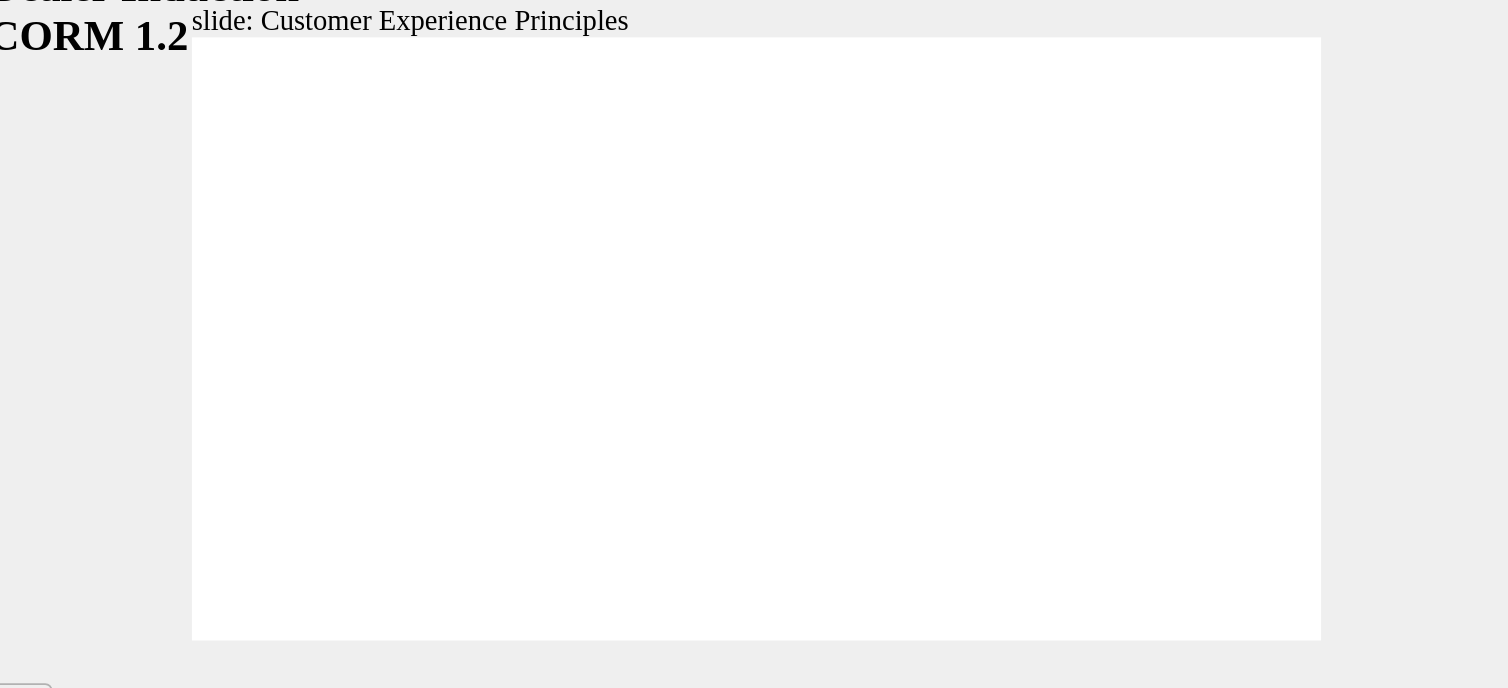 click 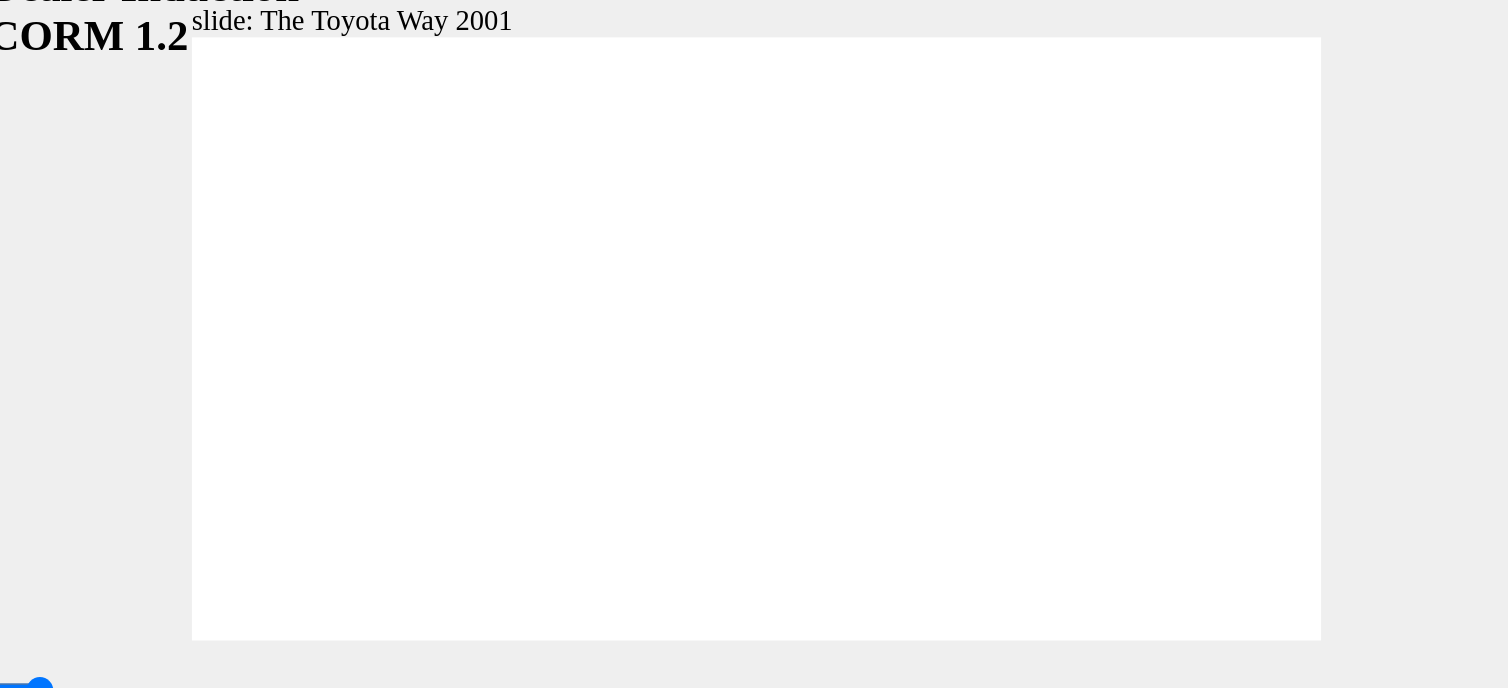 click 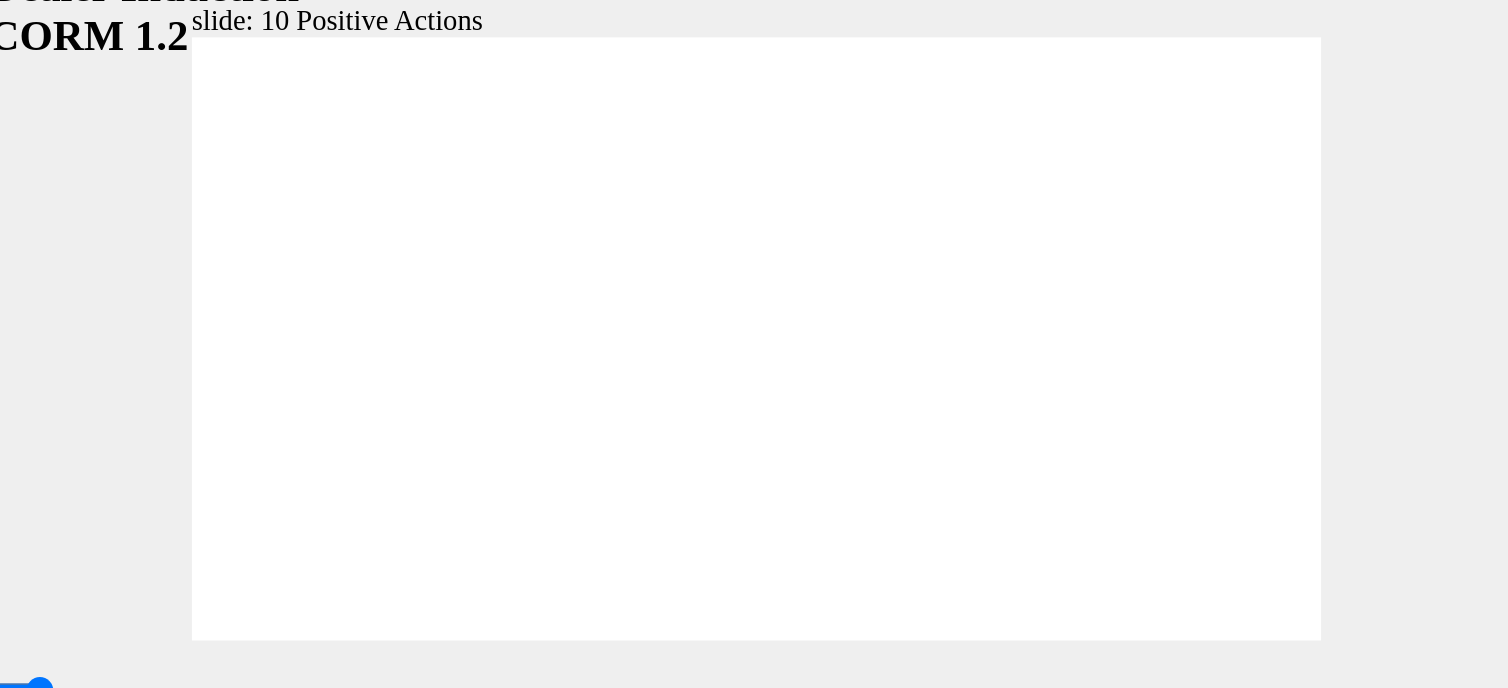 click 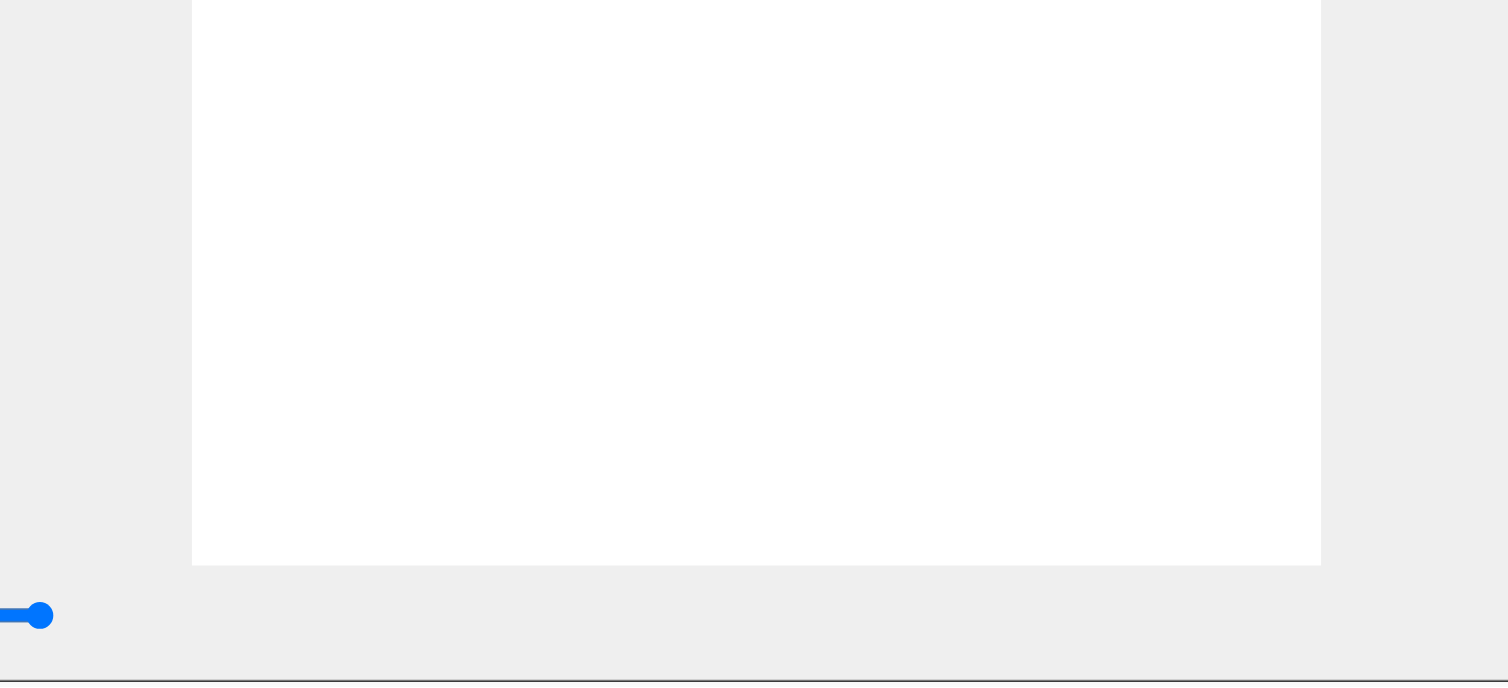 scroll, scrollTop: 0, scrollLeft: 0, axis: both 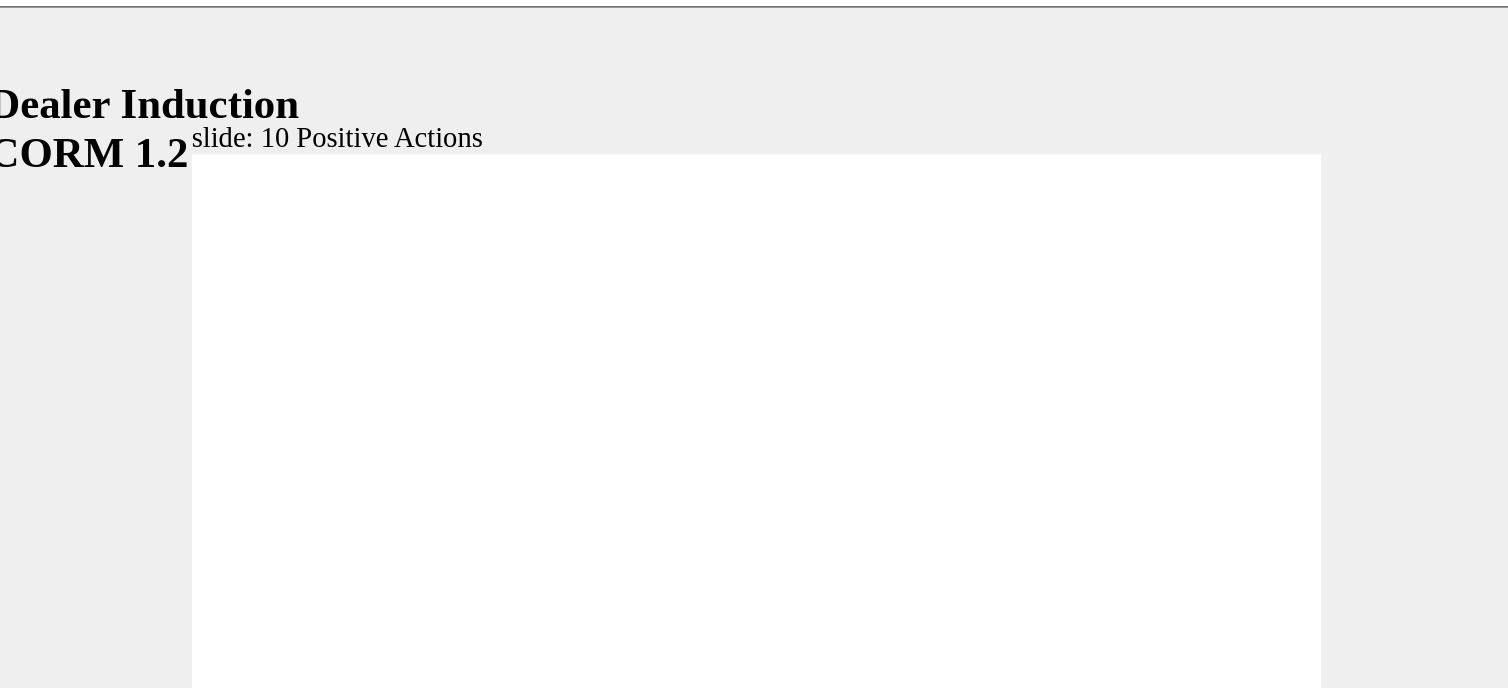 click 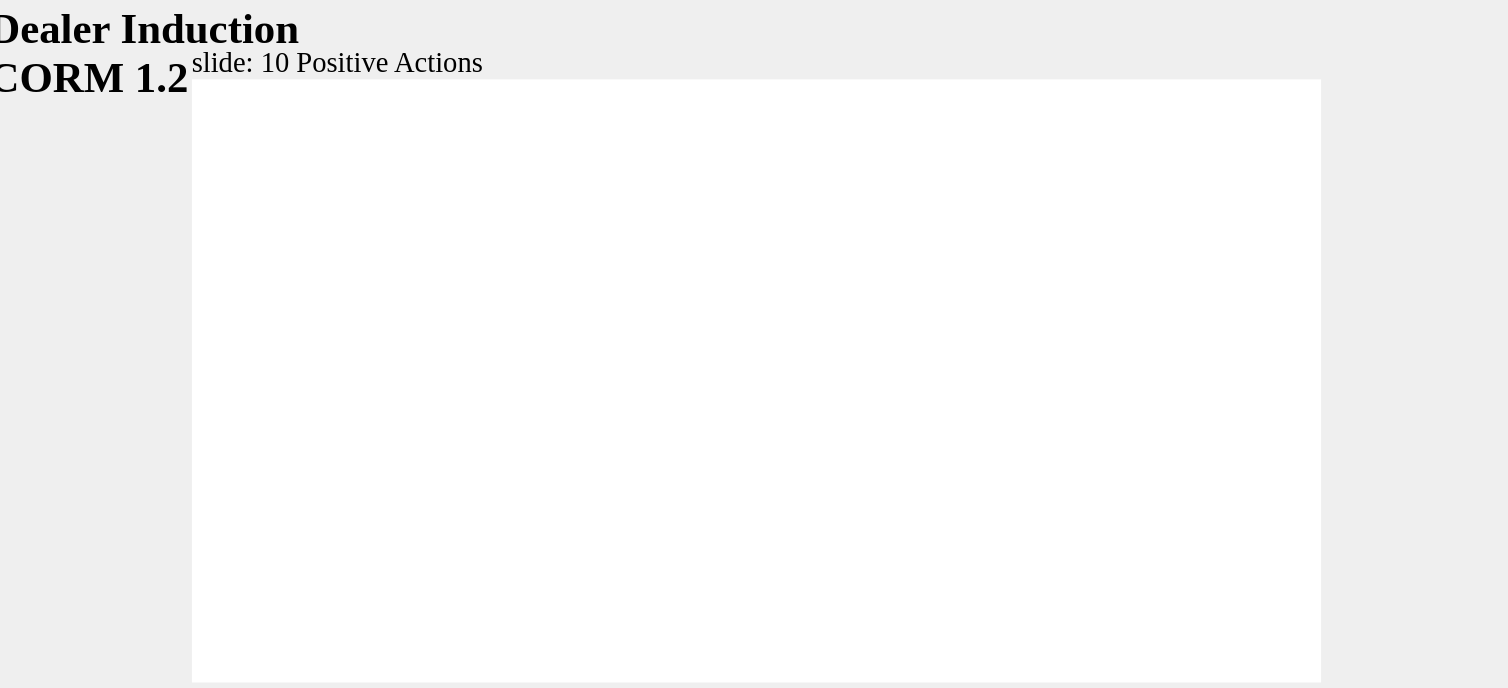 click 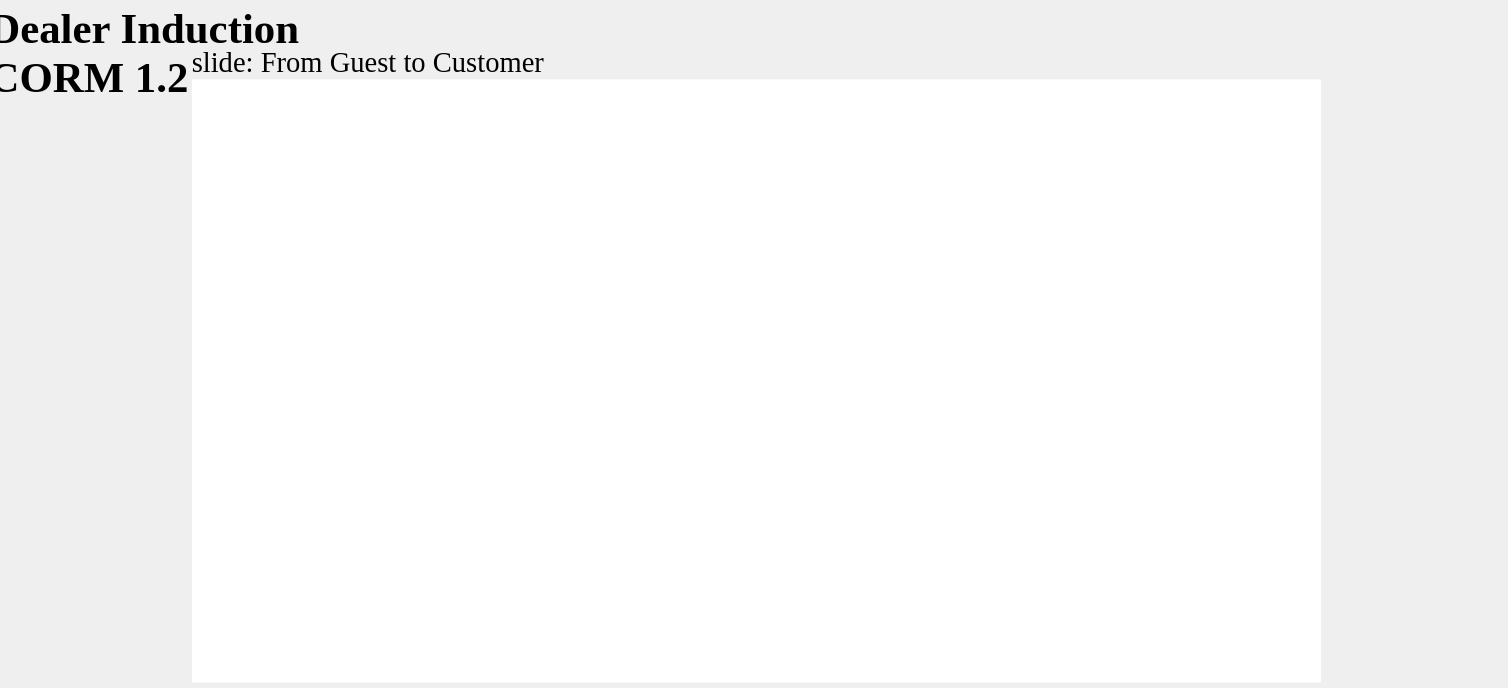 click 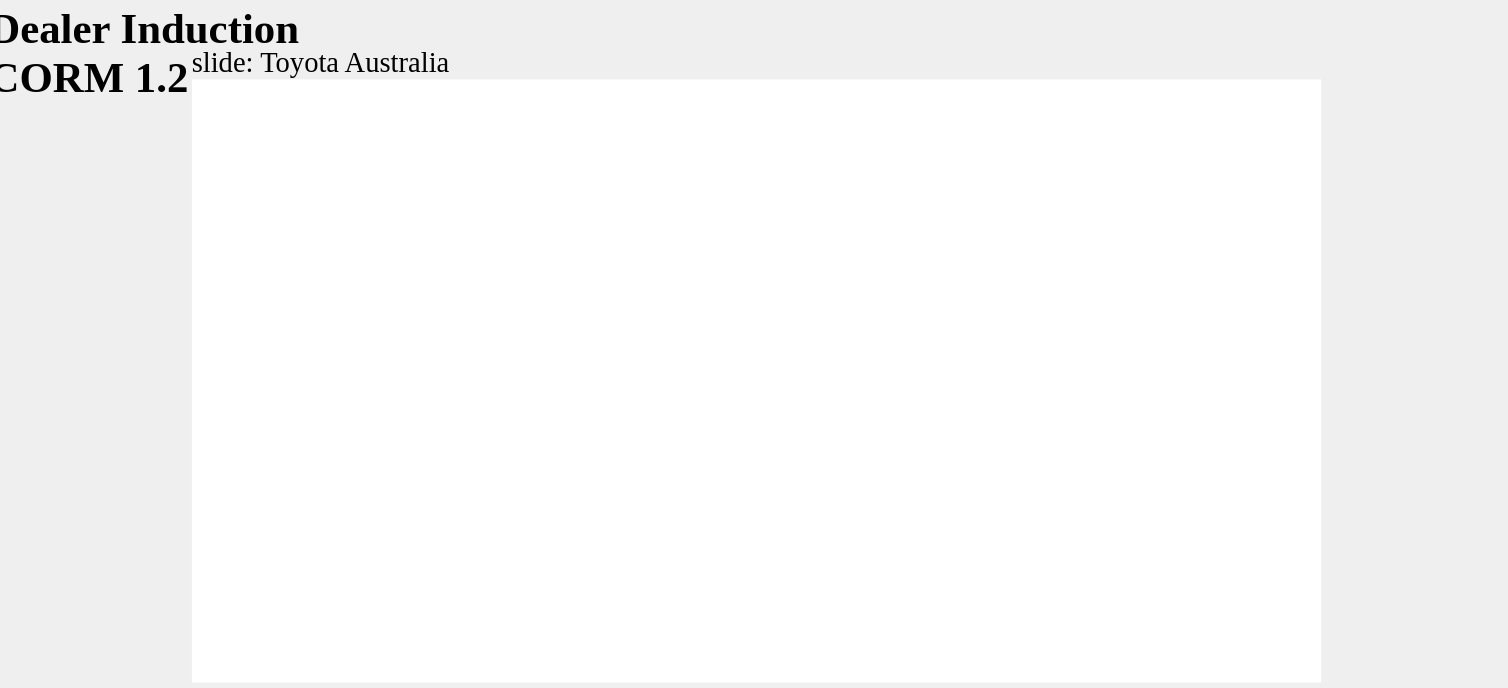 click 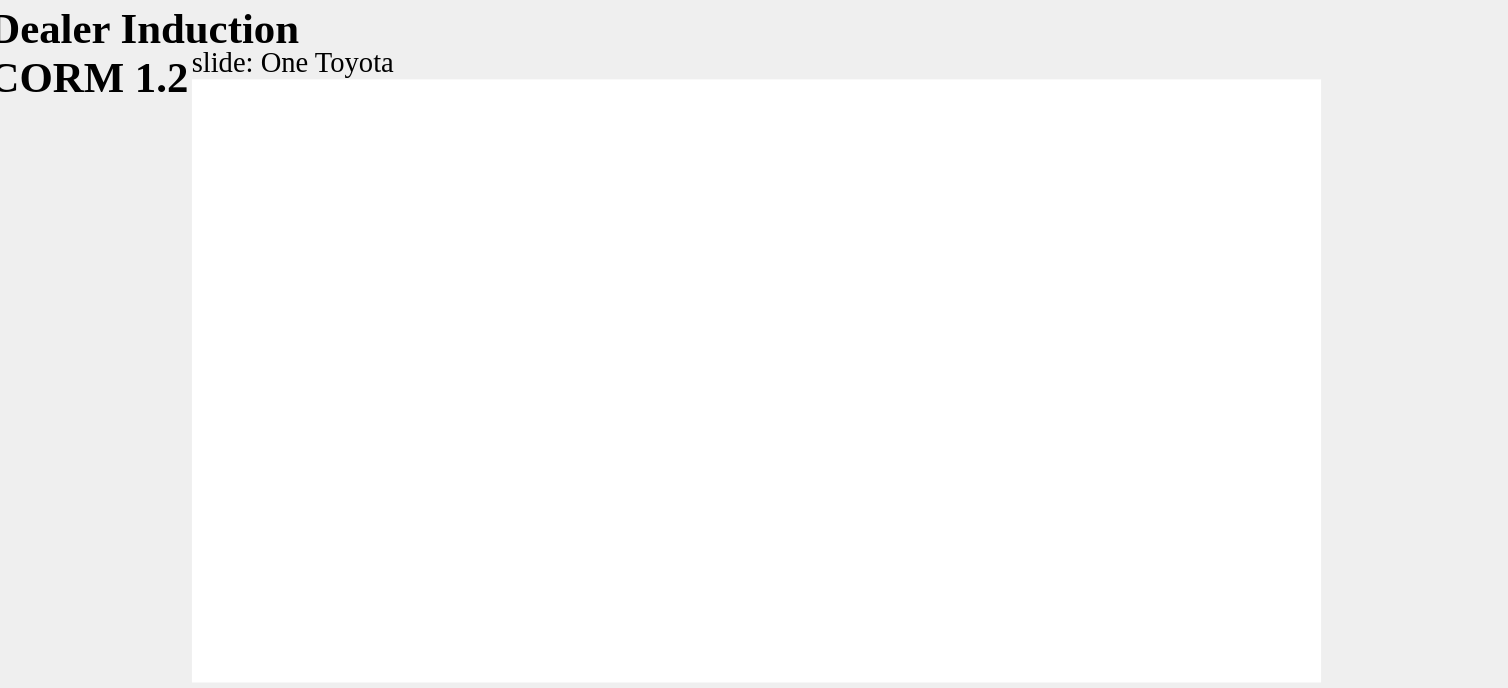 click 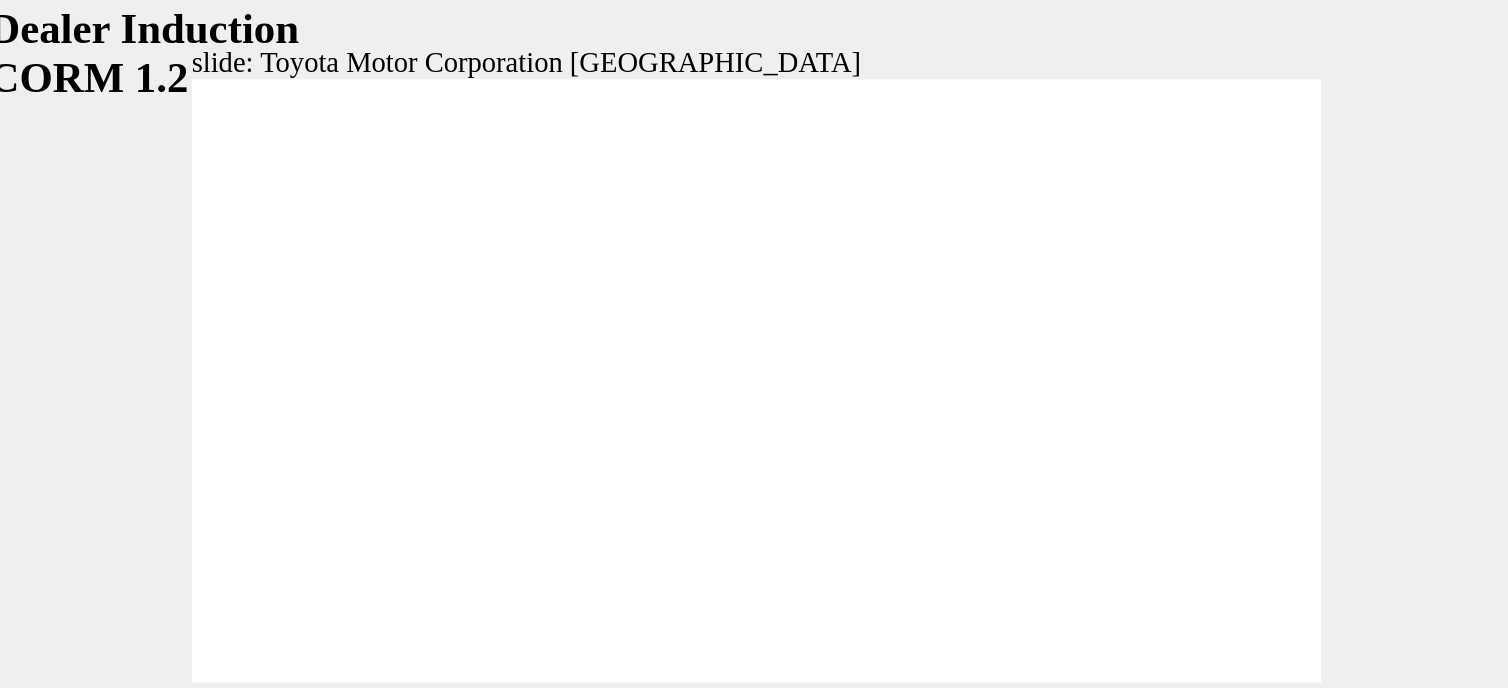 click 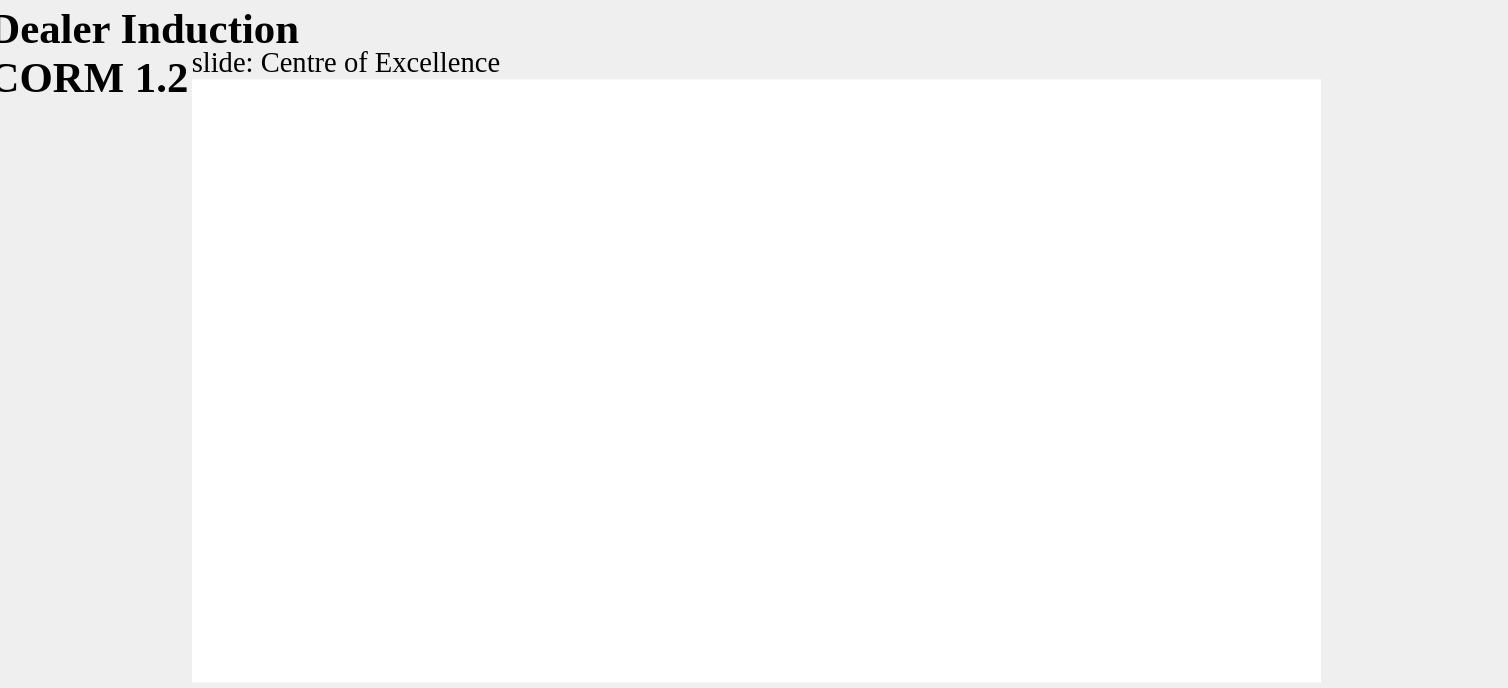 type on "15300" 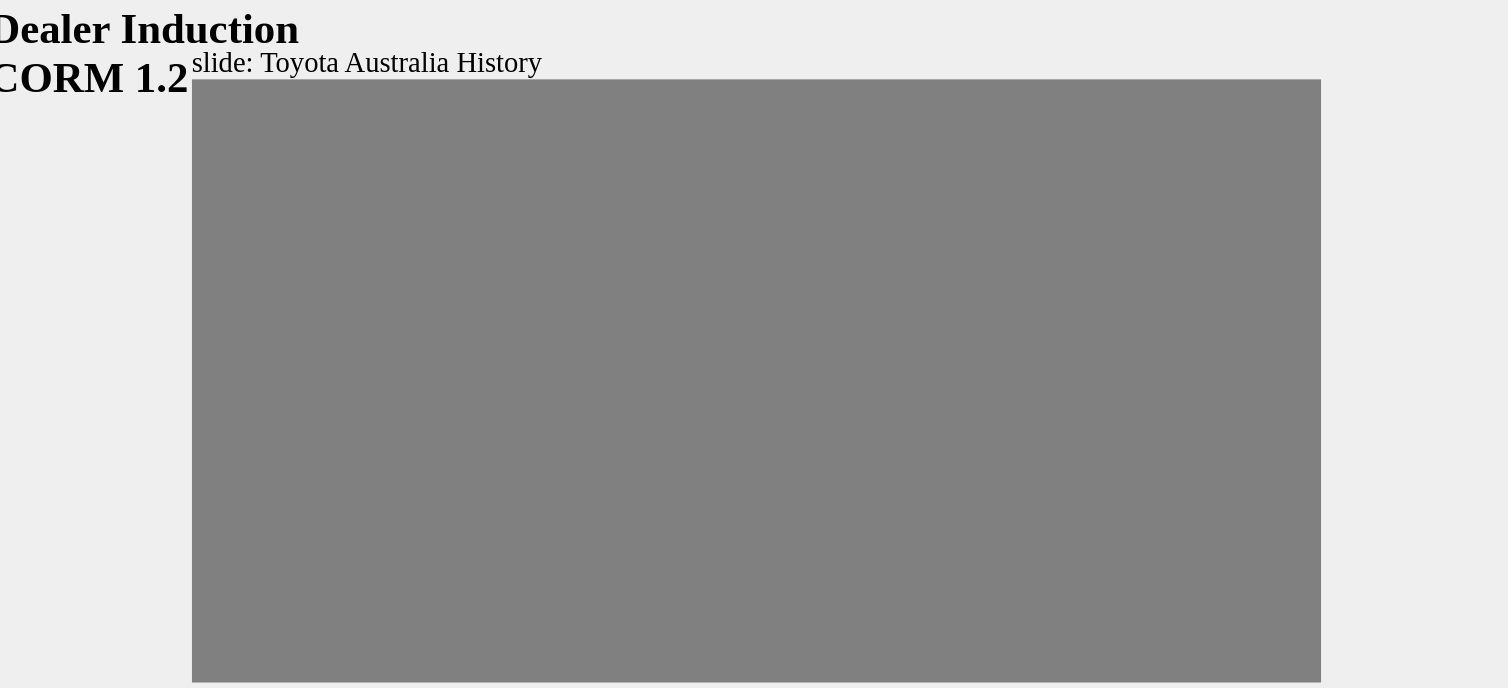 drag, startPoint x: 1, startPoint y: 190, endPoint x: 33, endPoint y: 194, distance: 32.24903 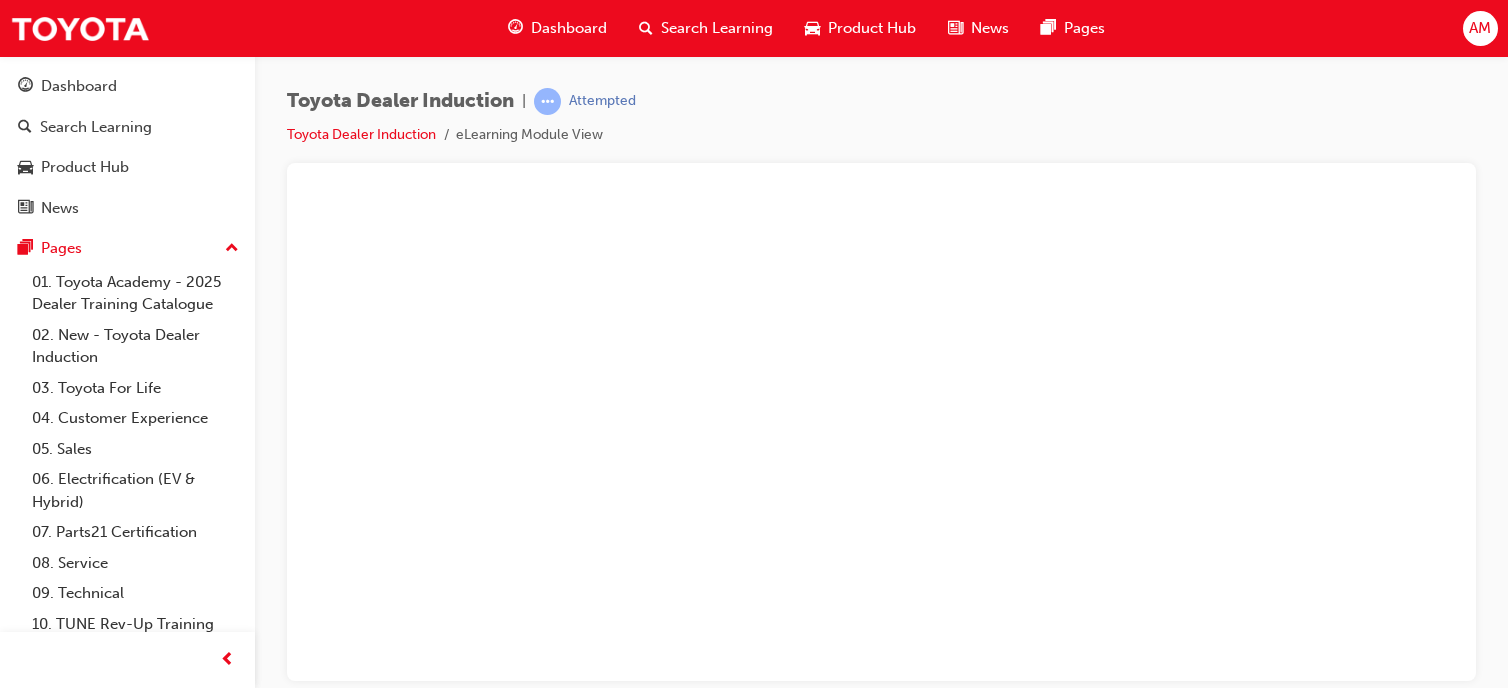 scroll, scrollTop: 0, scrollLeft: 0, axis: both 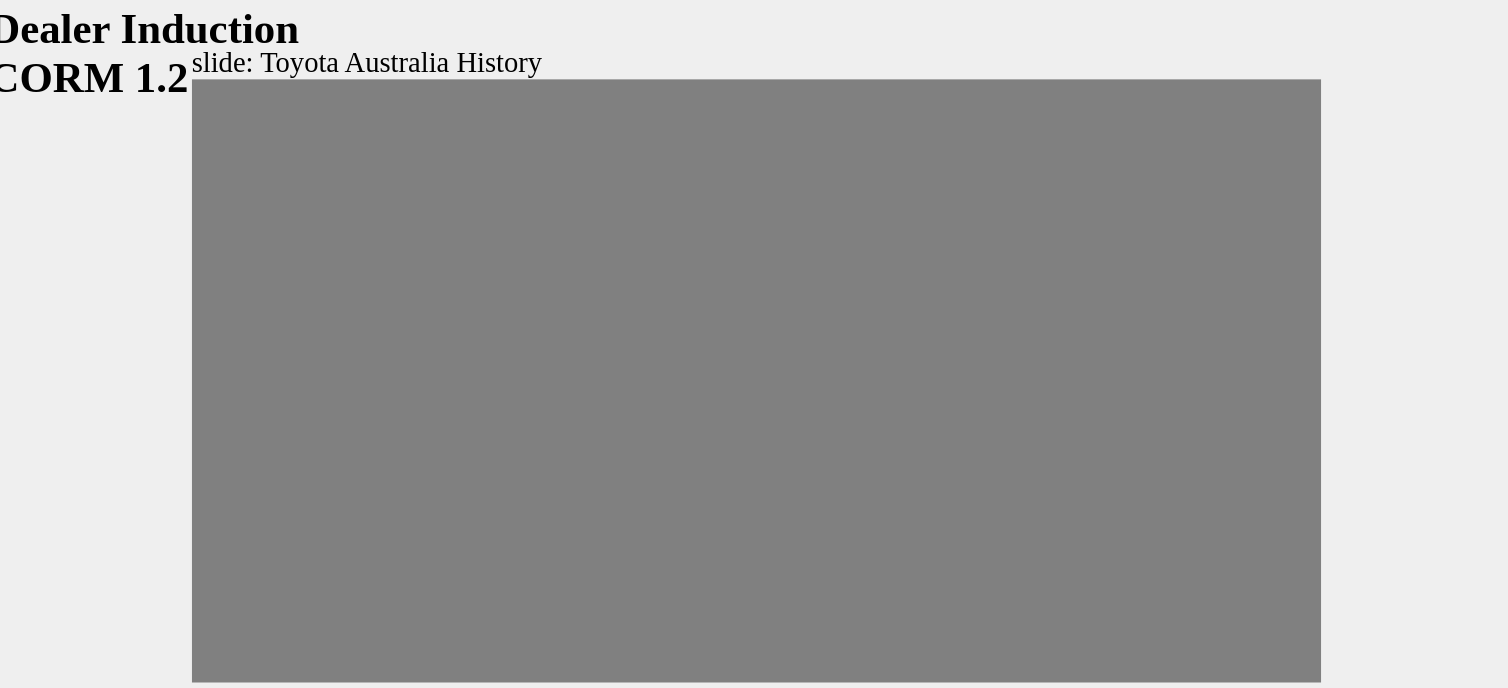 click at bounding box center [298, 1591] 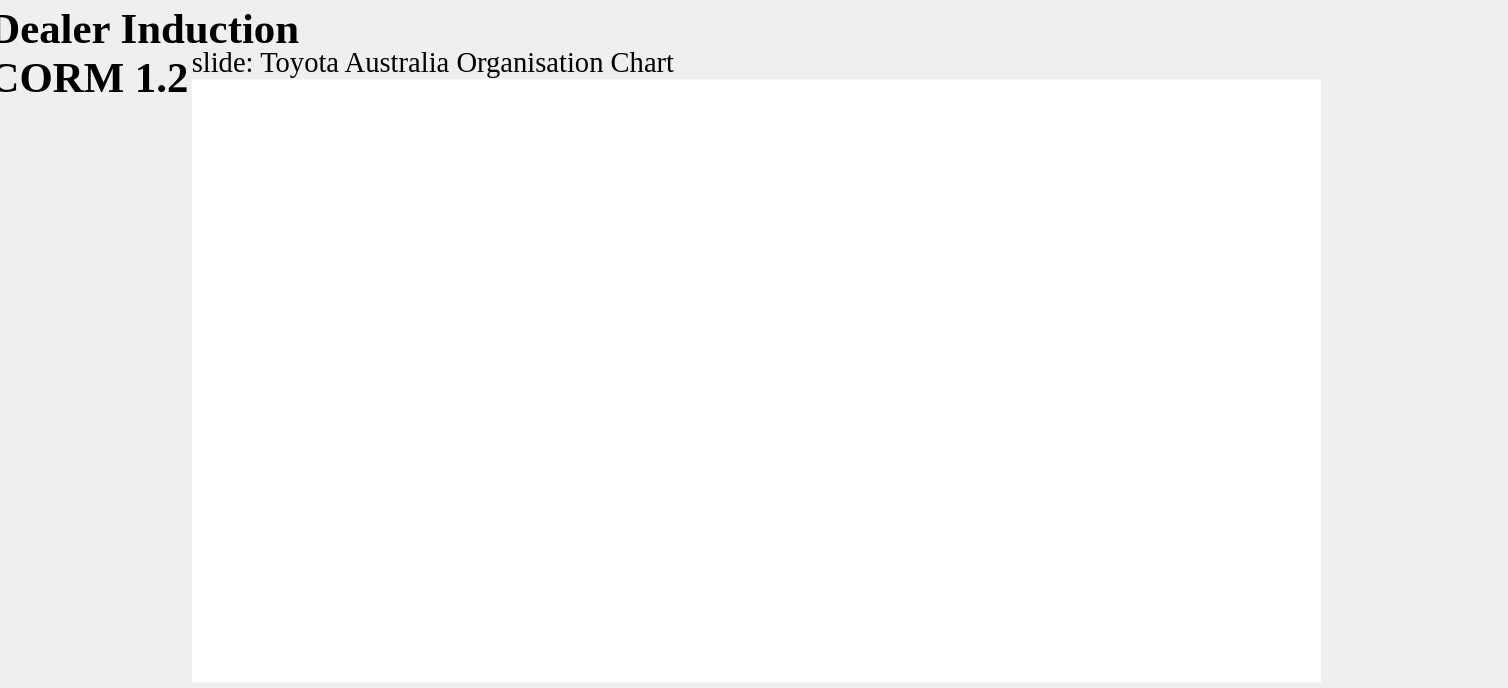 click 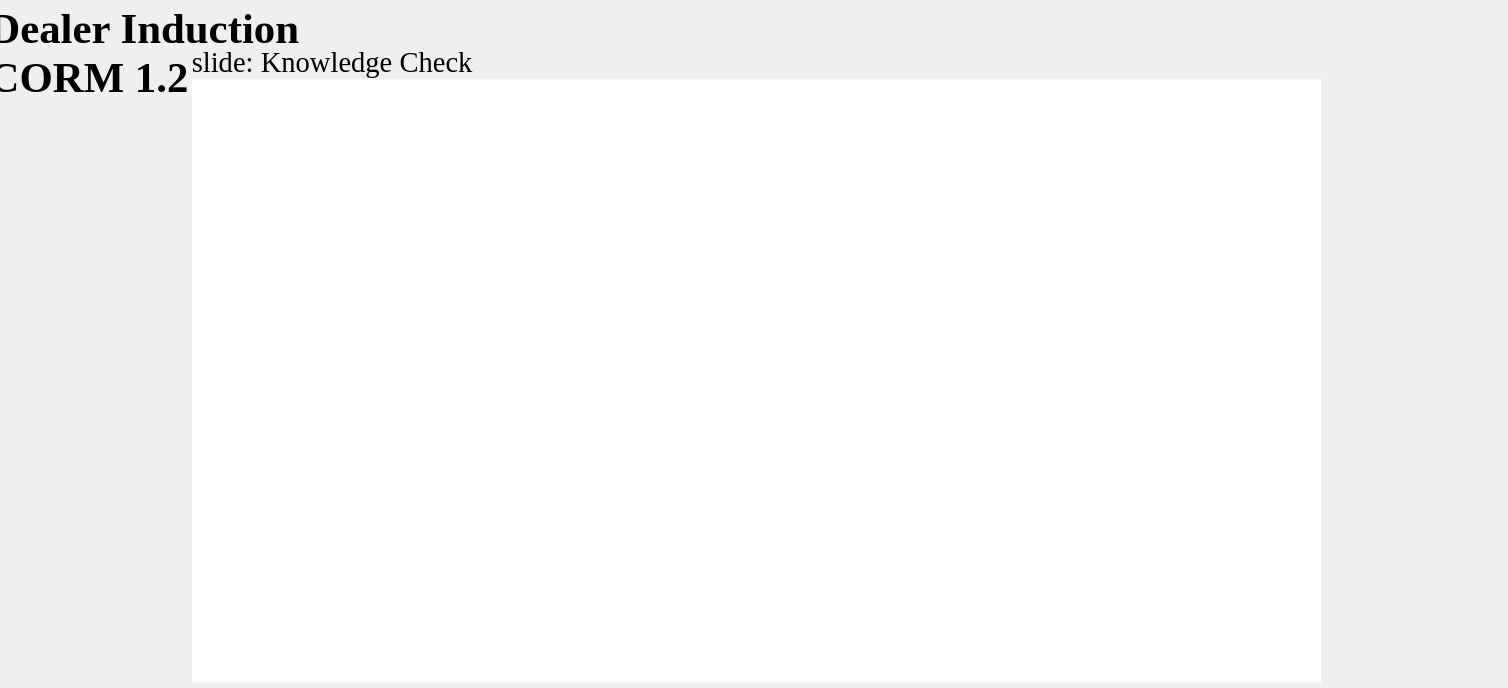 type on "5000" 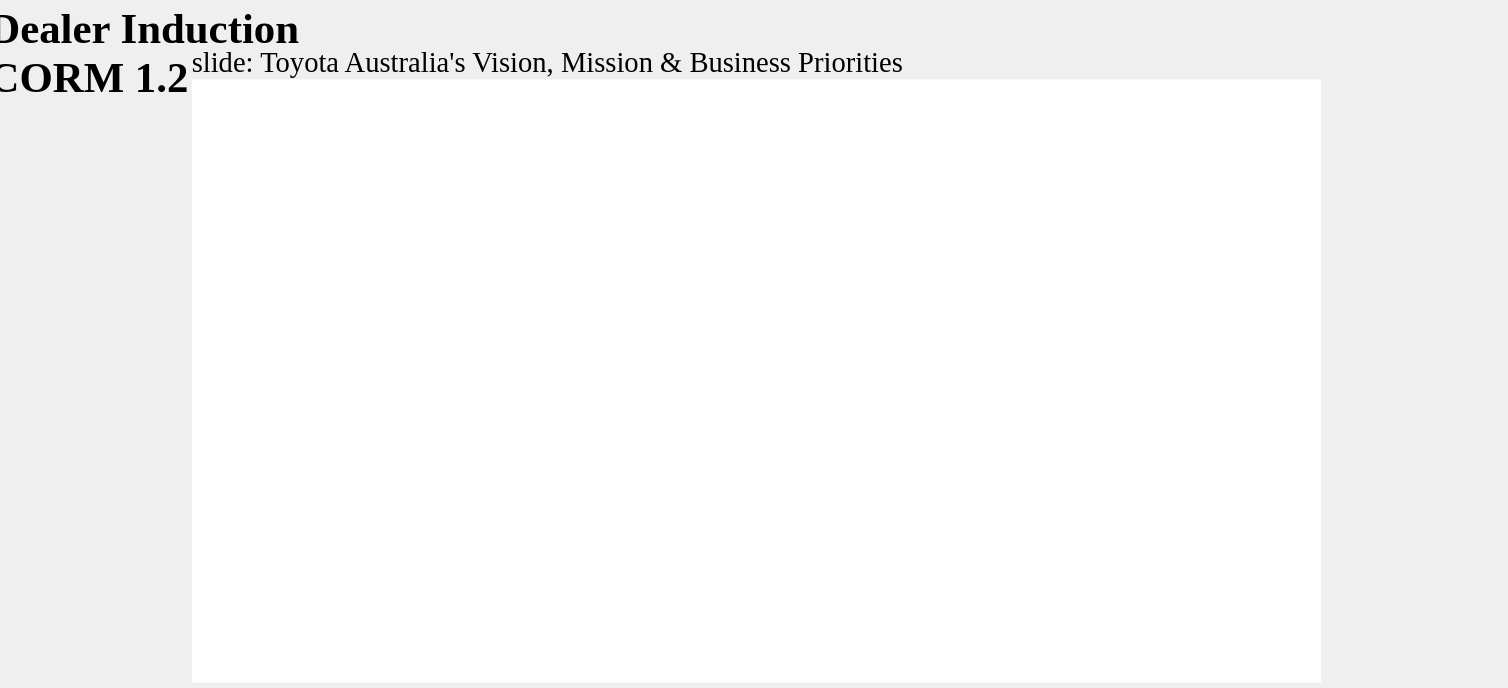 click 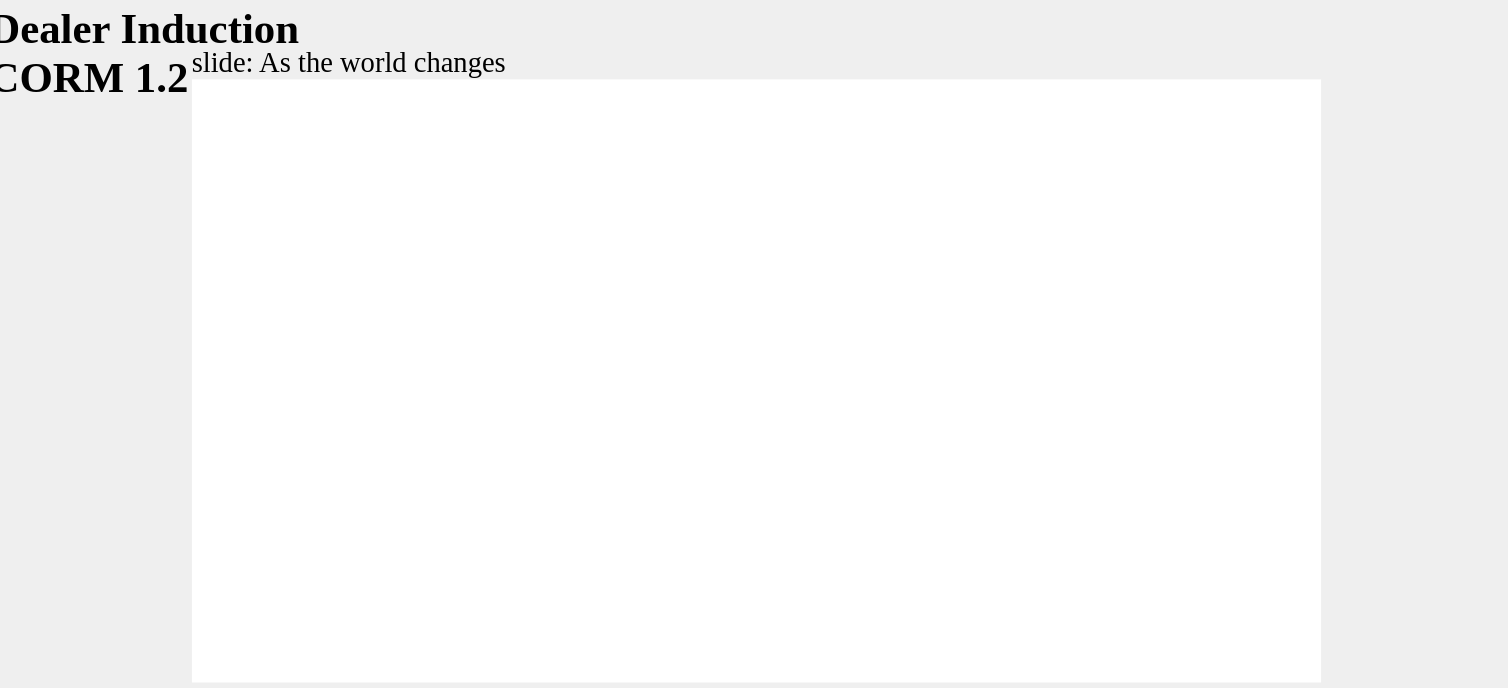 type on "9200" 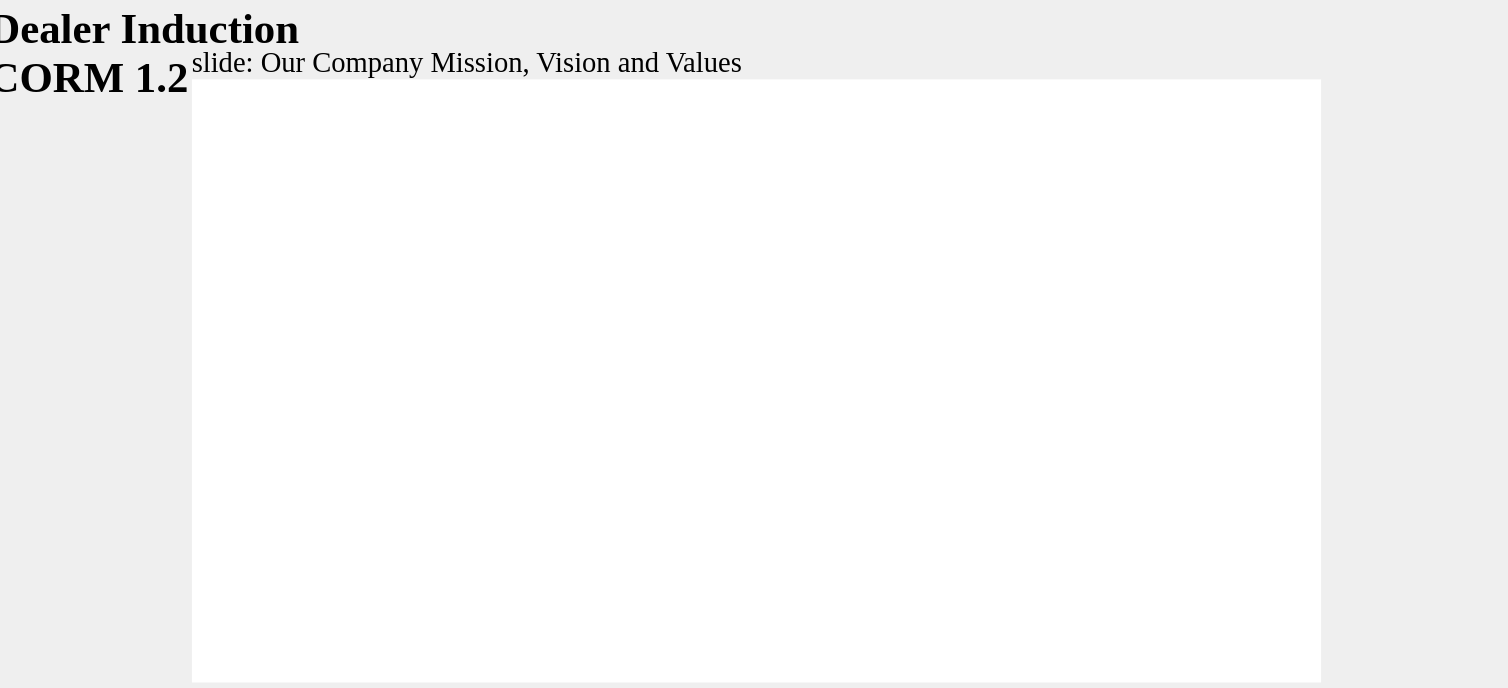 click 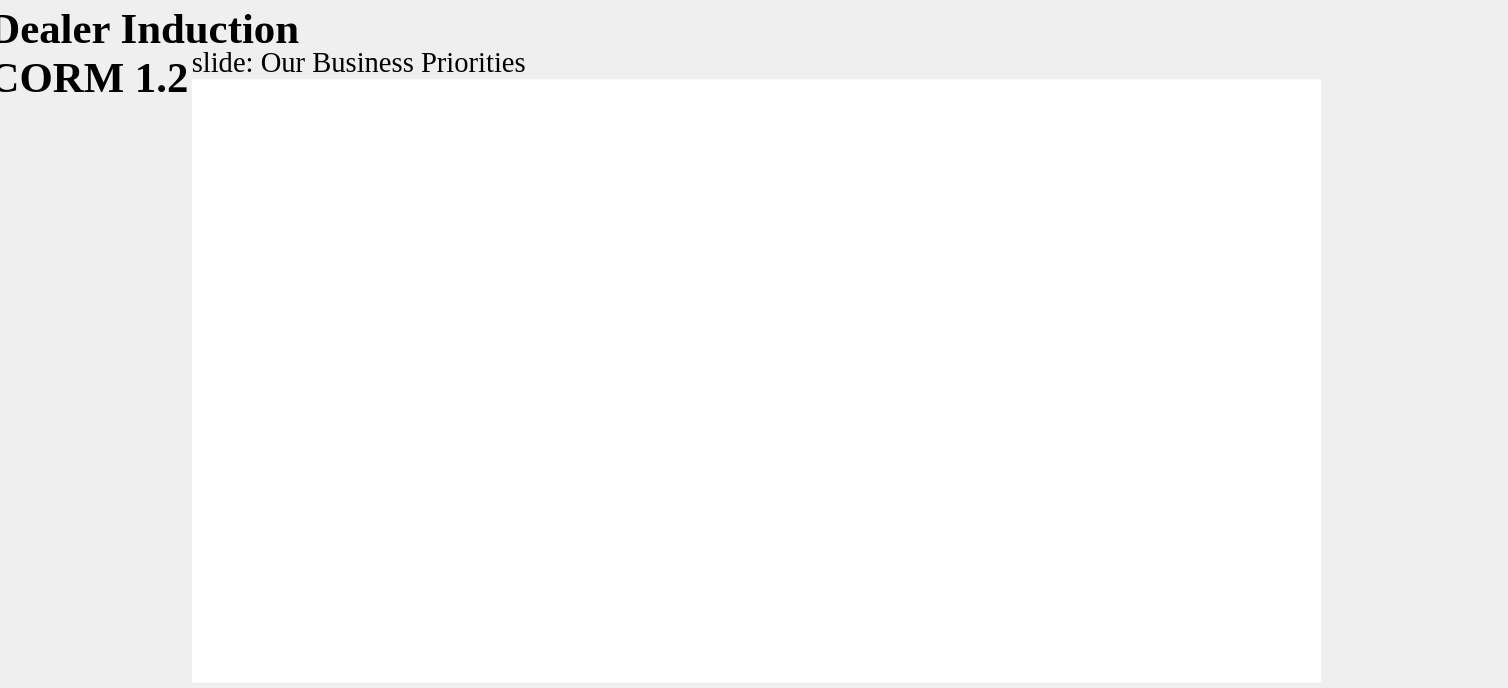 click 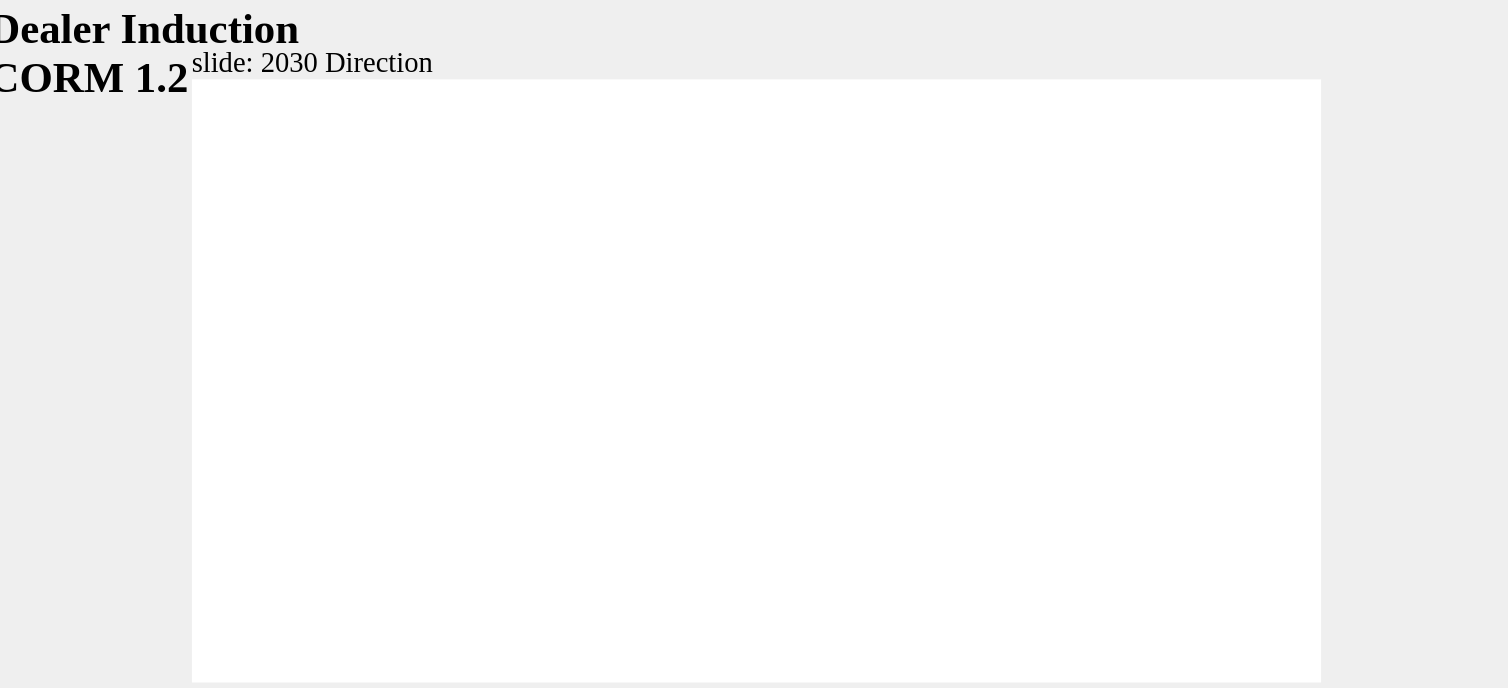 click 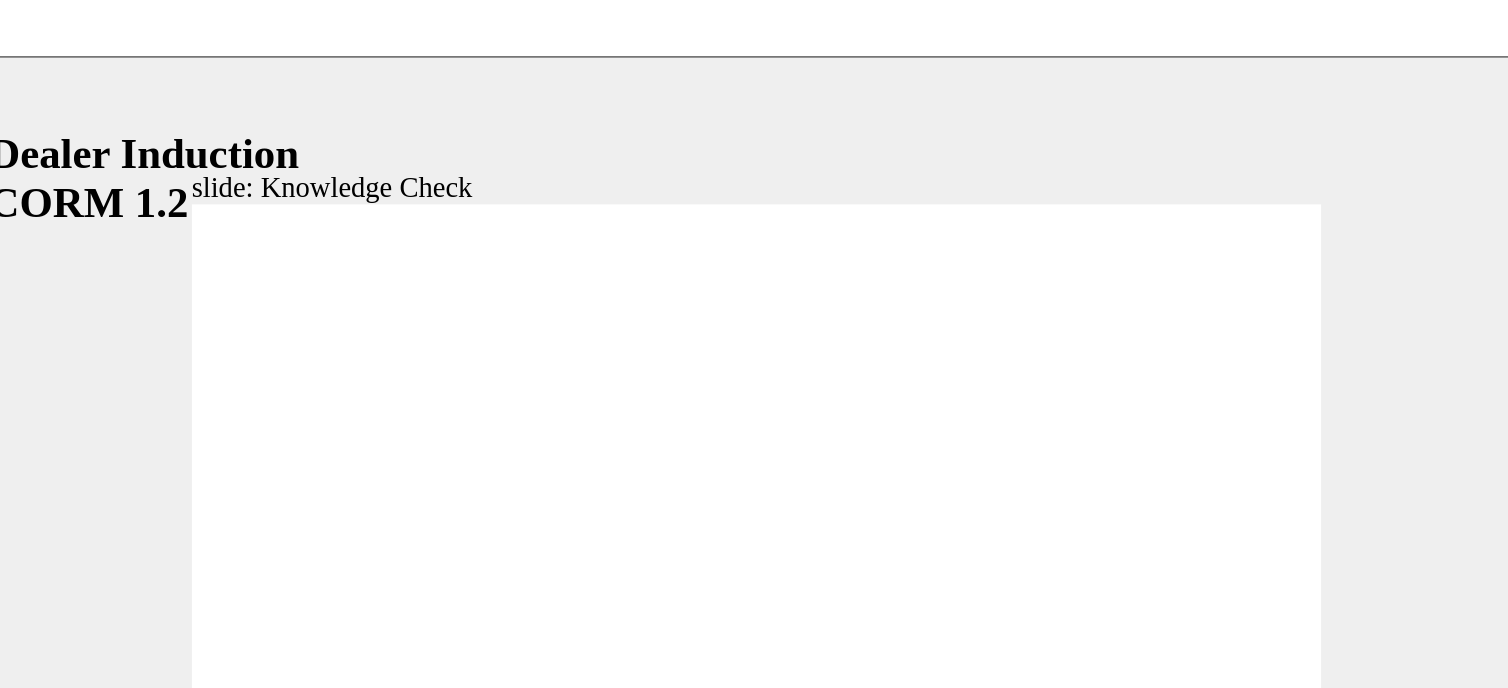 type on "5000" 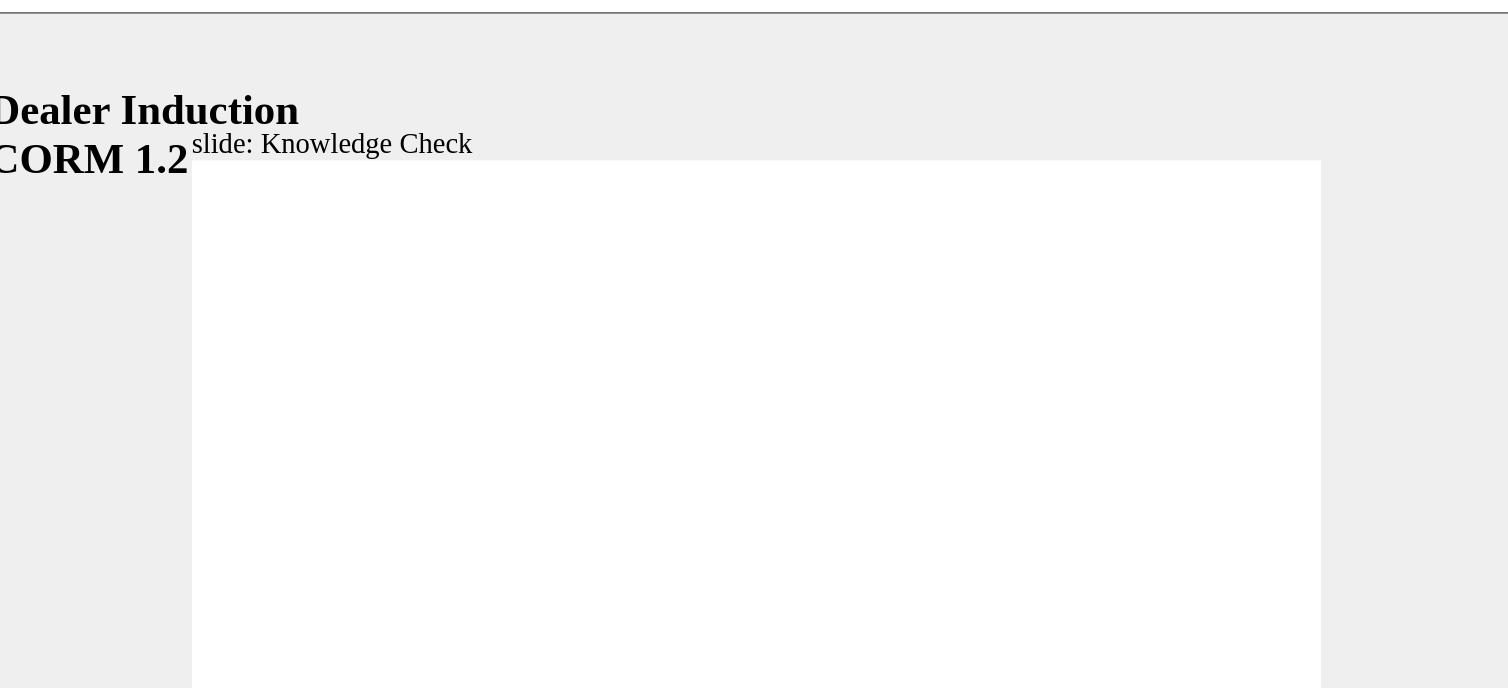 click 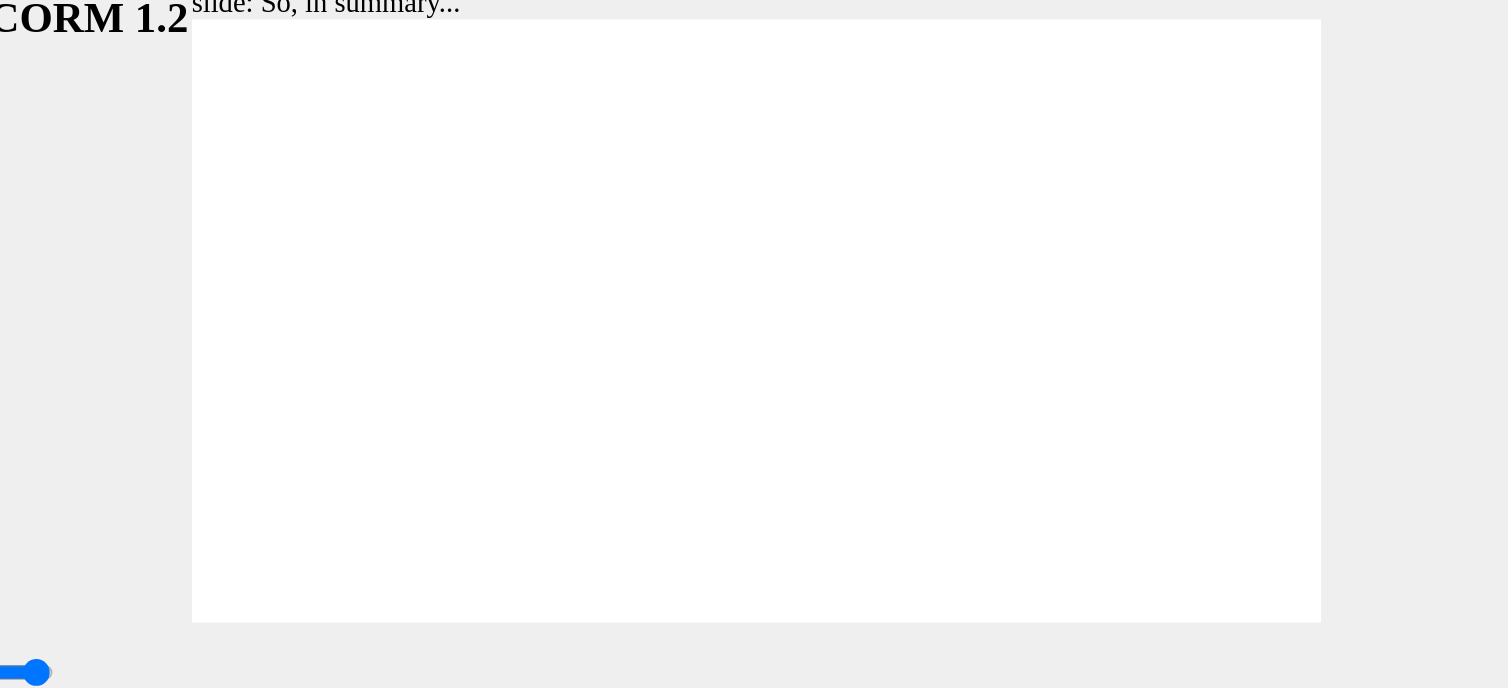 type on "6500" 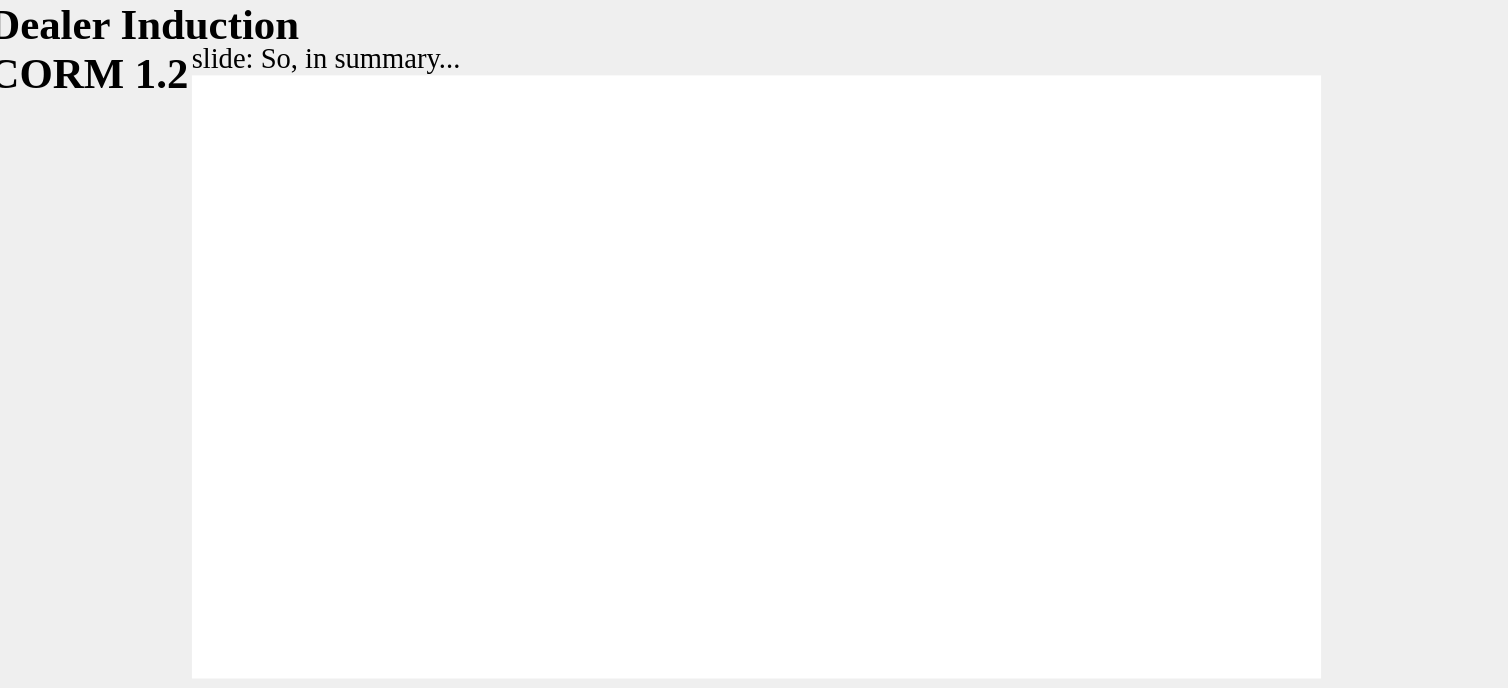 click at bounding box center (136, 1715) 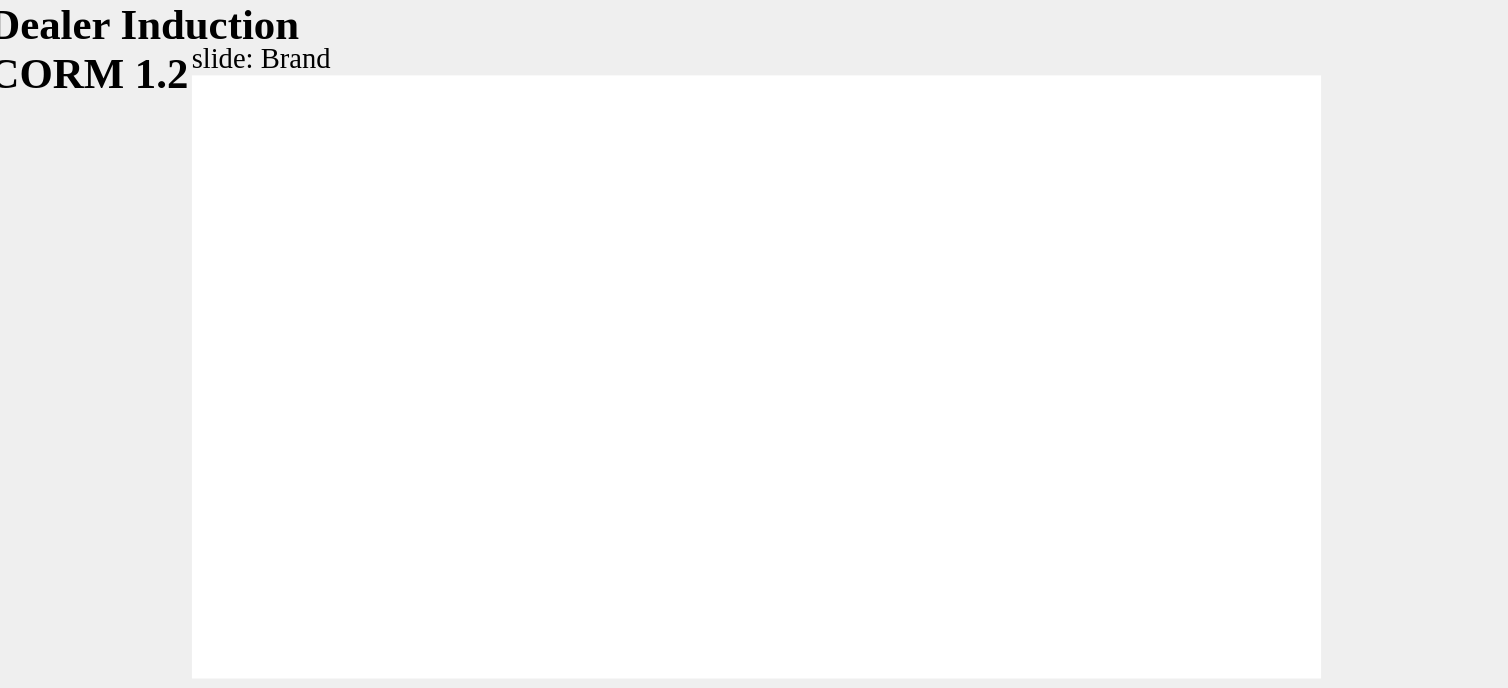 click 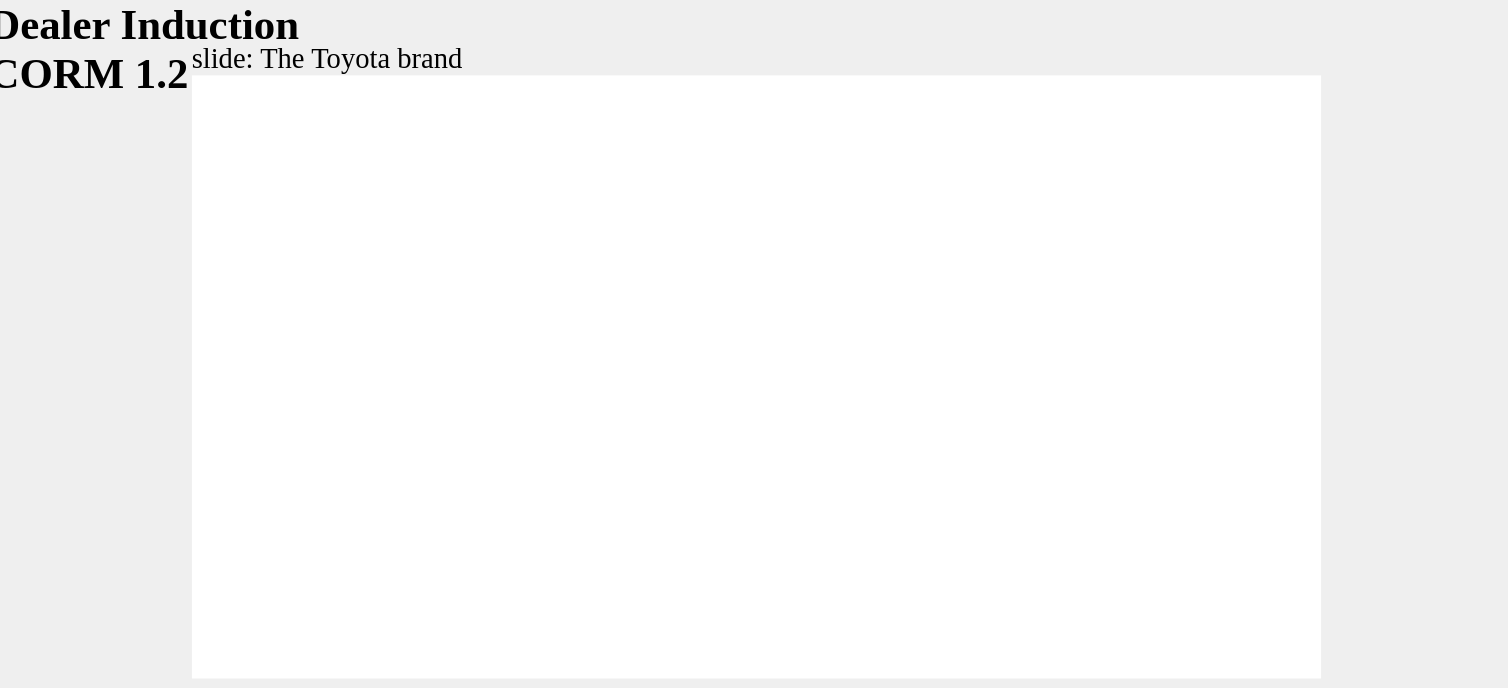 click 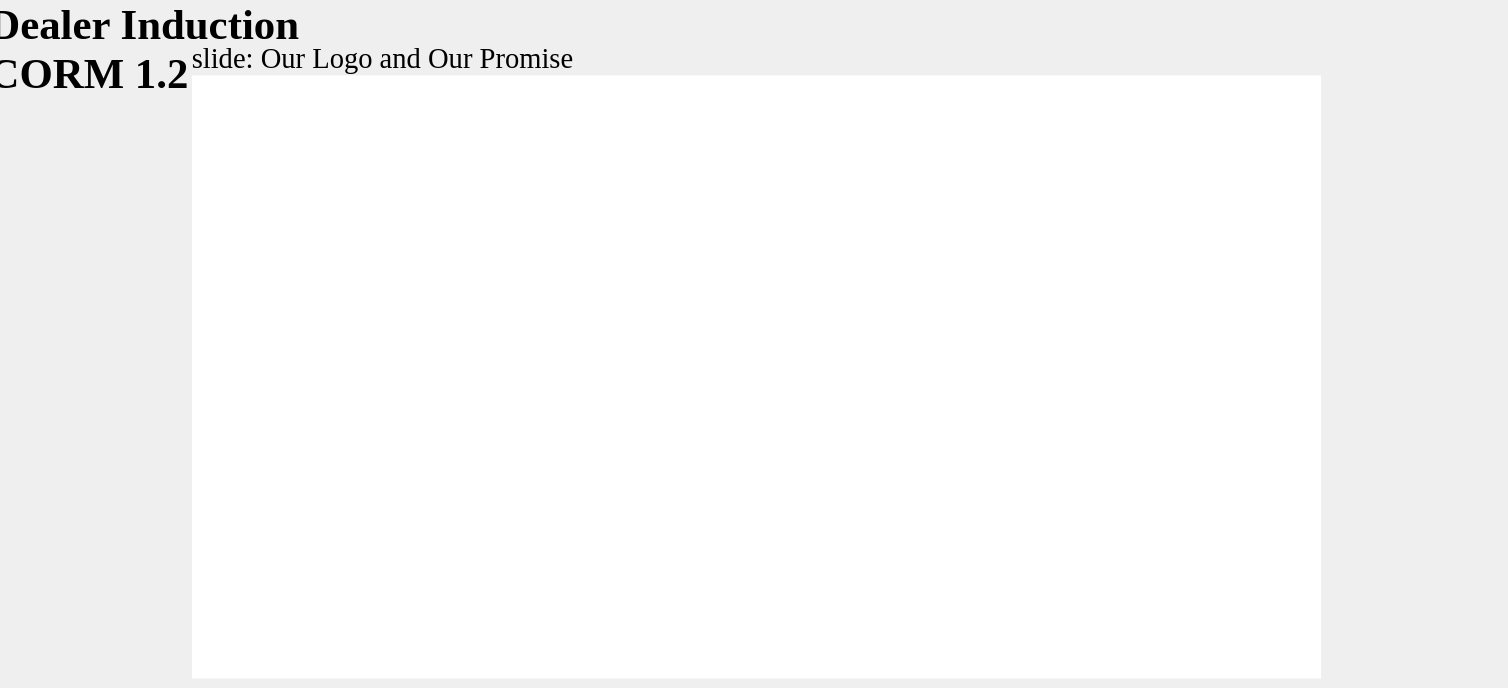 click 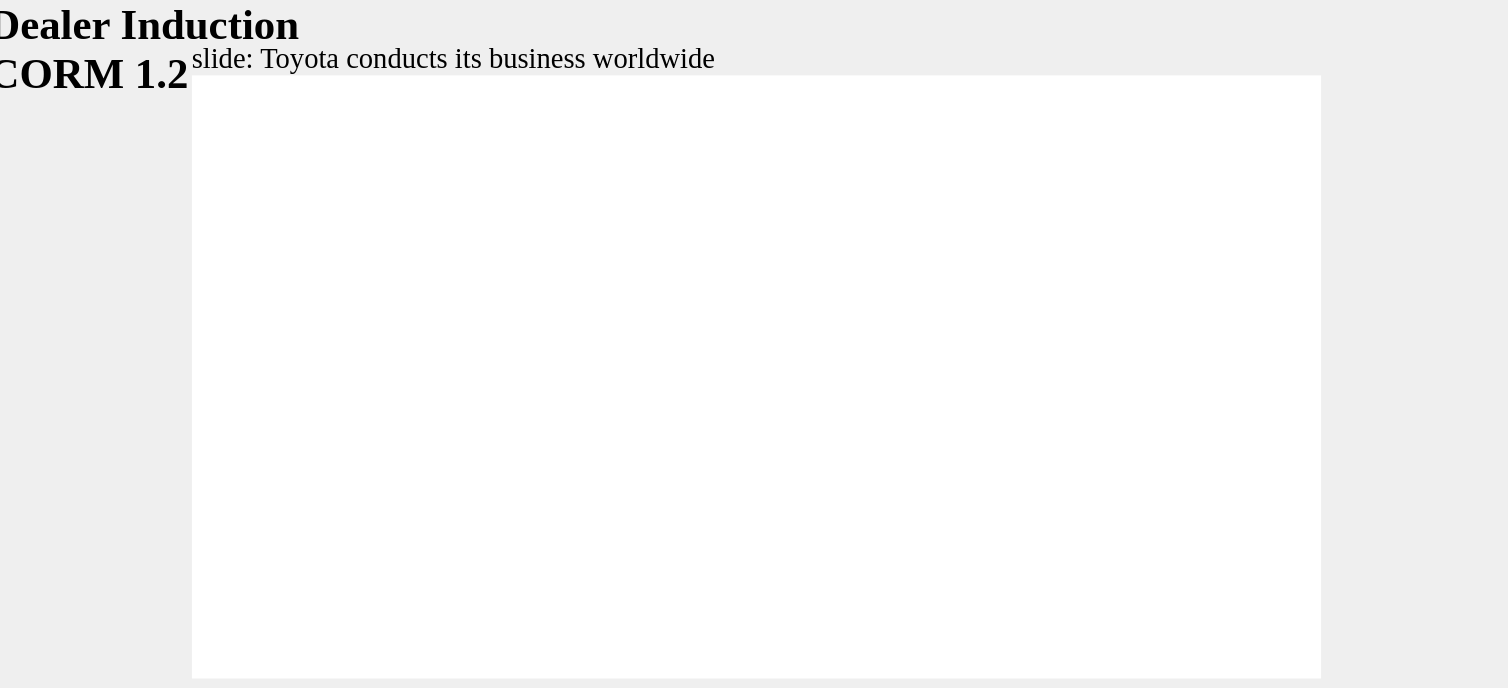 click 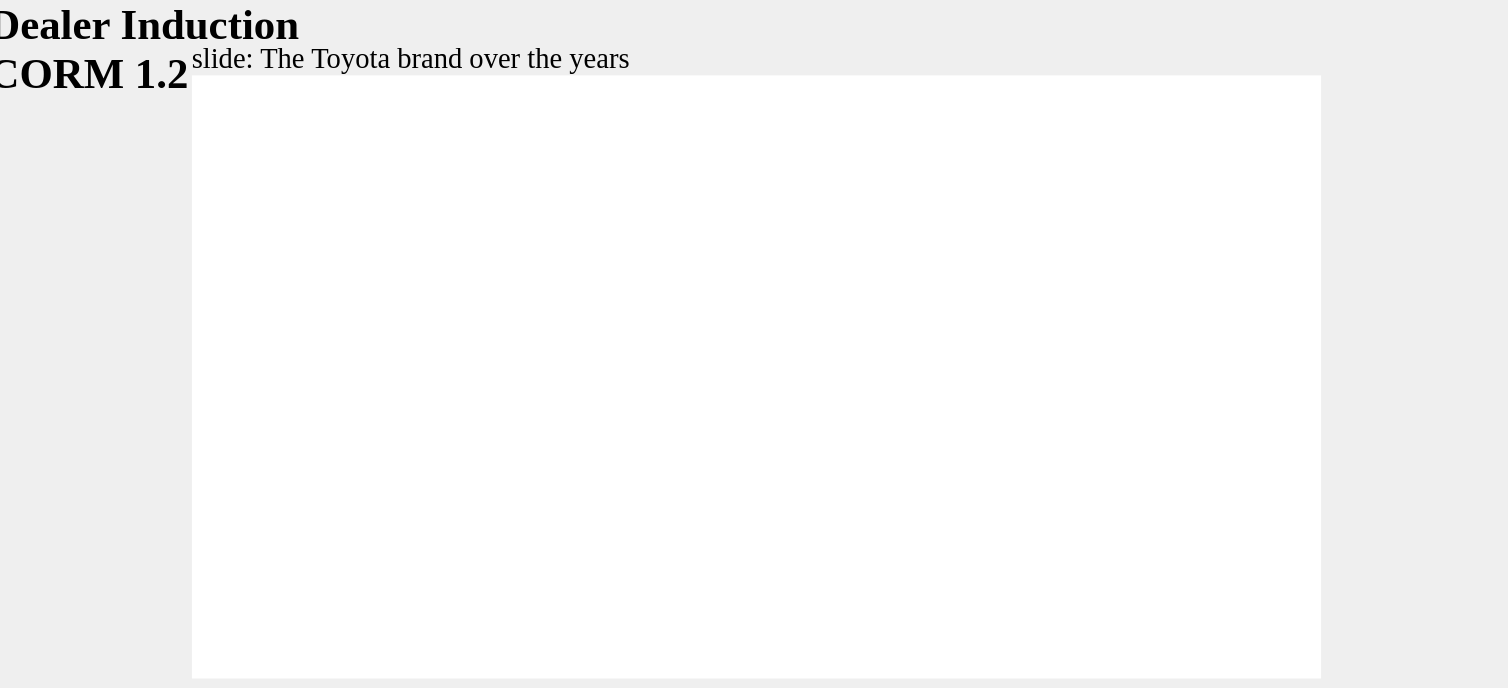click 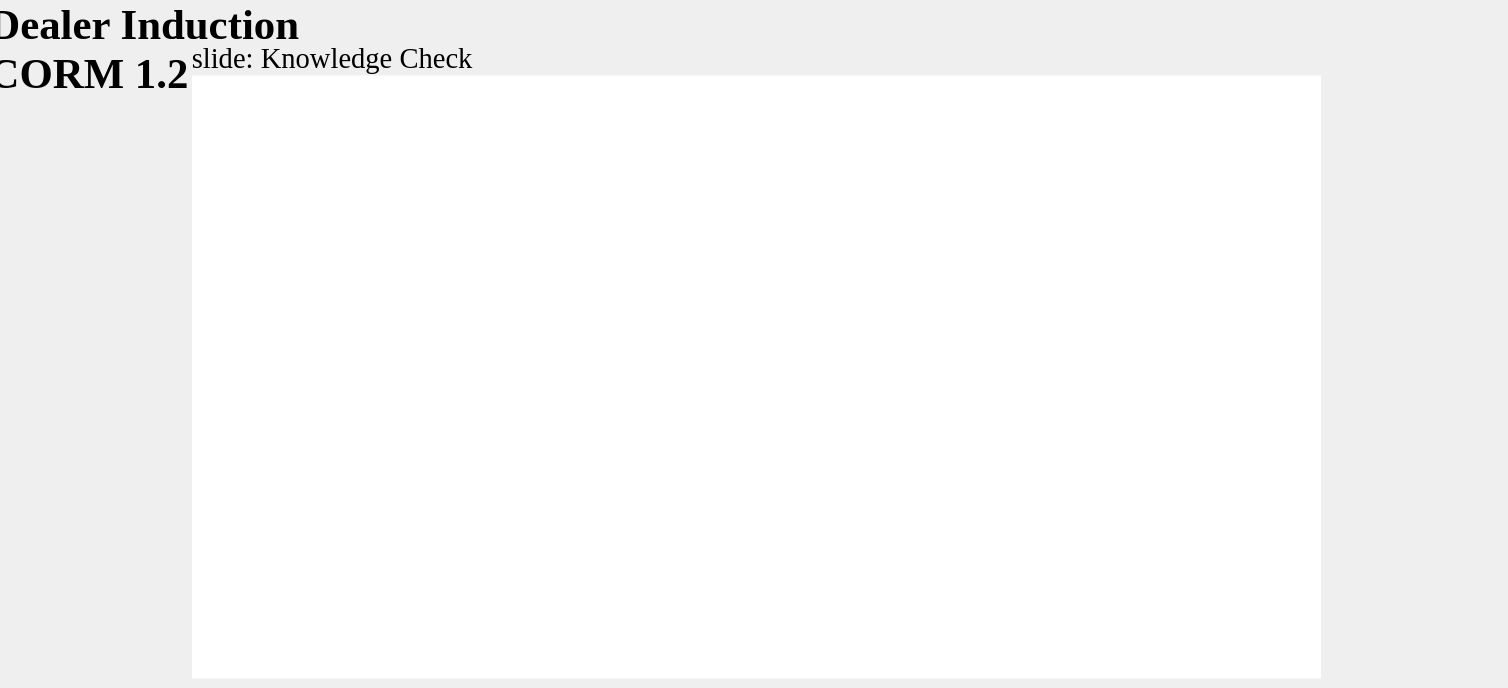 type on "5000" 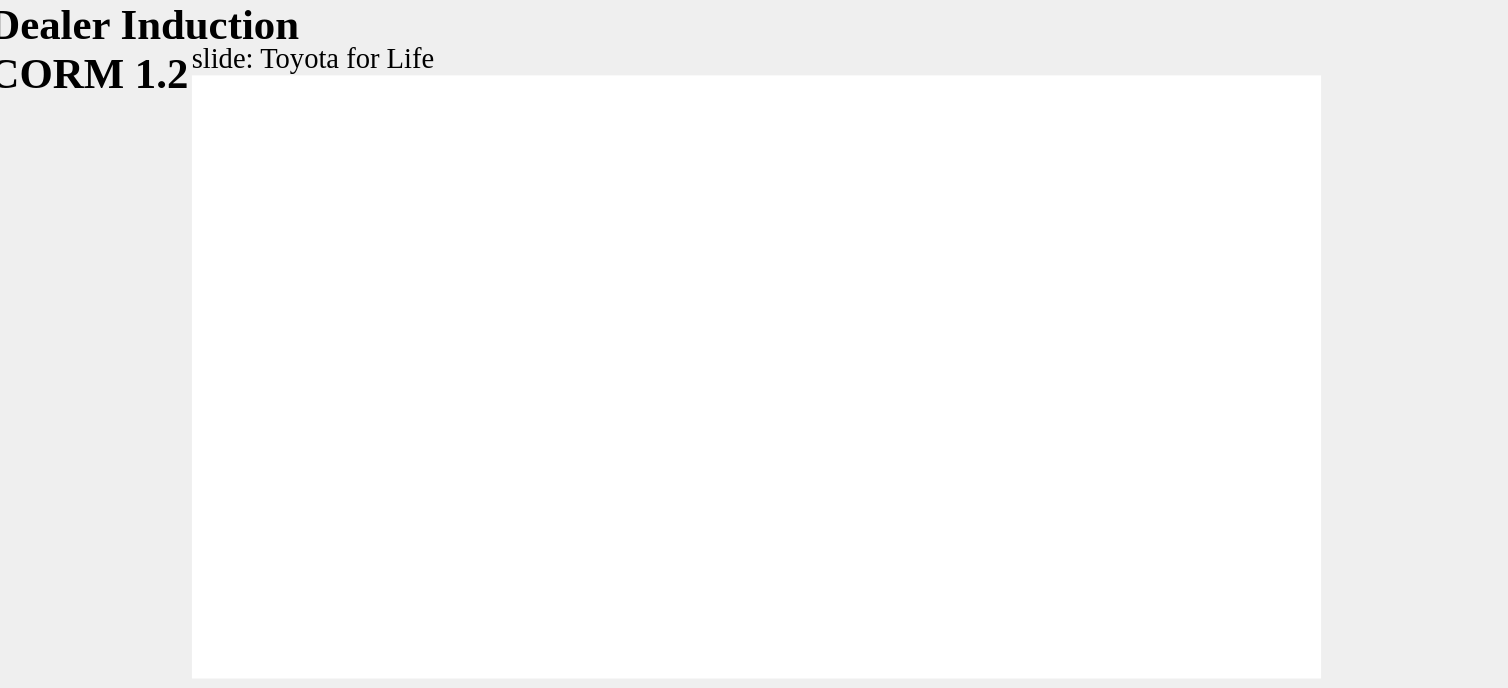 click 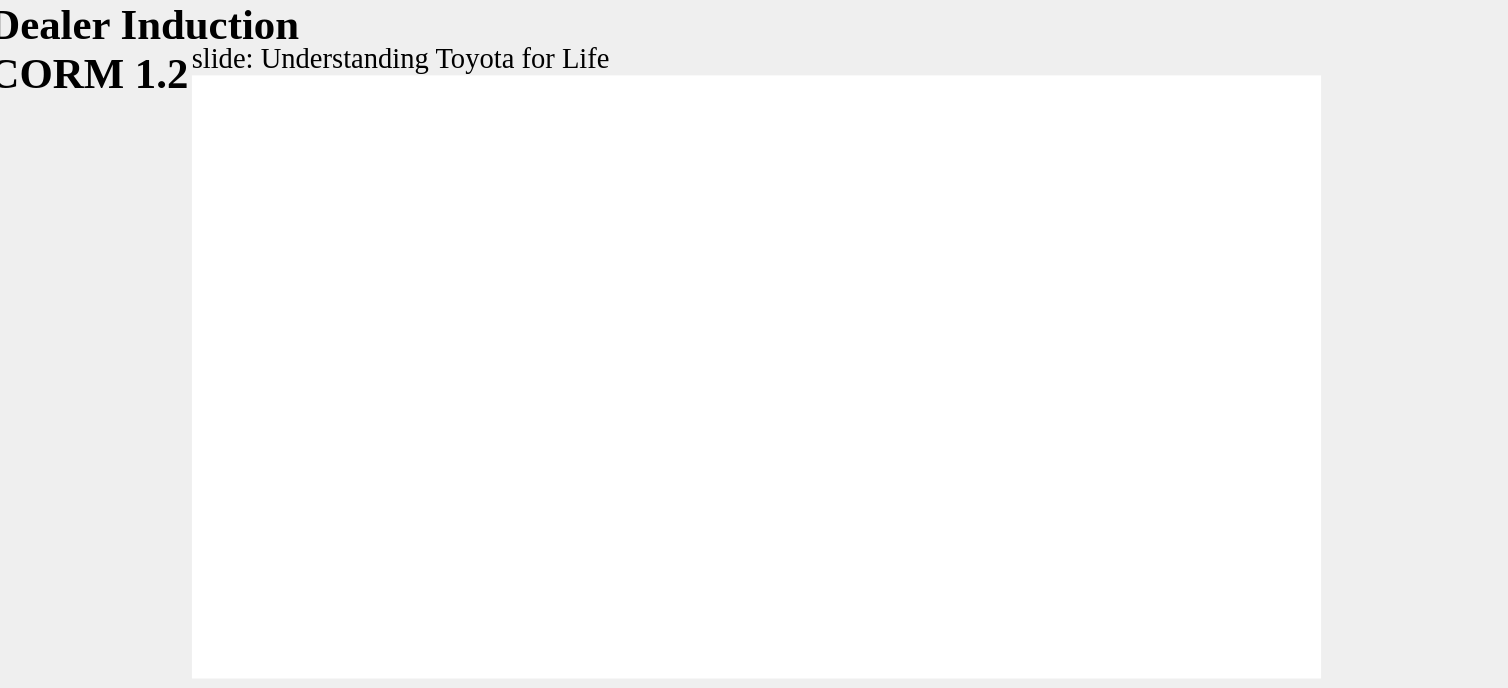 click 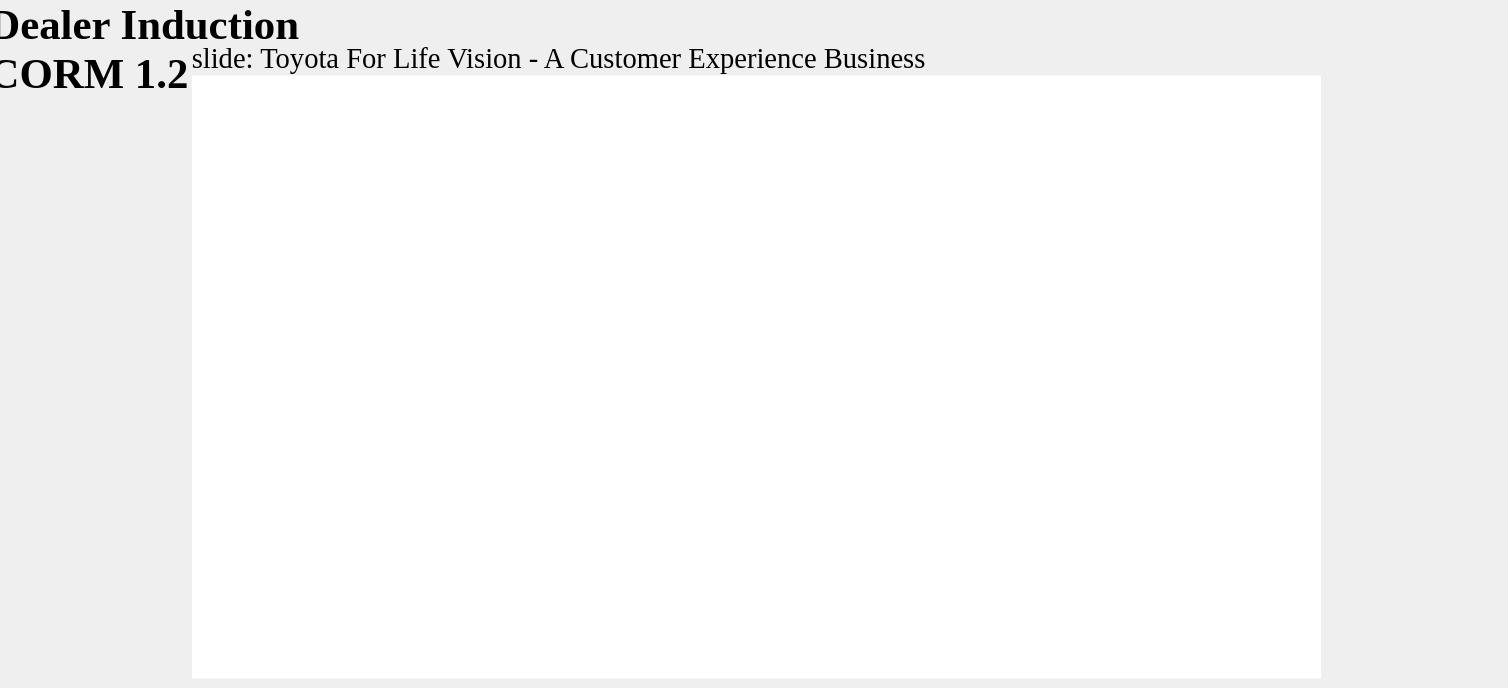 click 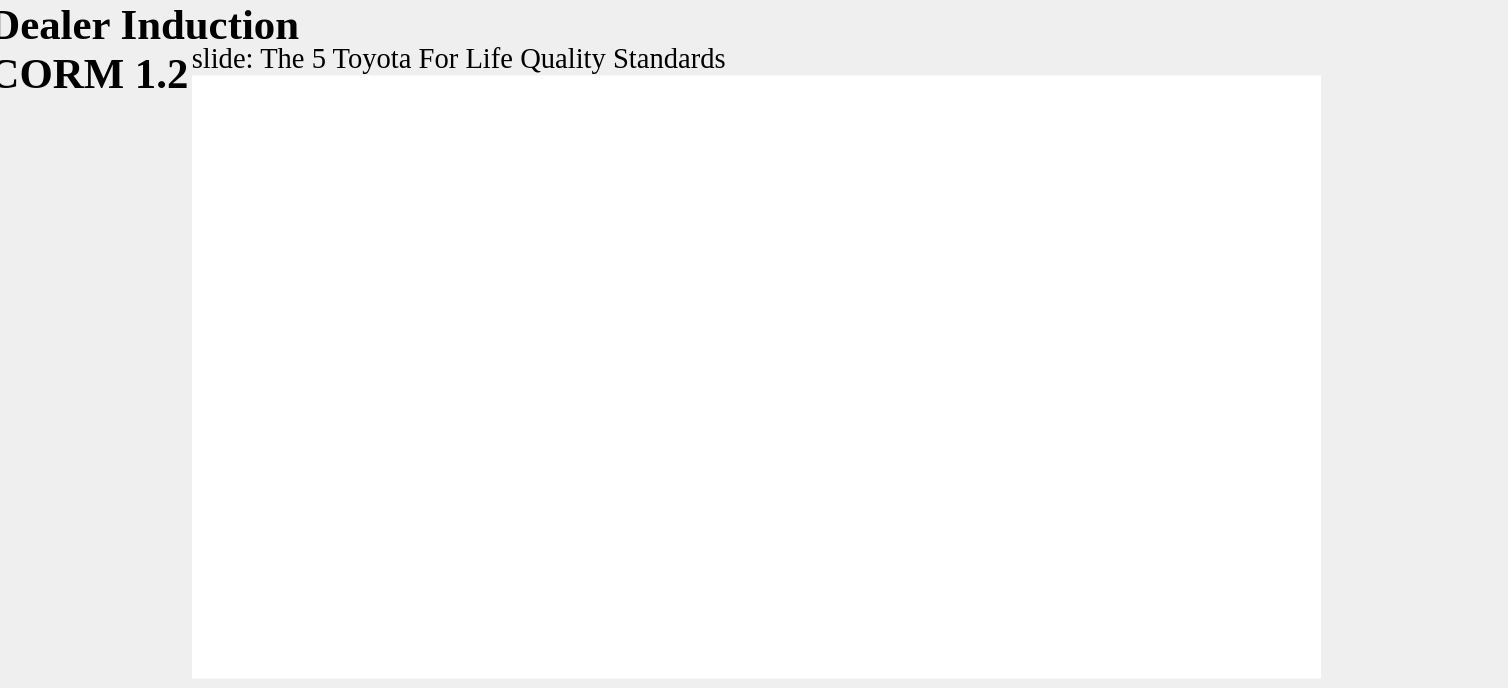 click at bounding box center (485, 1879) 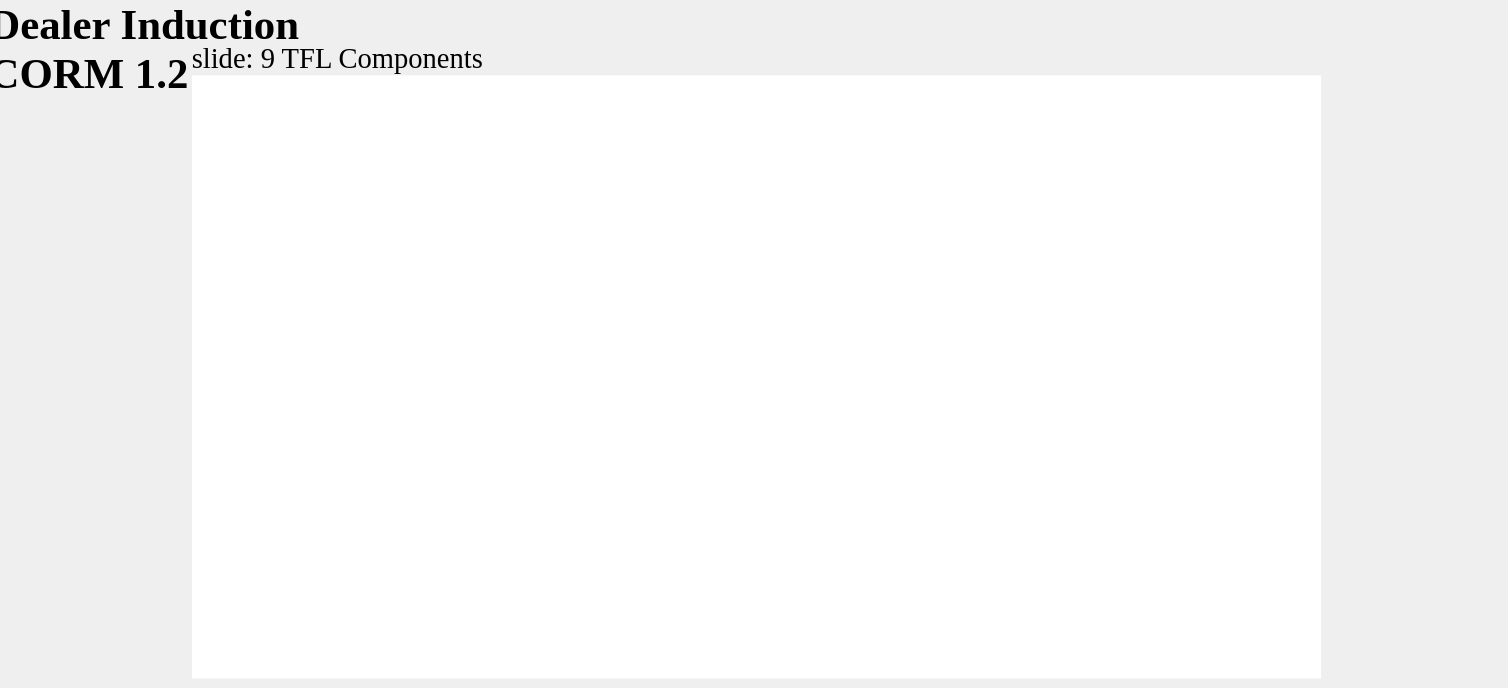 click 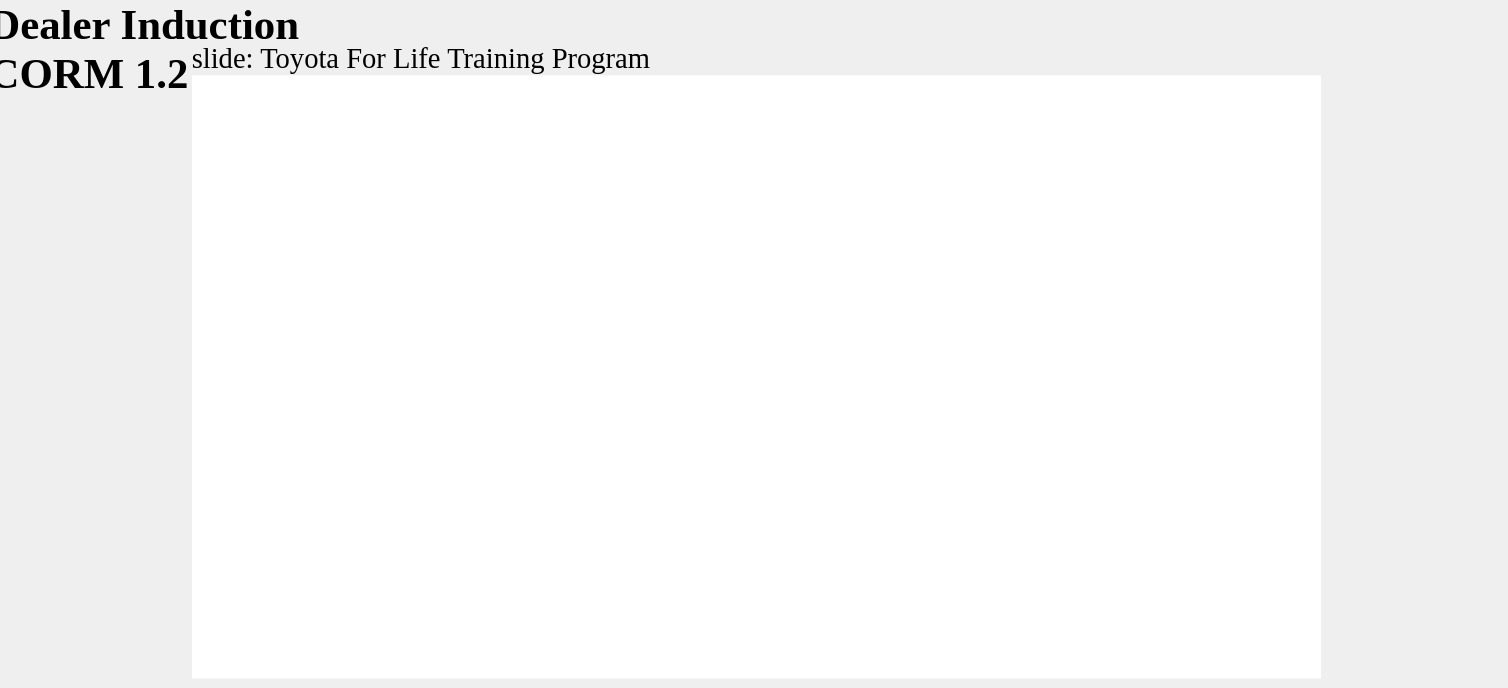 click 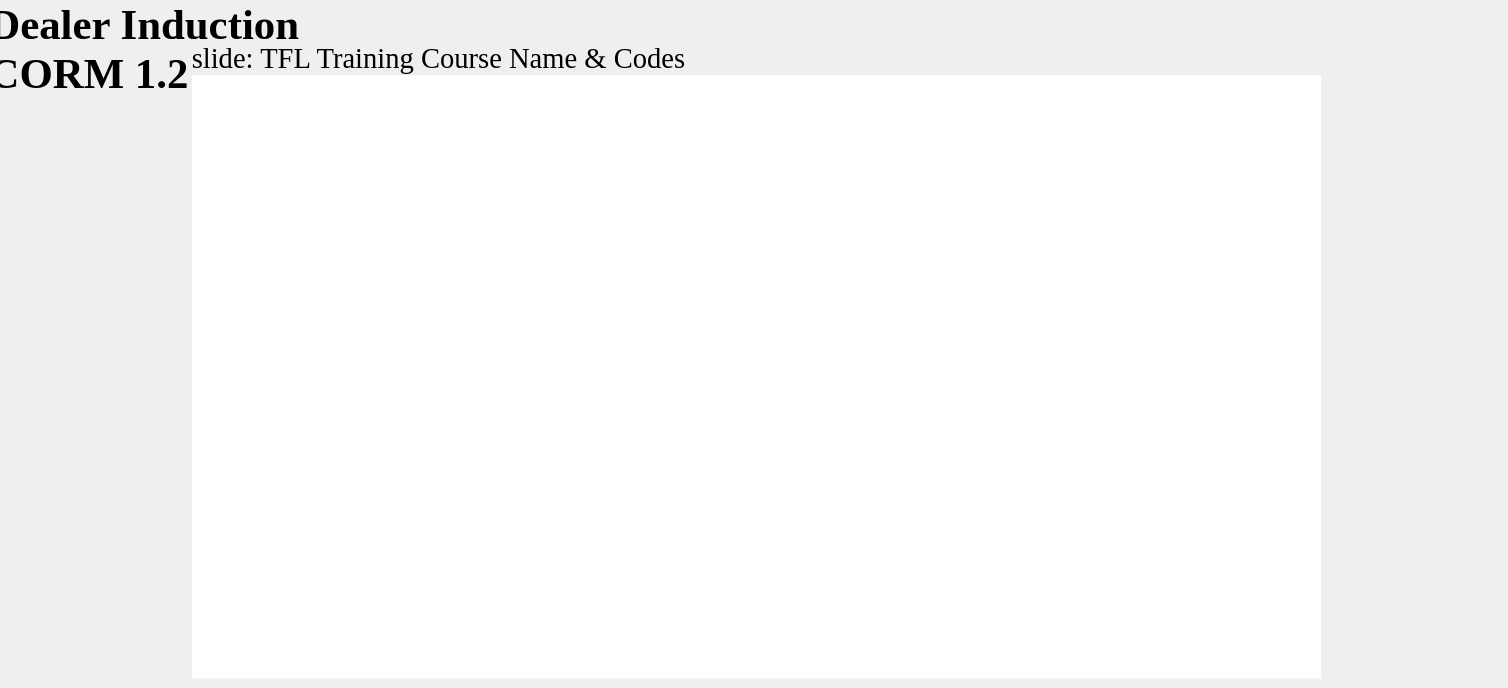 click 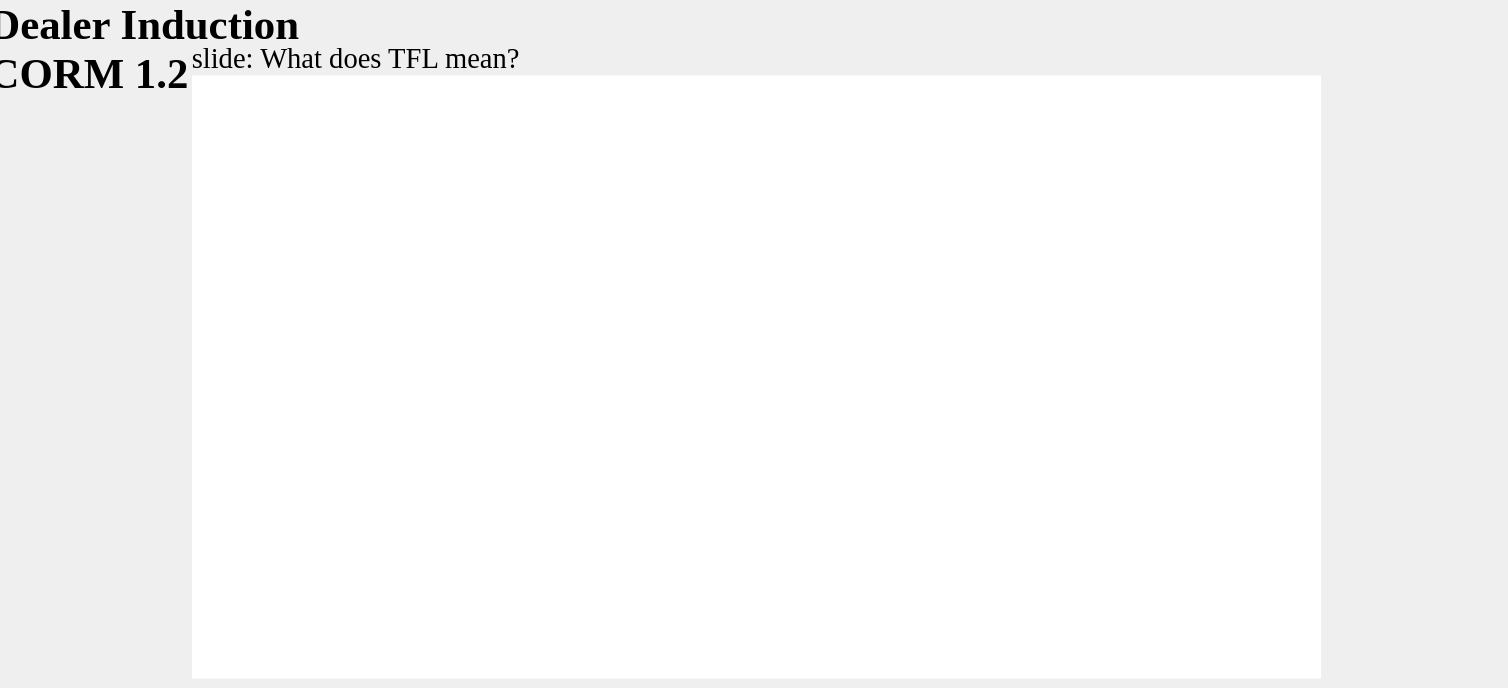 click 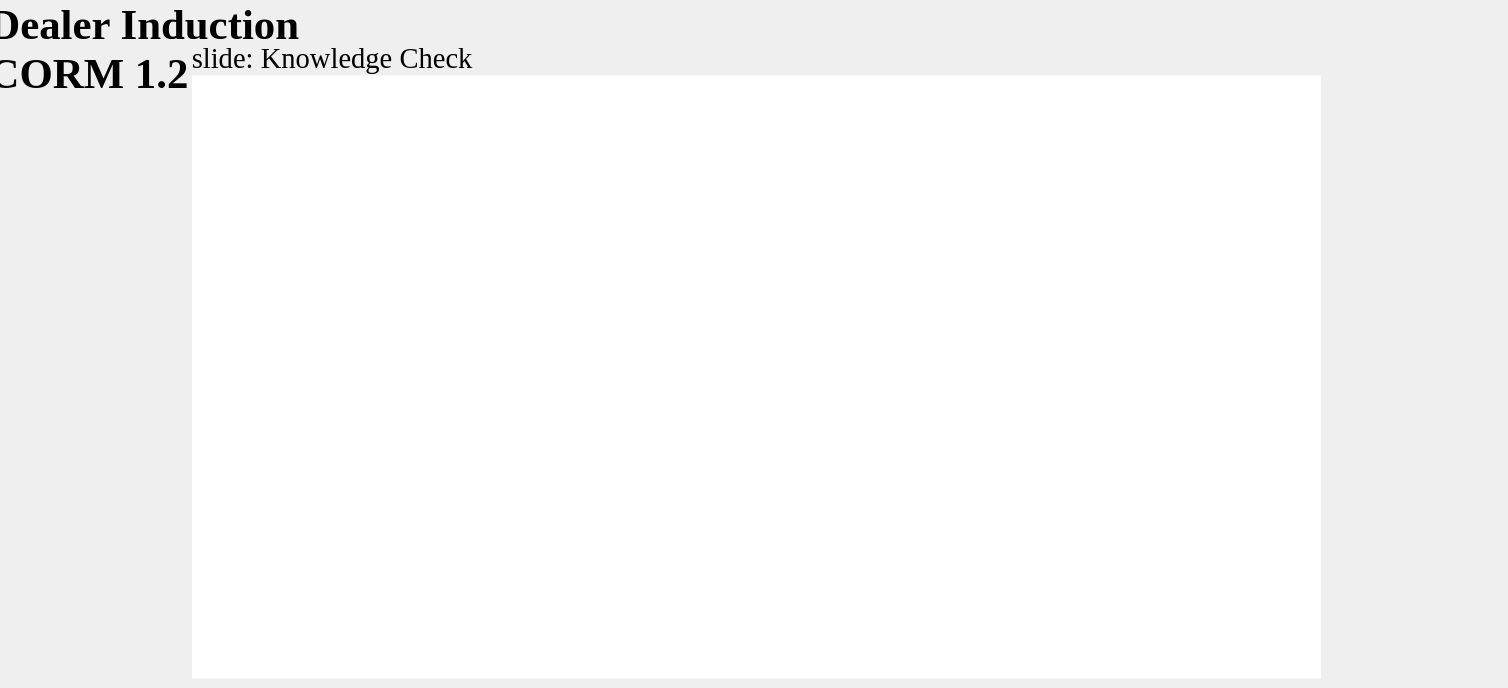 type on "5000" 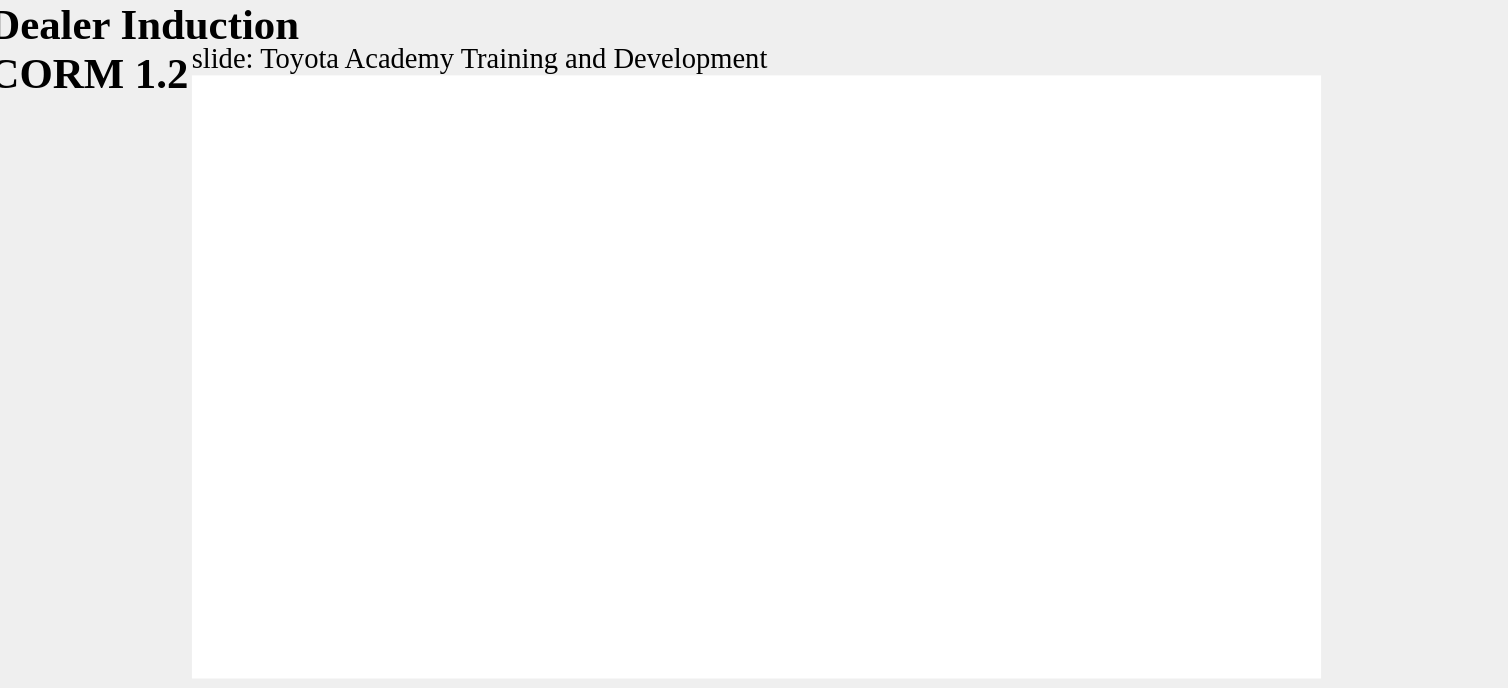 click 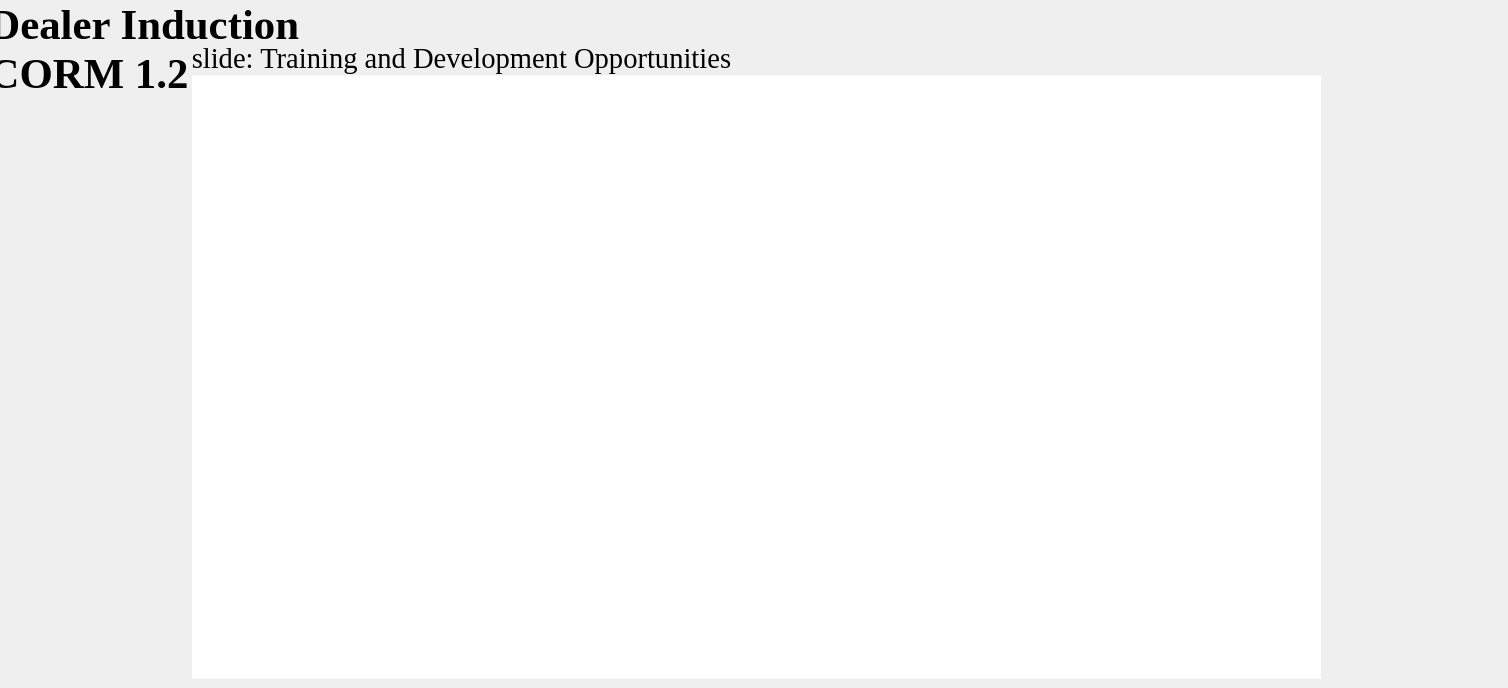 click 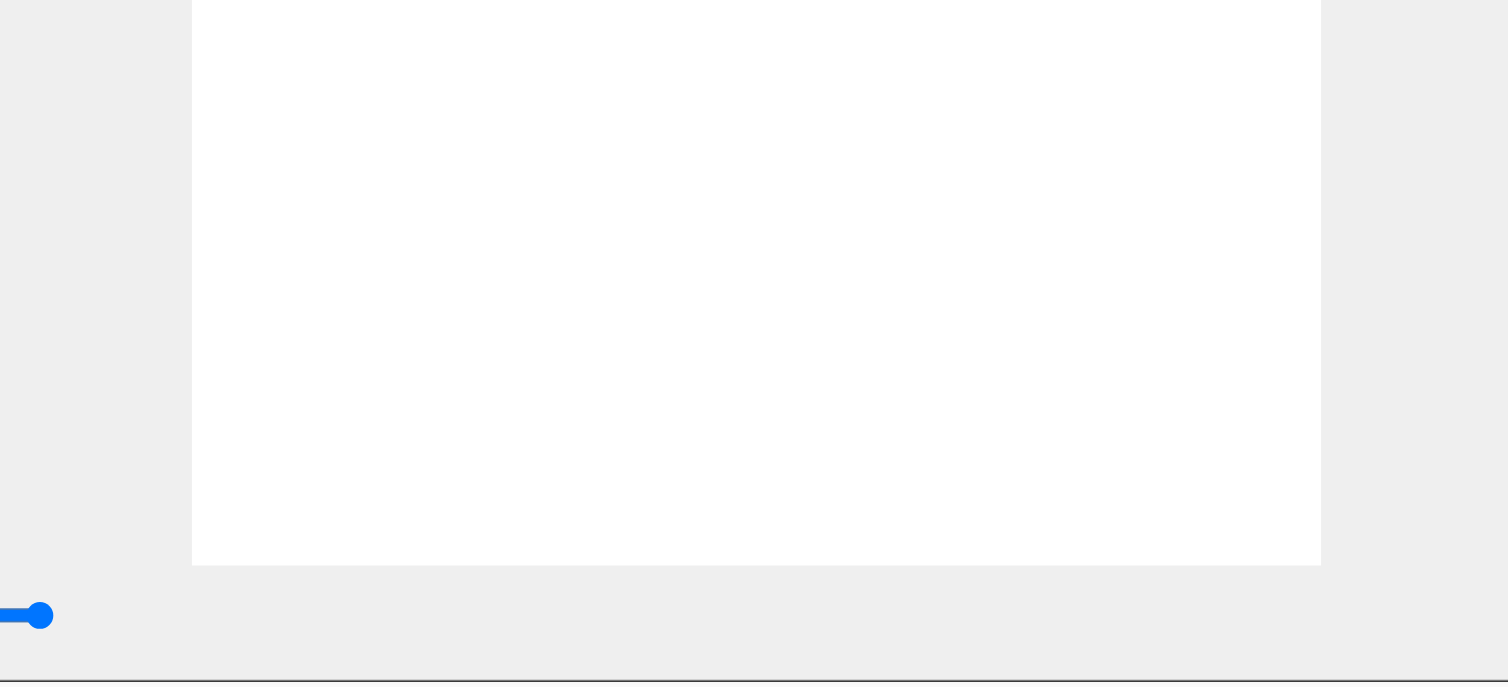 scroll, scrollTop: 0, scrollLeft: 0, axis: both 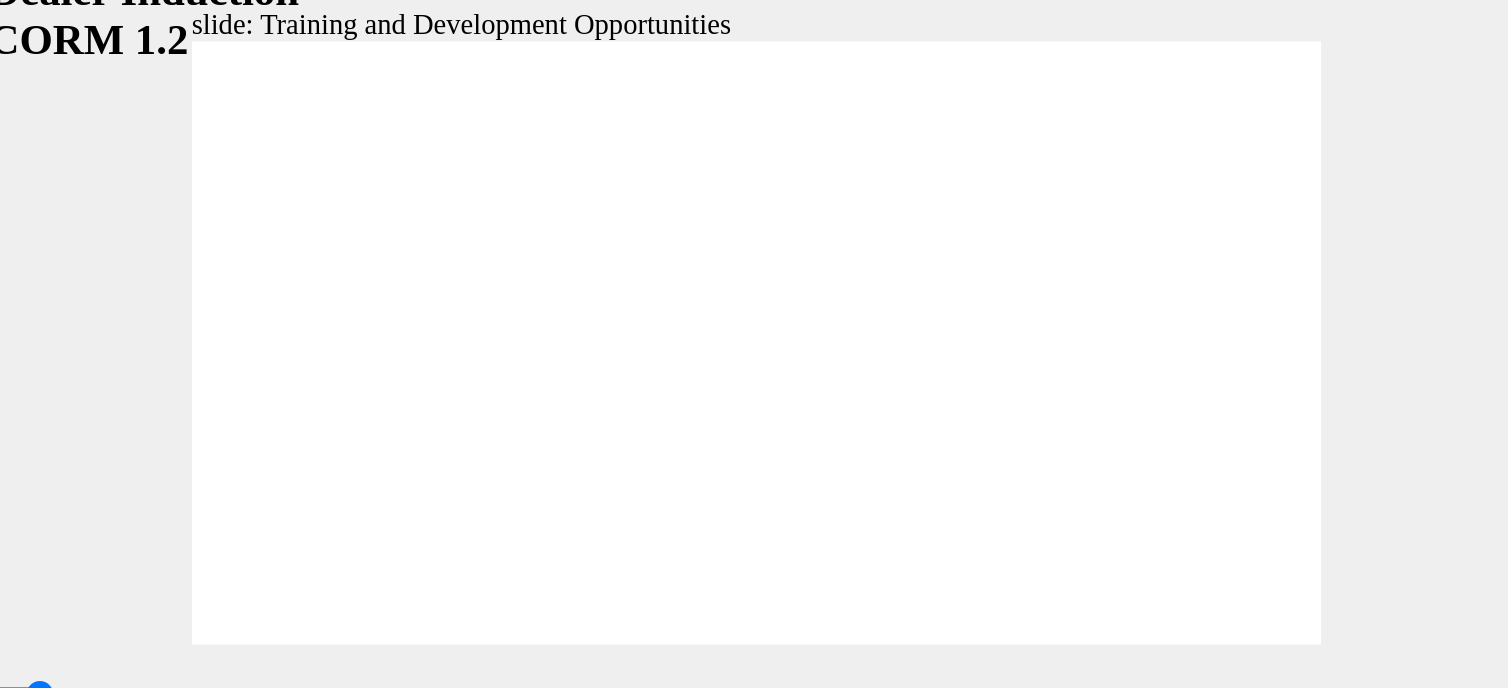 click 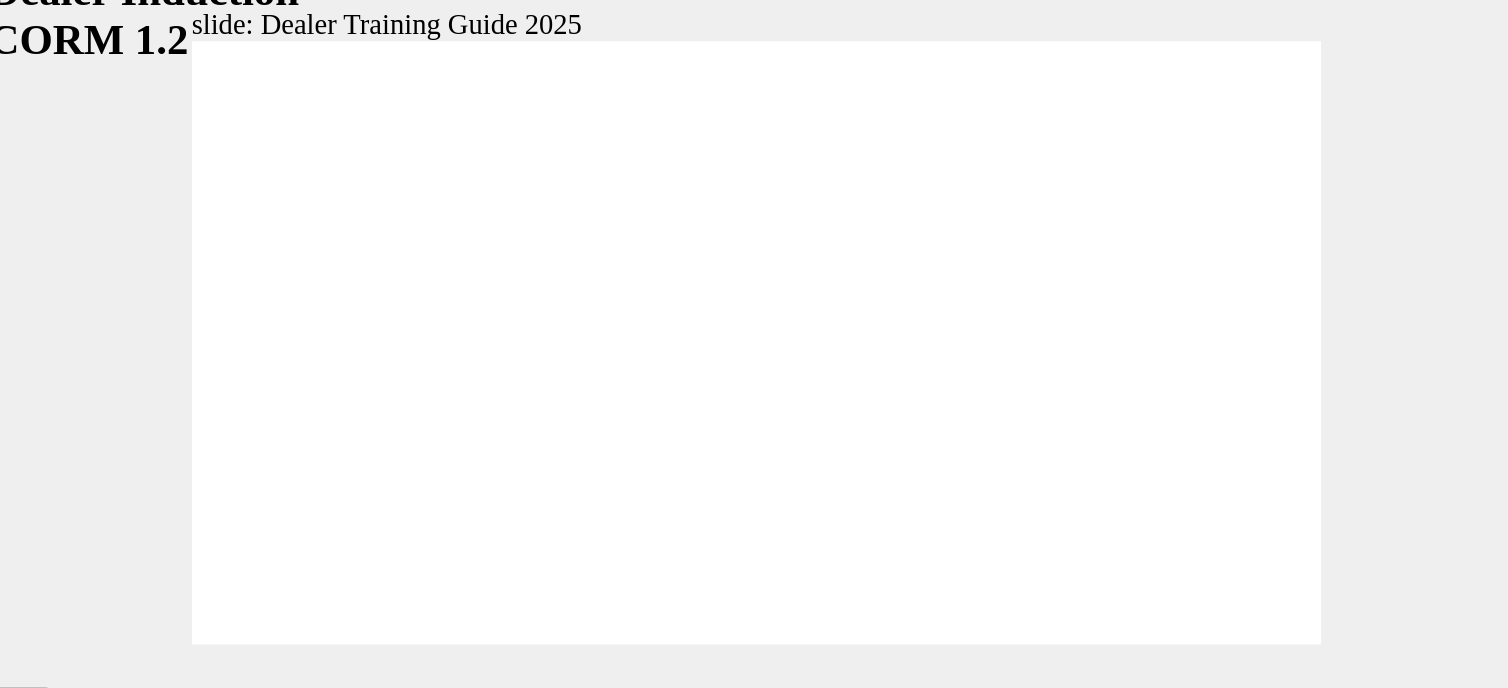click 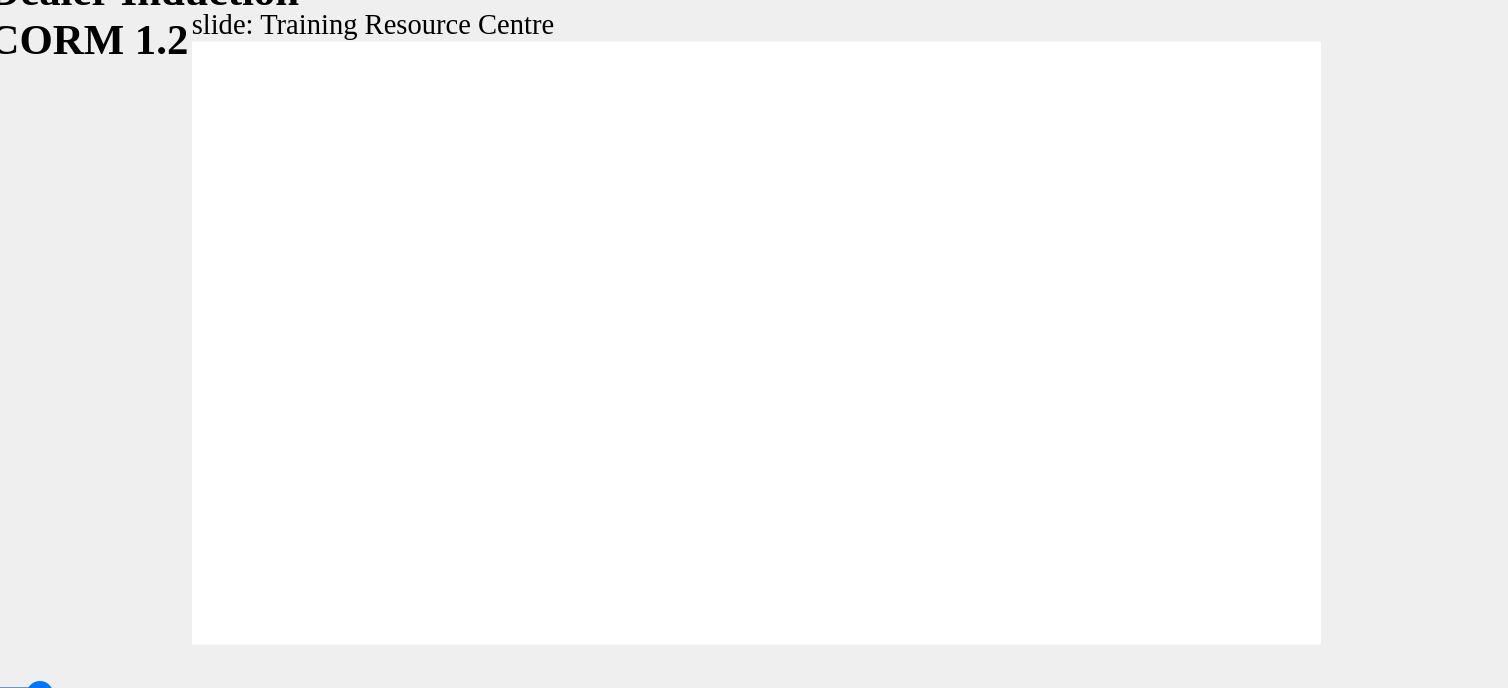 click 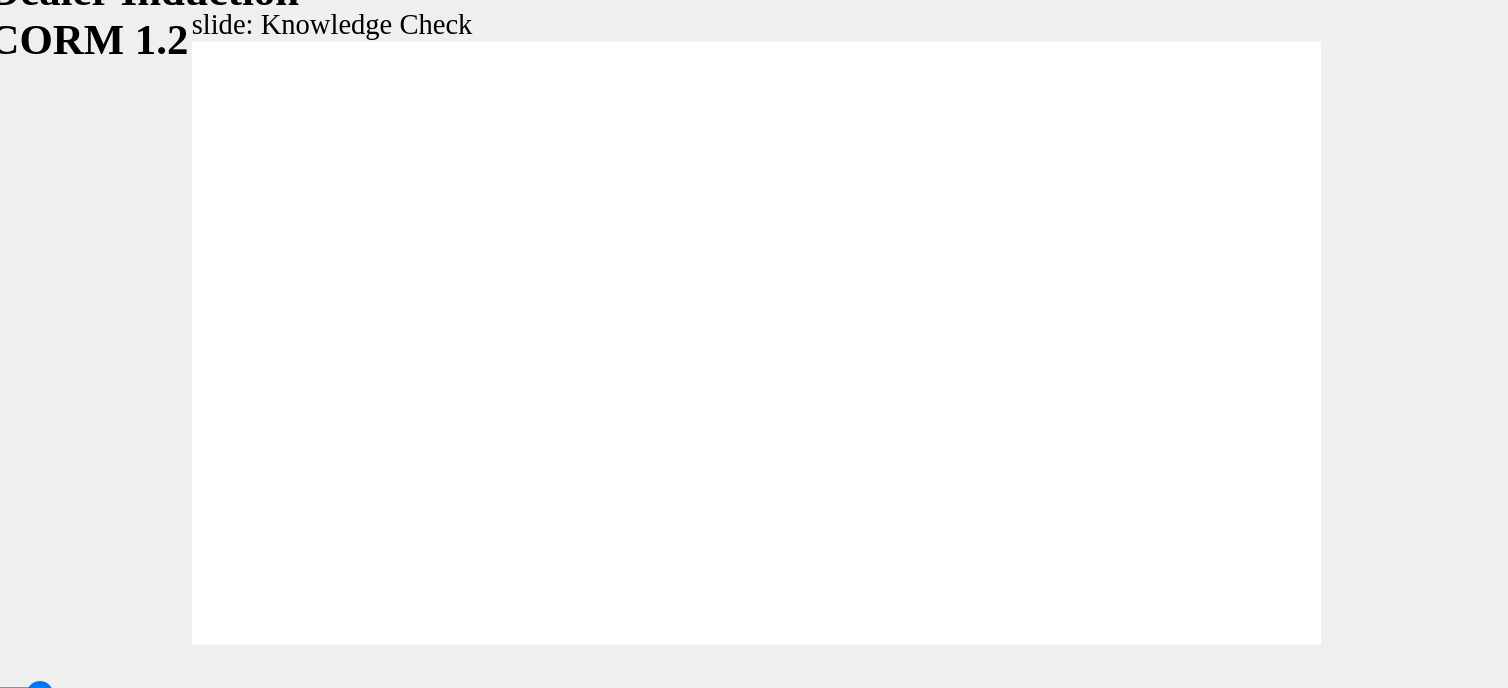 type on "5000" 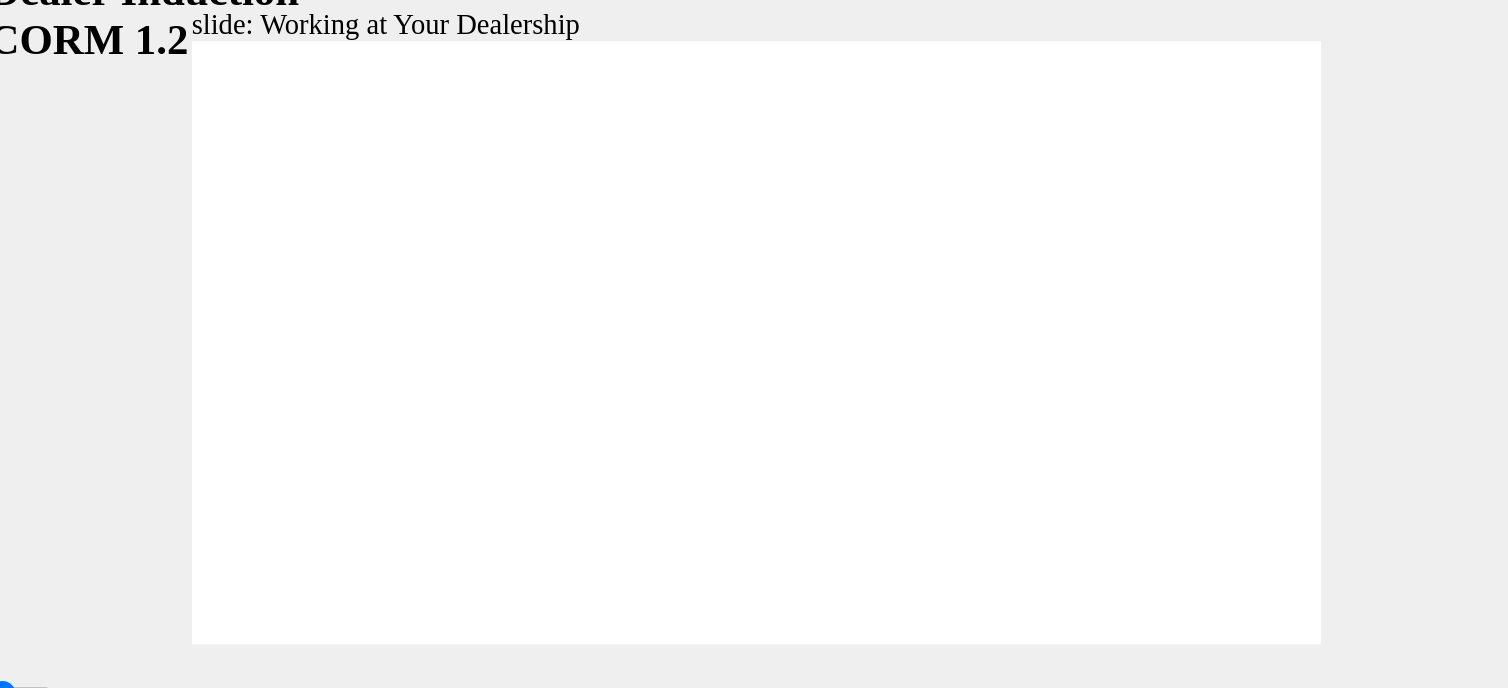 click 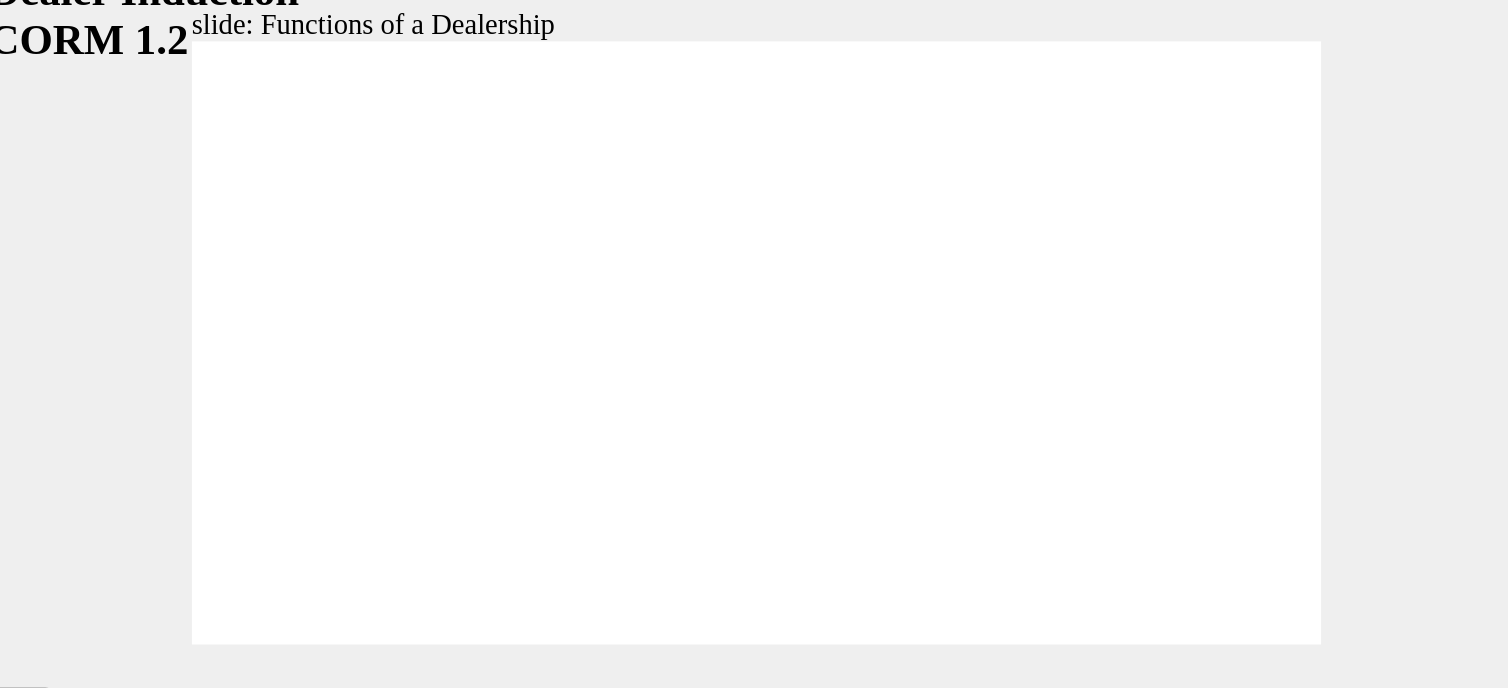 click 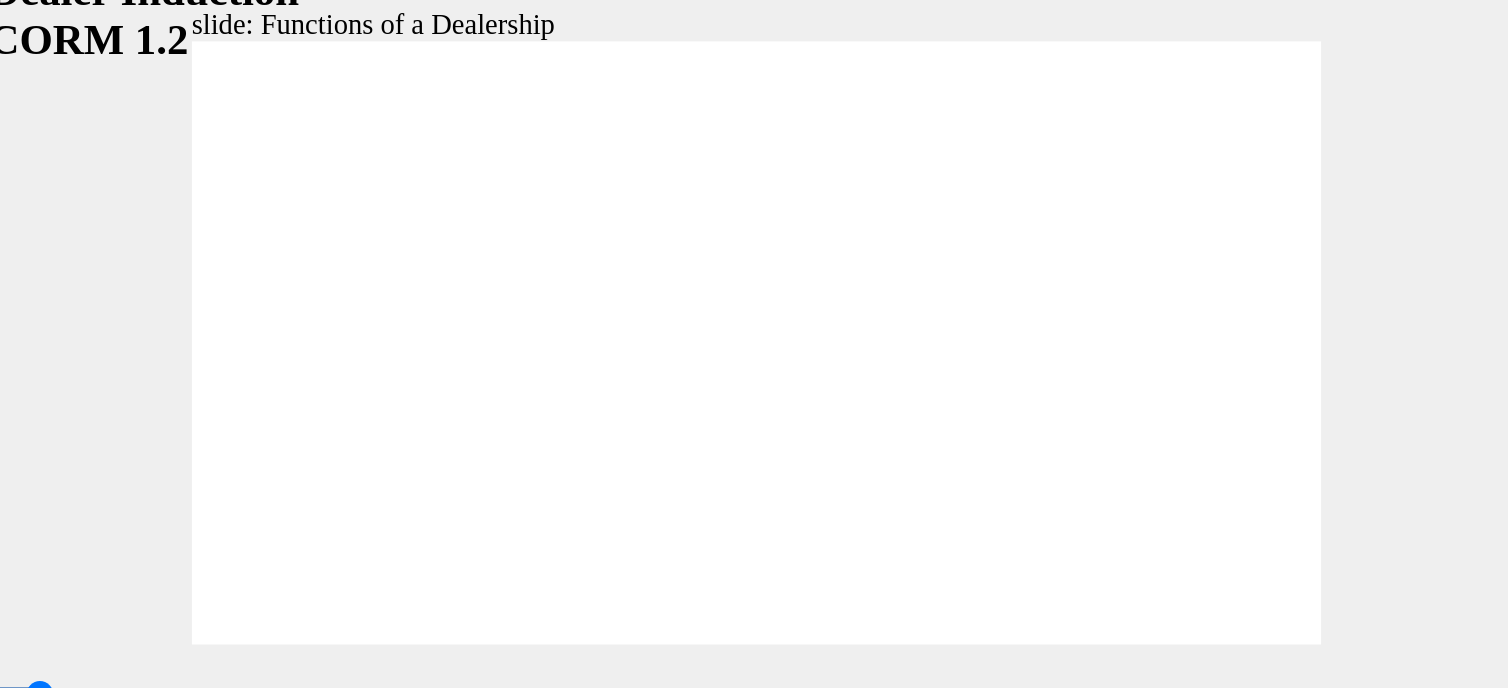 click 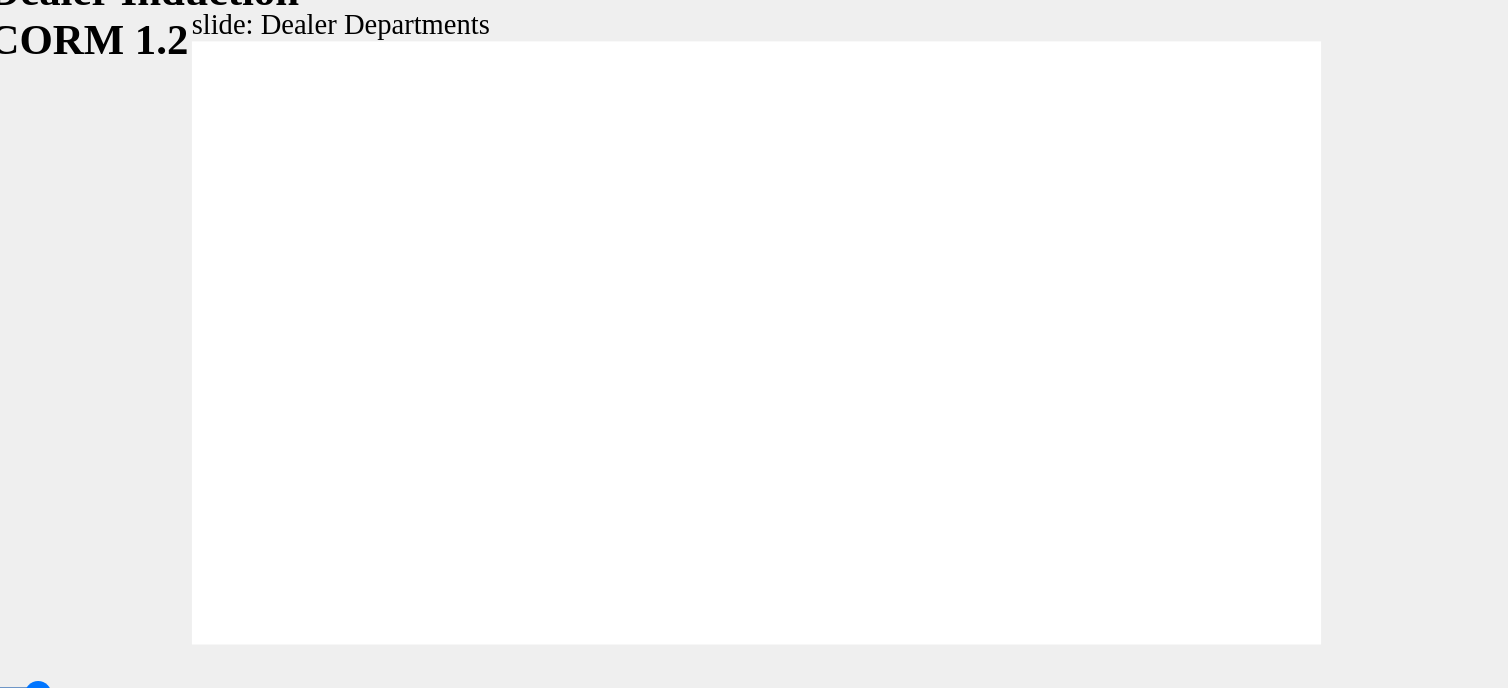 click 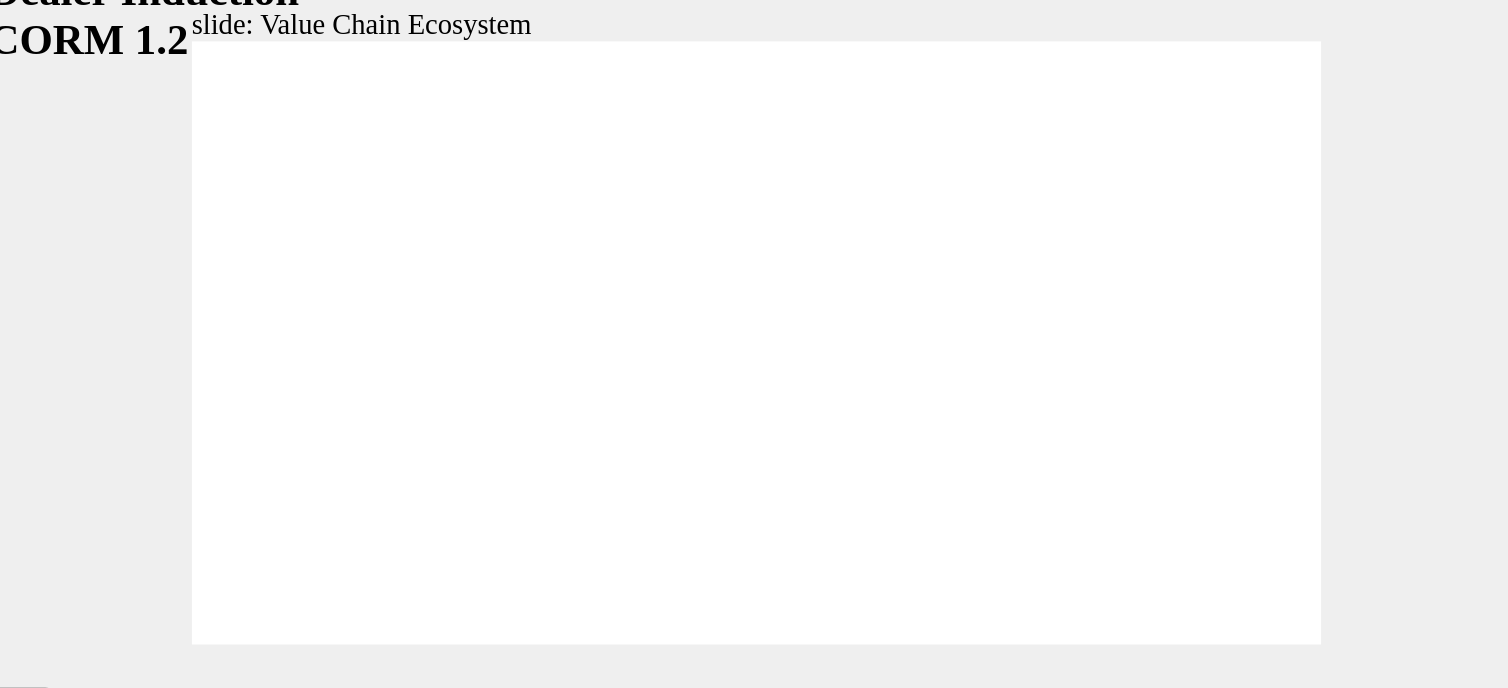 type on "7300" 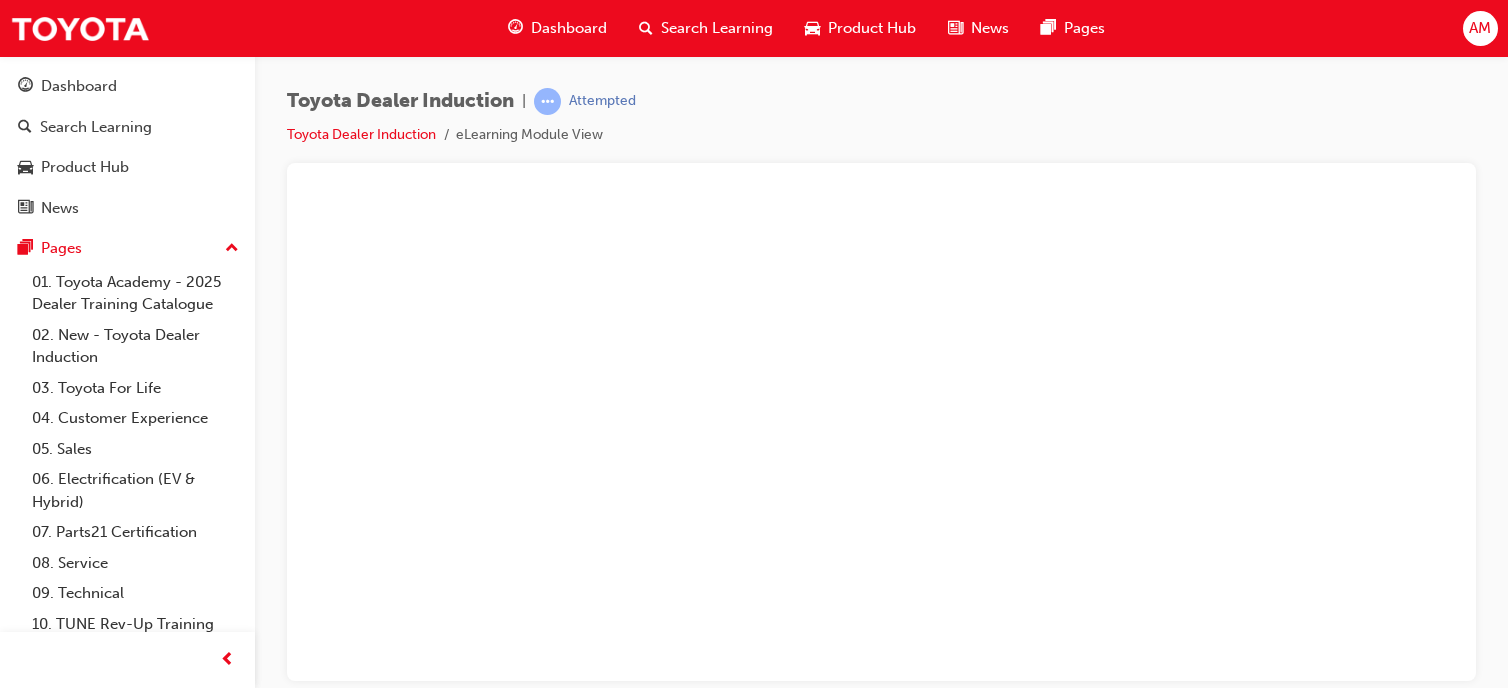 scroll, scrollTop: 0, scrollLeft: 0, axis: both 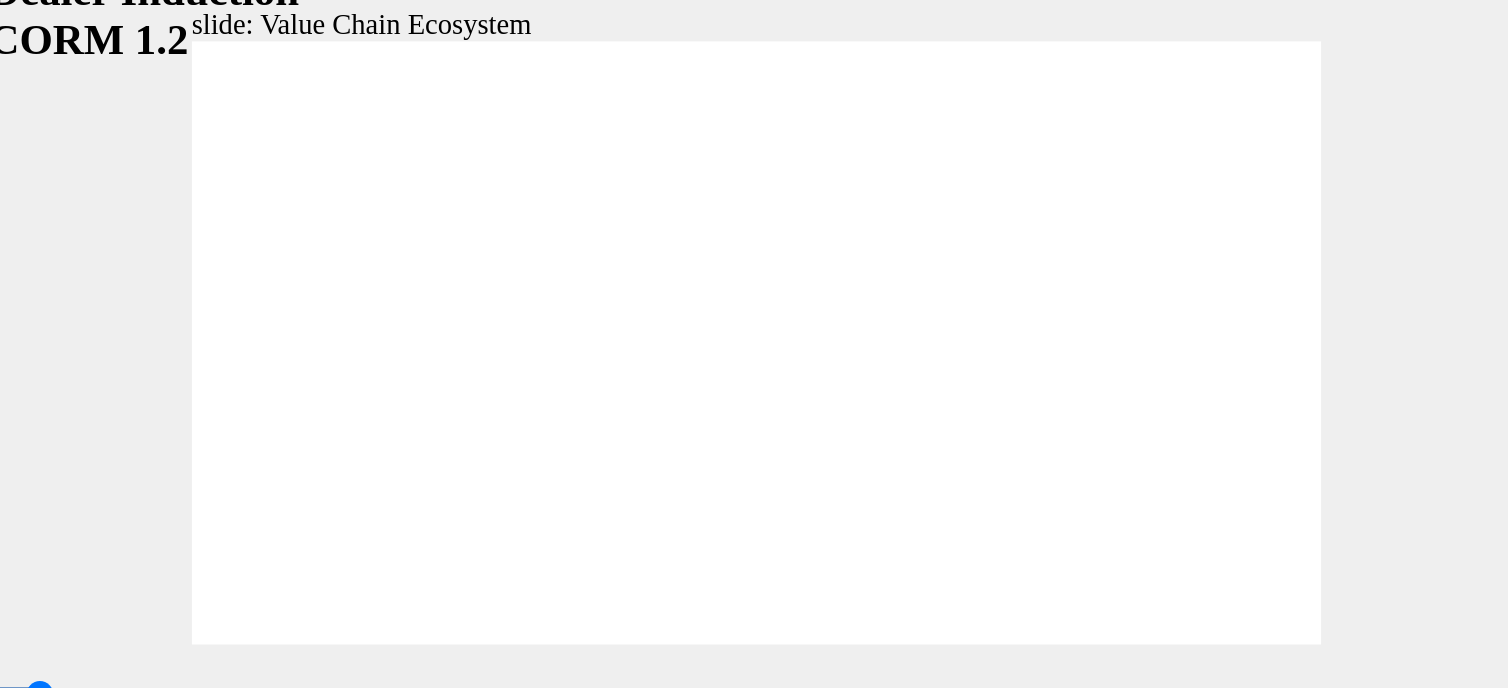 click 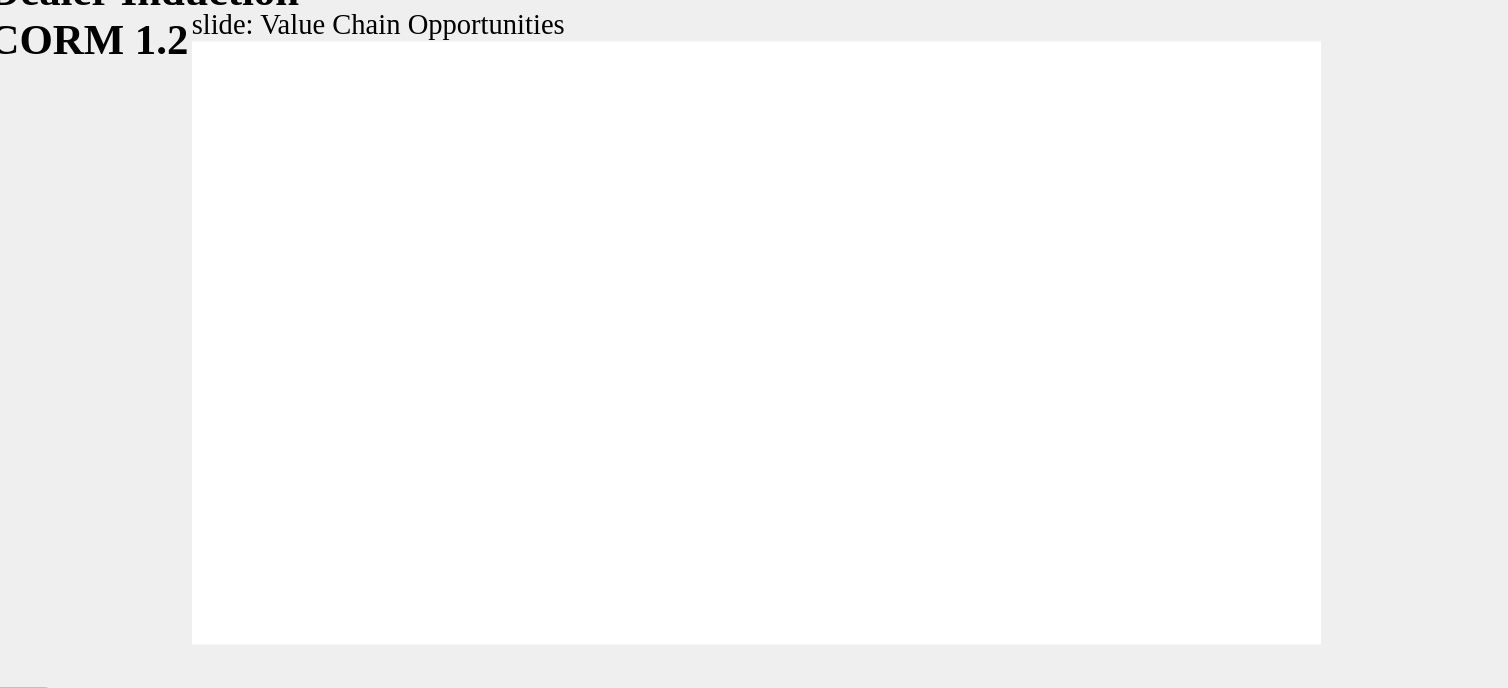 click 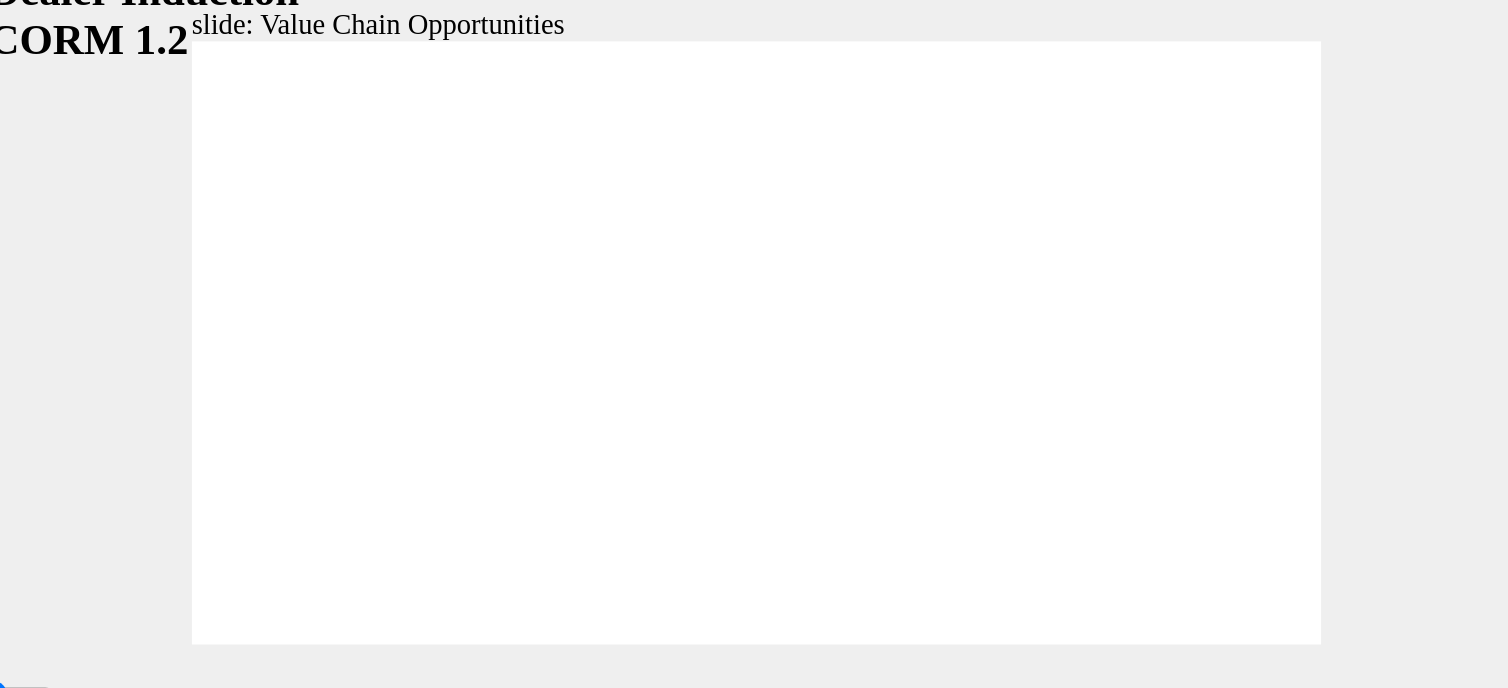 type on "8700" 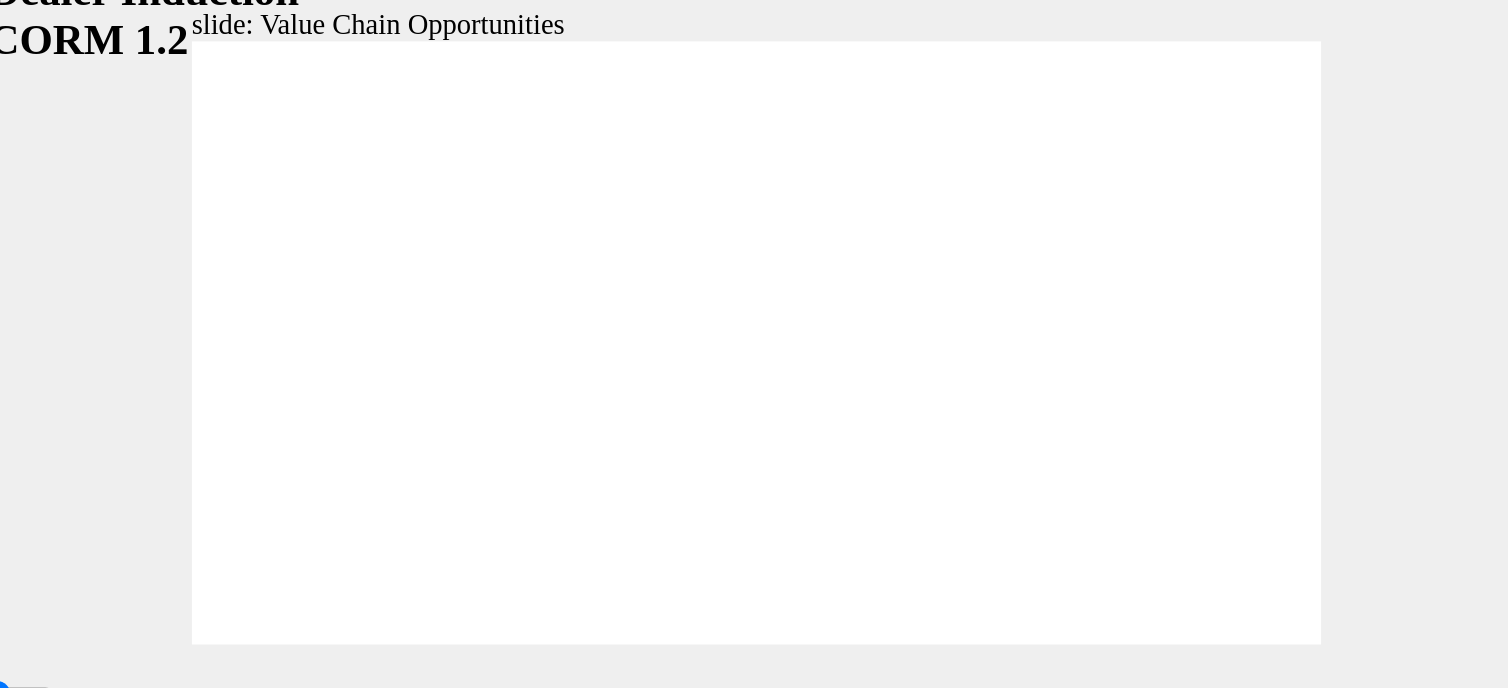 type on "8900" 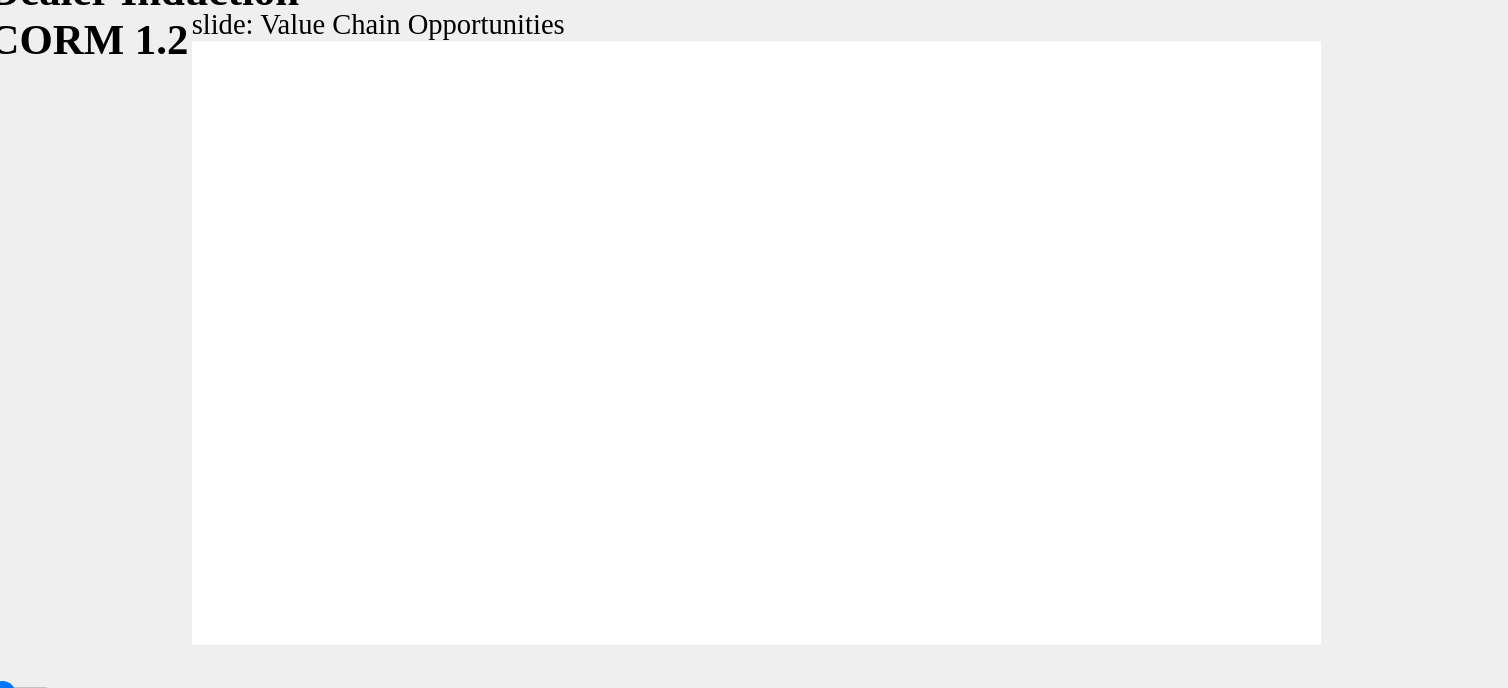 type on "9200" 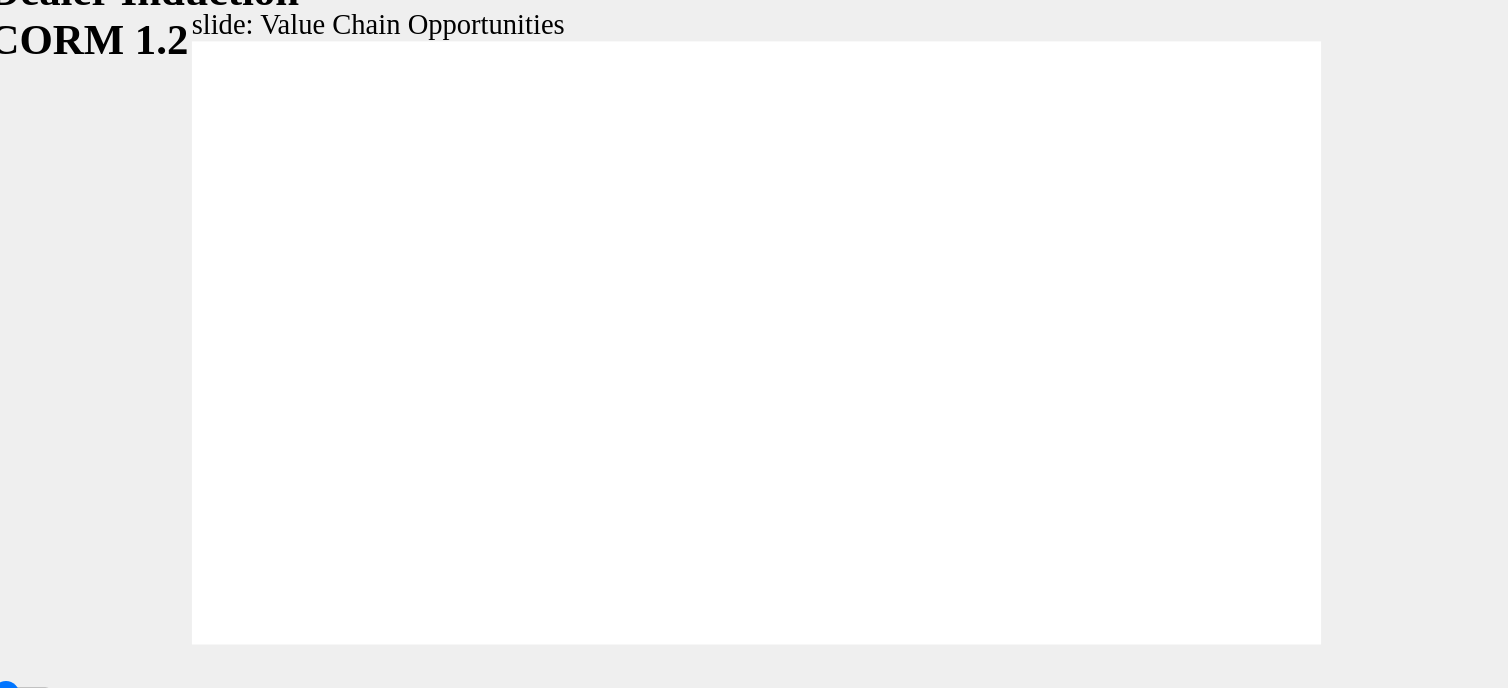 type on "9500" 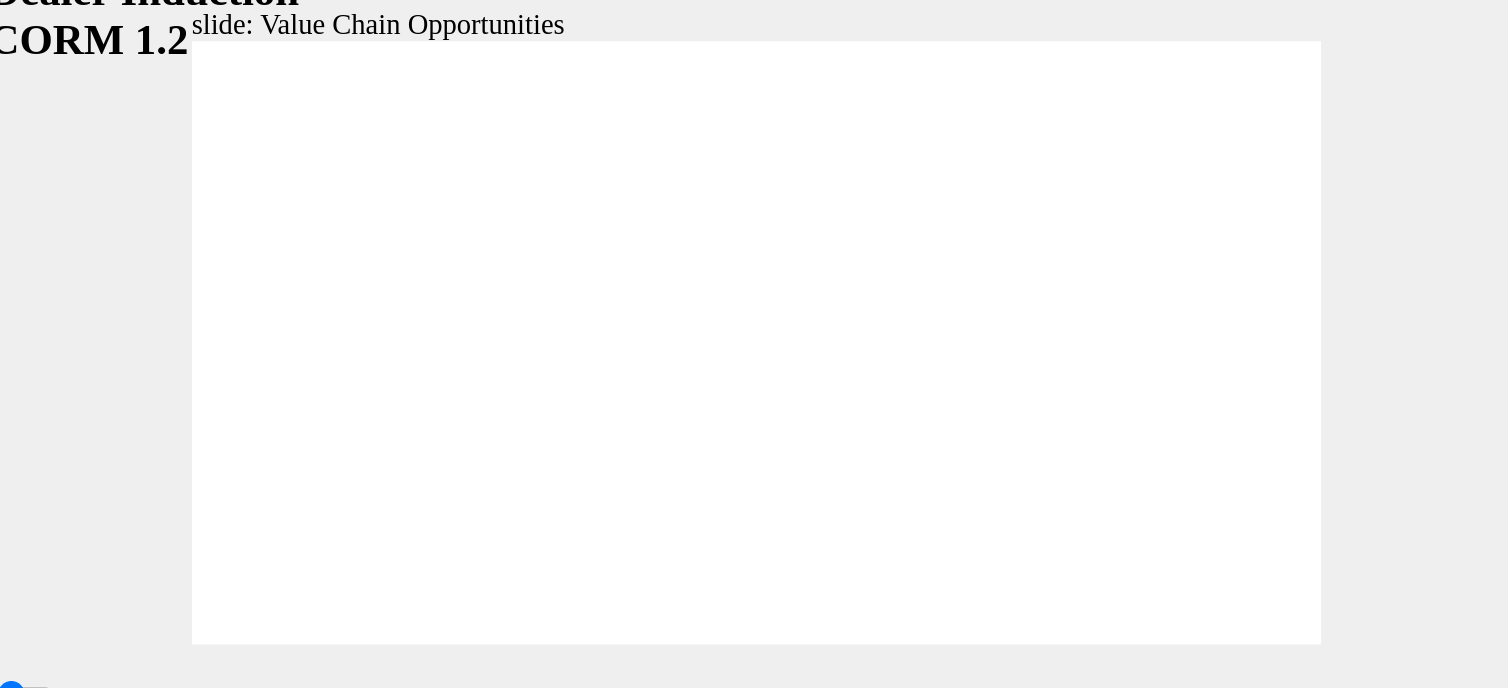 type on "9700" 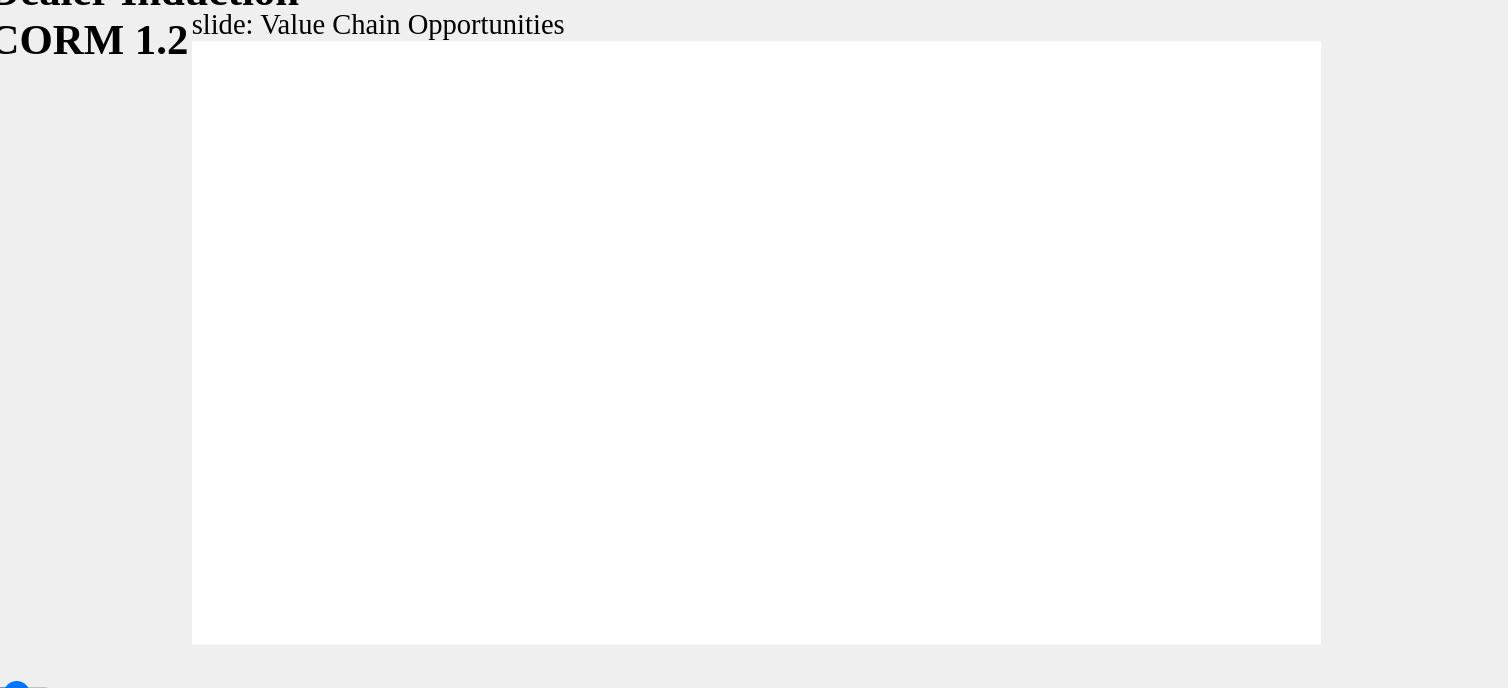 type on "10000" 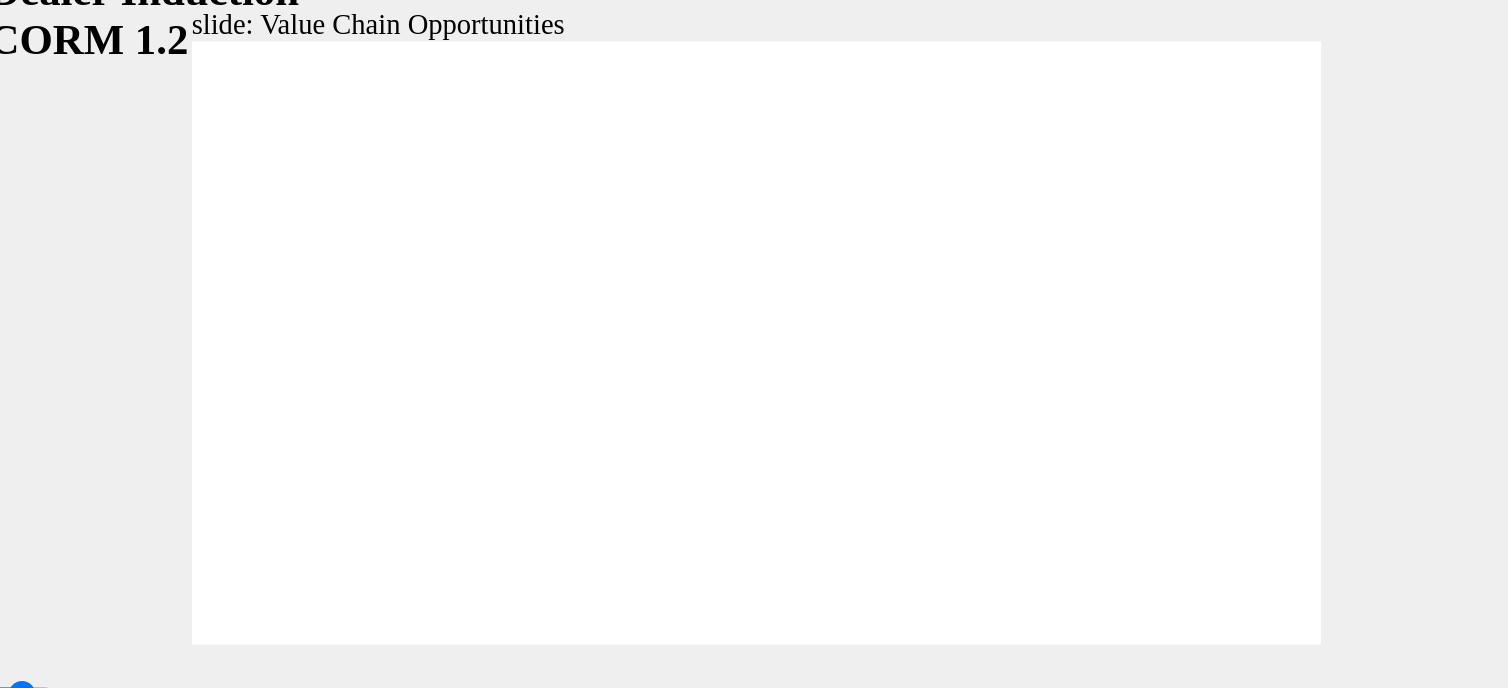 type on "10300" 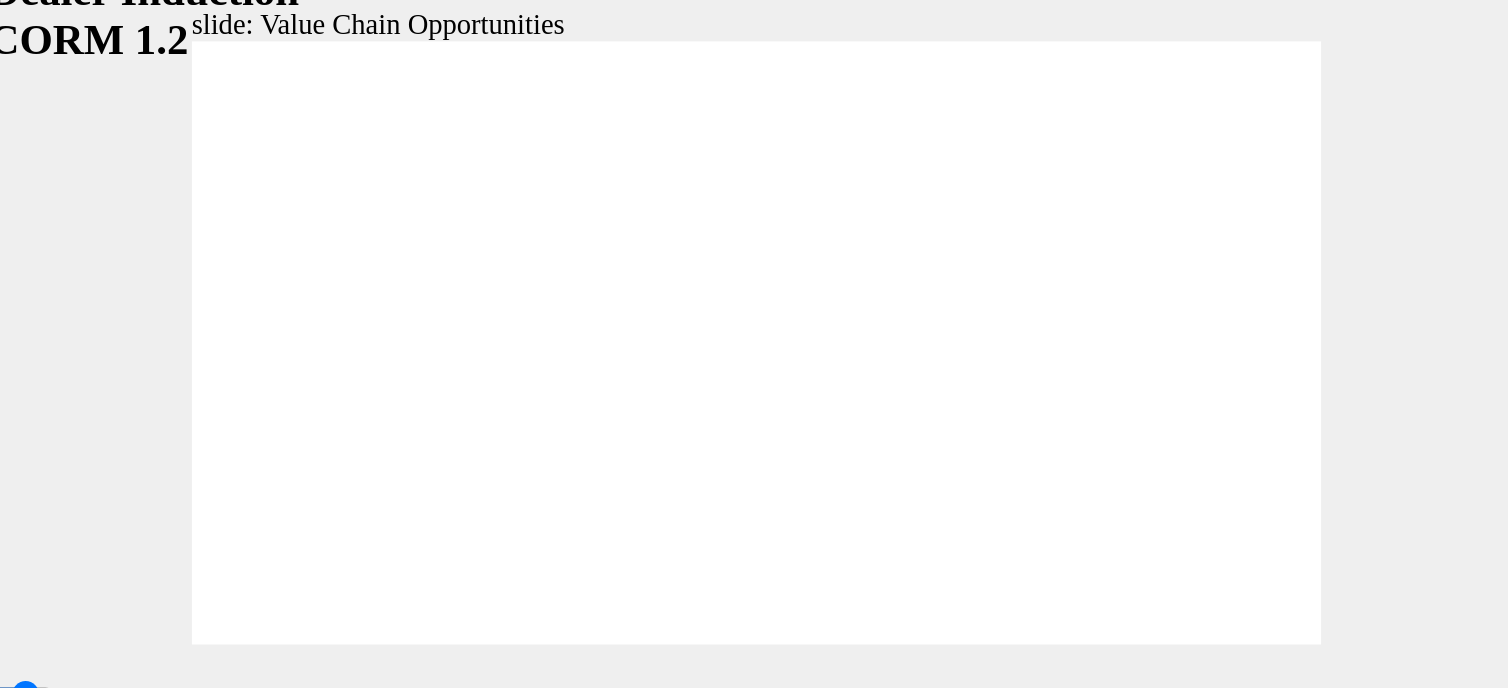 type on "10500" 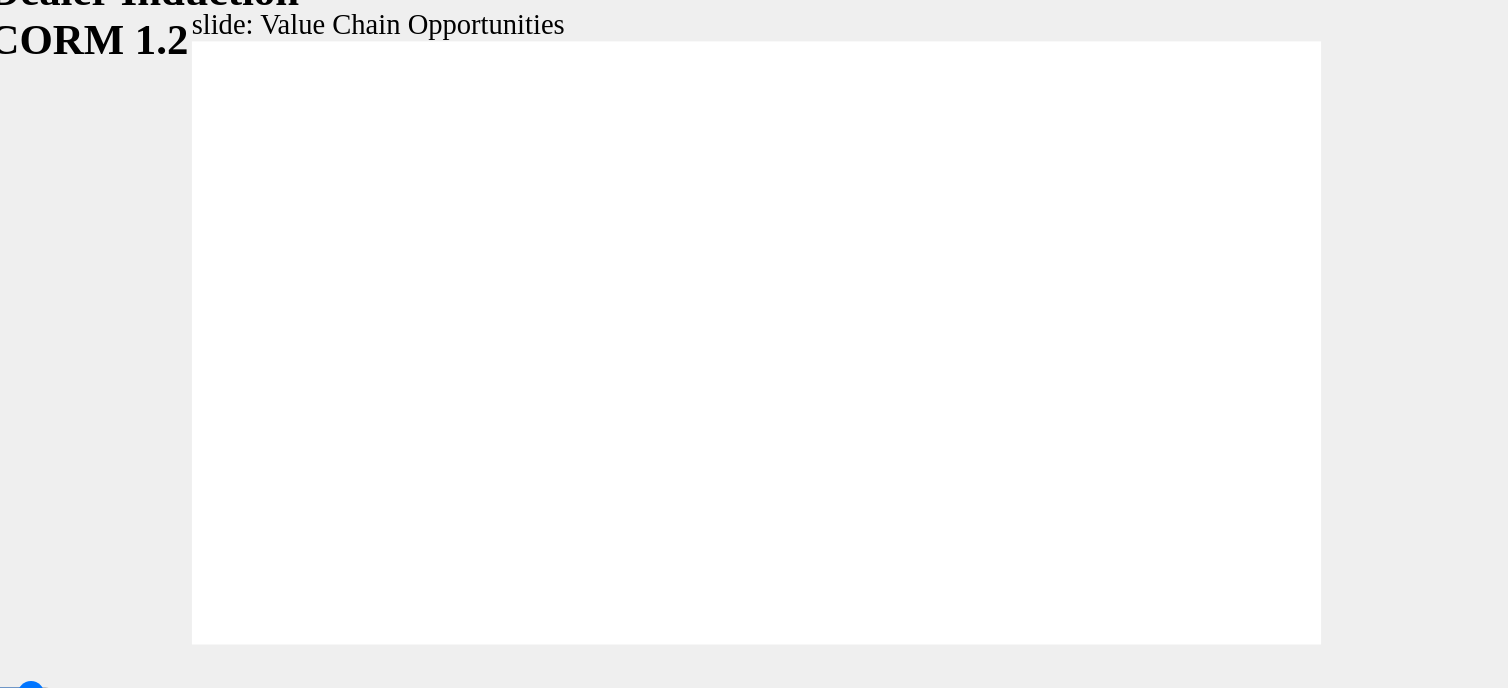 type on "10800" 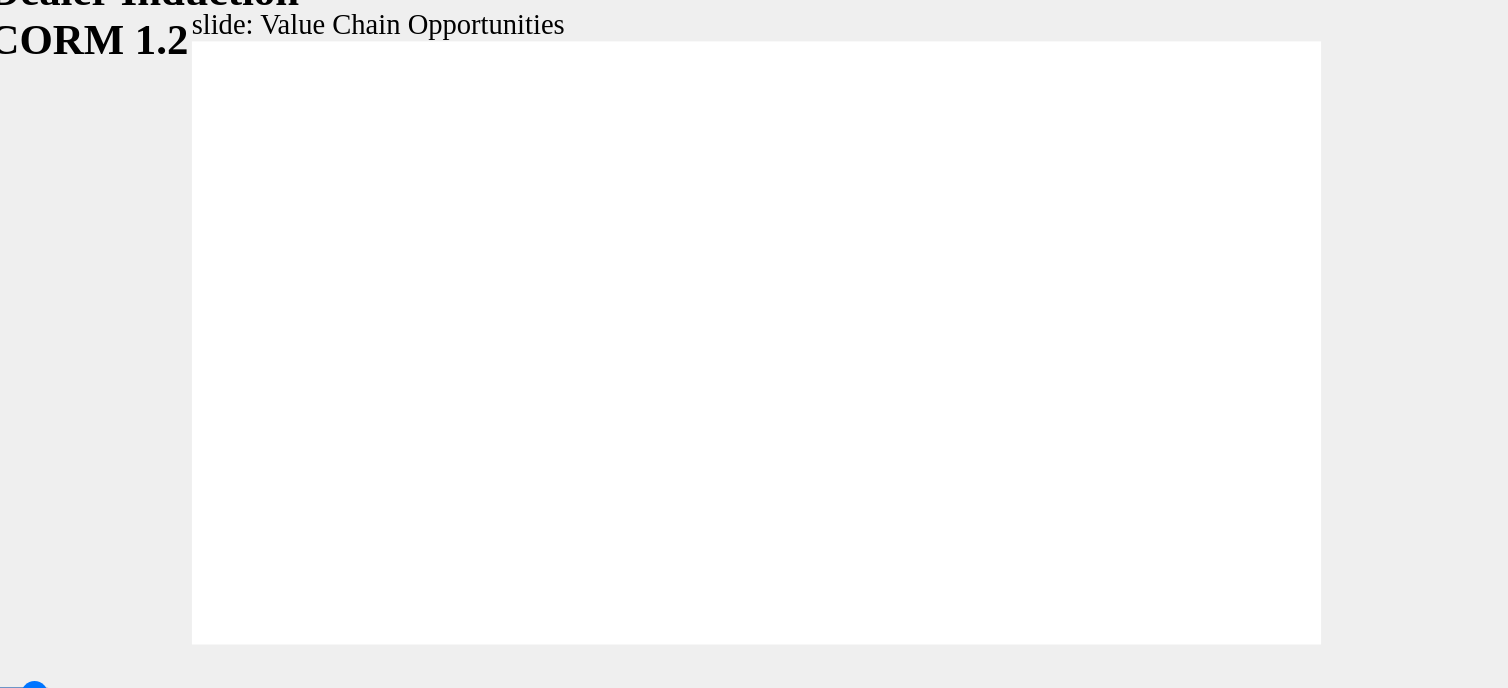type on "11100" 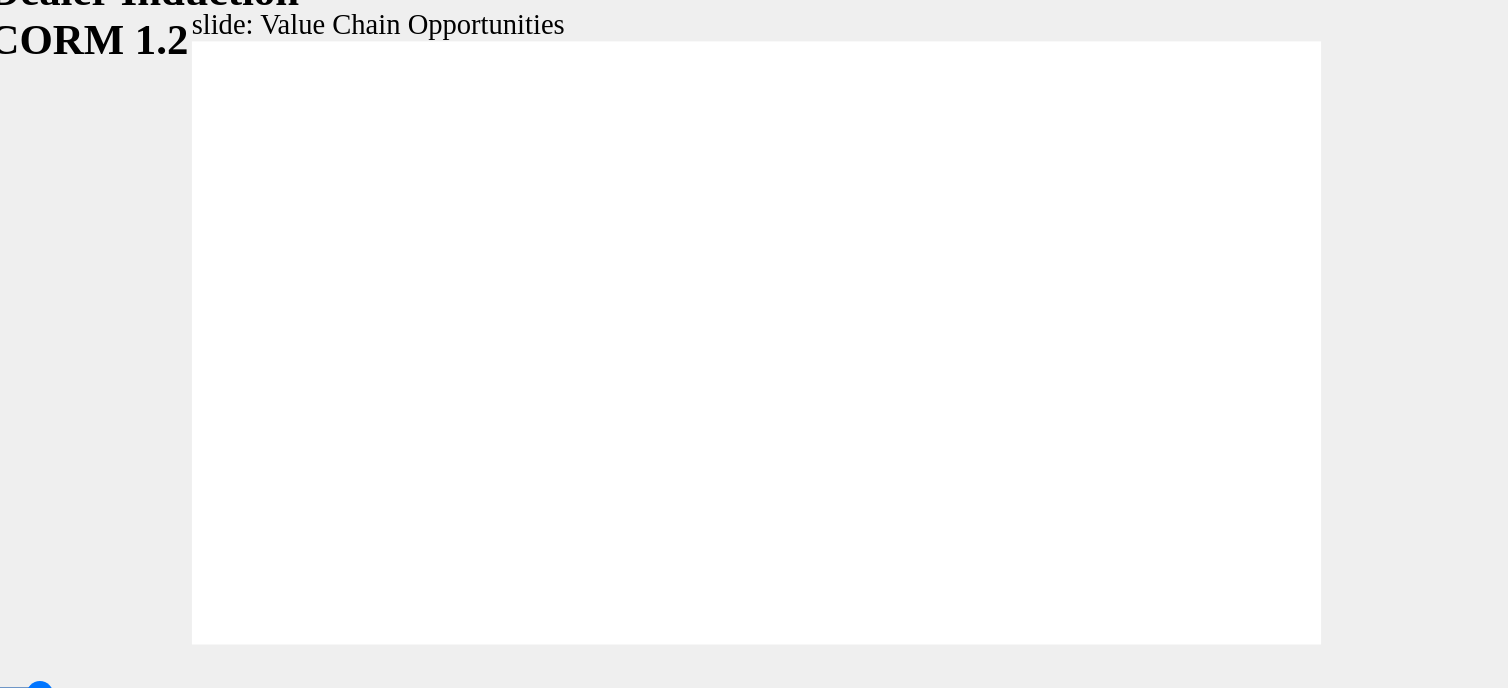 type on "11300" 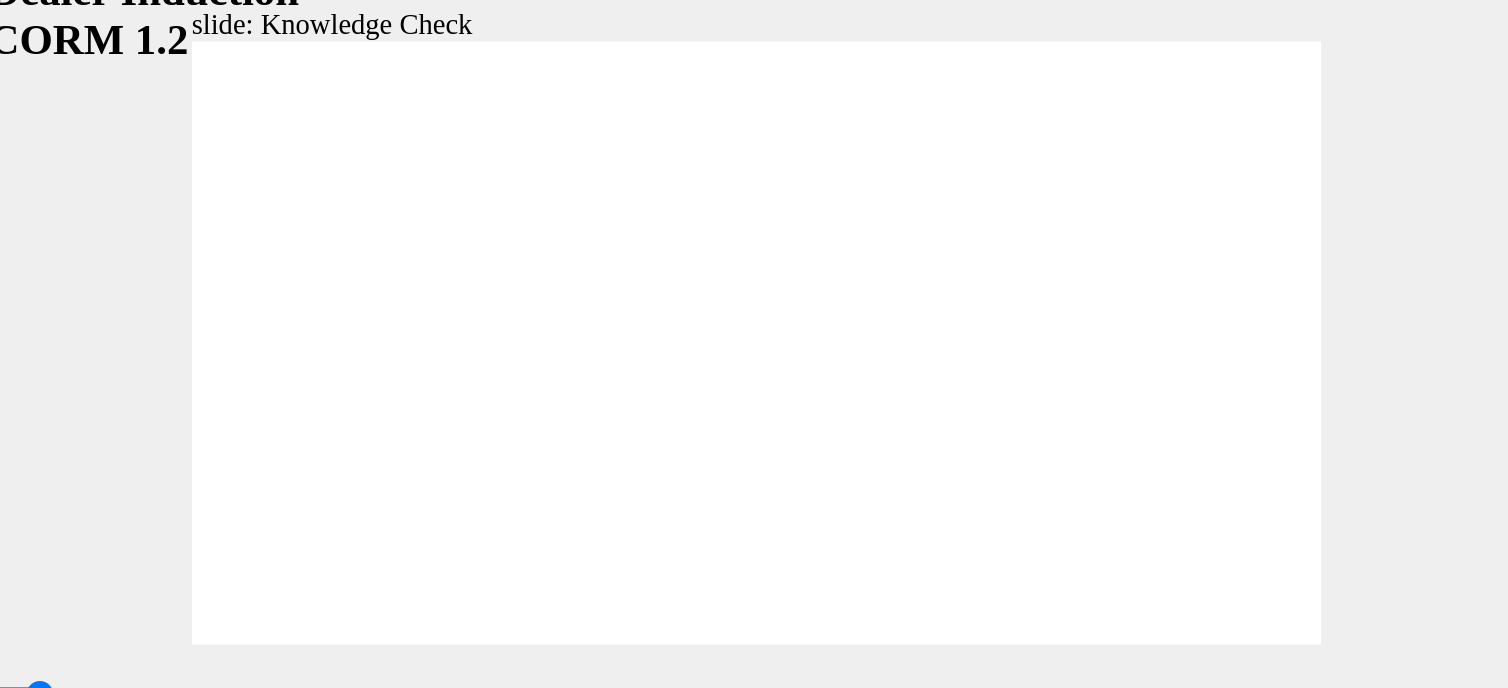 type on "5000" 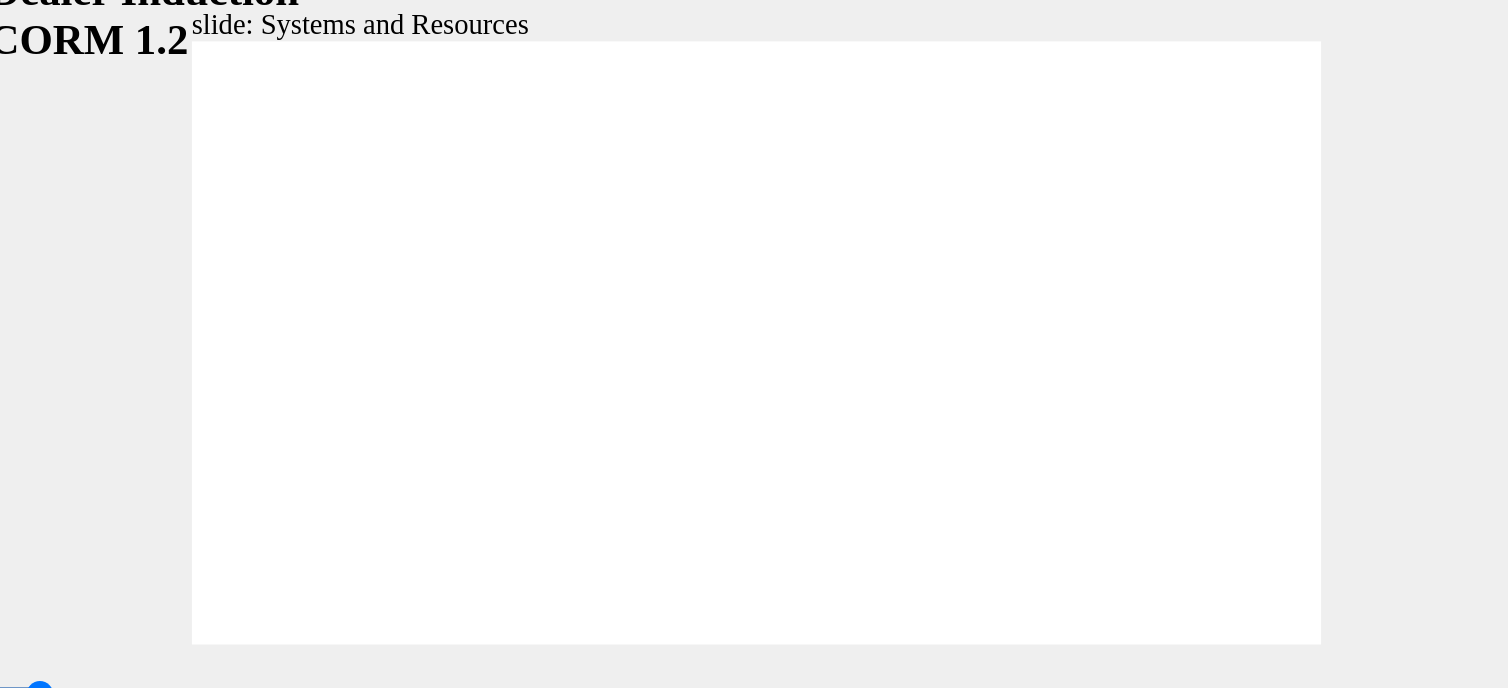 click 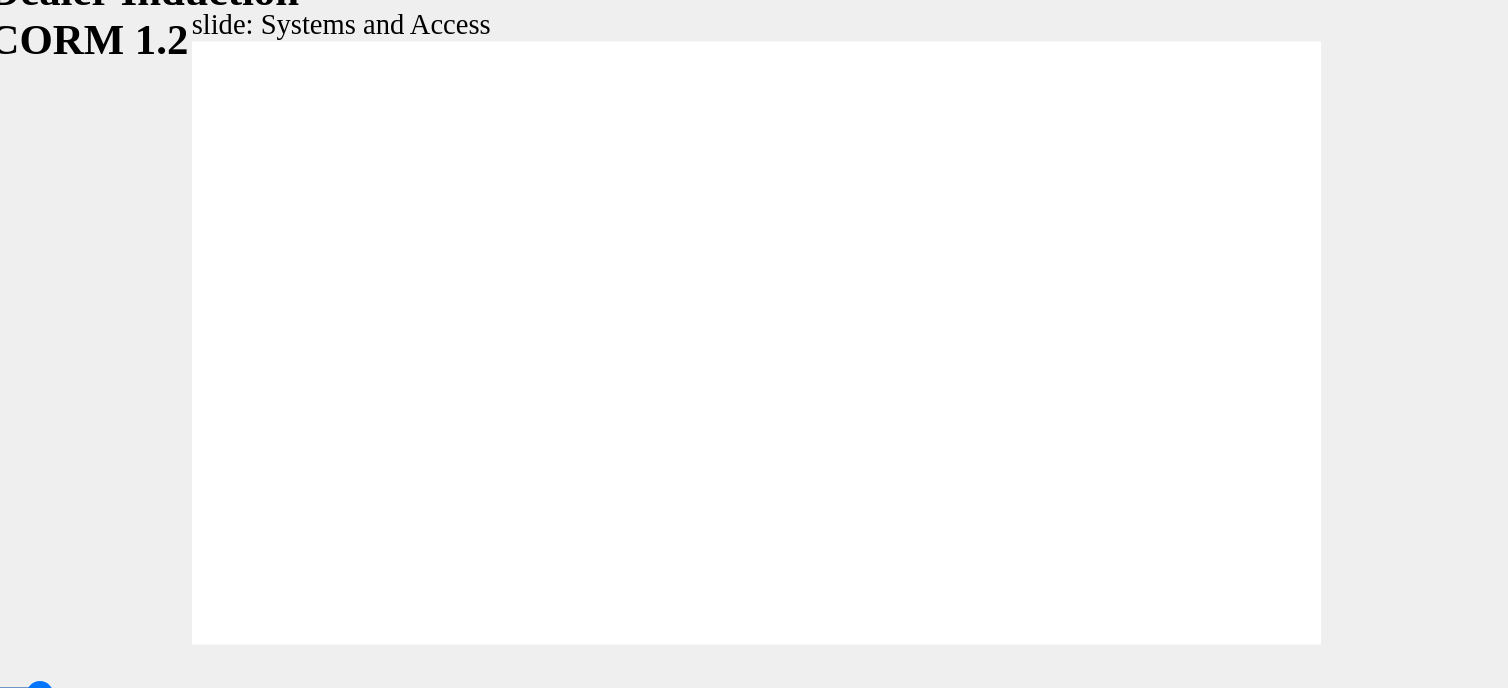 click 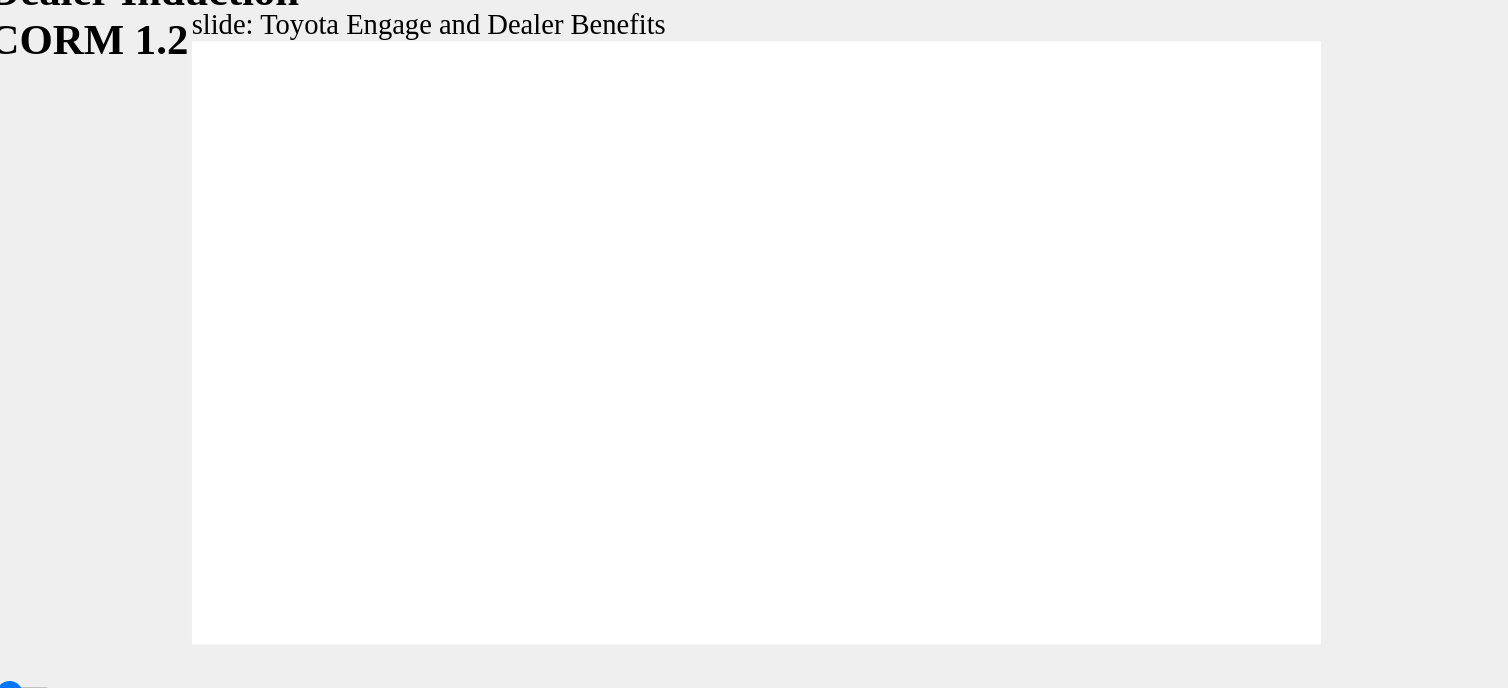 click 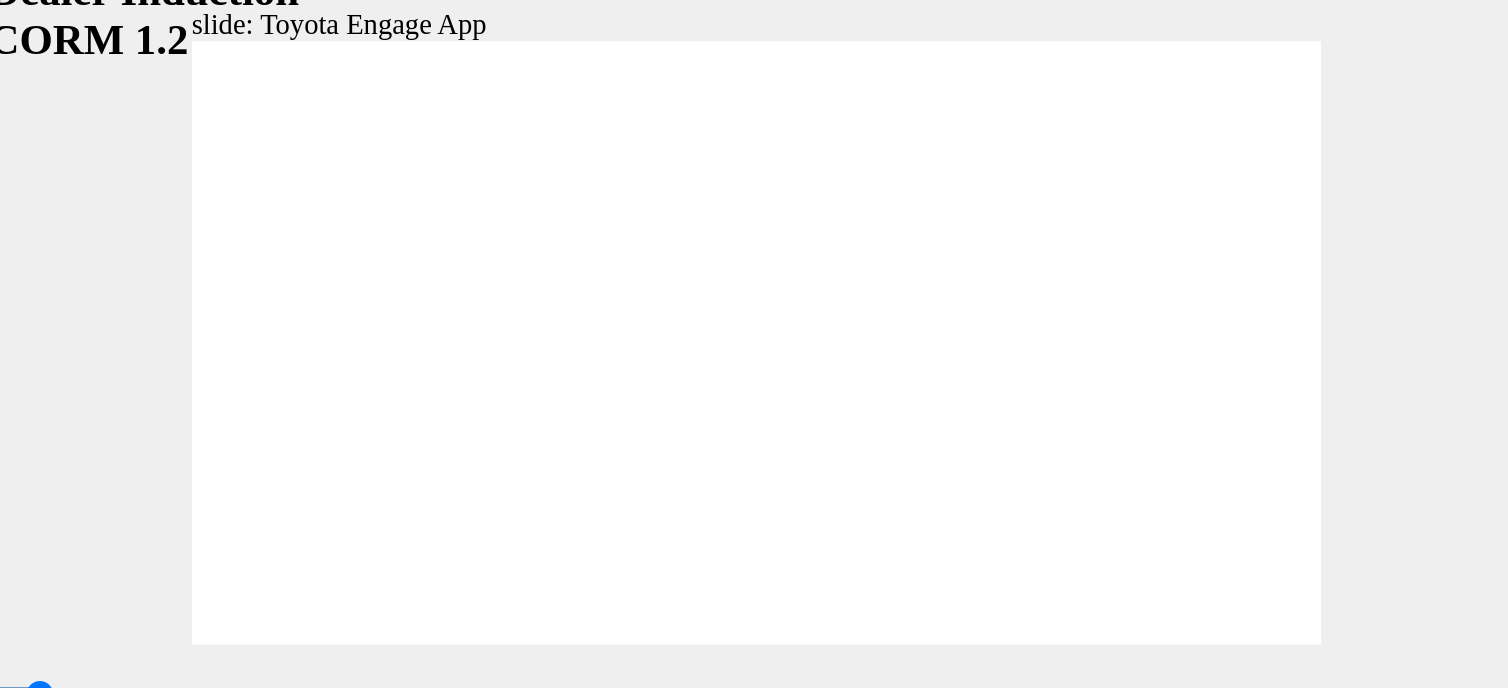 click 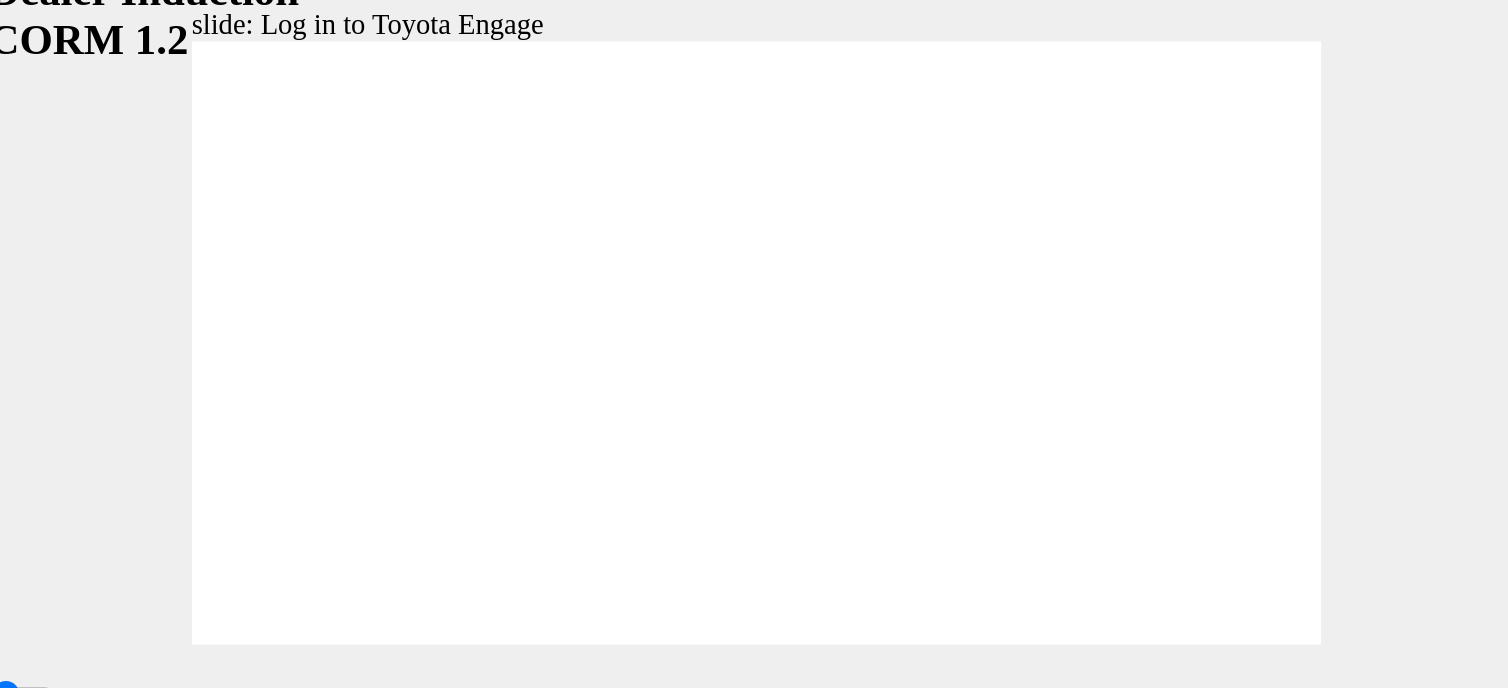 click 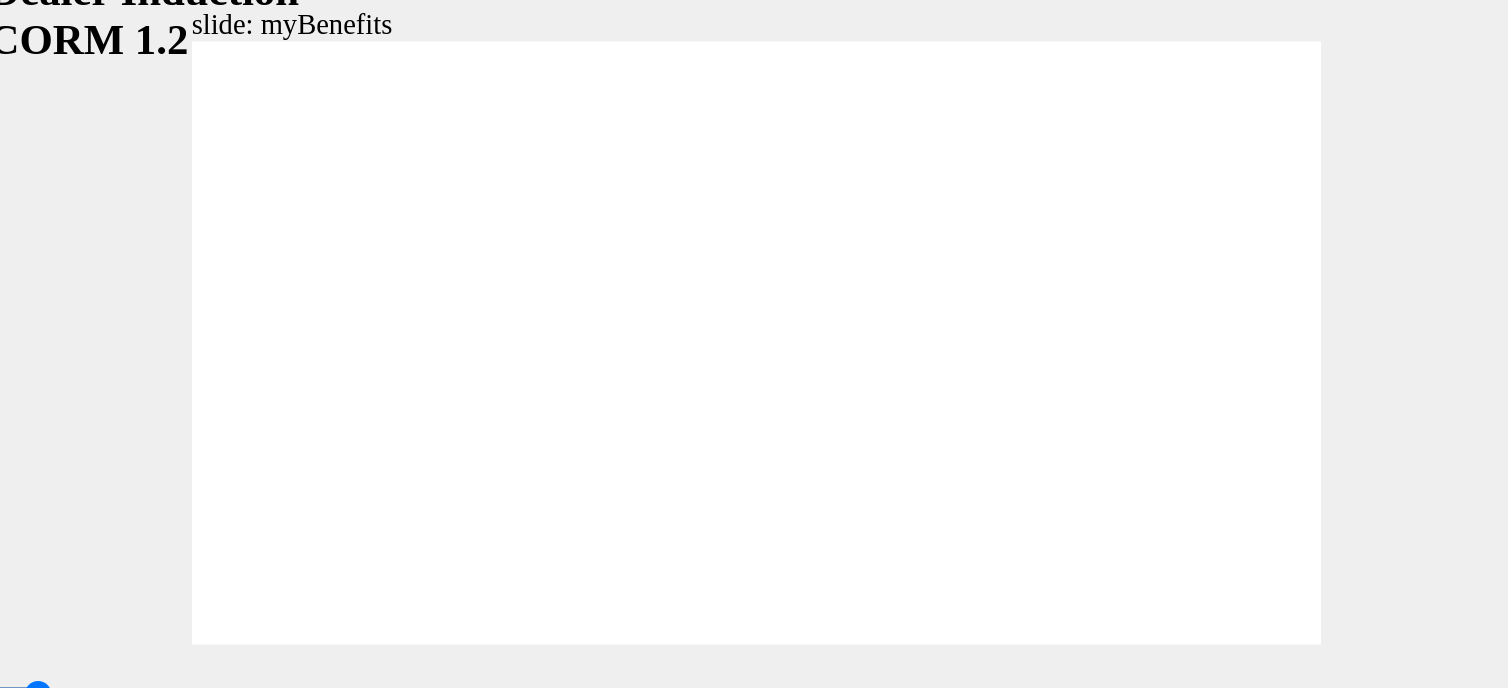 click 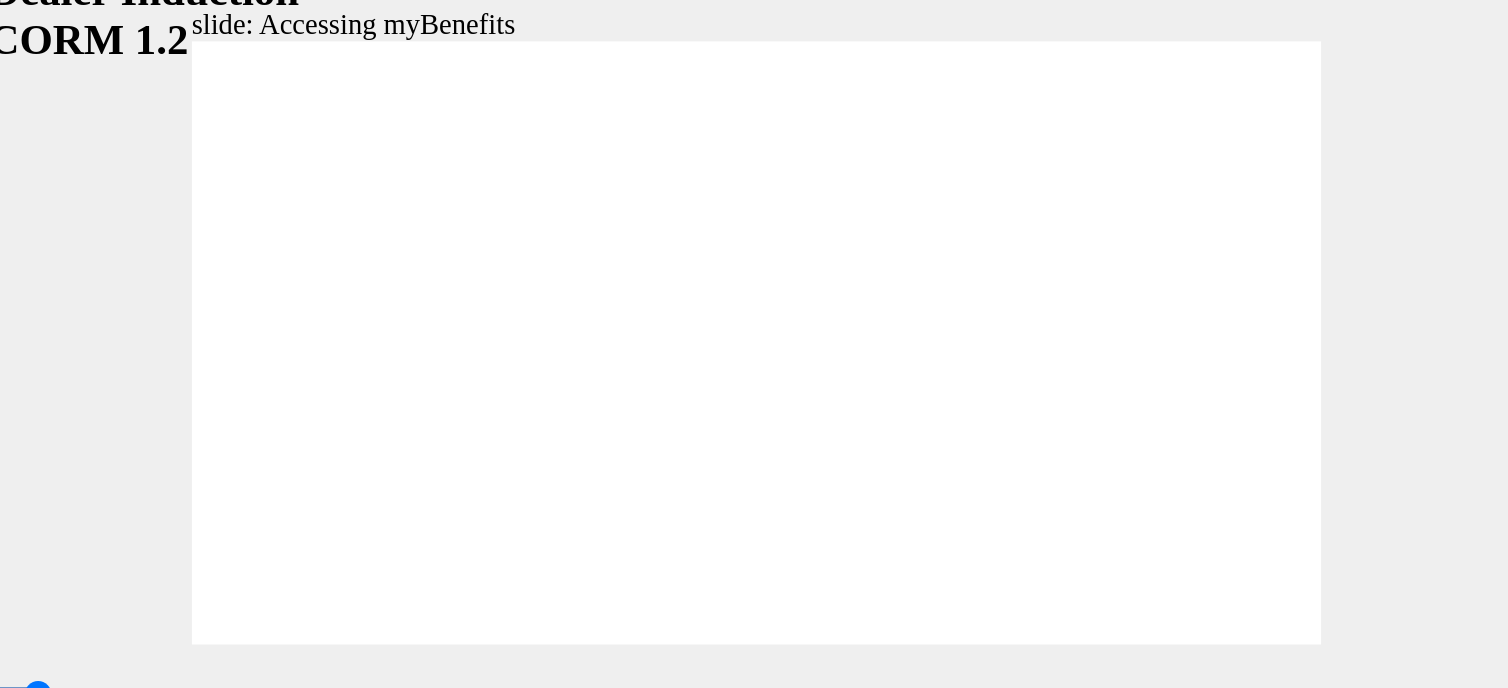 click 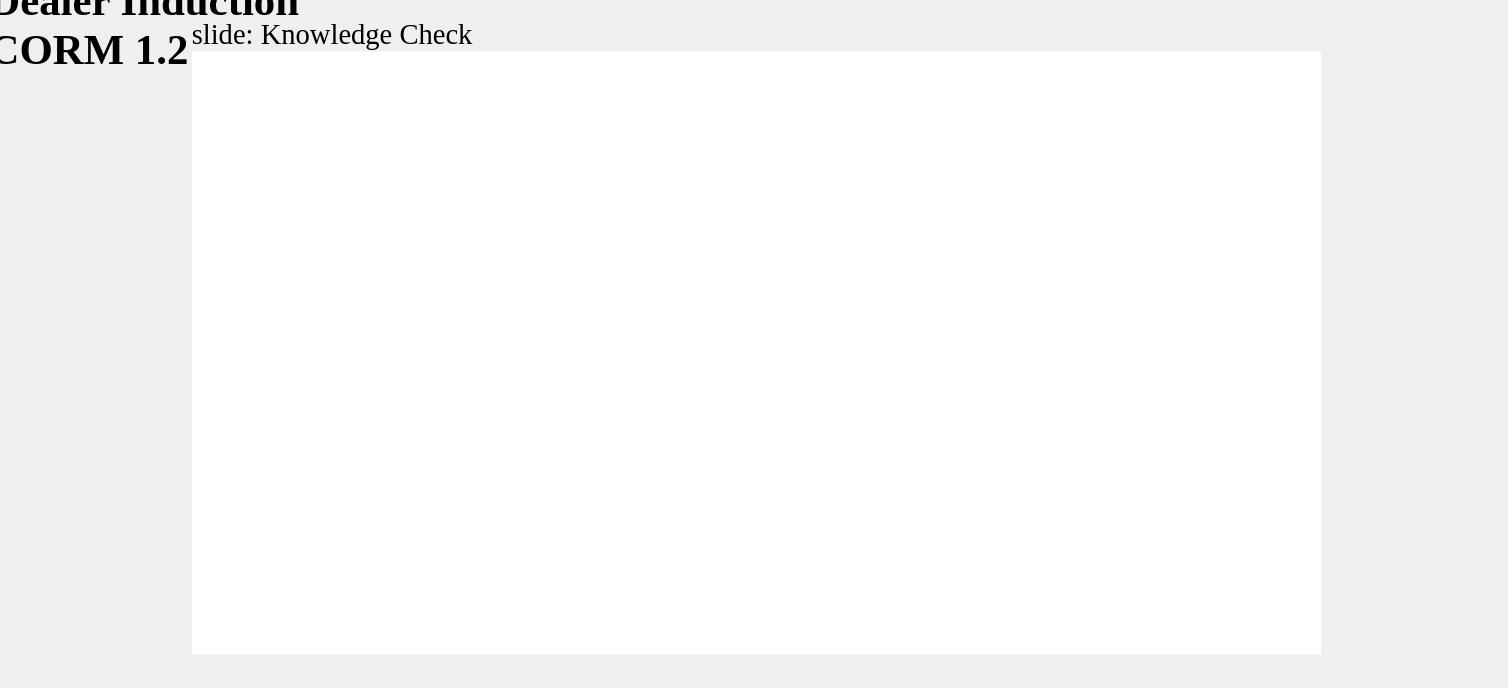 type on "5000" 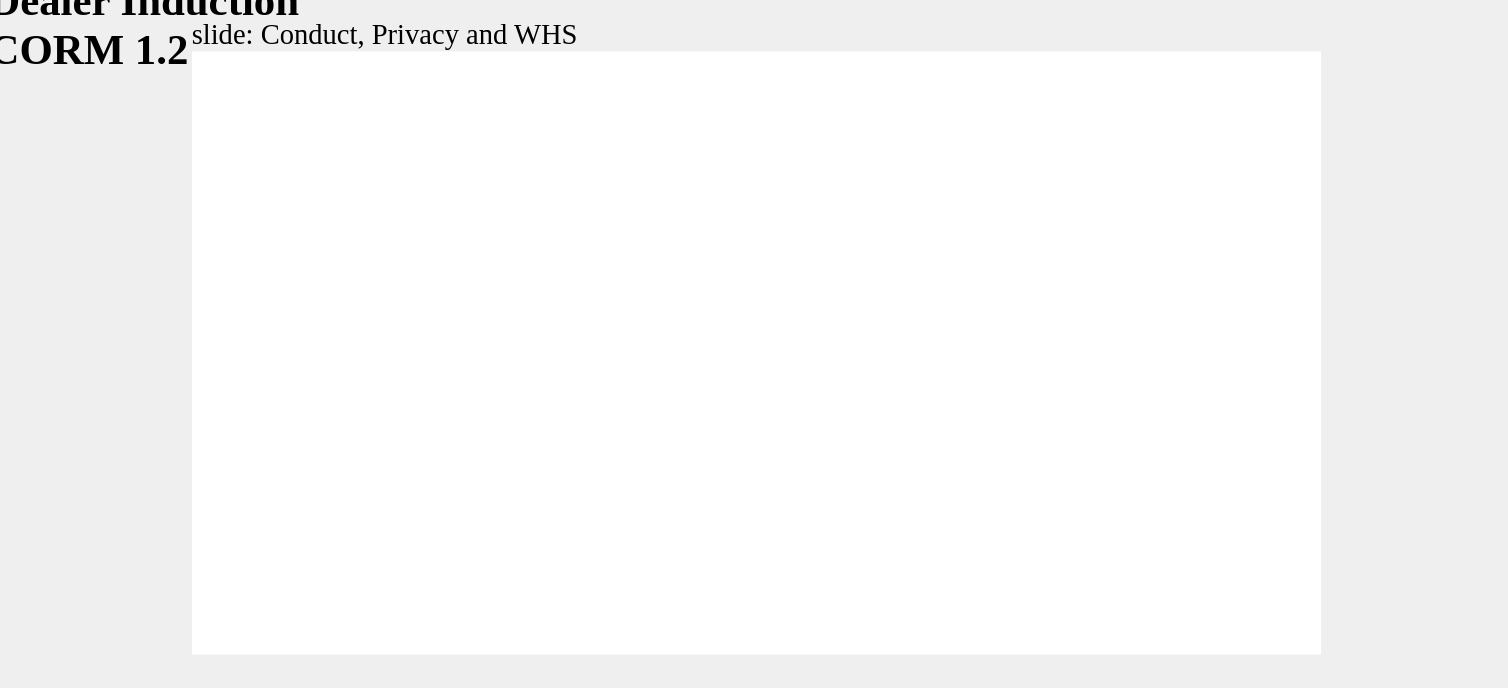 click 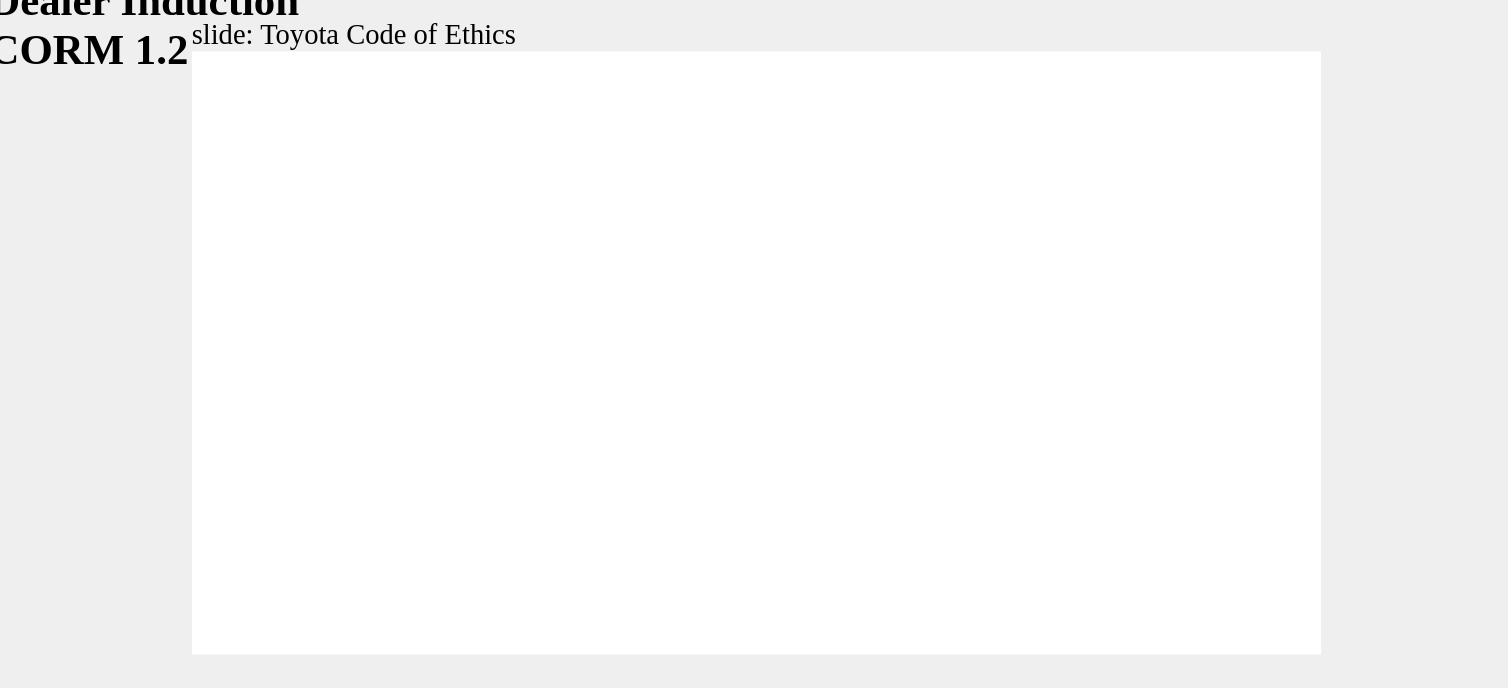 click 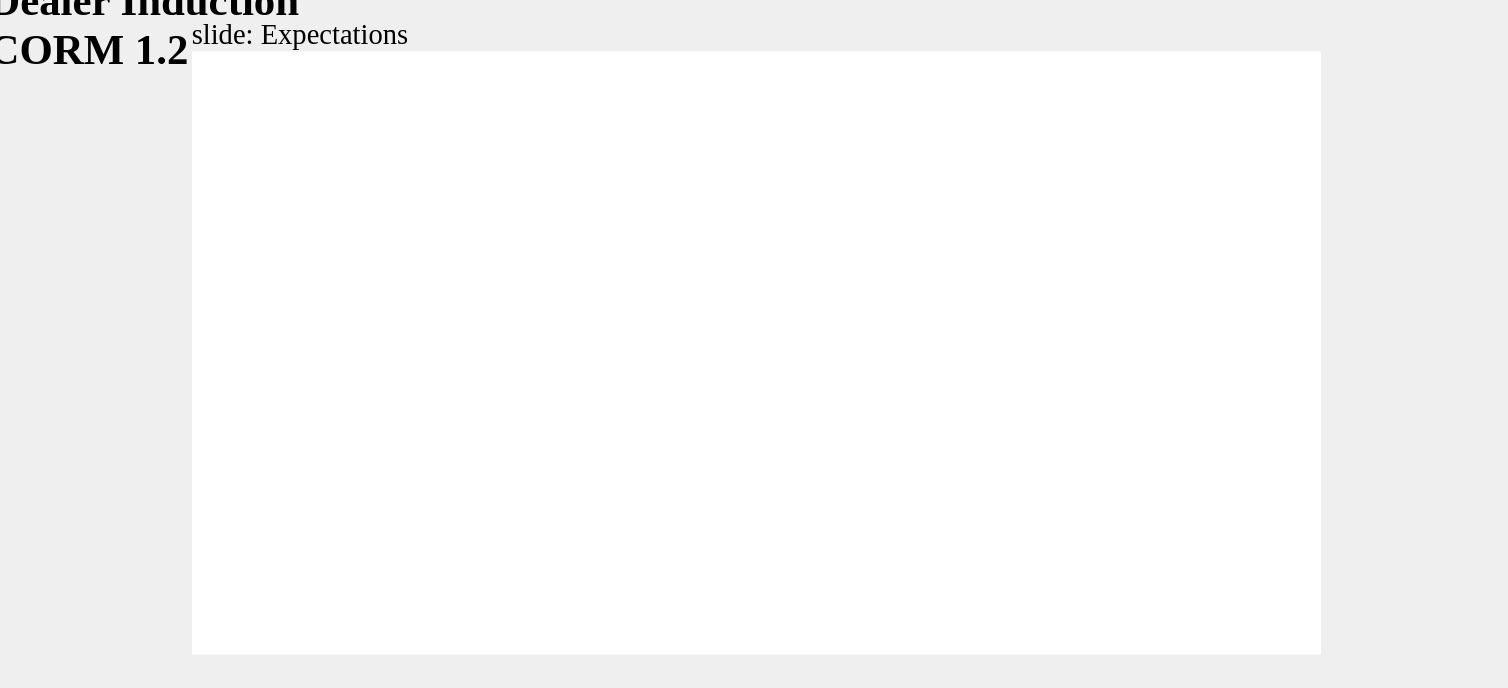 click 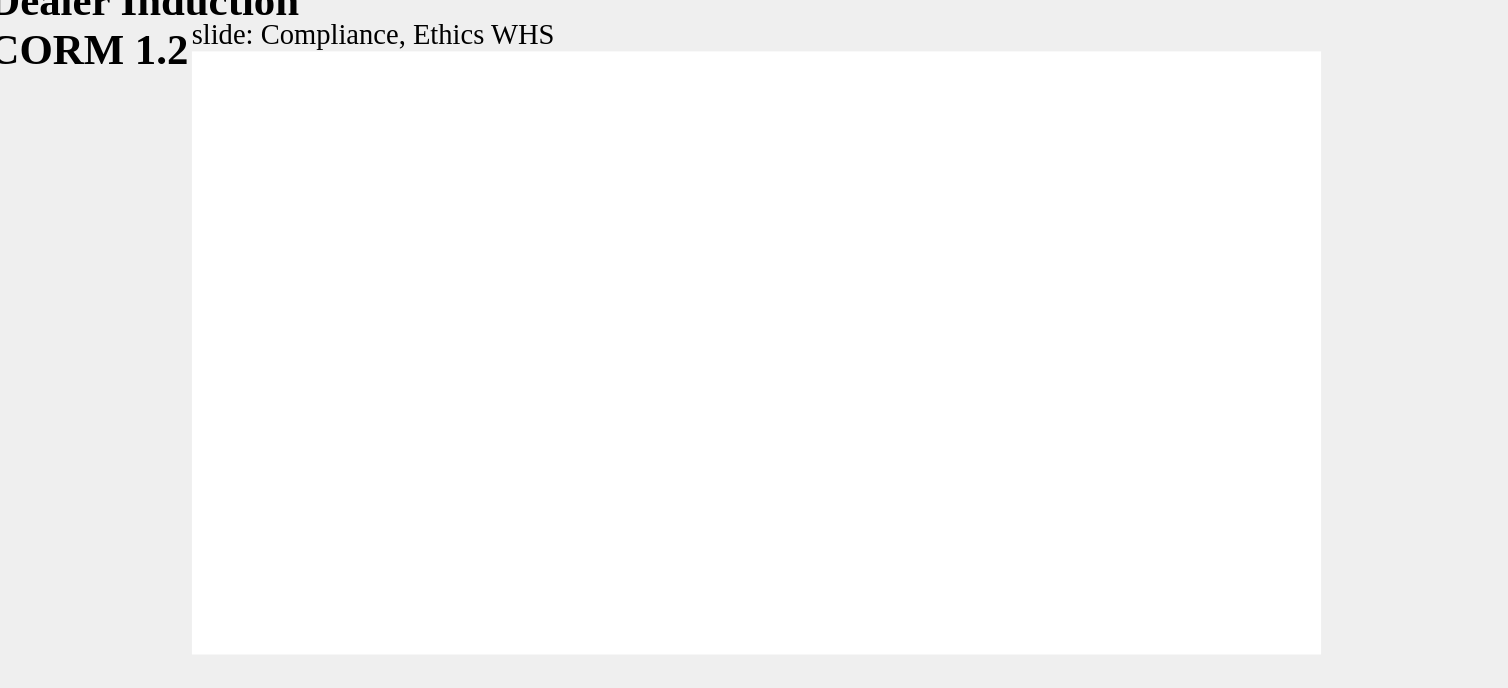 click 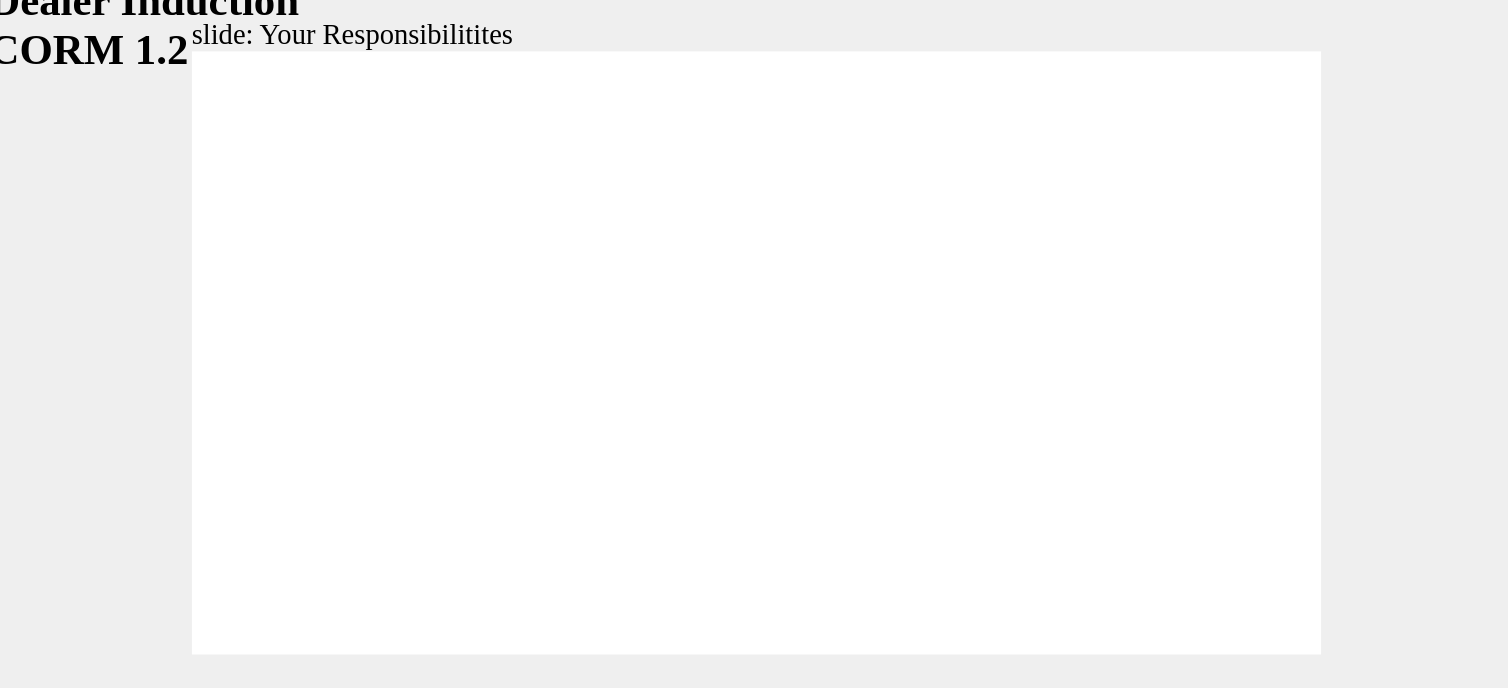 type on "6600" 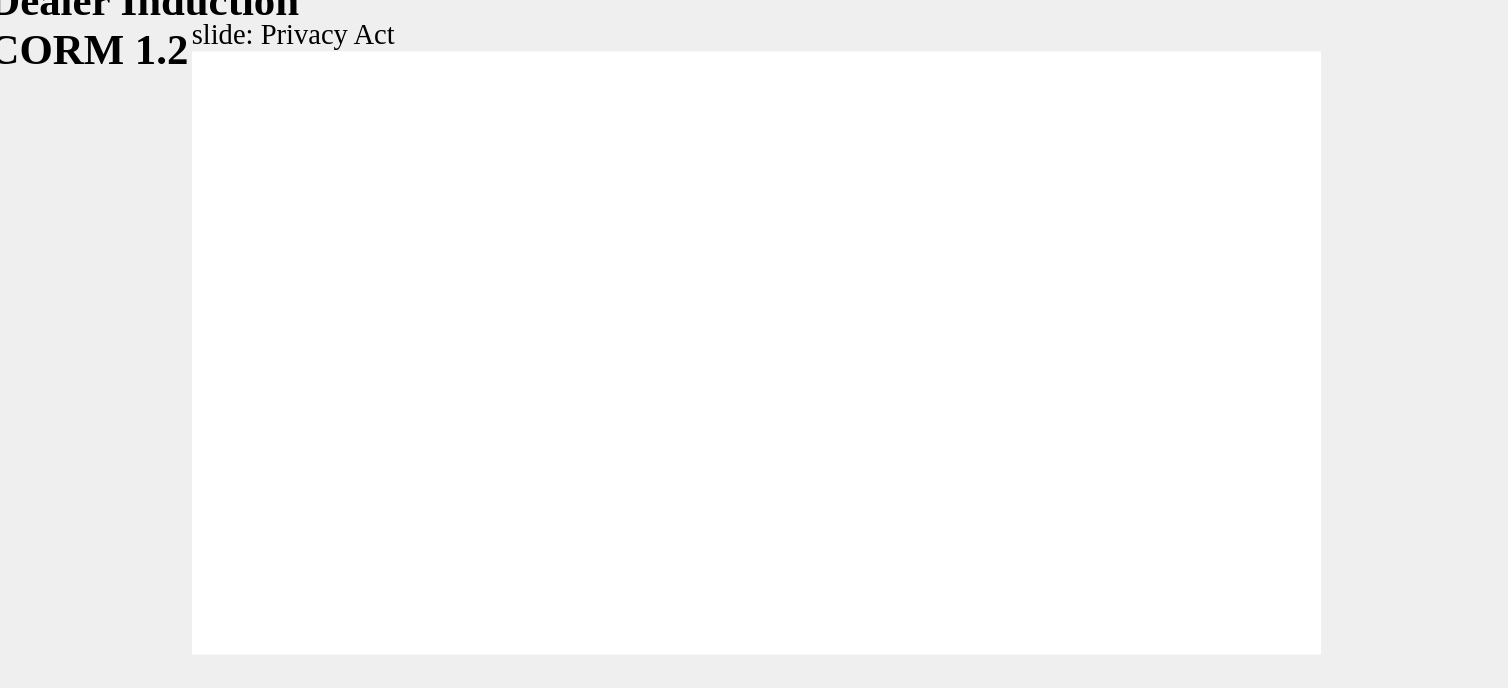click 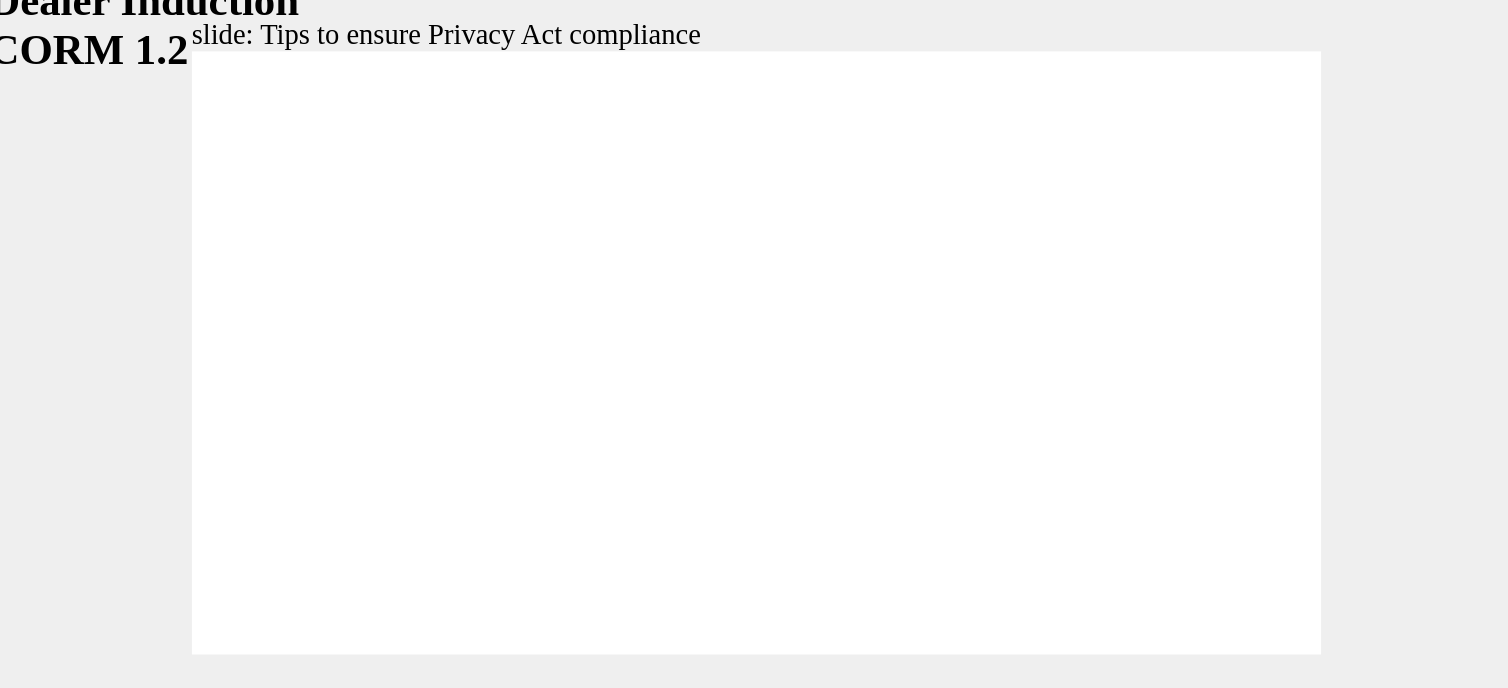 click 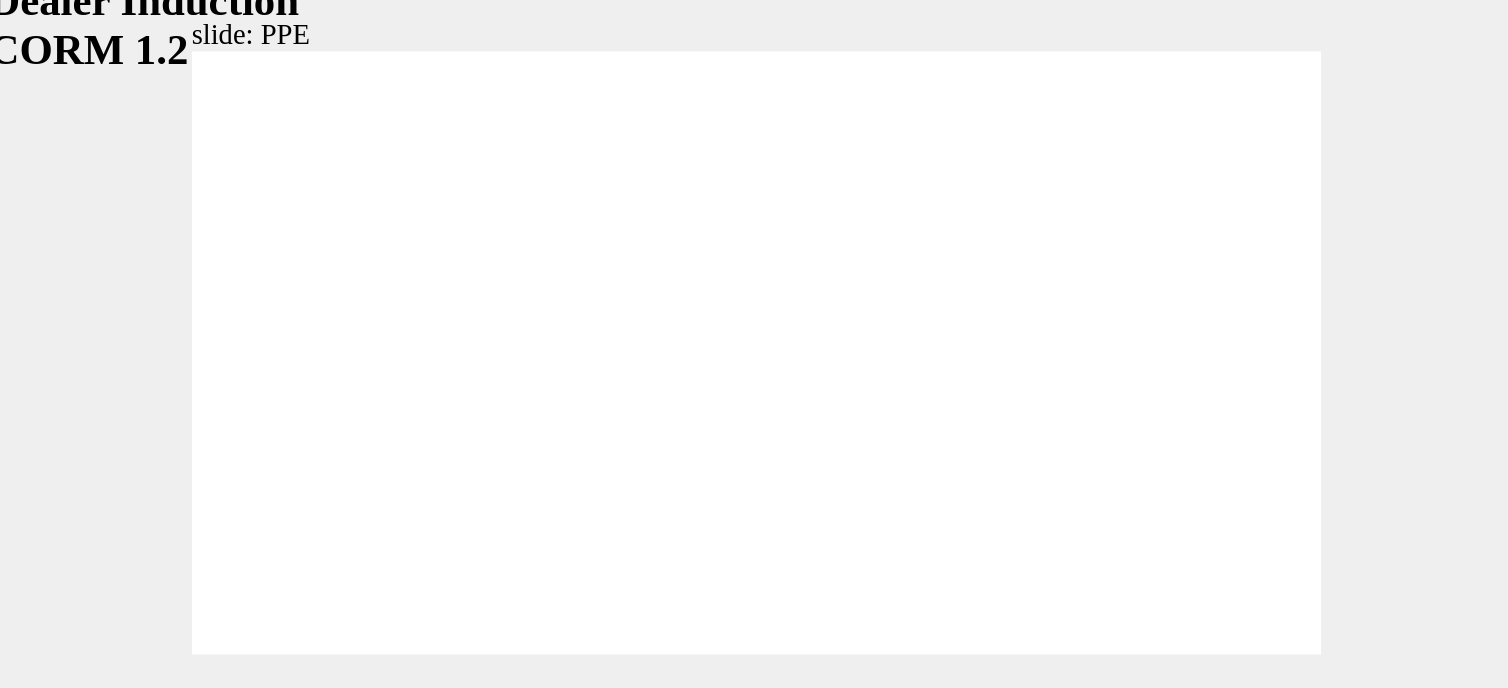 click 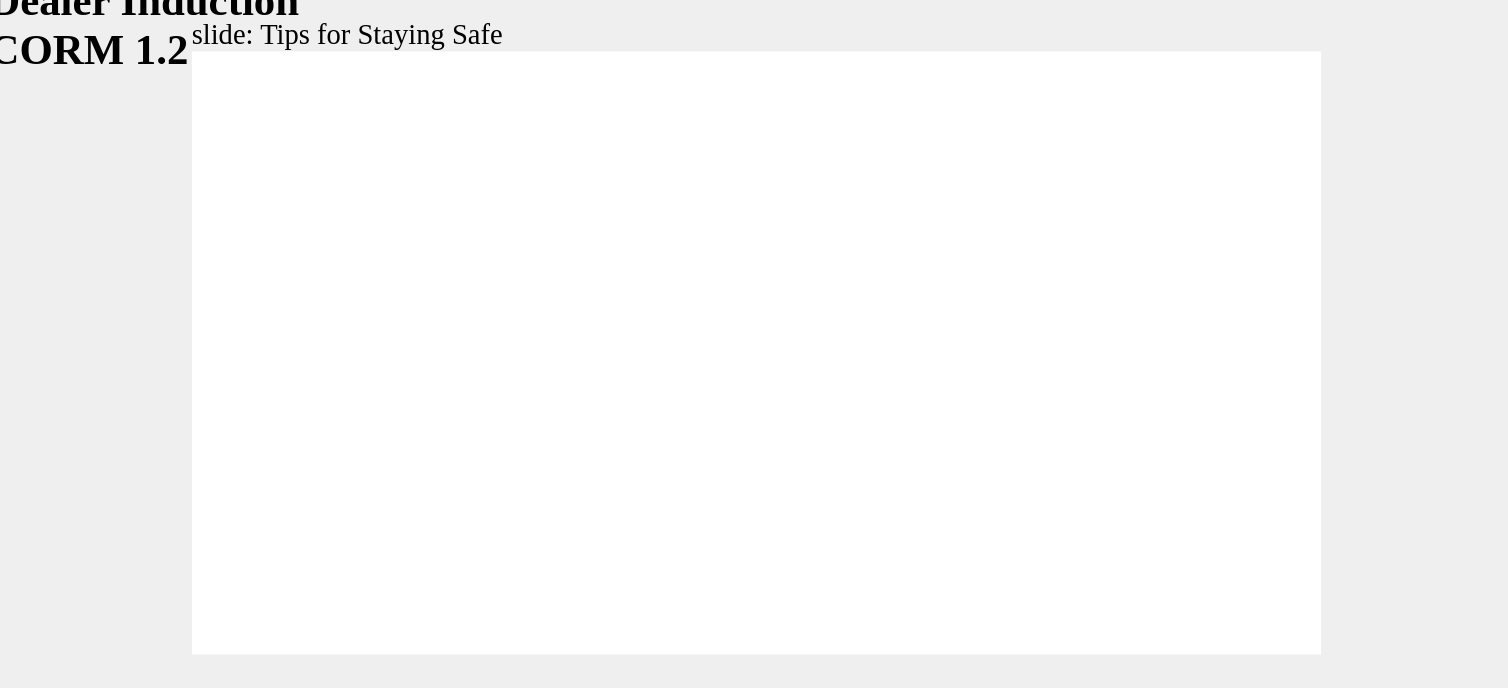 click 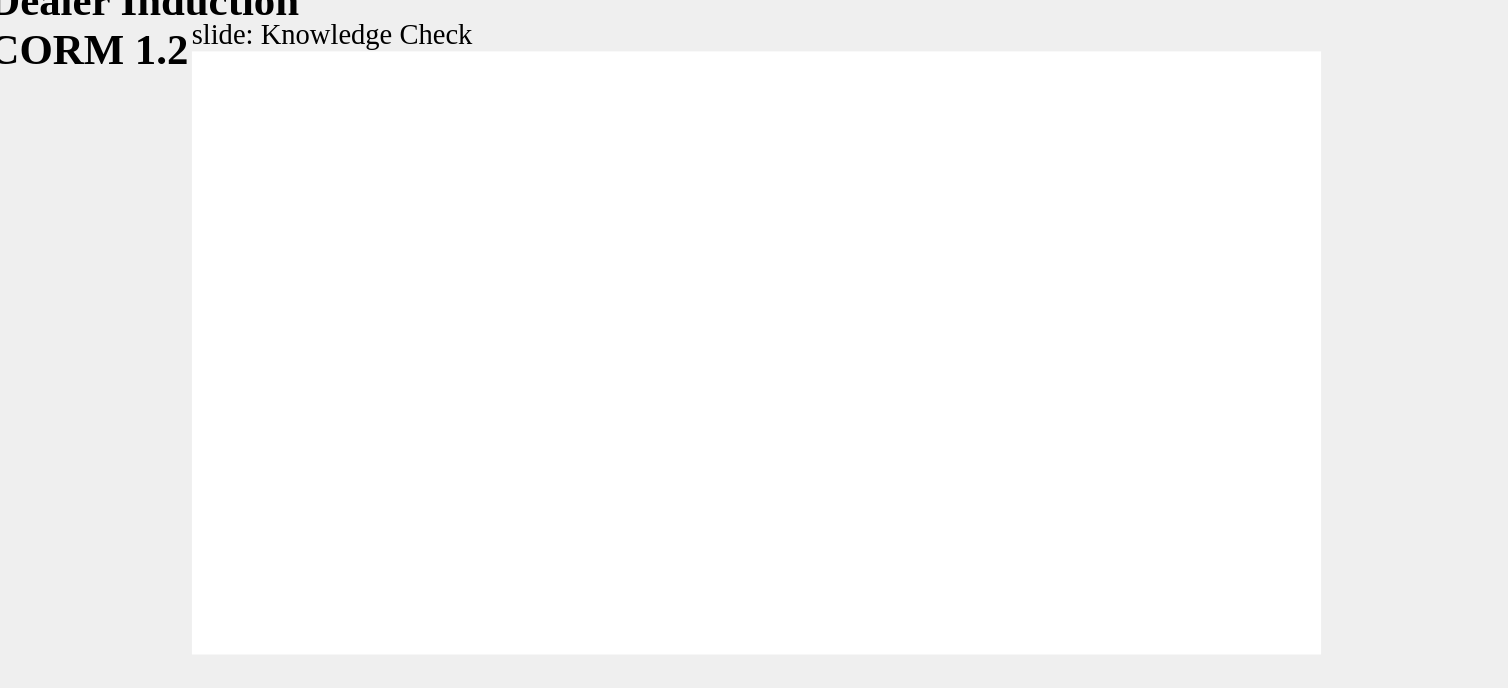 type on "5000" 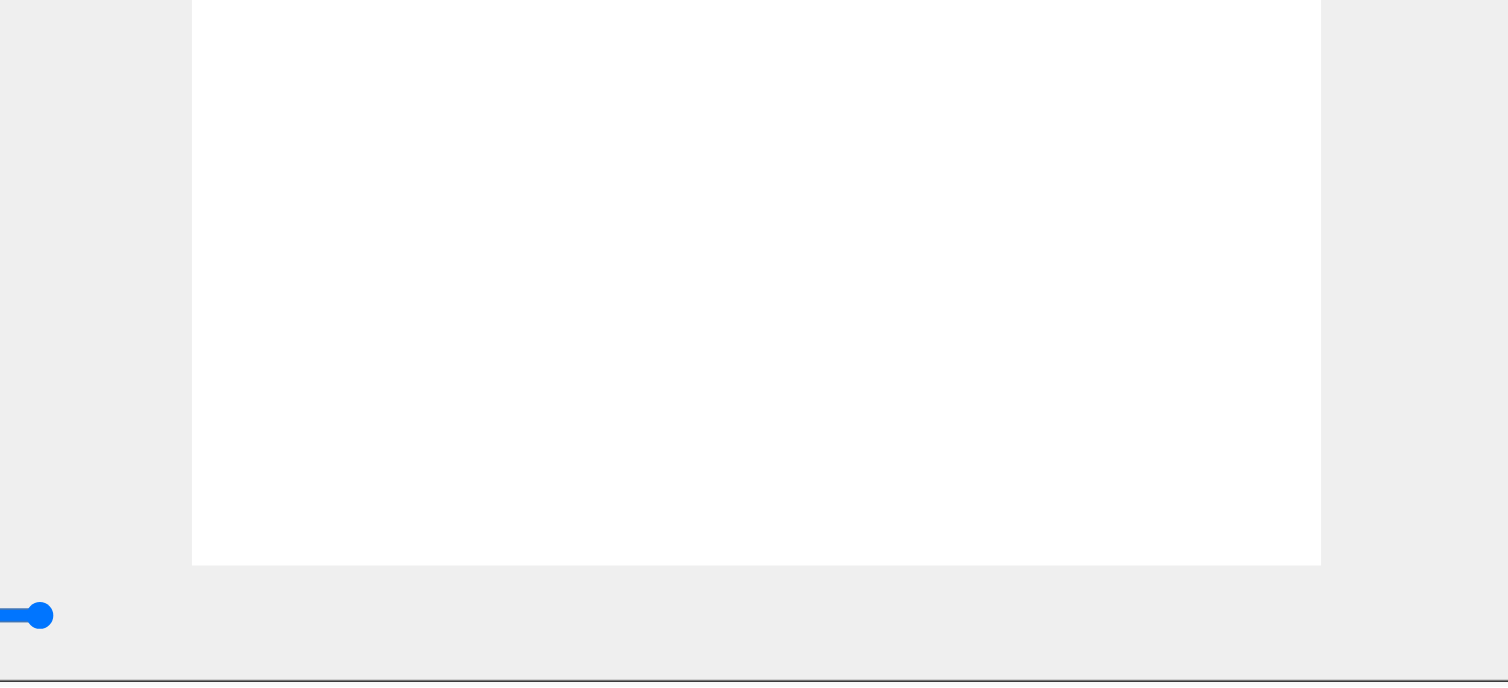 scroll, scrollTop: 0, scrollLeft: 0, axis: both 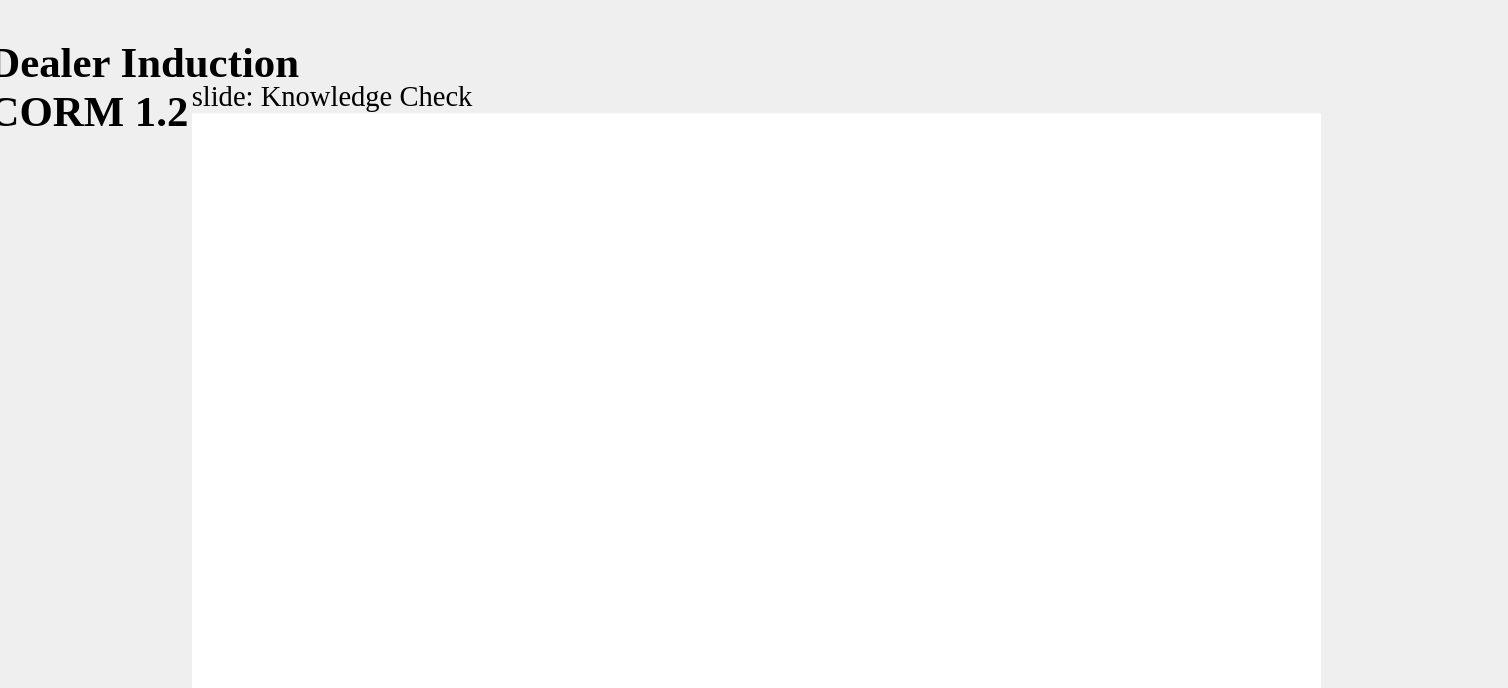 click 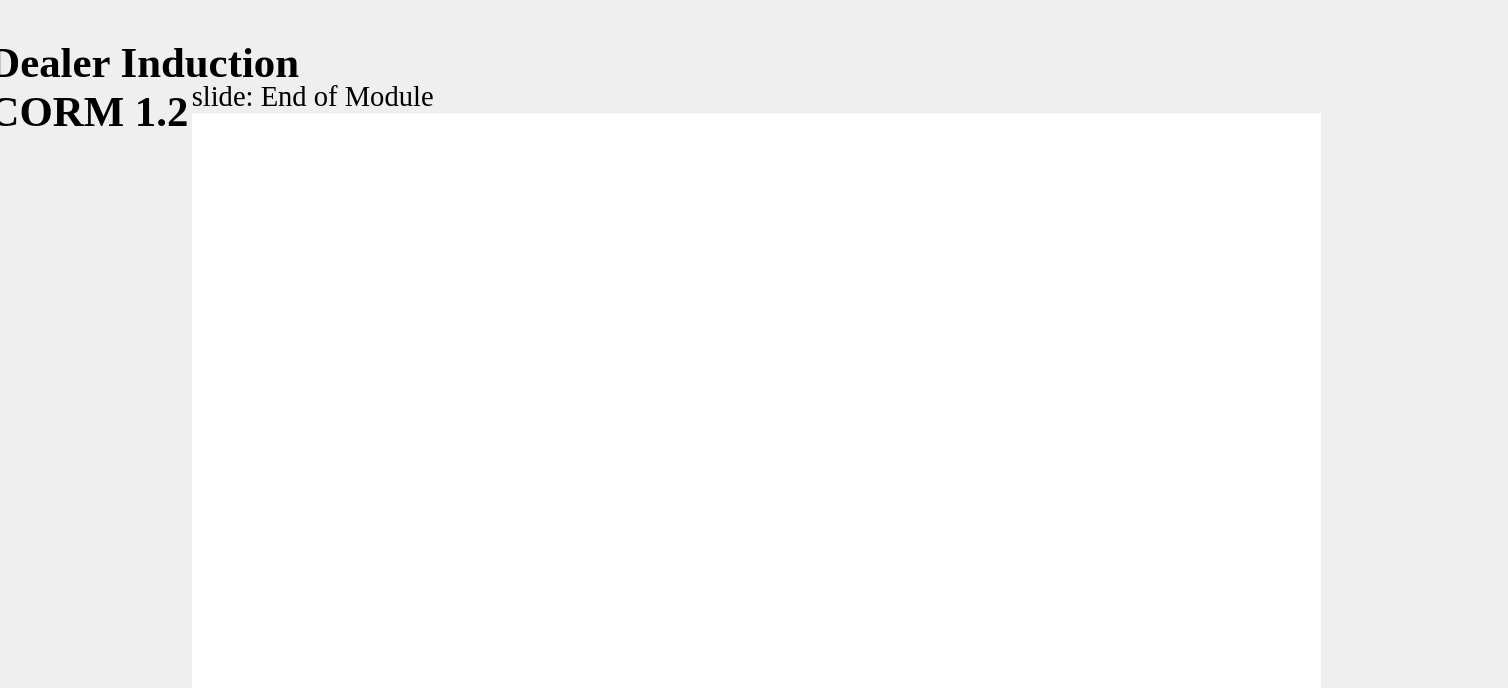 click 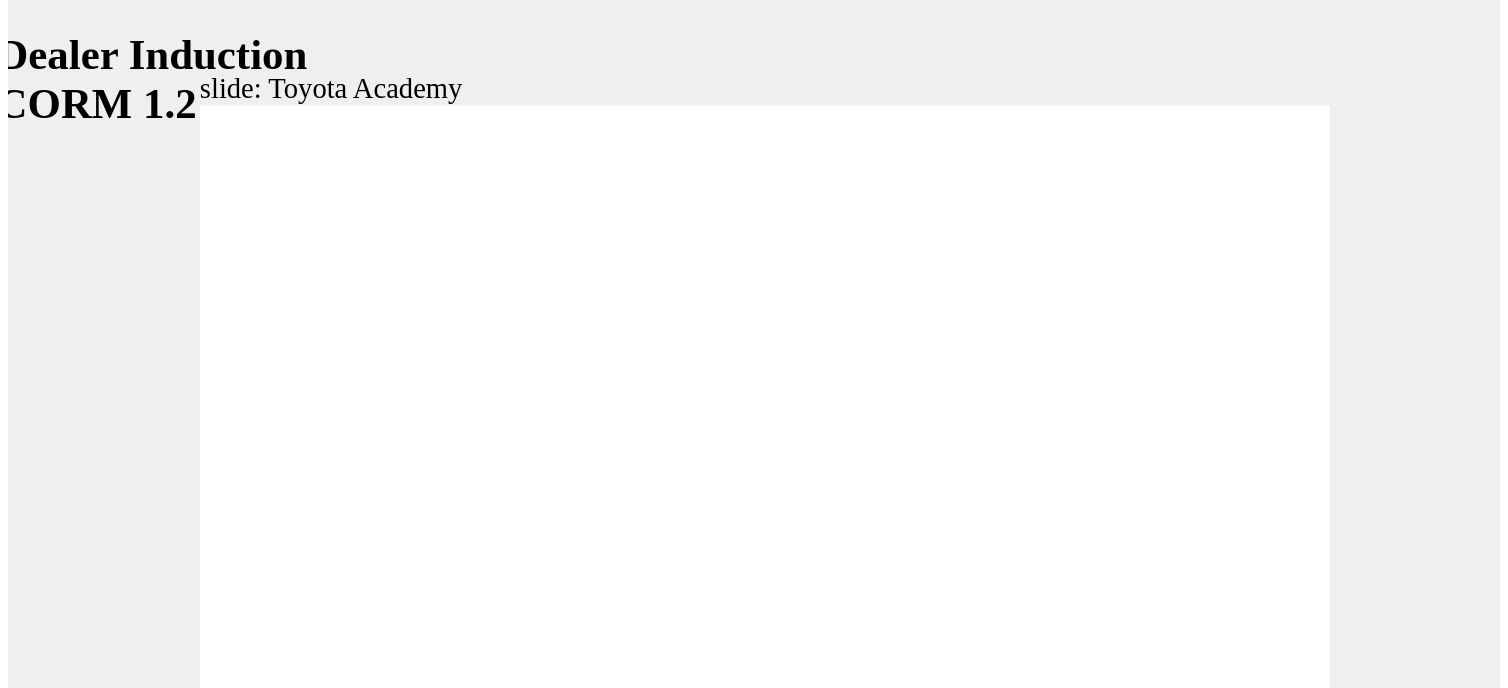 scroll, scrollTop: 0, scrollLeft: 0, axis: both 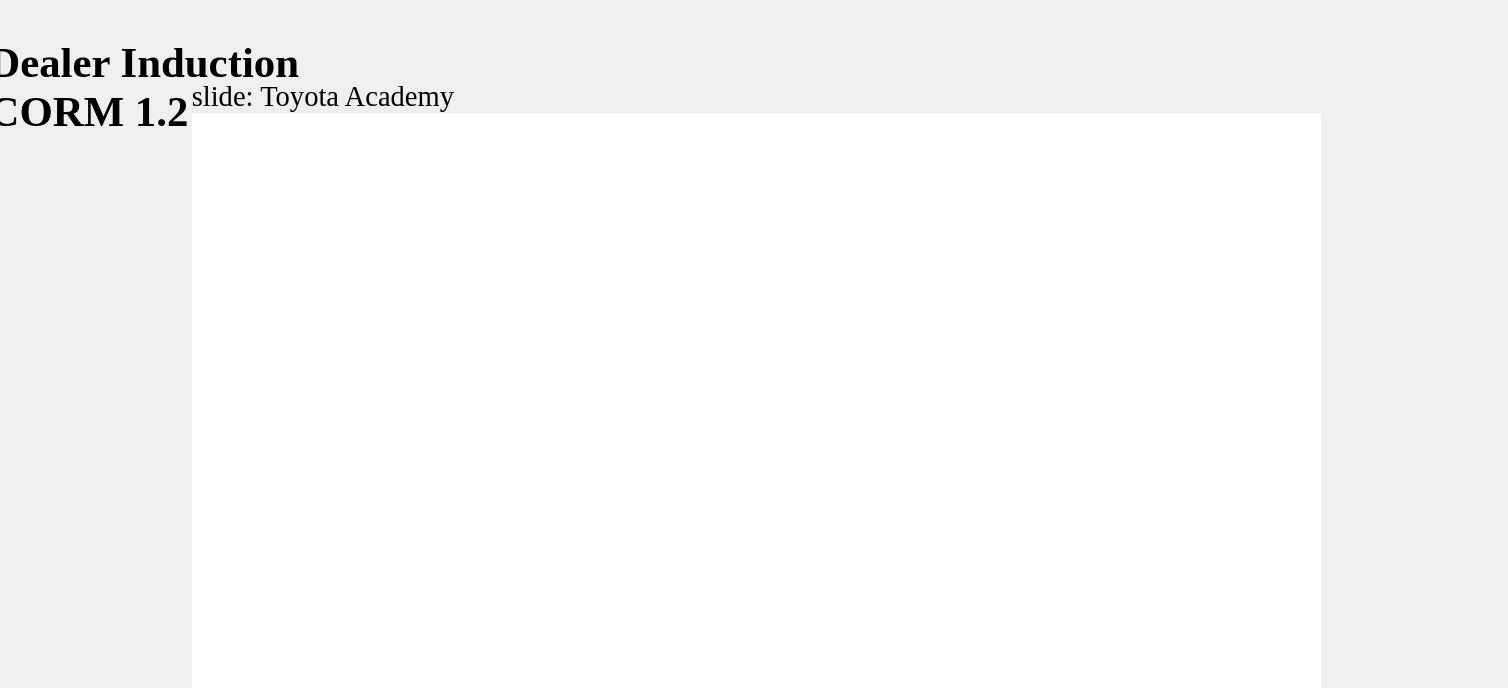 type on "9900" 